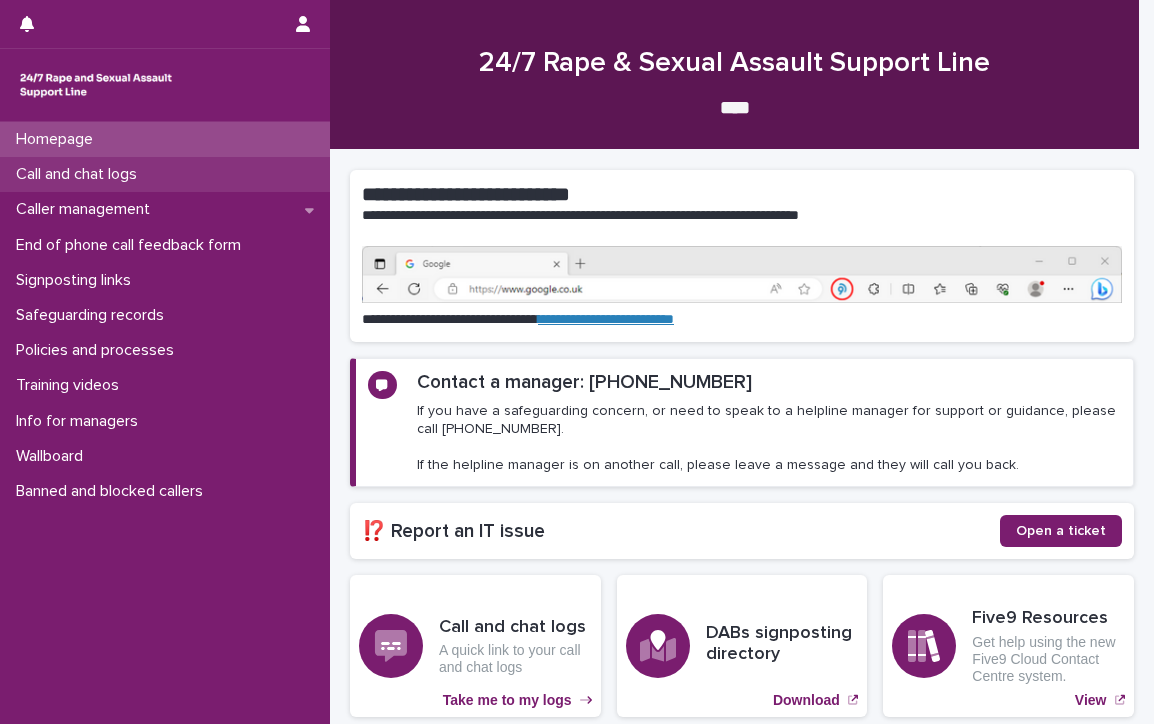 scroll, scrollTop: 0, scrollLeft: 0, axis: both 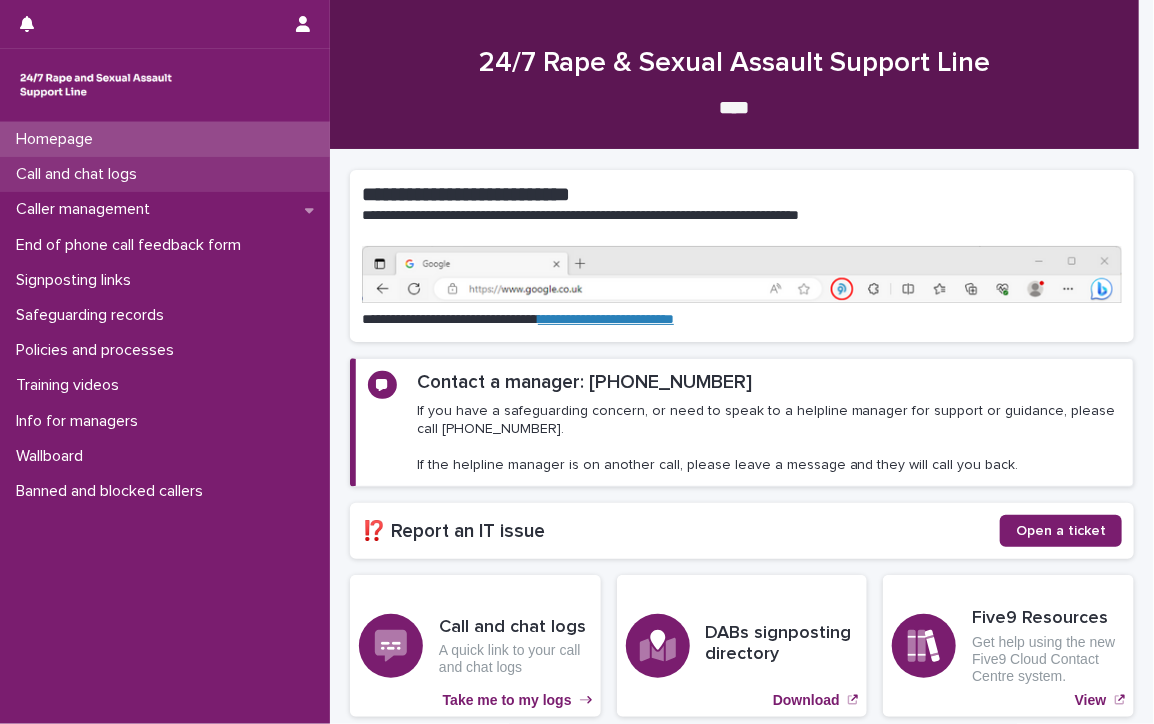 click on "Call and chat logs" at bounding box center [80, 174] 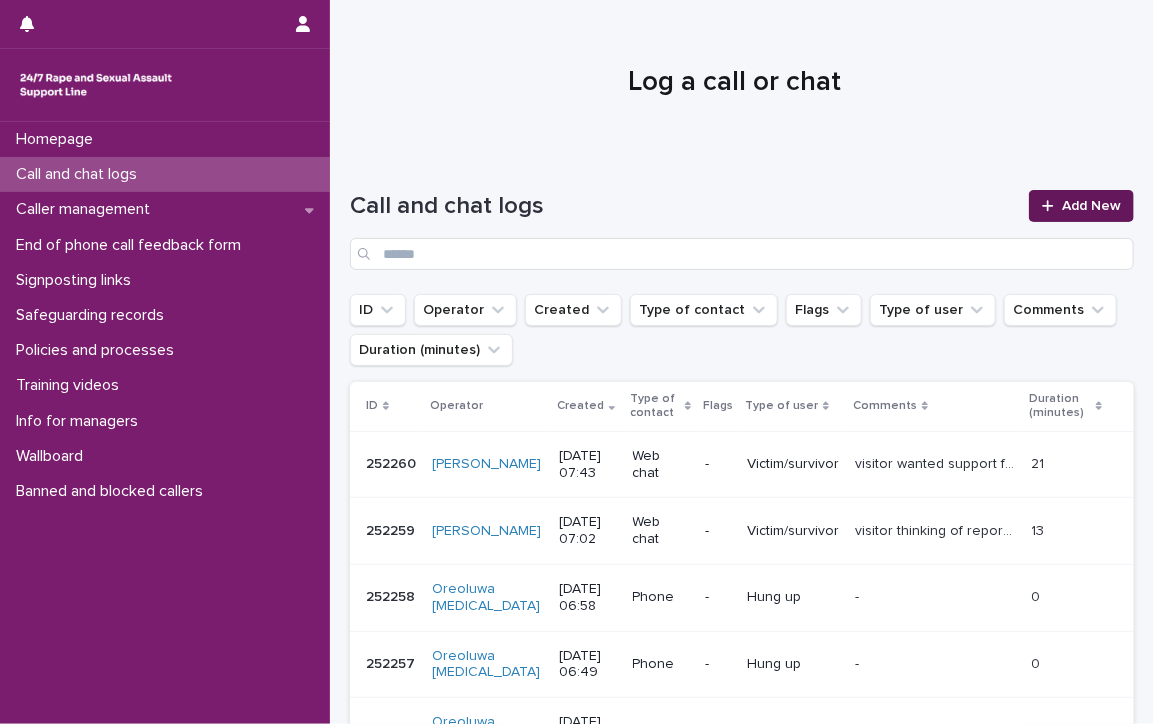 click on "Add New" at bounding box center (1091, 206) 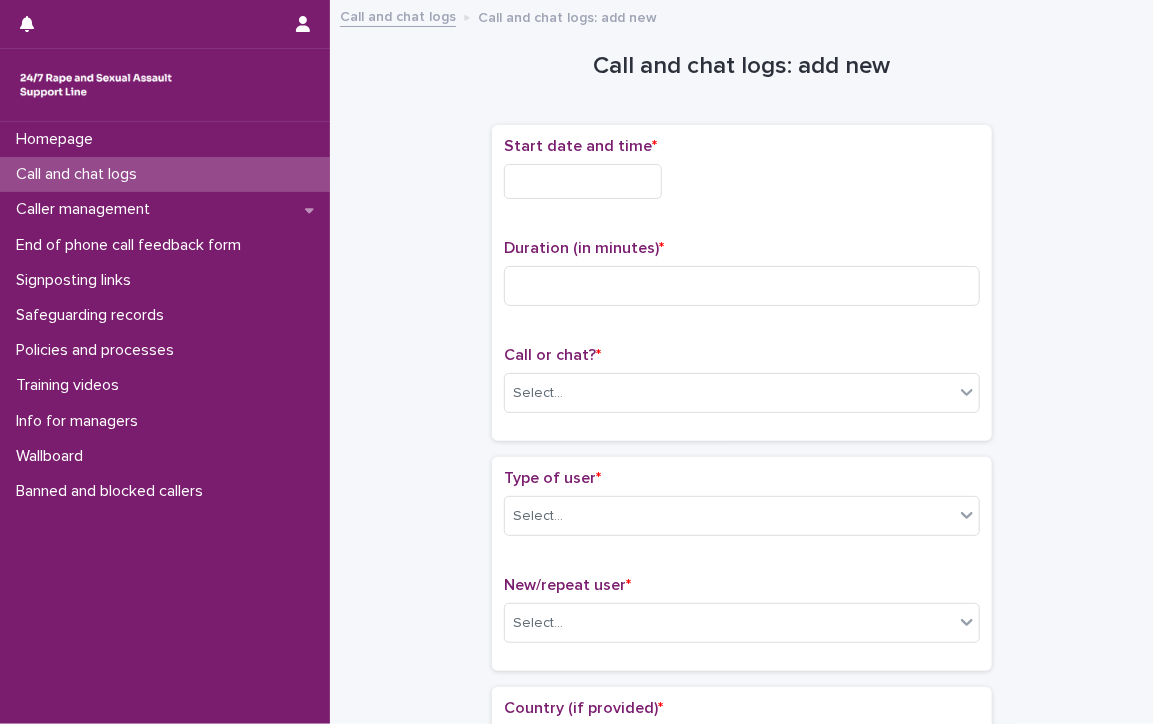 click at bounding box center (583, 181) 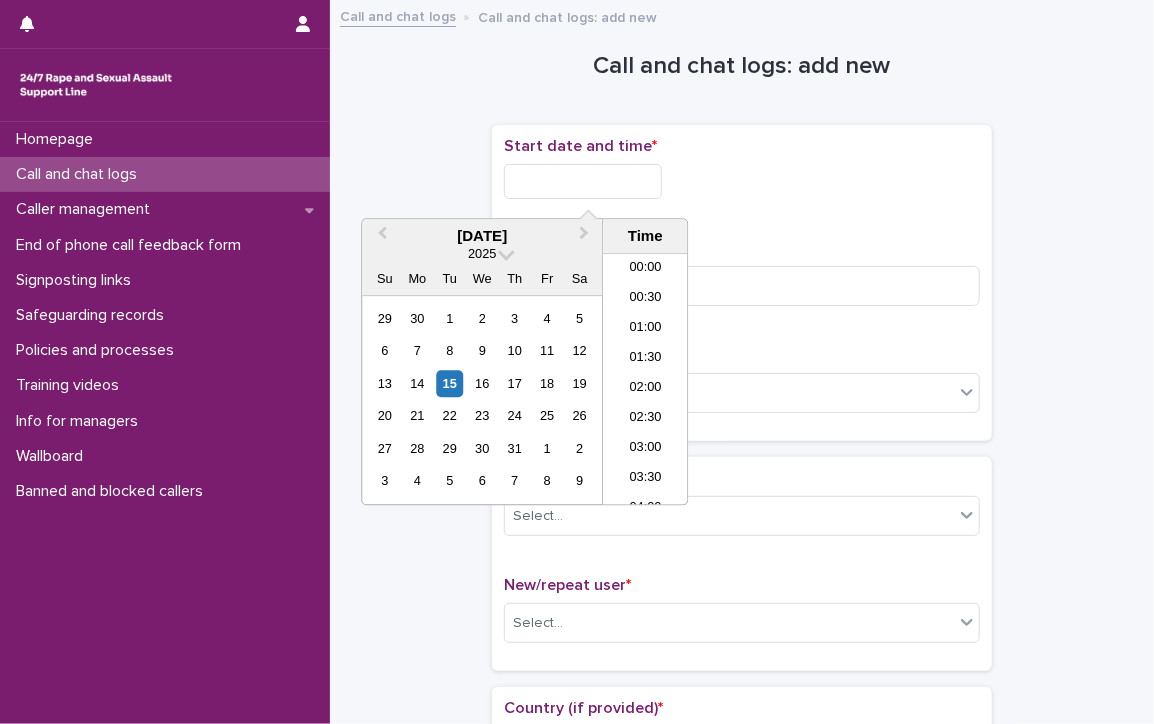 scroll, scrollTop: 370, scrollLeft: 0, axis: vertical 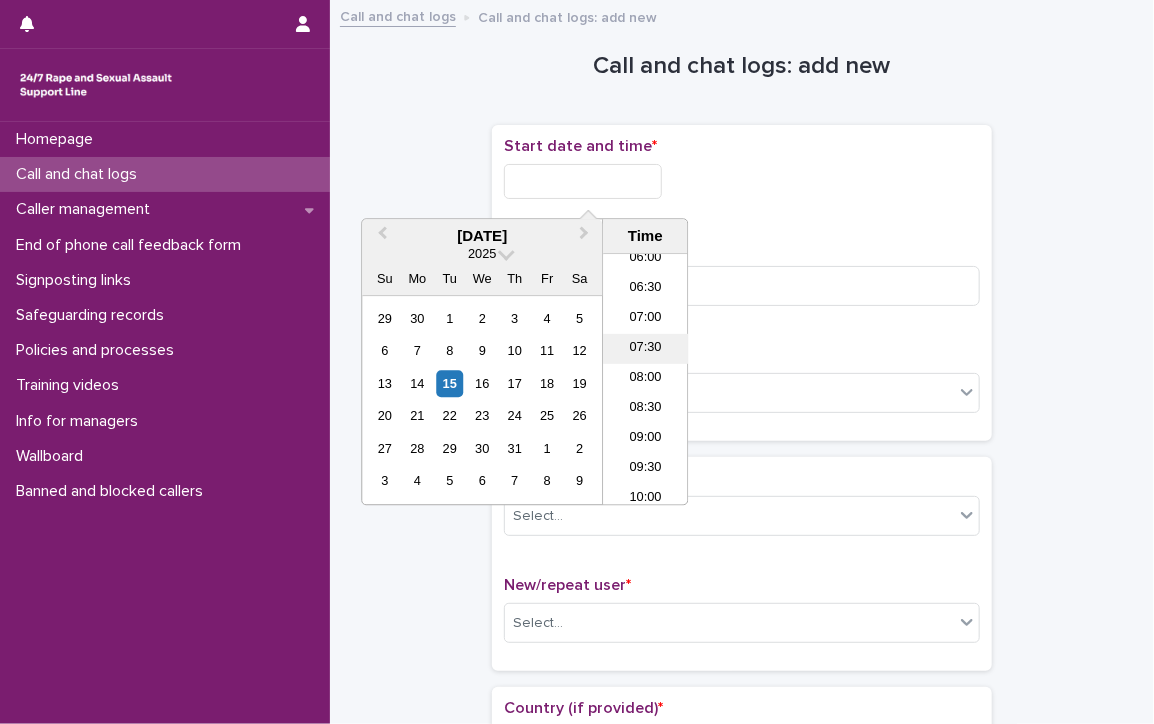 click on "07:30" at bounding box center [645, 350] 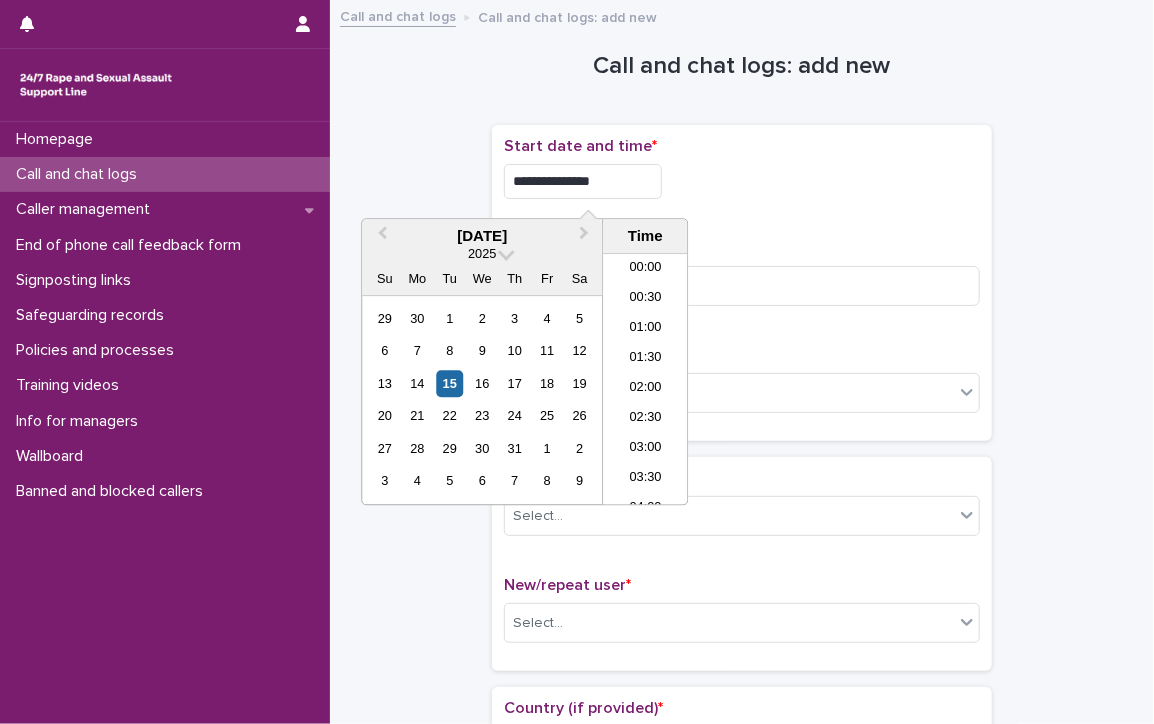 click on "**********" at bounding box center (583, 181) 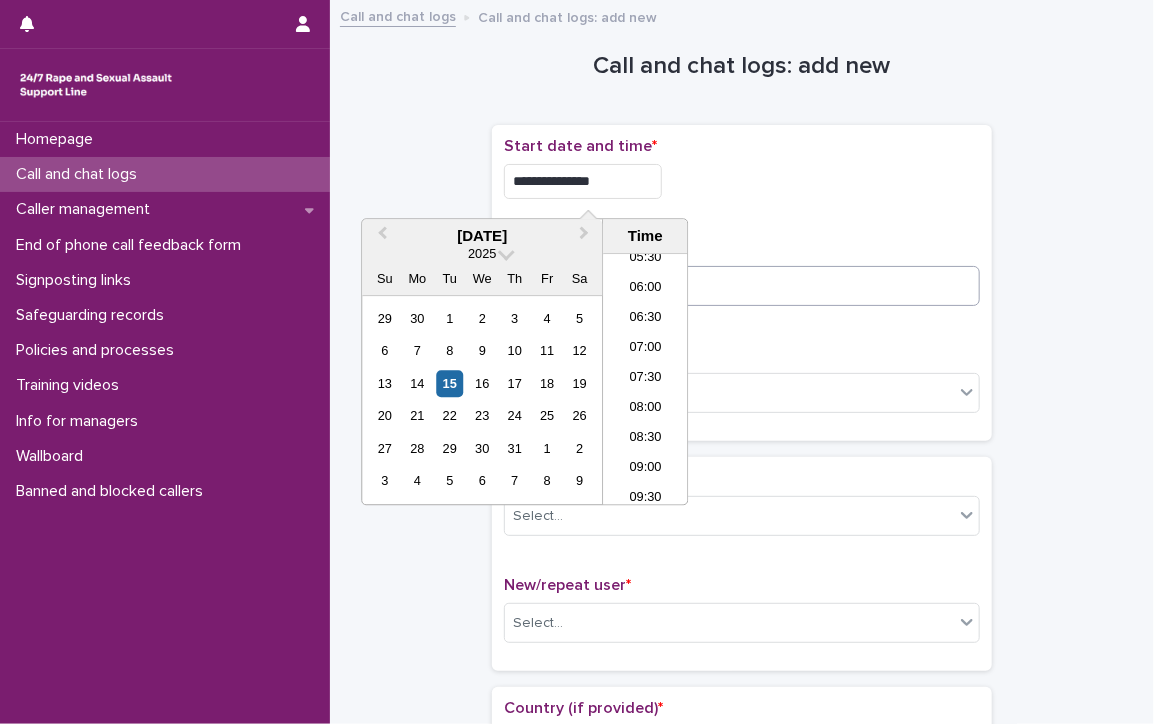 type on "**********" 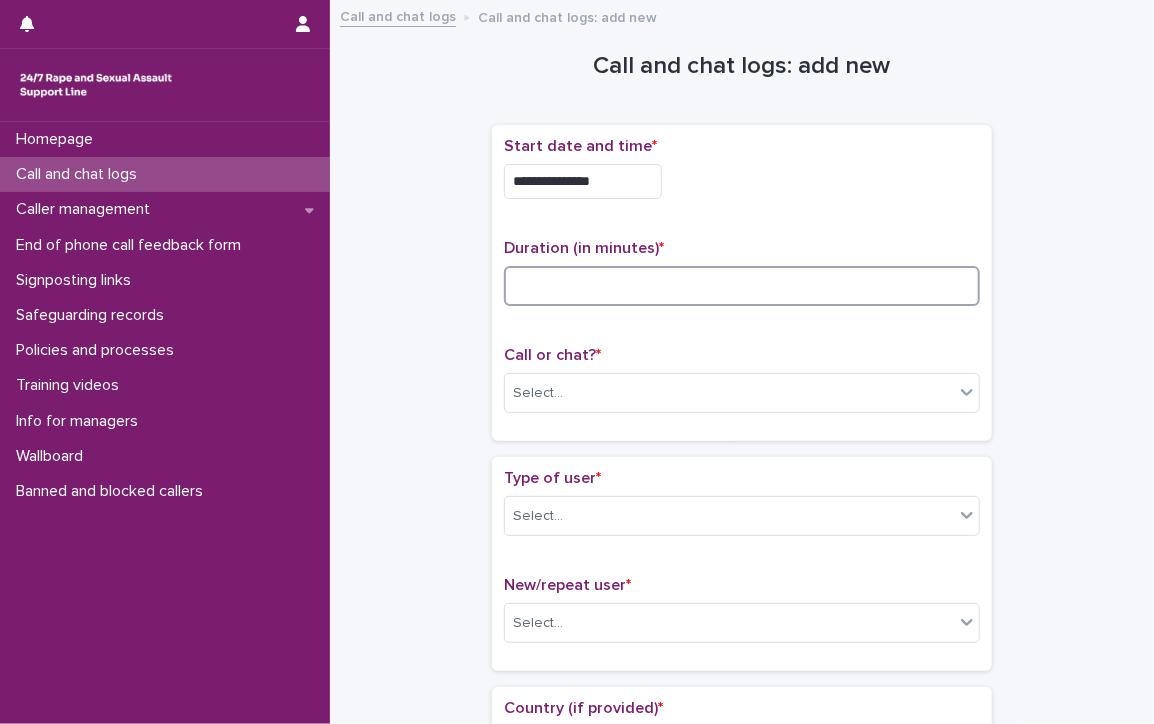 click at bounding box center (742, 286) 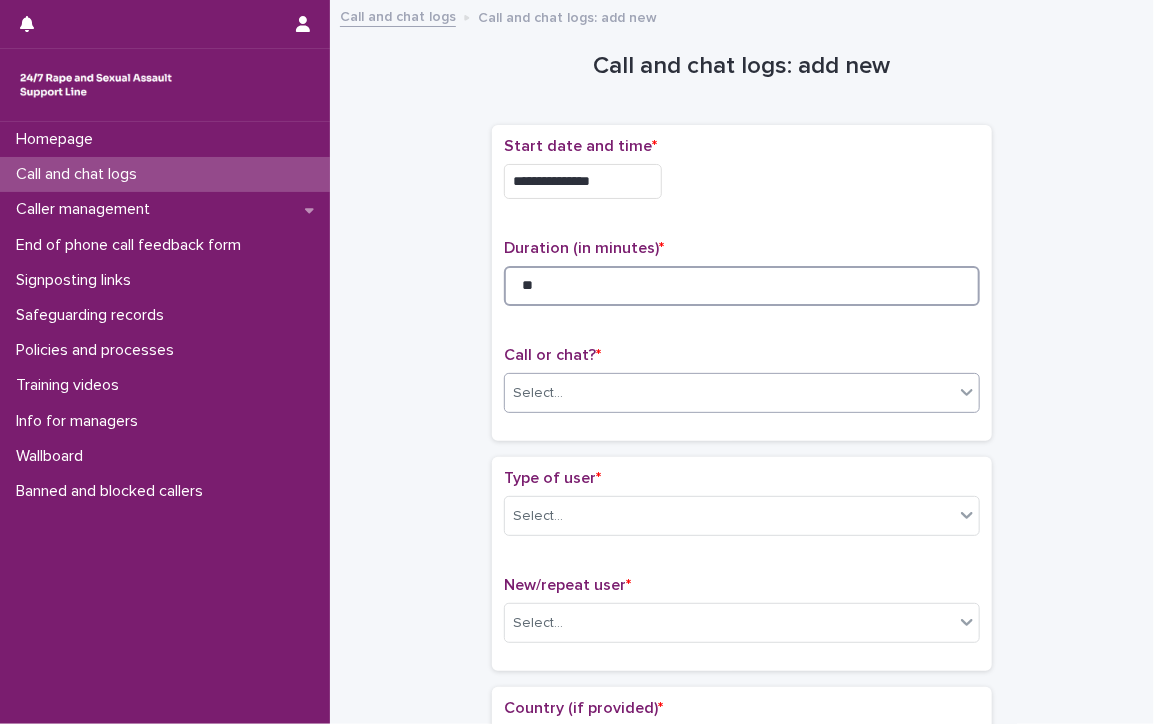 type on "**" 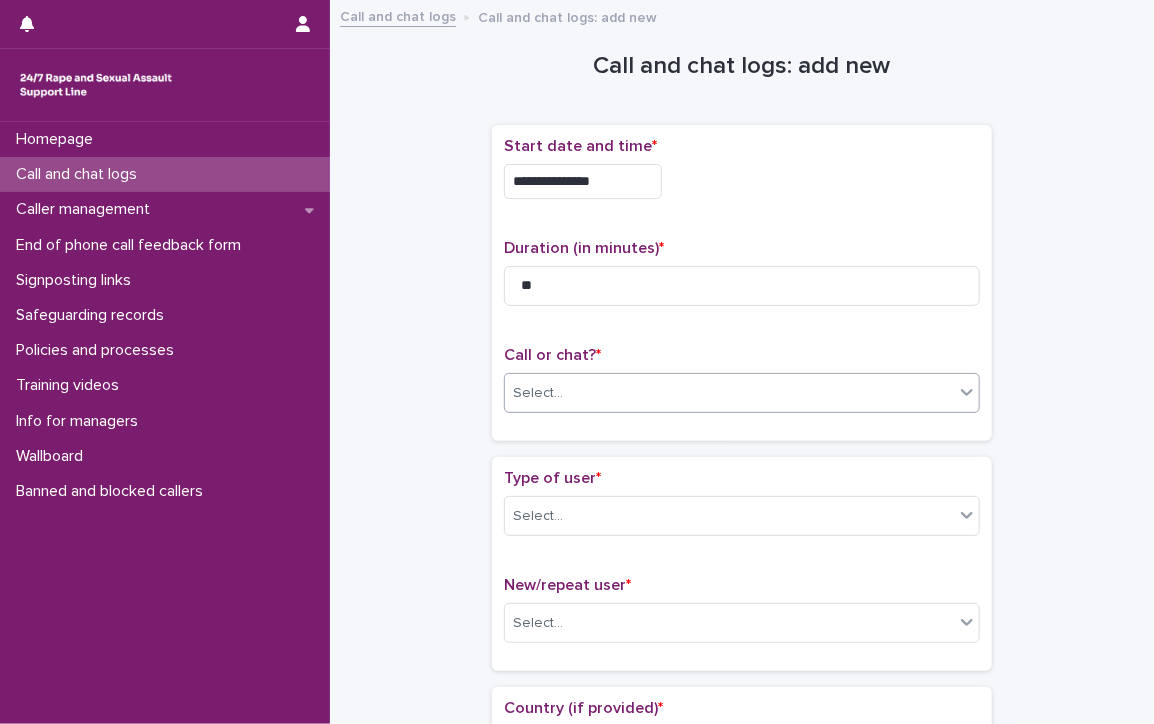 click on "Select..." at bounding box center [729, 393] 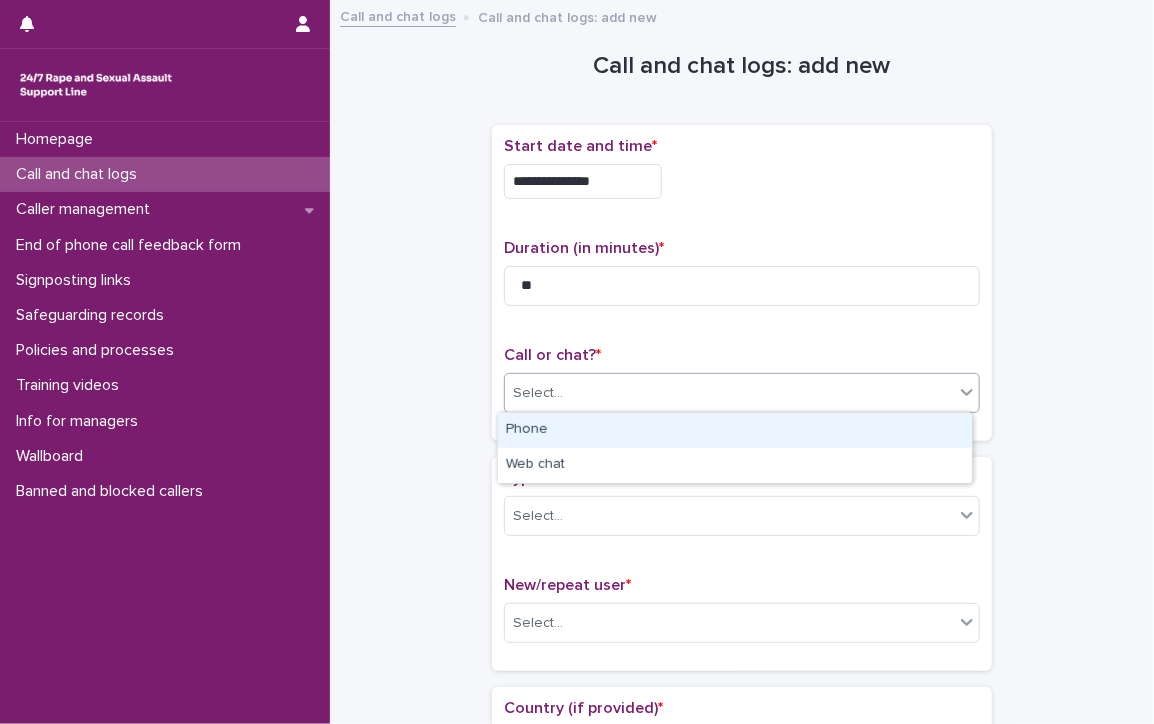 click on "Phone" at bounding box center (735, 430) 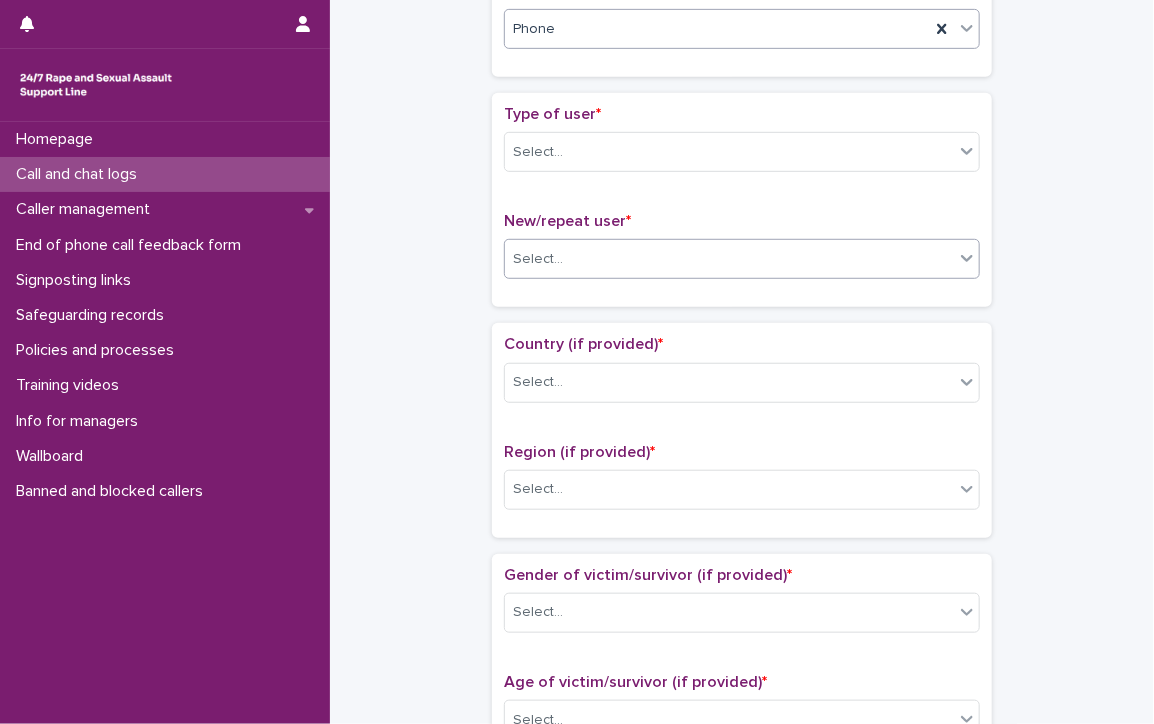 scroll, scrollTop: 400, scrollLeft: 0, axis: vertical 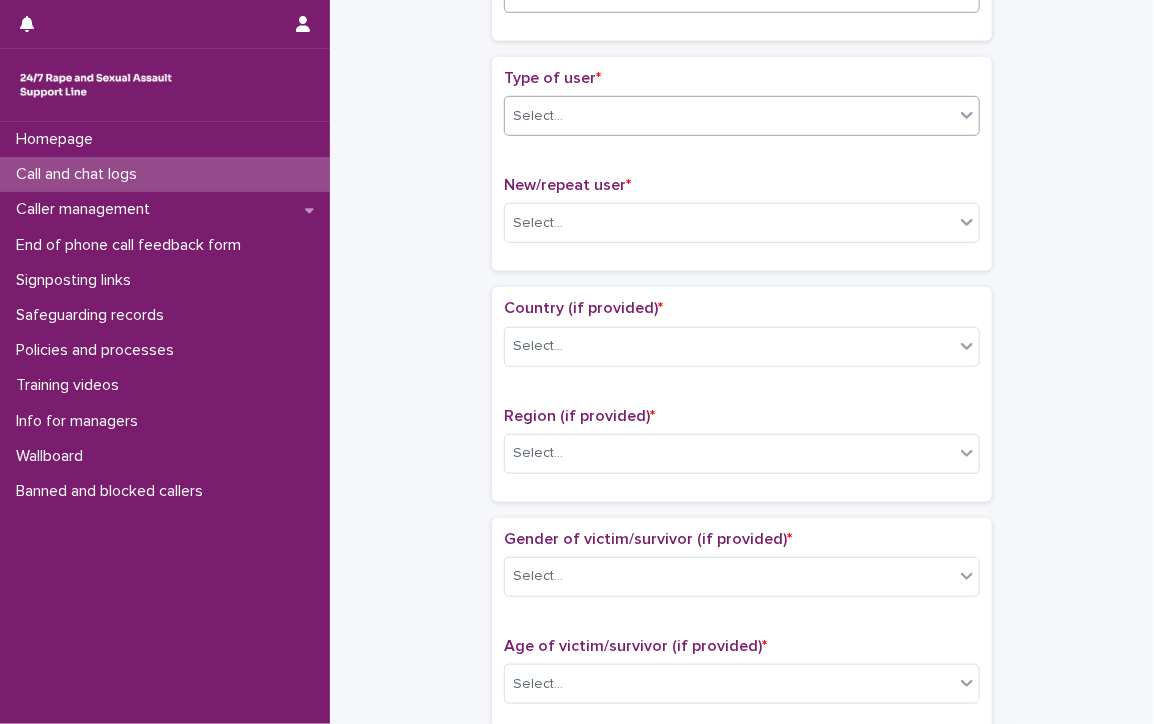 click on "Select..." at bounding box center (538, 116) 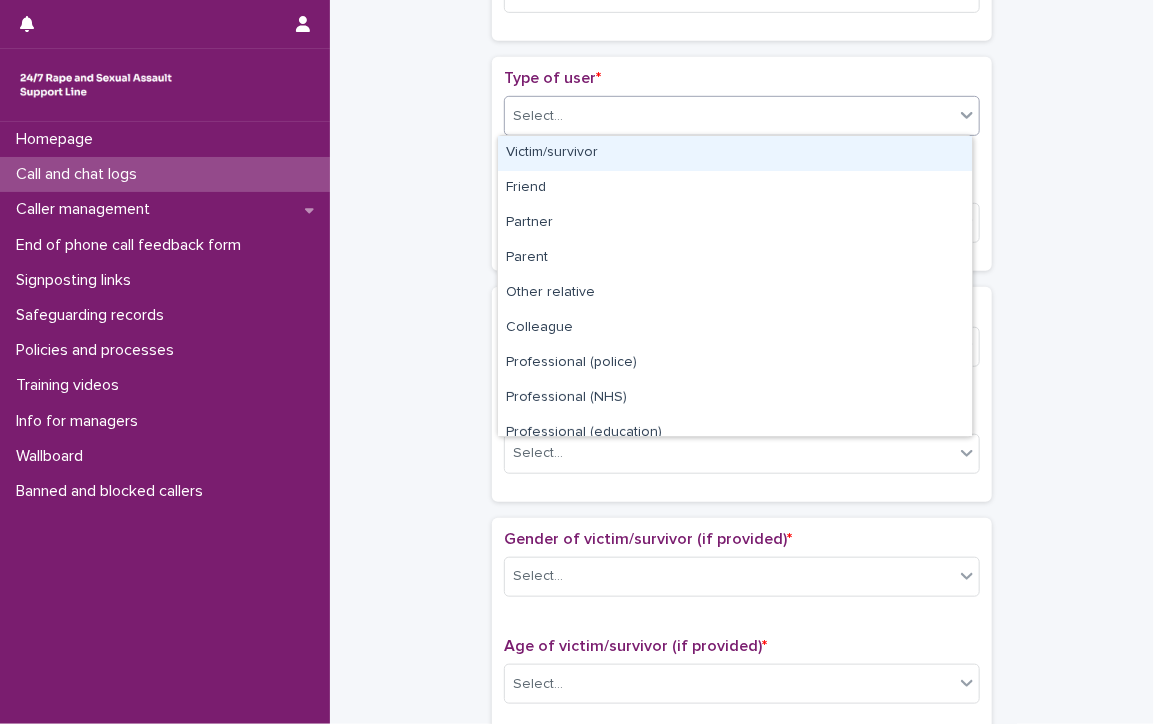 click on "Victim/survivor" at bounding box center (735, 153) 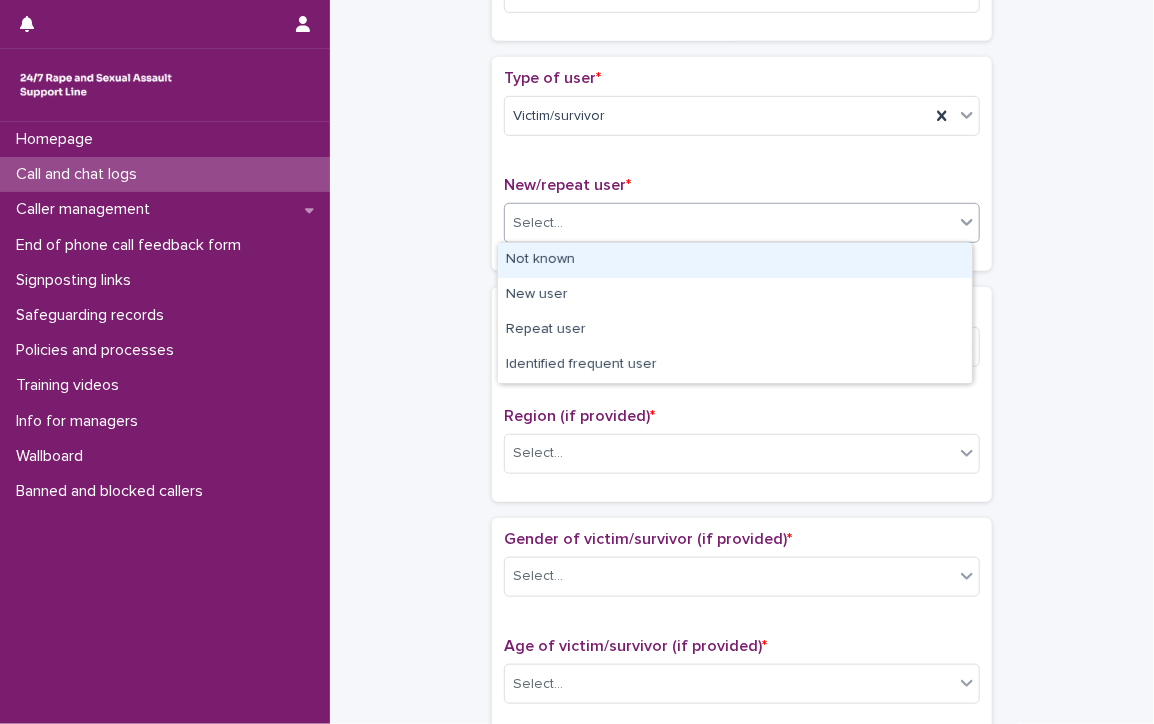 click on "Select..." at bounding box center [538, 223] 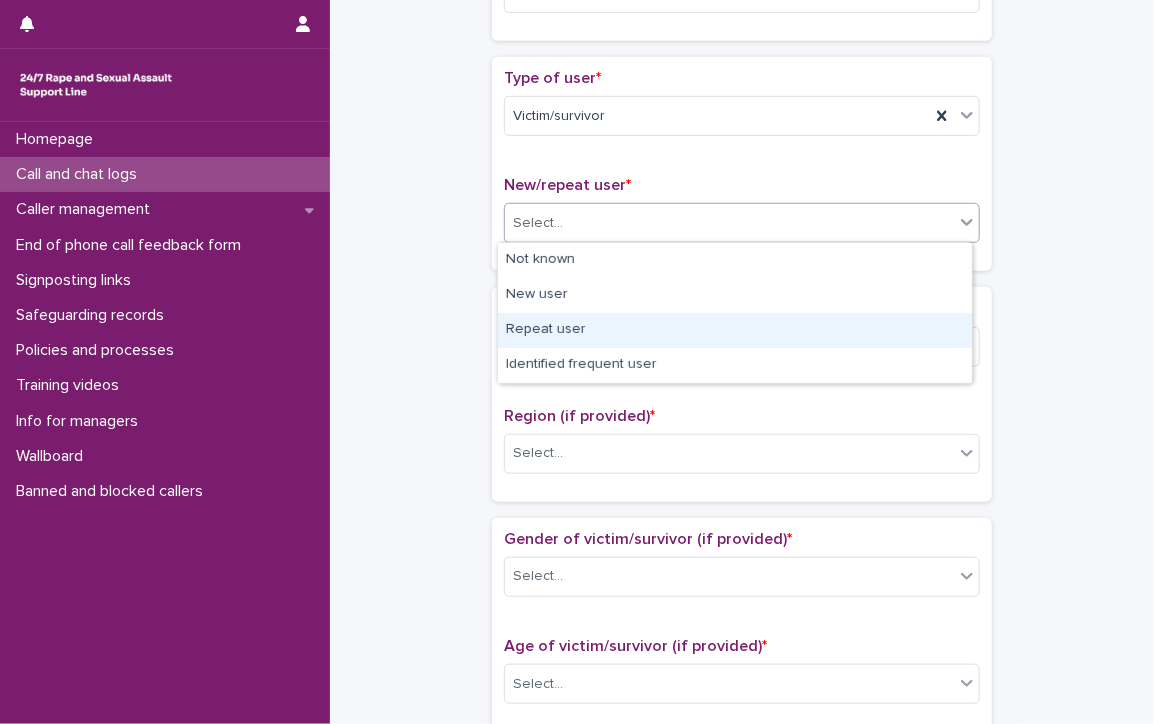click on "Repeat user" at bounding box center [735, 330] 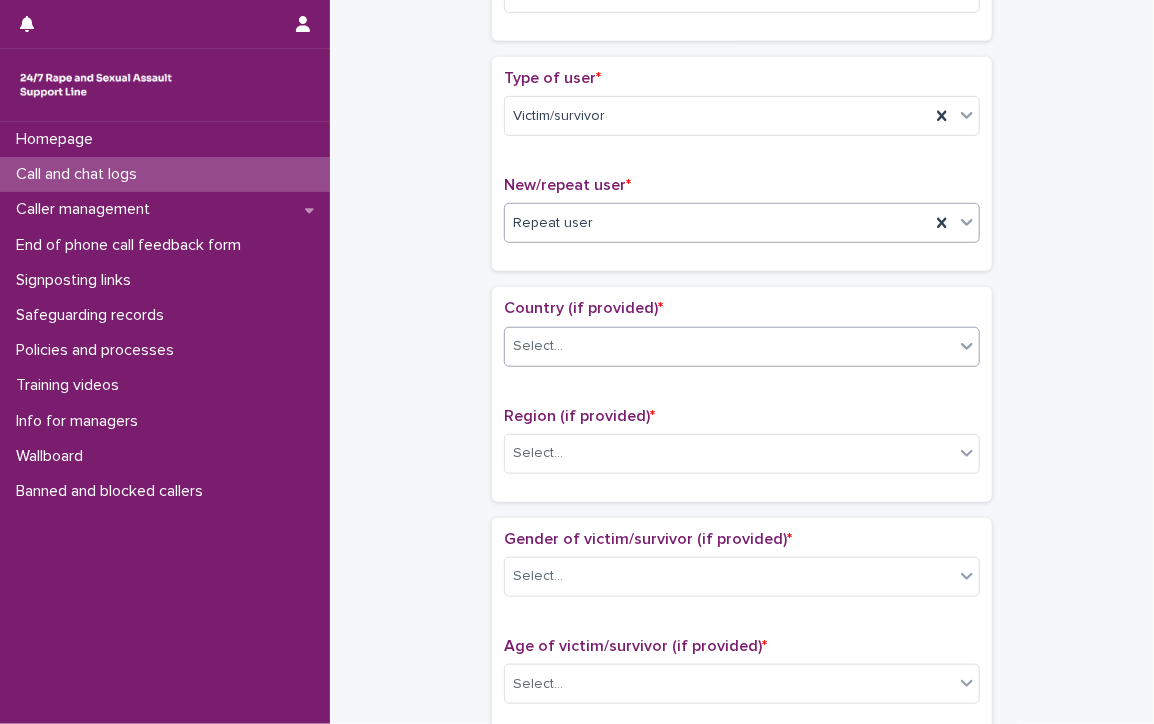 click on "Select..." at bounding box center [729, 346] 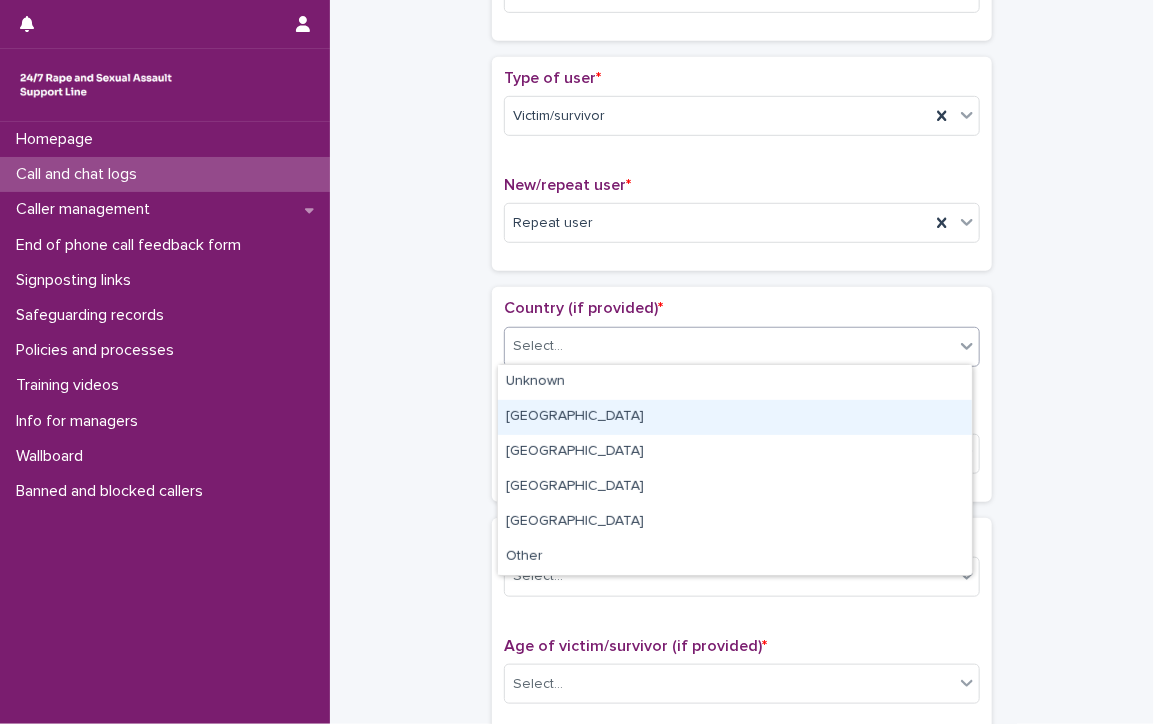 click on "[GEOGRAPHIC_DATA]" at bounding box center (735, 417) 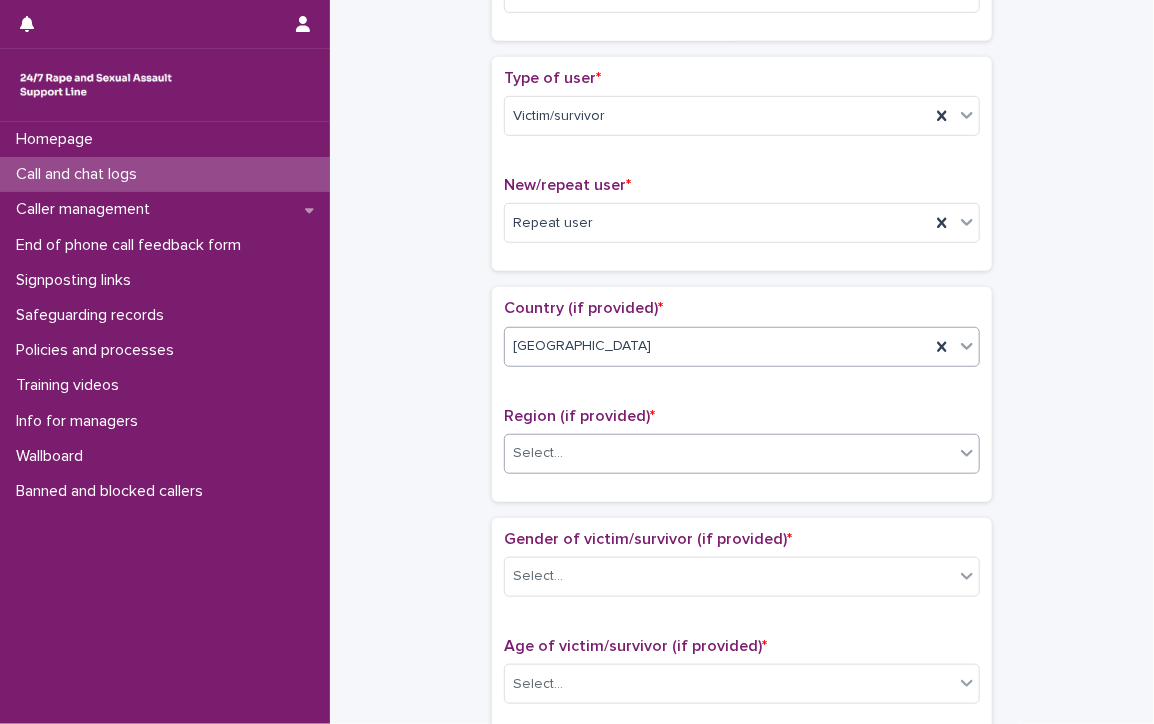 click on "Select..." at bounding box center (729, 453) 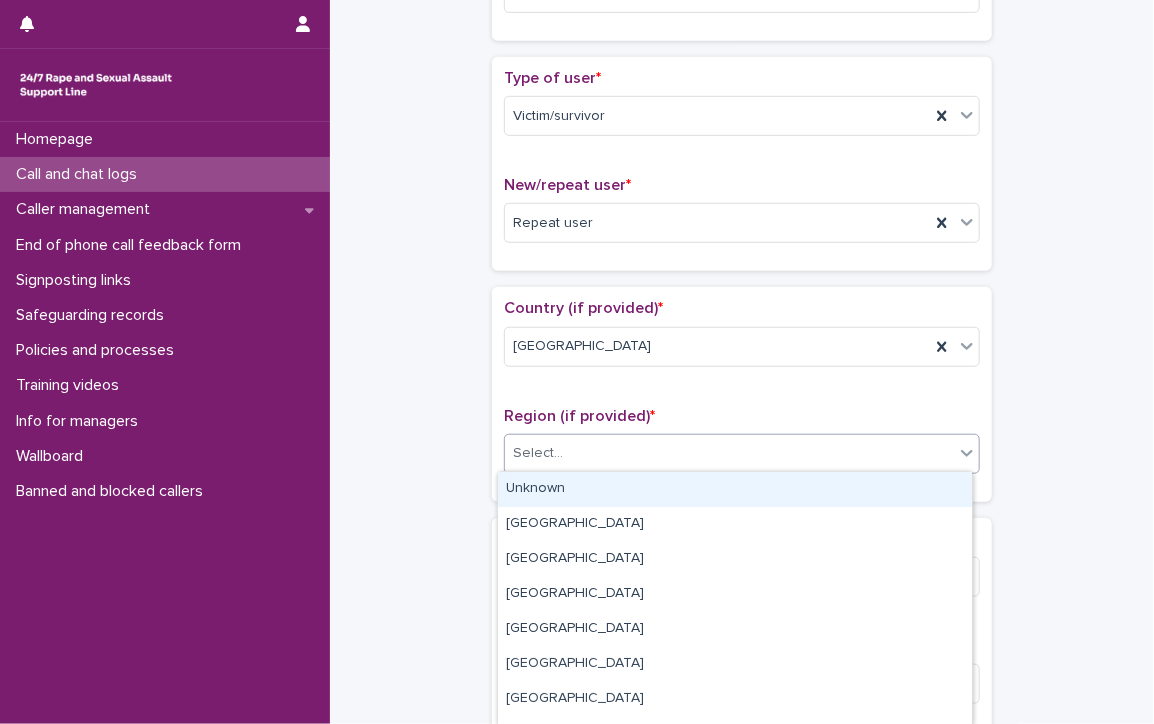 click on "Unknown" at bounding box center (735, 489) 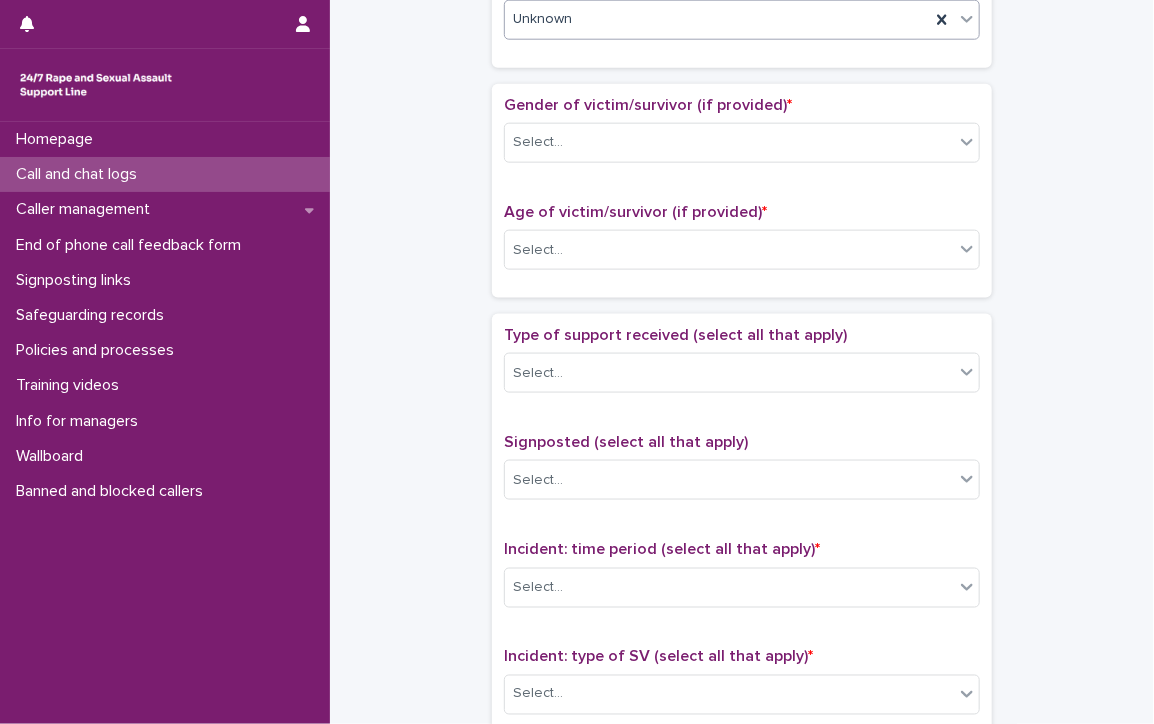 scroll, scrollTop: 800, scrollLeft: 0, axis: vertical 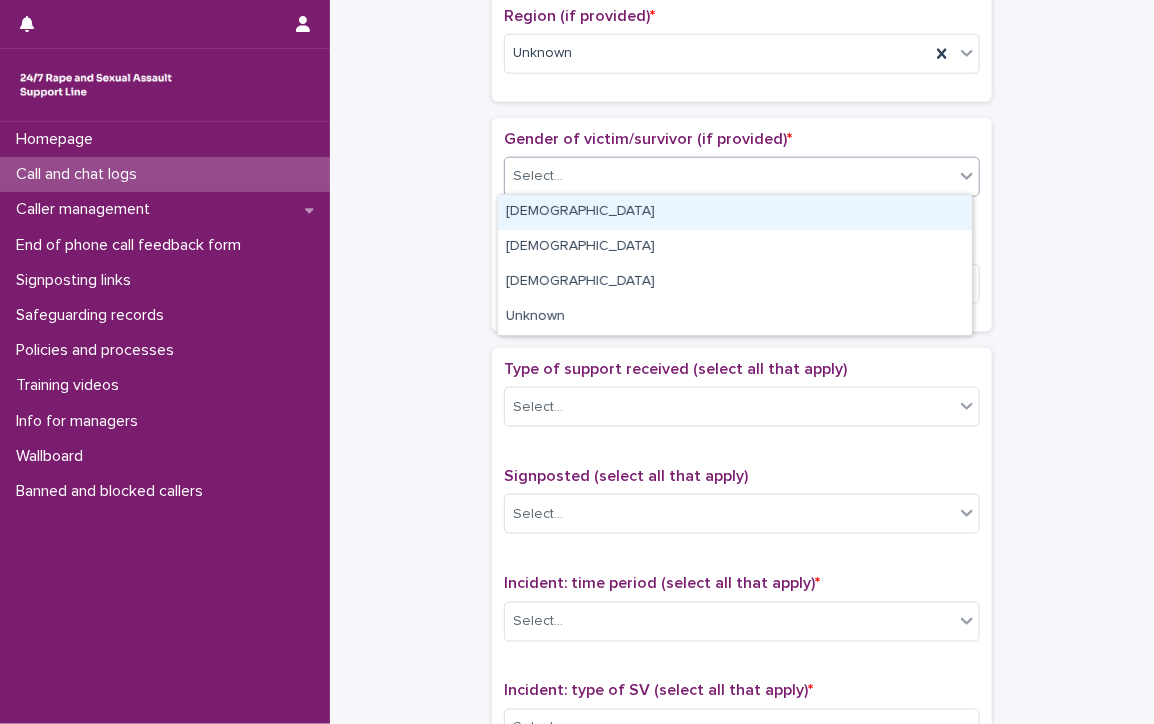 click on "Select..." at bounding box center (729, 176) 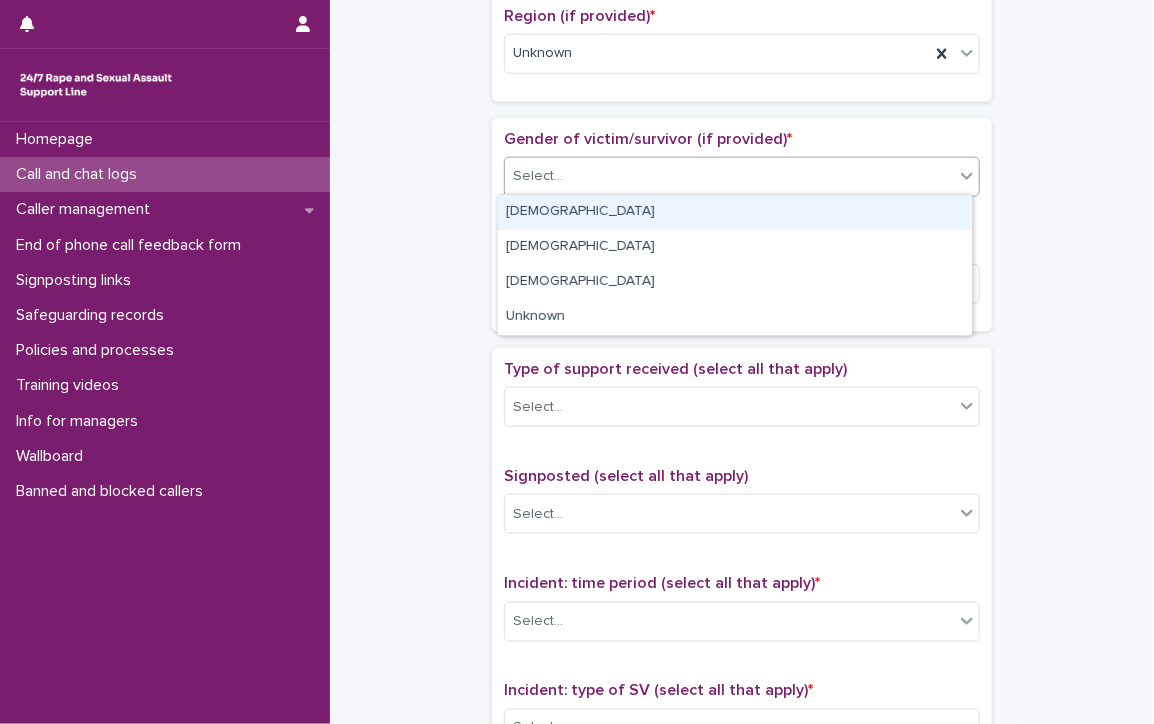 click on "[DEMOGRAPHIC_DATA]" at bounding box center [735, 212] 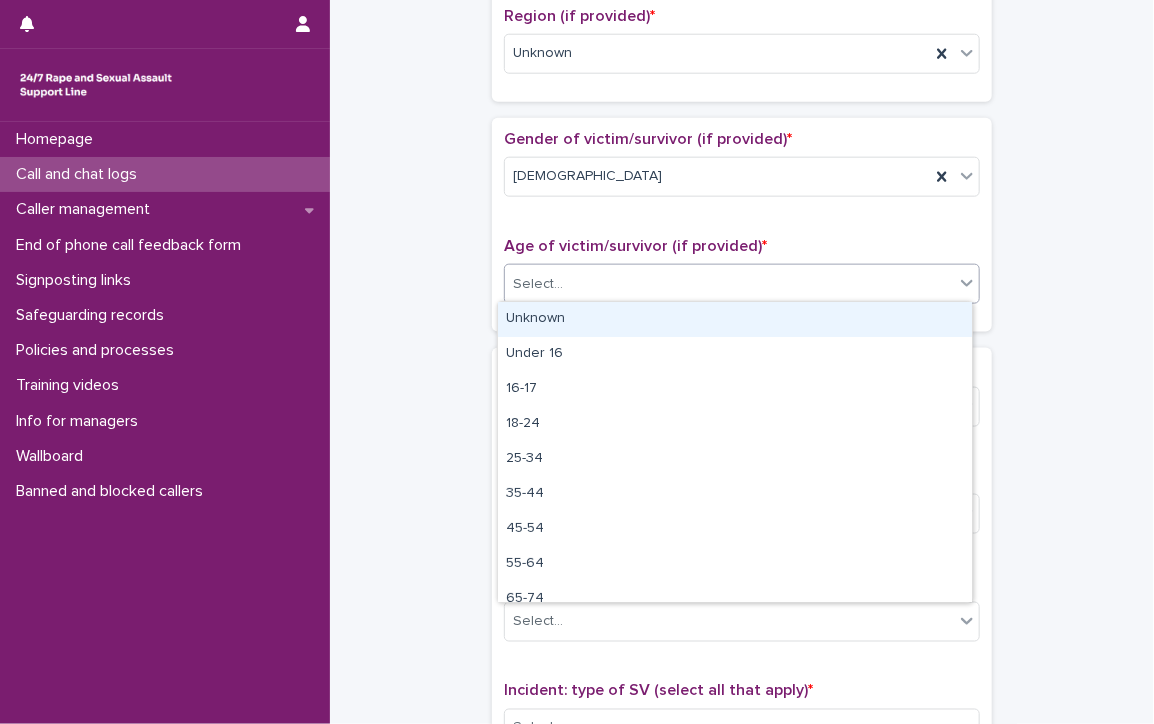 click on "Select..." at bounding box center [729, 284] 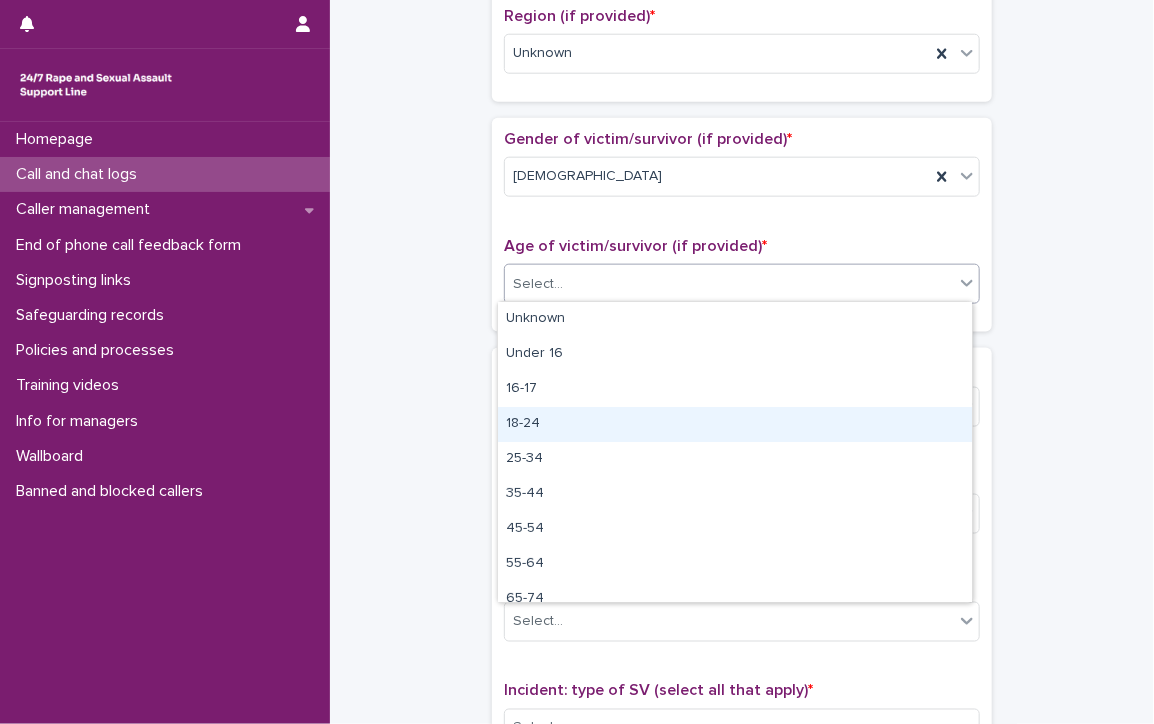 click on "18-24" at bounding box center (735, 424) 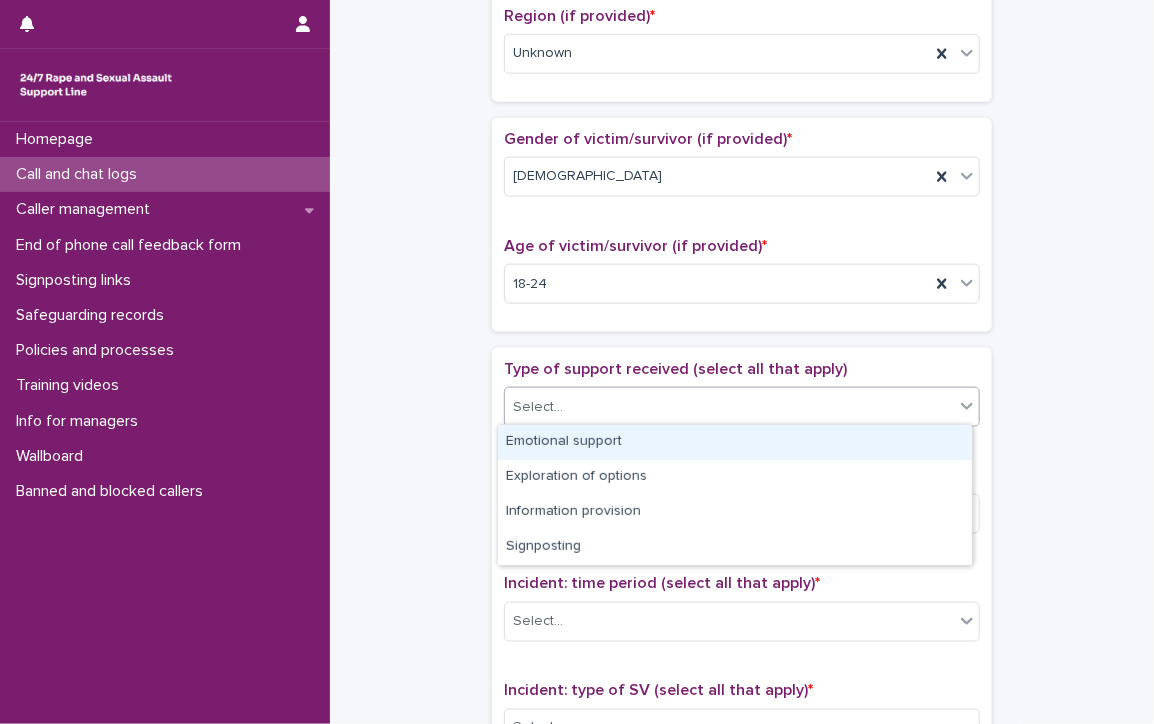 click on "Select..." at bounding box center [729, 407] 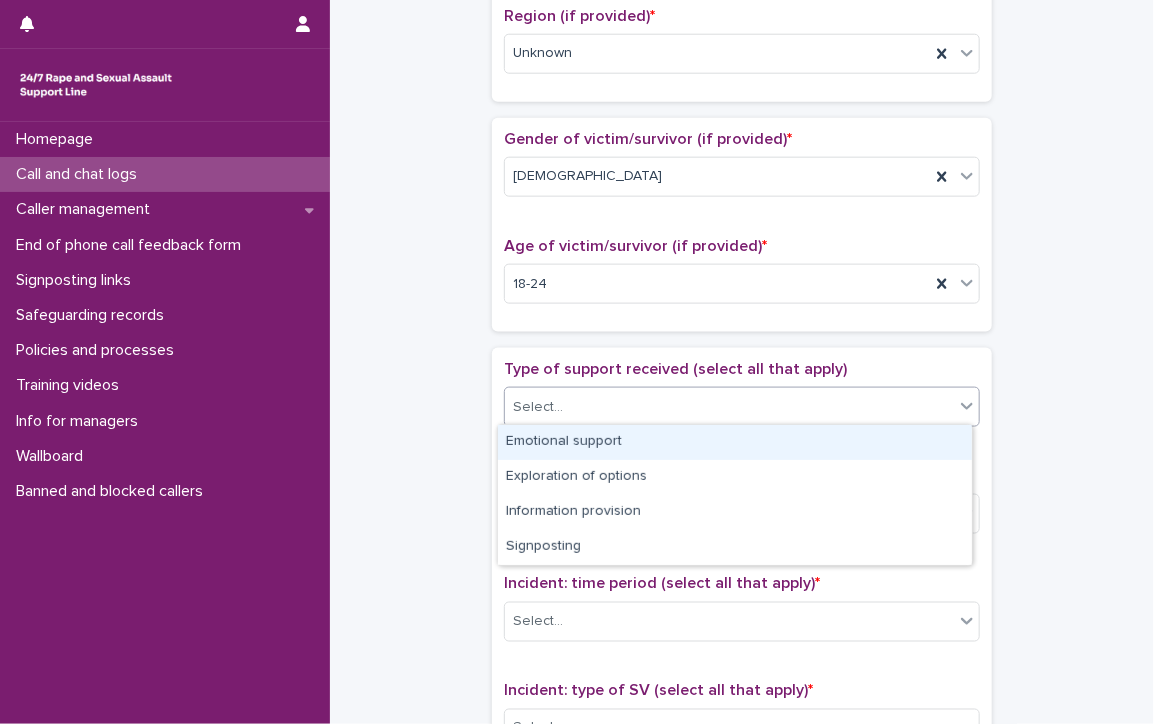 click on "Emotional support" at bounding box center (735, 442) 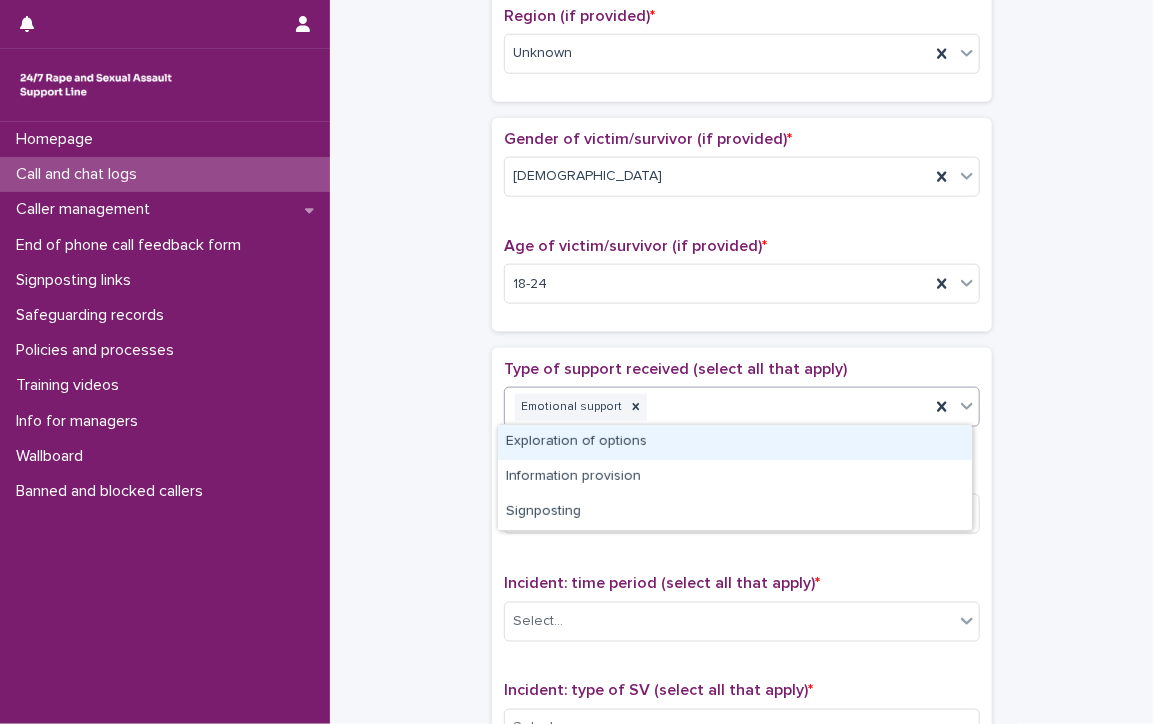 click on "Emotional support" at bounding box center [717, 407] 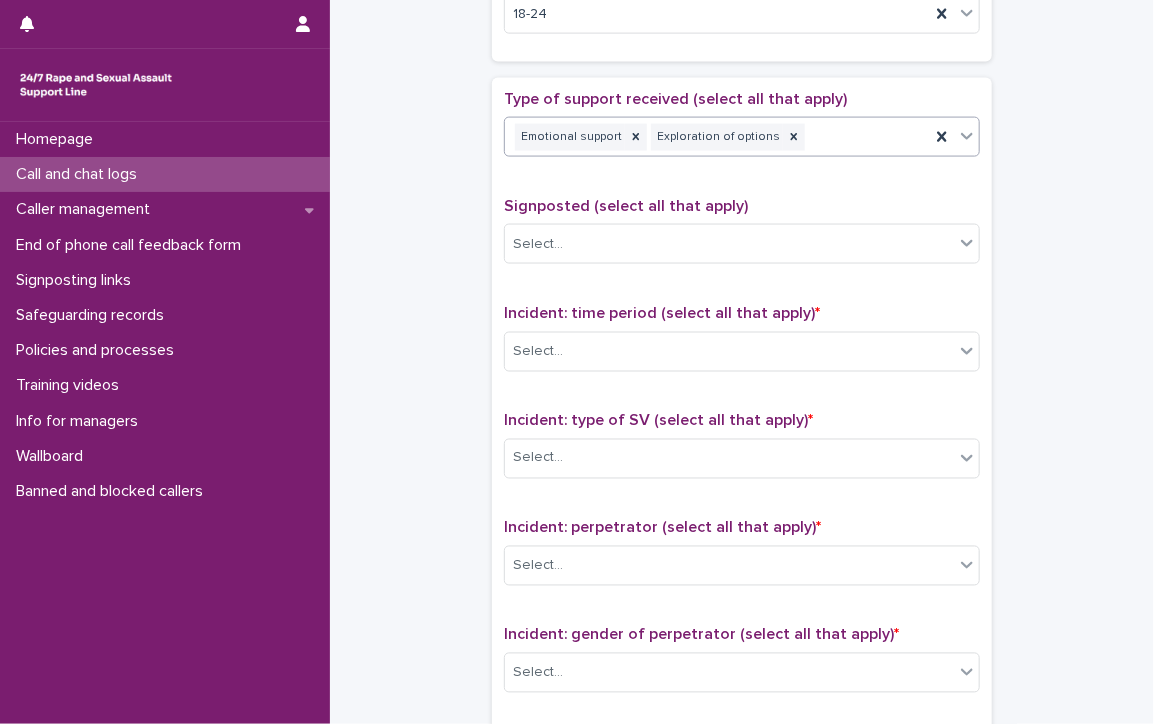 scroll, scrollTop: 1100, scrollLeft: 0, axis: vertical 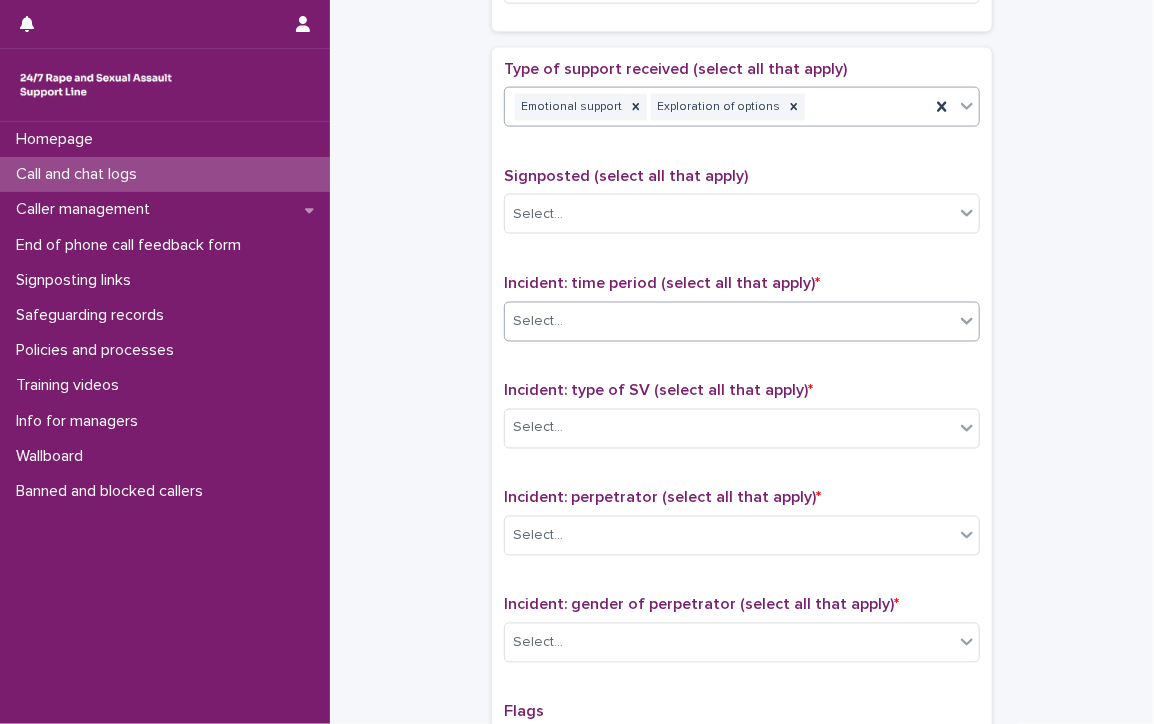 click on "Select..." at bounding box center (729, 321) 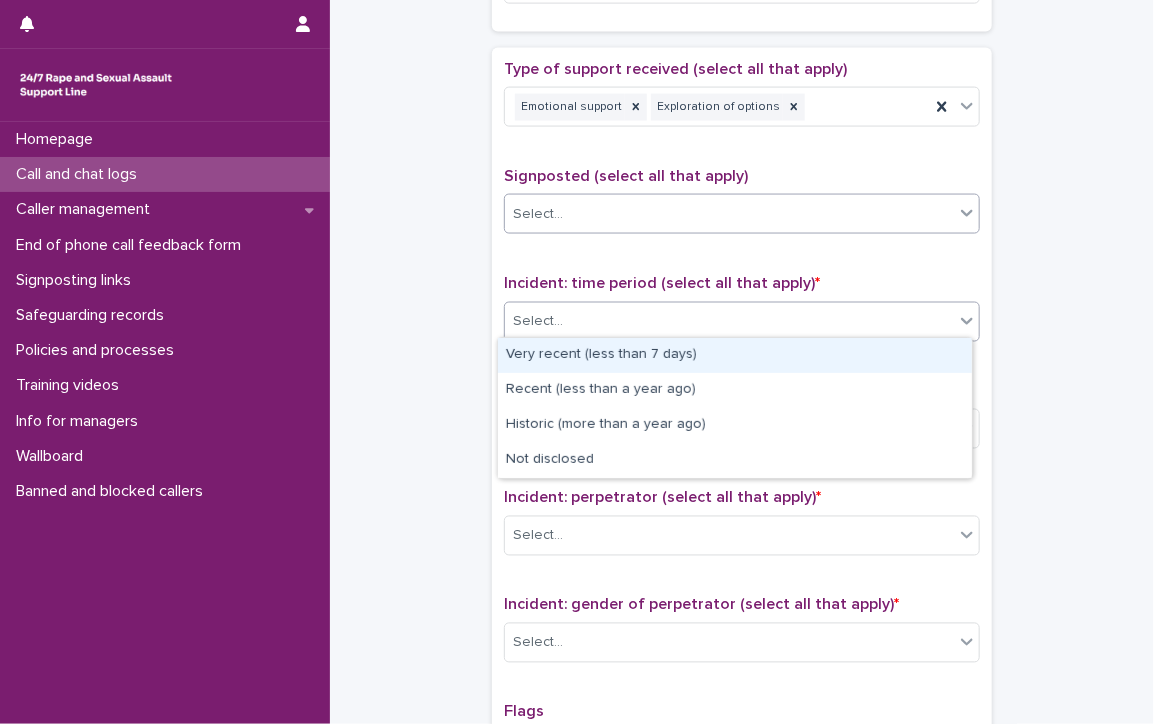 click on "Select..." at bounding box center [729, 214] 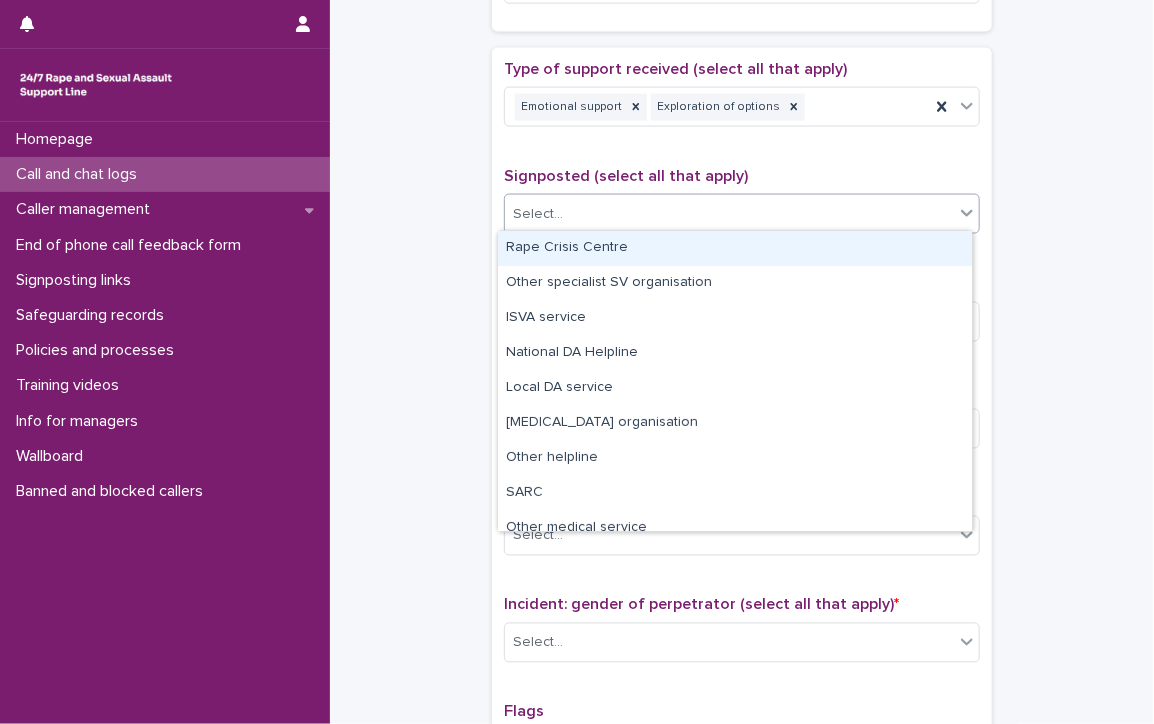 click on "**********" at bounding box center (742, -66) 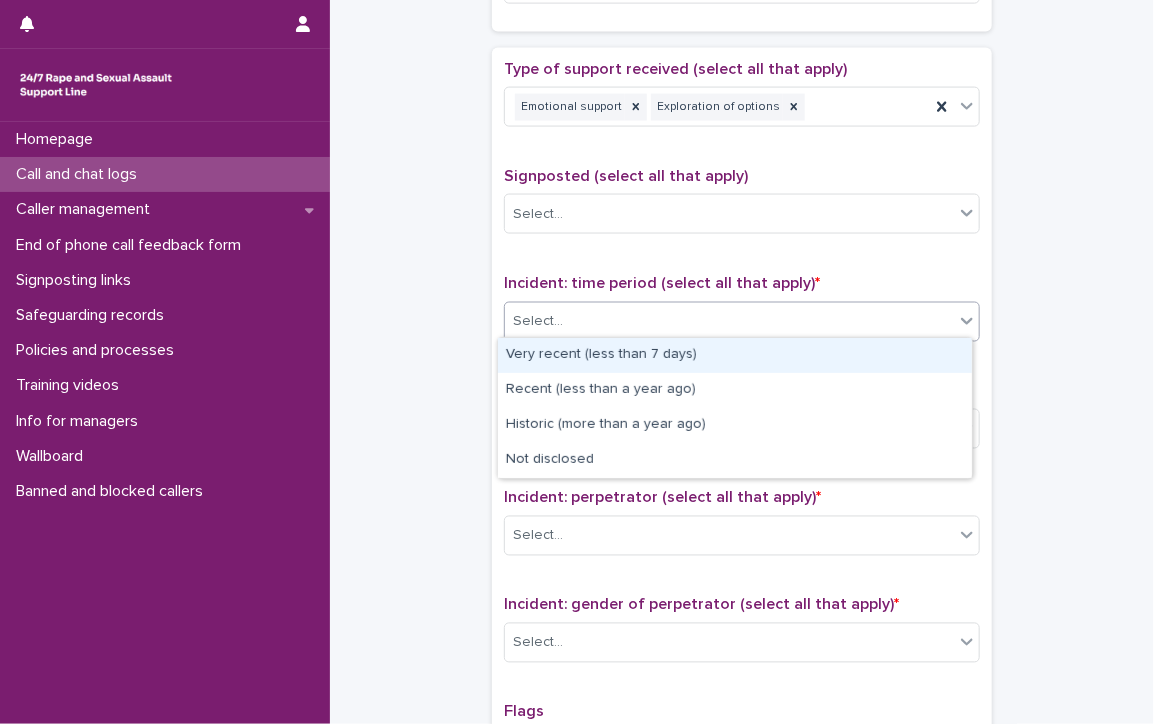 click on "Select..." at bounding box center [729, 321] 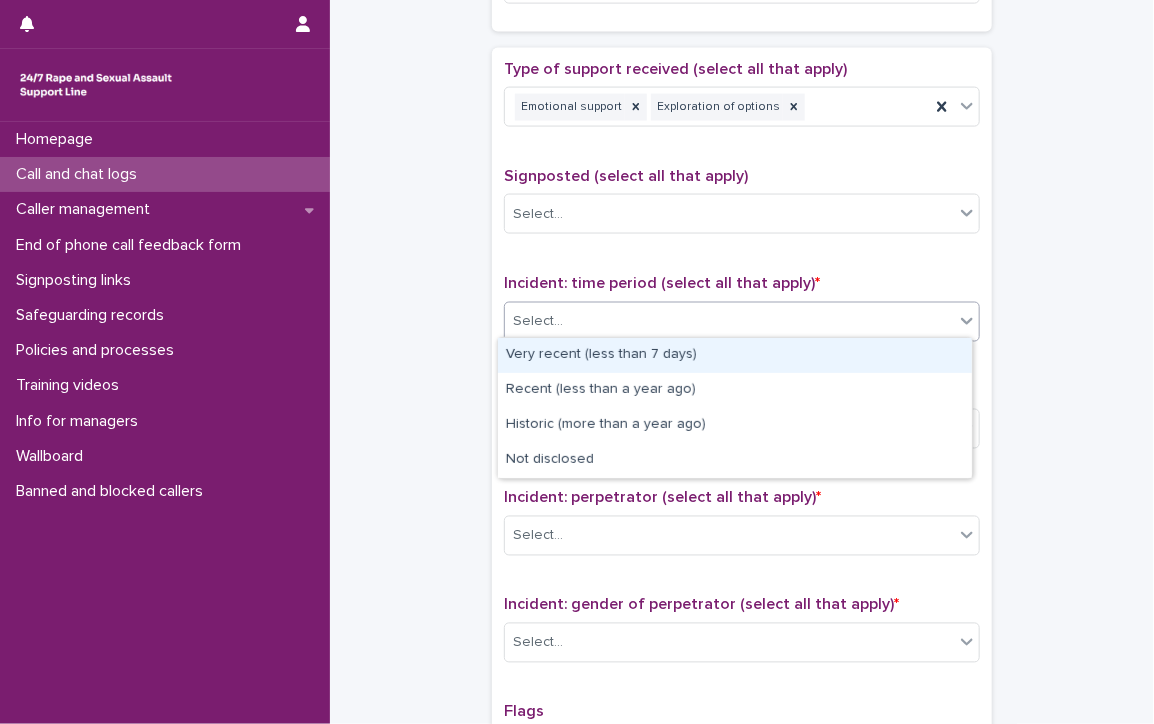 click on "Very recent (less than 7 days)" at bounding box center [735, 355] 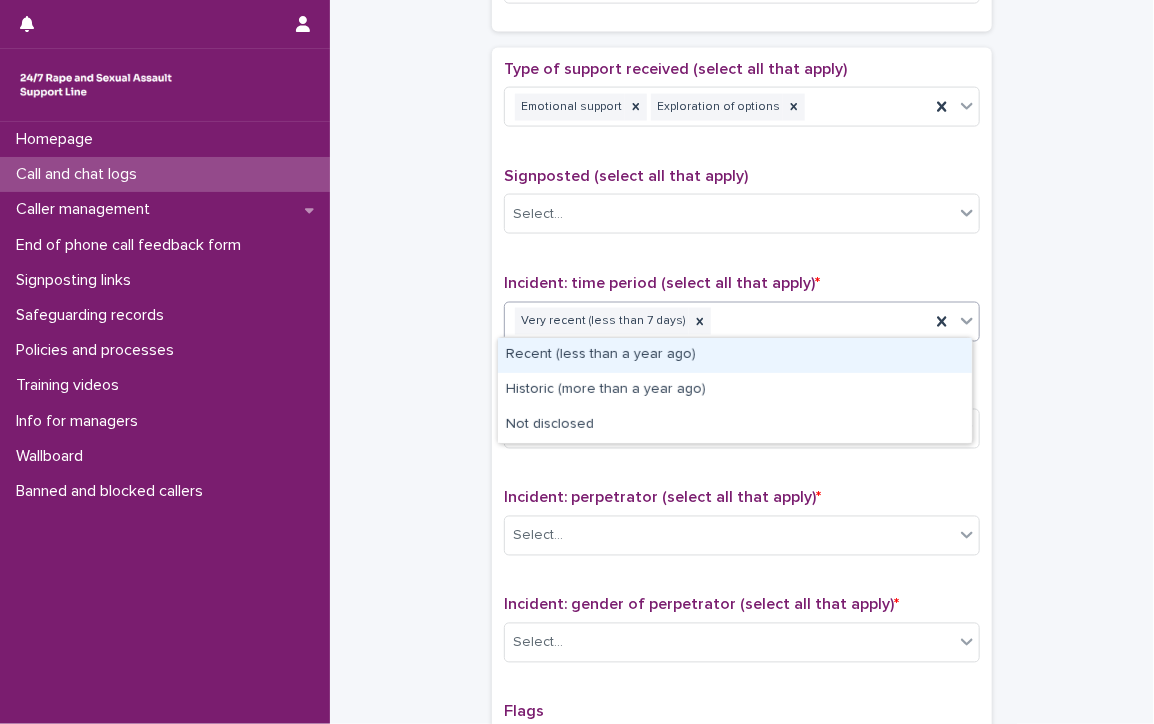 click on "Very recent (less than 7 days)" at bounding box center (717, 321) 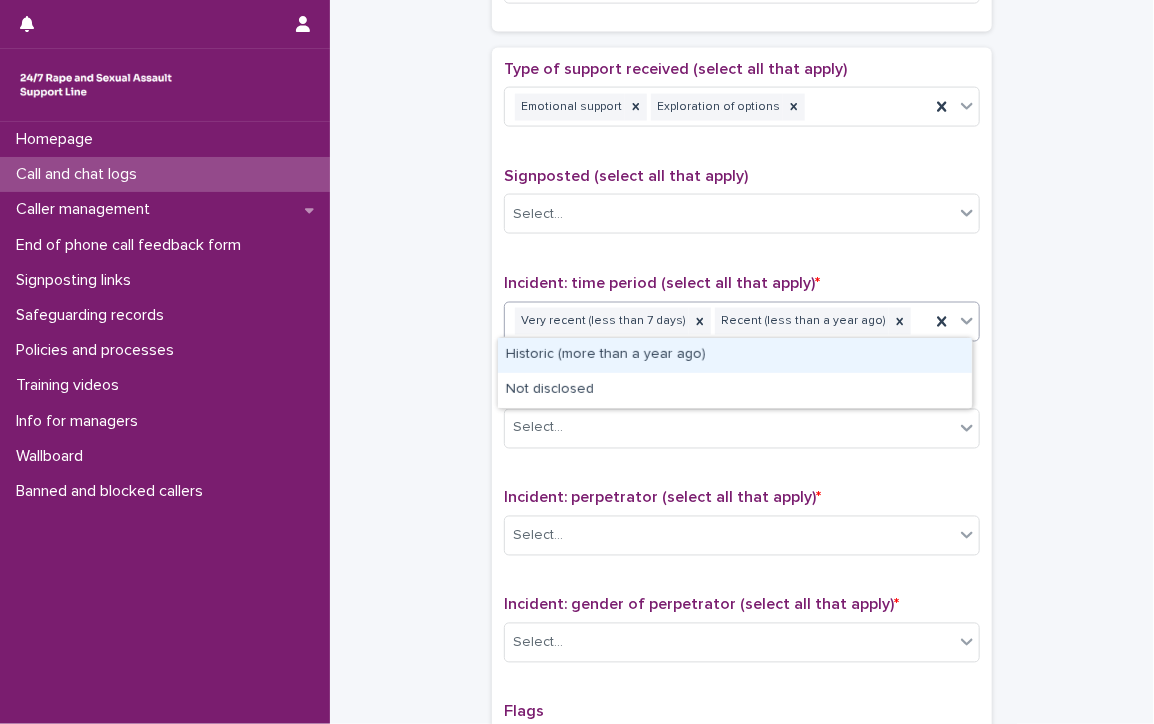 click on "Very recent (less than 7 days) Recent (less than a year ago)" at bounding box center (717, 321) 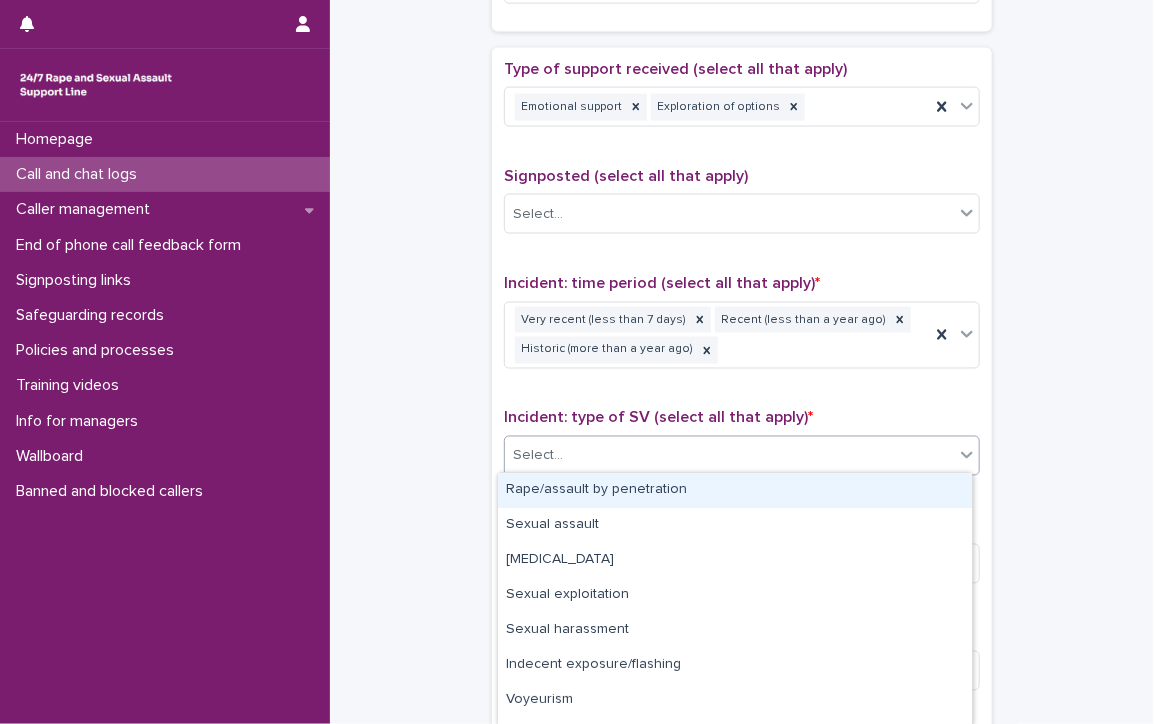 click on "Select..." at bounding box center [729, 456] 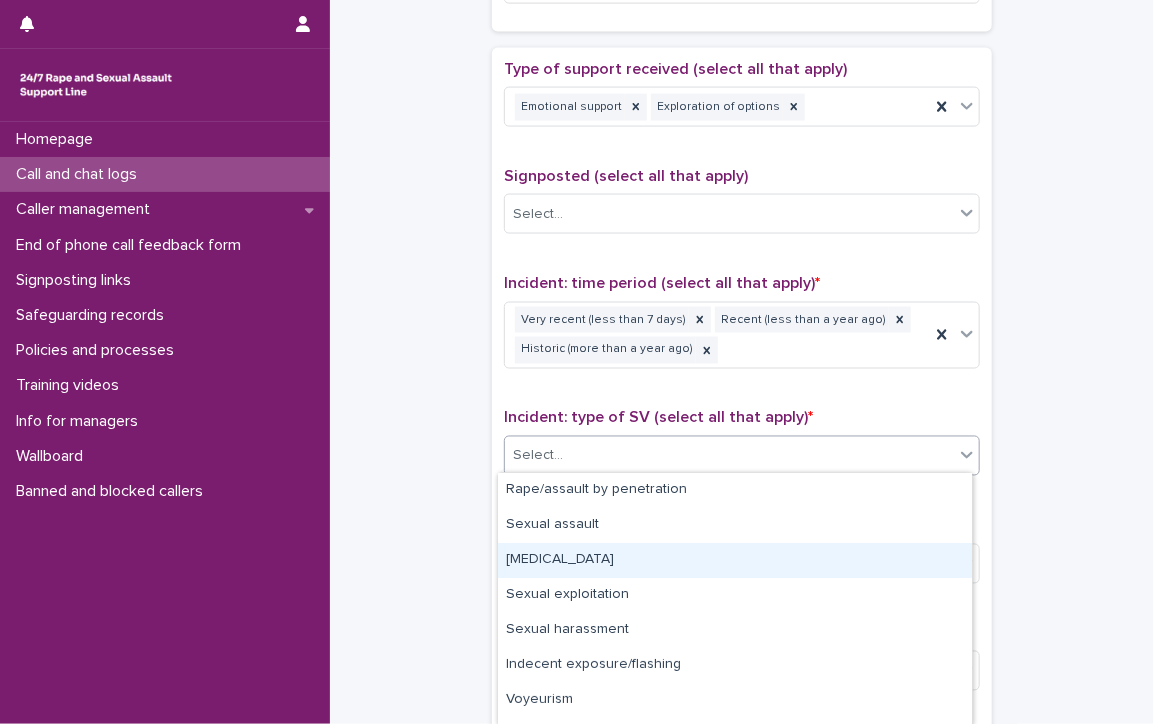 click on "[MEDICAL_DATA]" at bounding box center (735, 560) 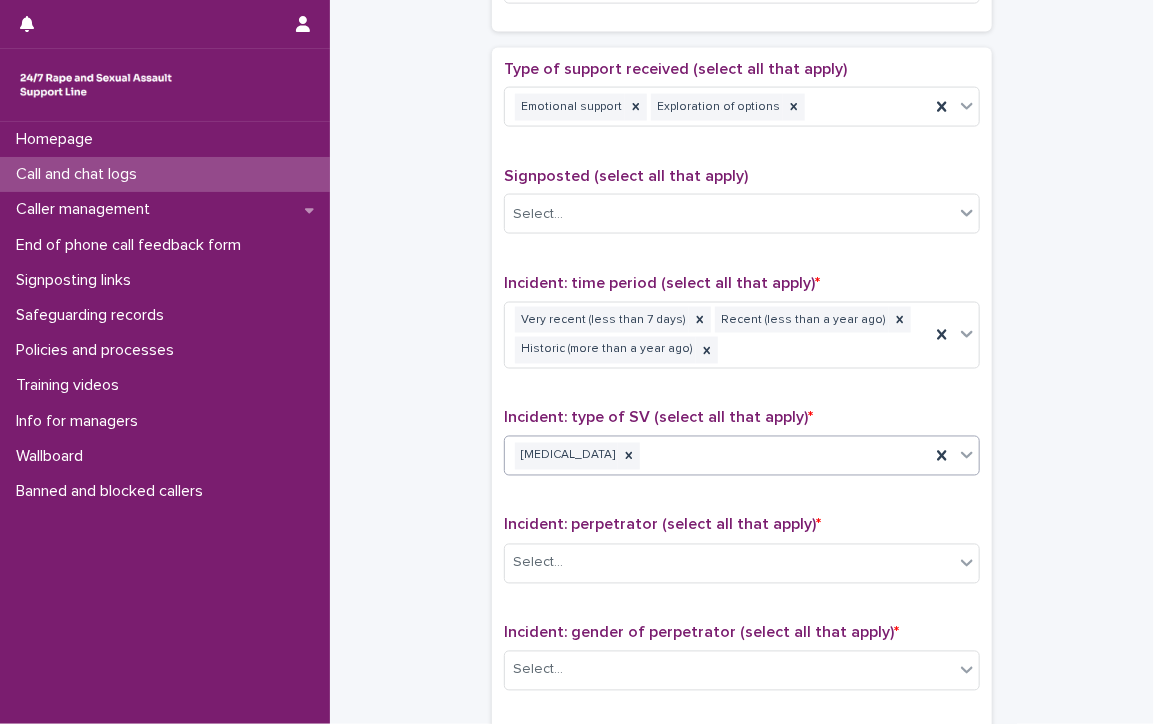 click on "[MEDICAL_DATA]" at bounding box center [717, 456] 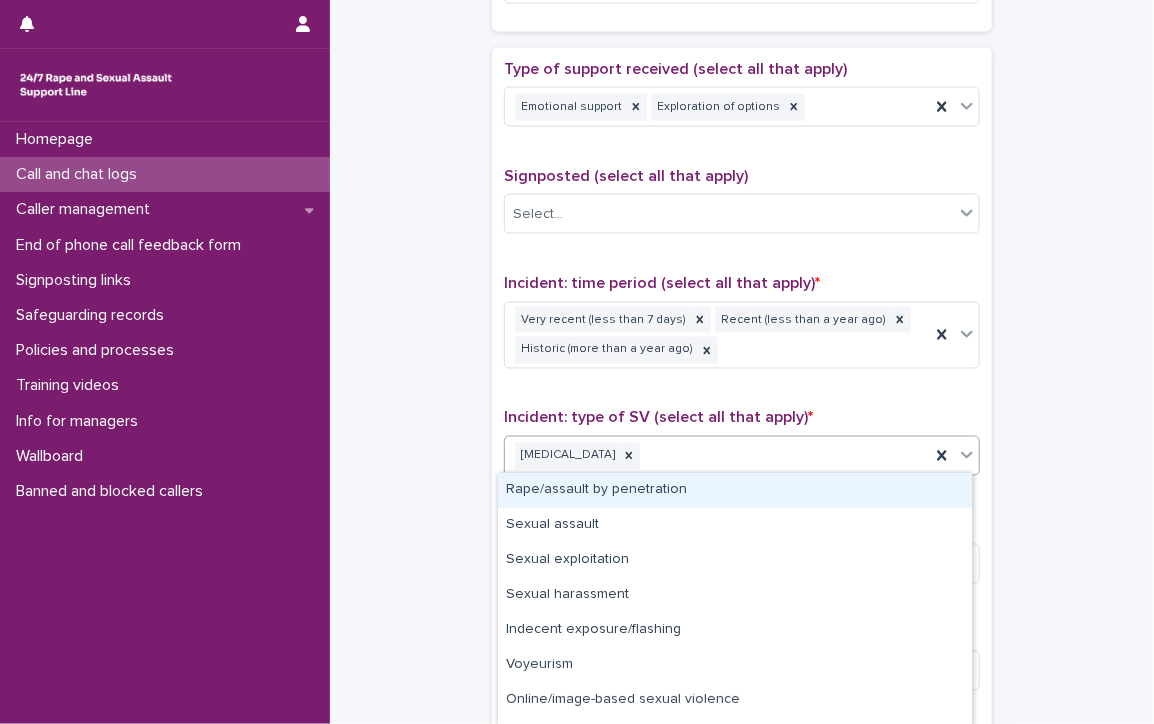 click on "Rape/assault by penetration" at bounding box center [735, 490] 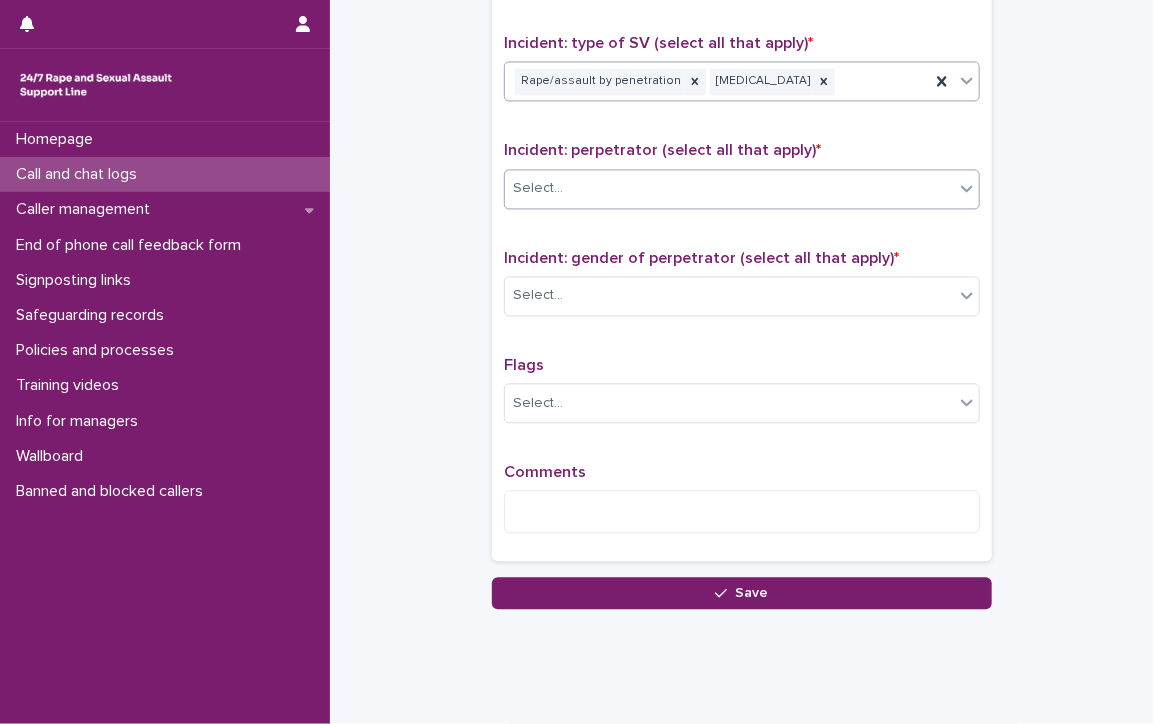 scroll, scrollTop: 1410, scrollLeft: 0, axis: vertical 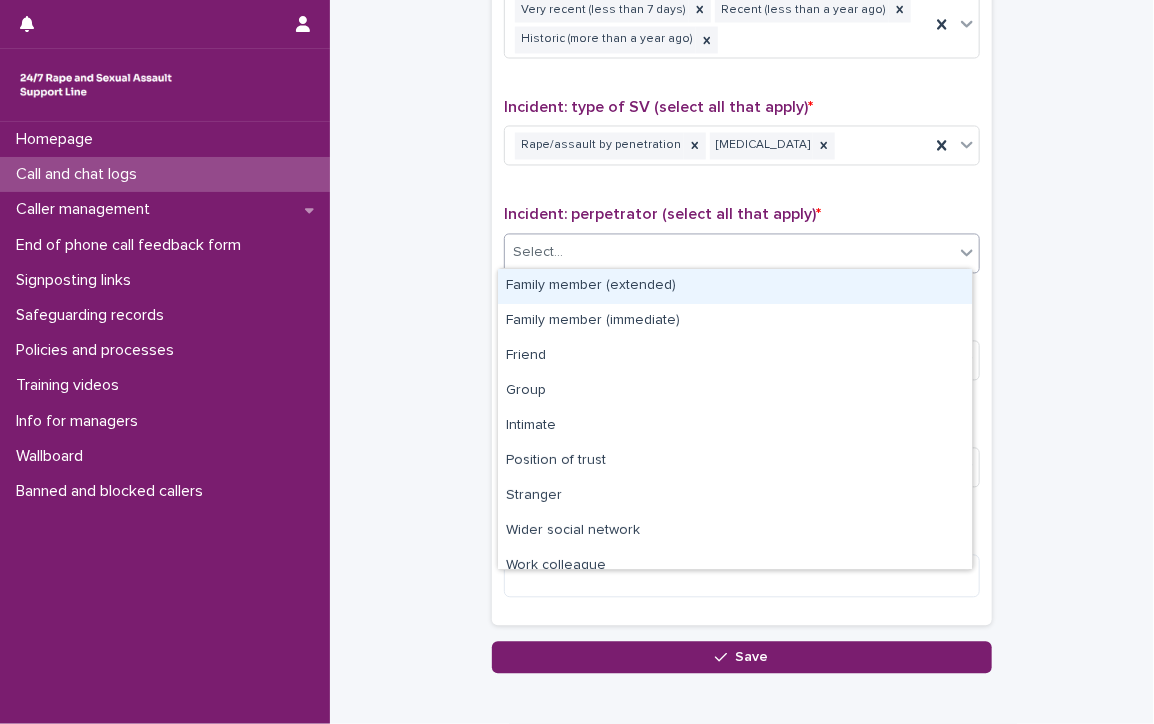 click on "Select..." at bounding box center (729, 253) 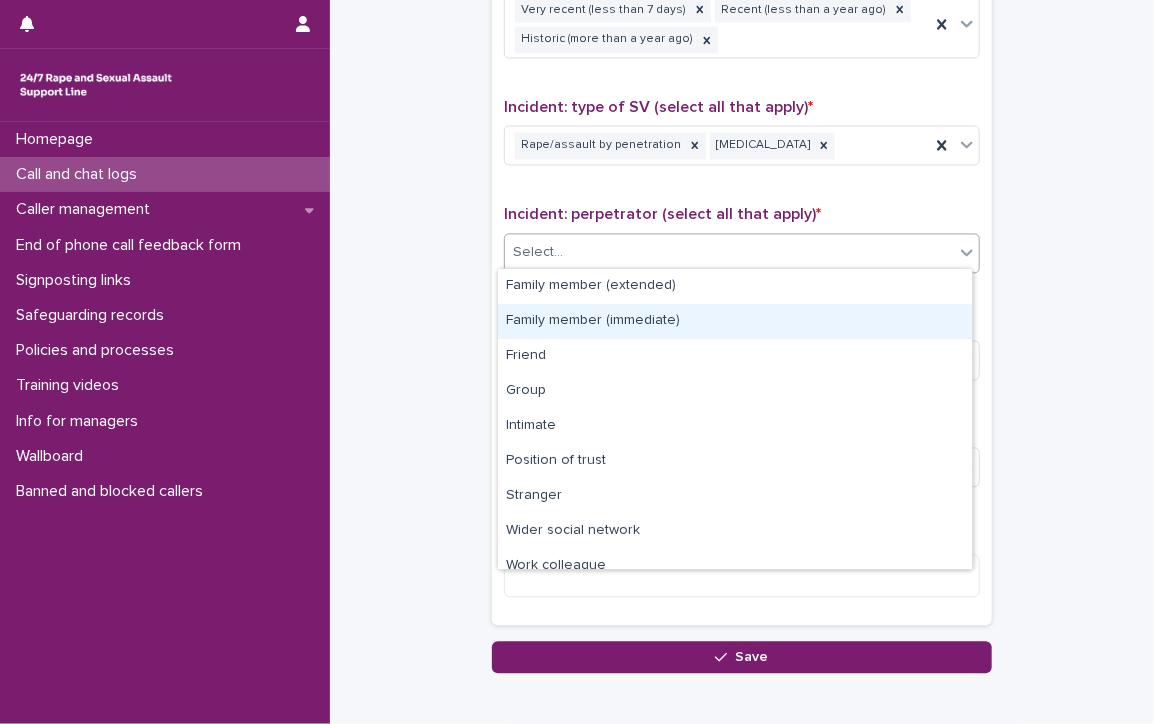 click on "Family member (immediate)" at bounding box center (735, 321) 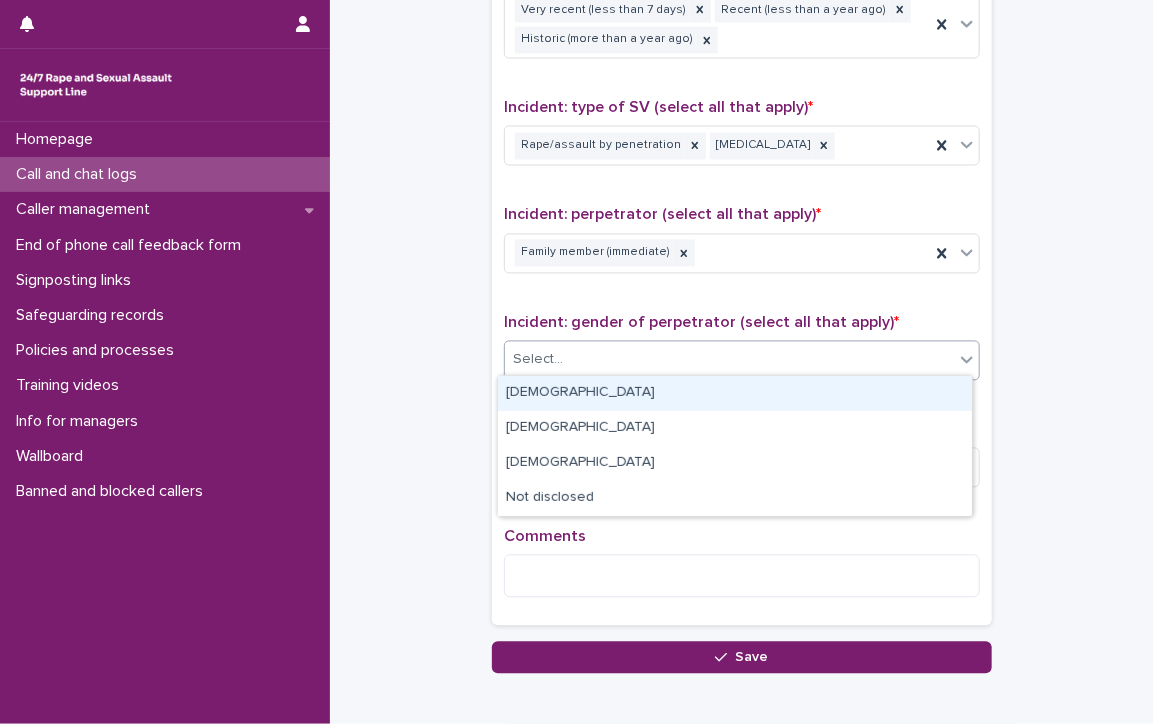 click on "Select..." at bounding box center [729, 360] 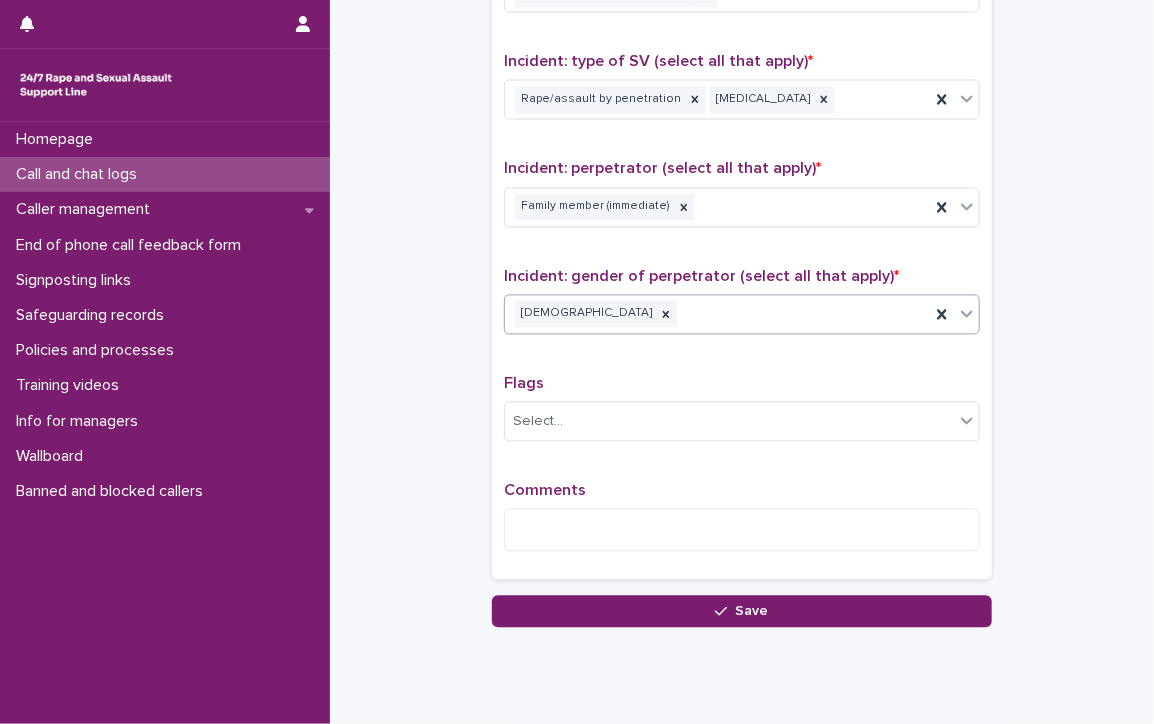 scroll, scrollTop: 1410, scrollLeft: 0, axis: vertical 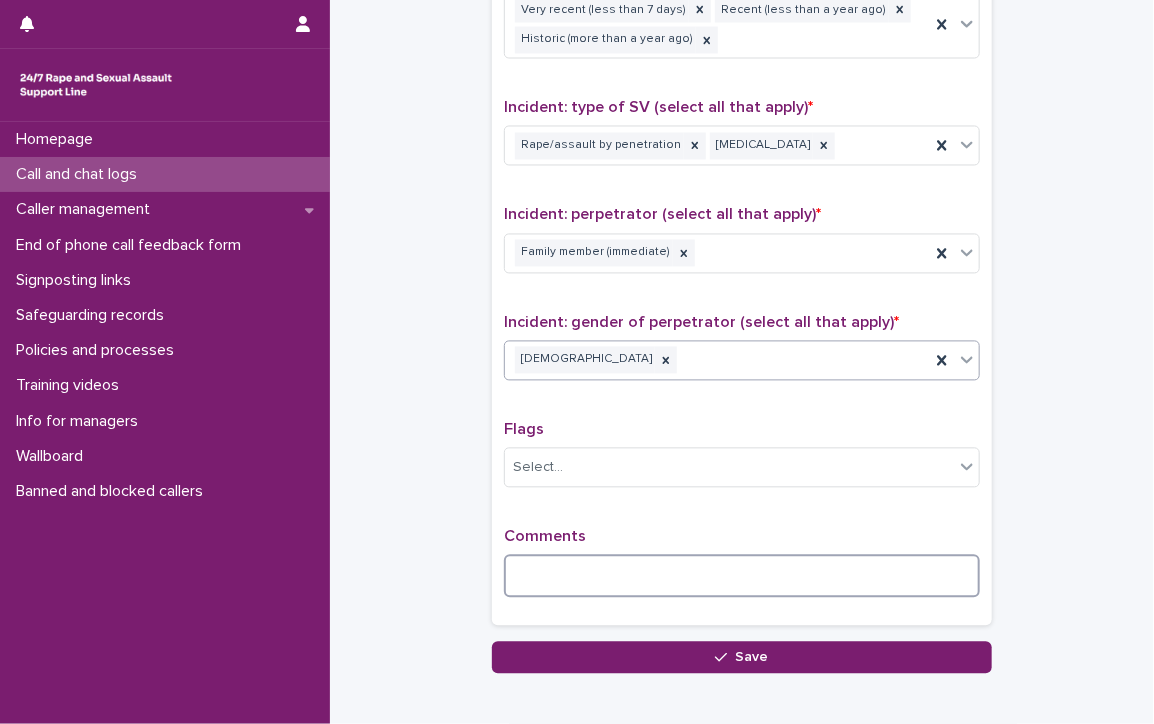 click at bounding box center (742, 576) 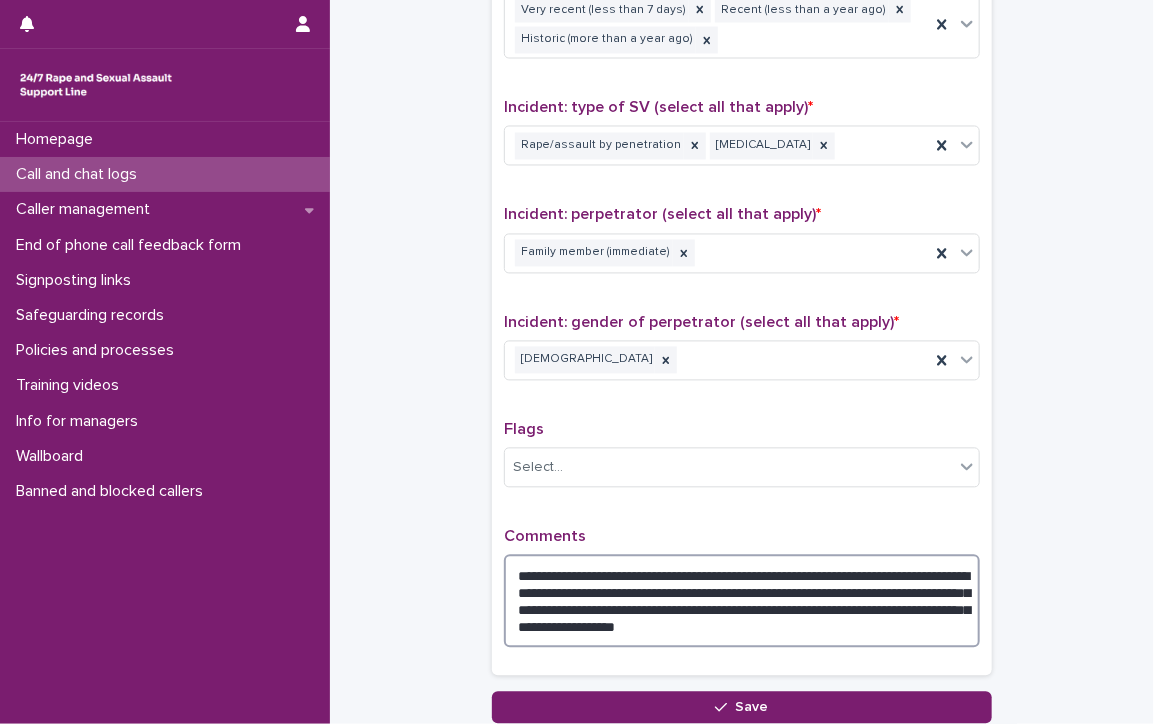 click on "**********" at bounding box center (742, 601) 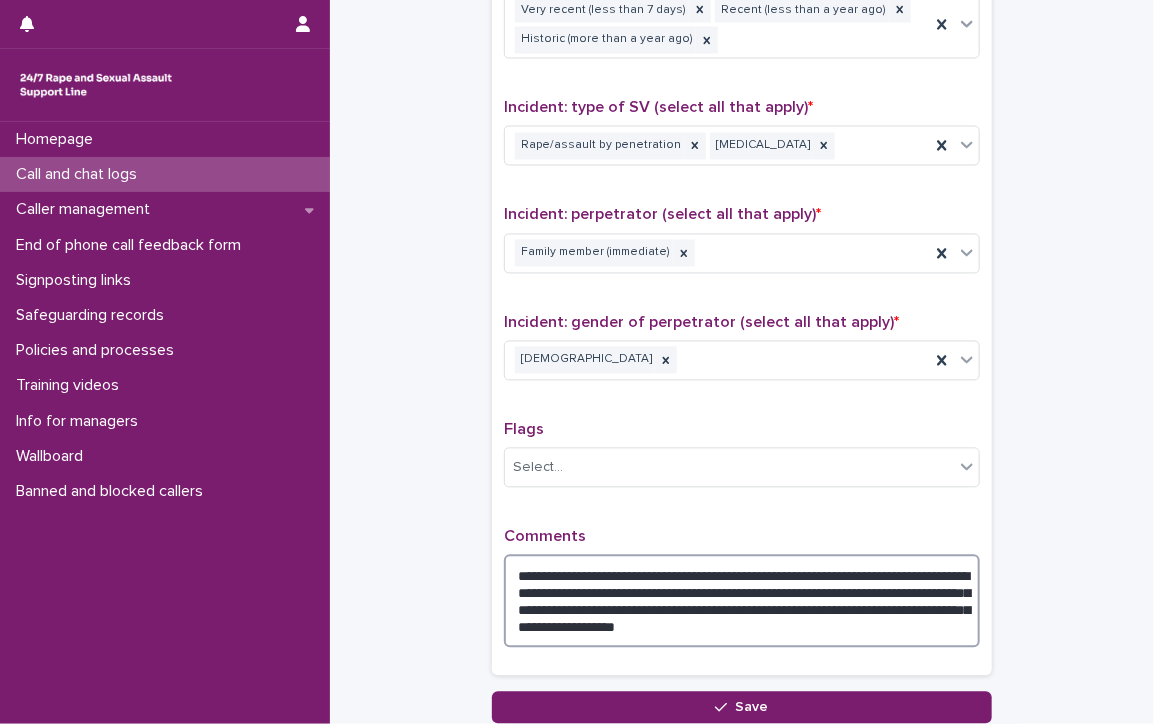 click on "**********" at bounding box center [742, 601] 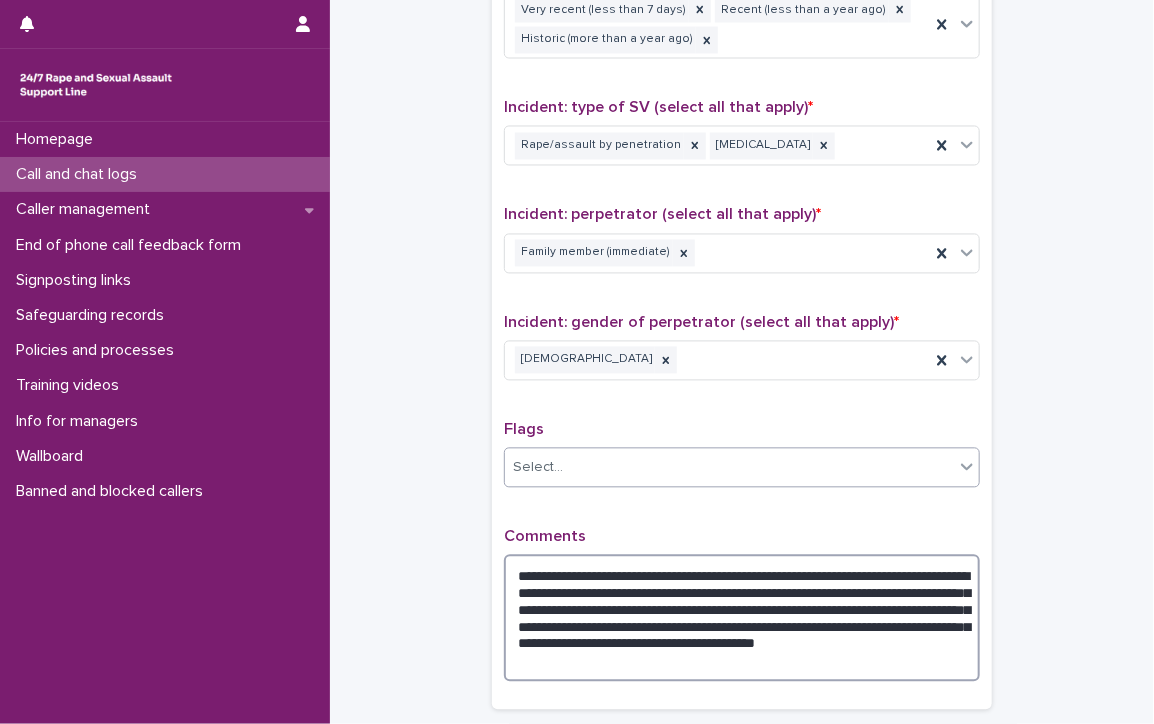type on "**********" 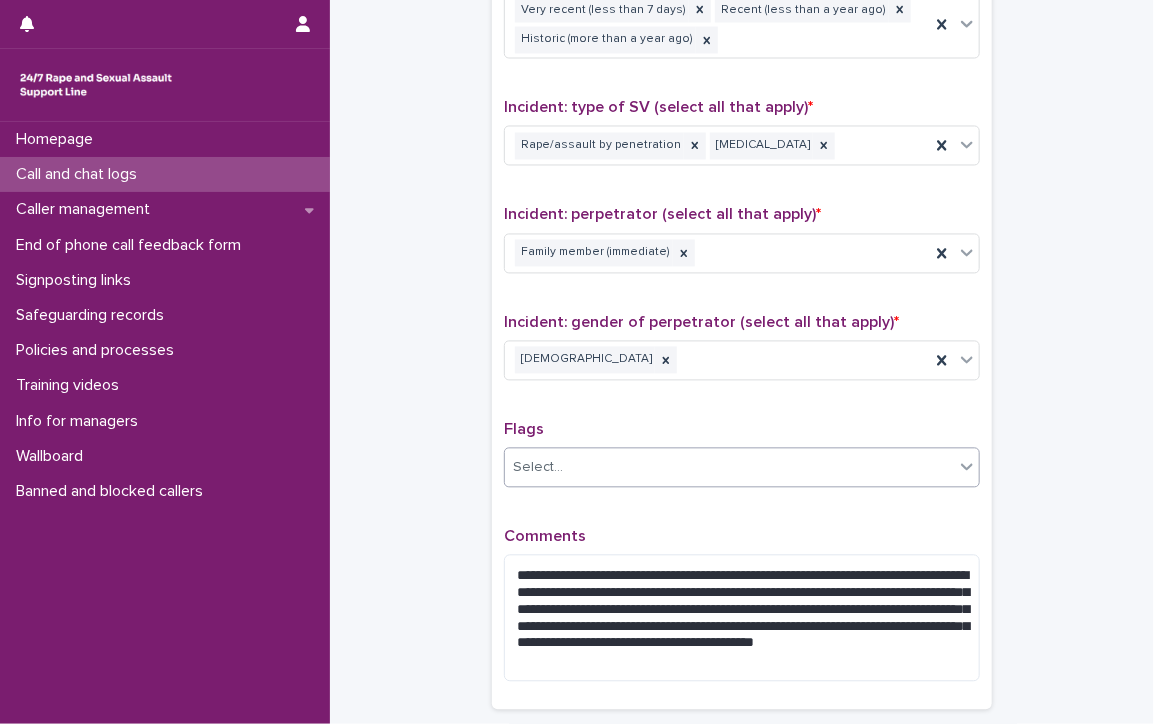 click on "Select..." at bounding box center (729, 468) 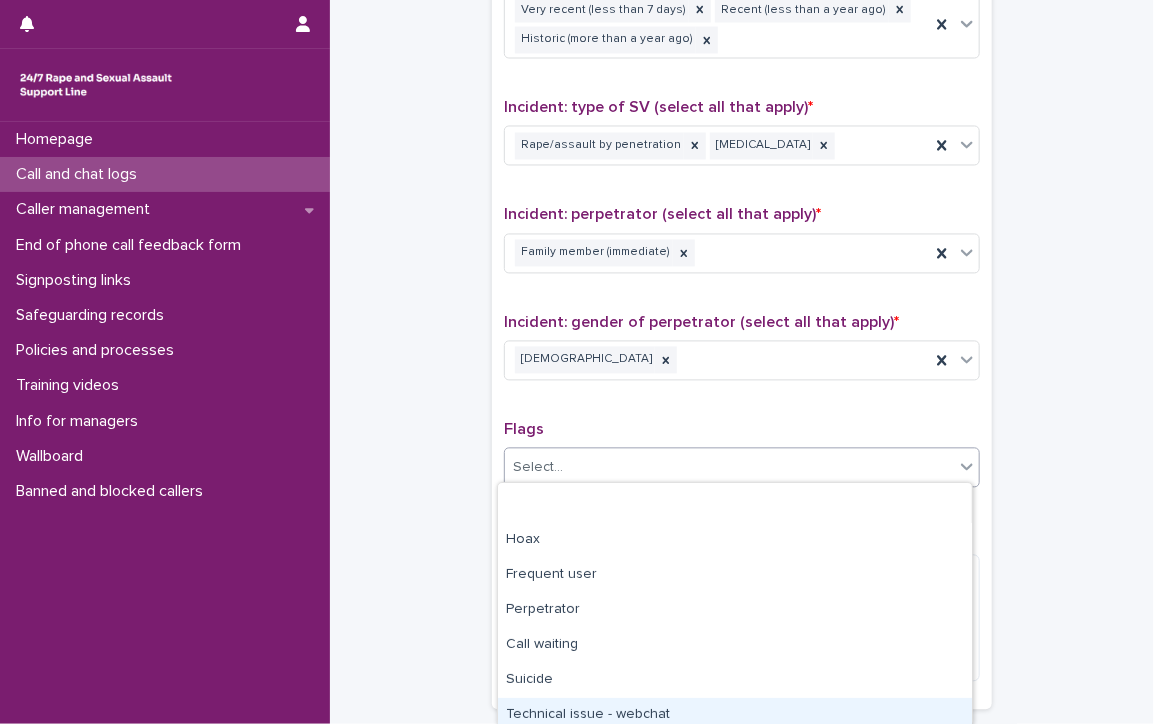 scroll, scrollTop: 177, scrollLeft: 0, axis: vertical 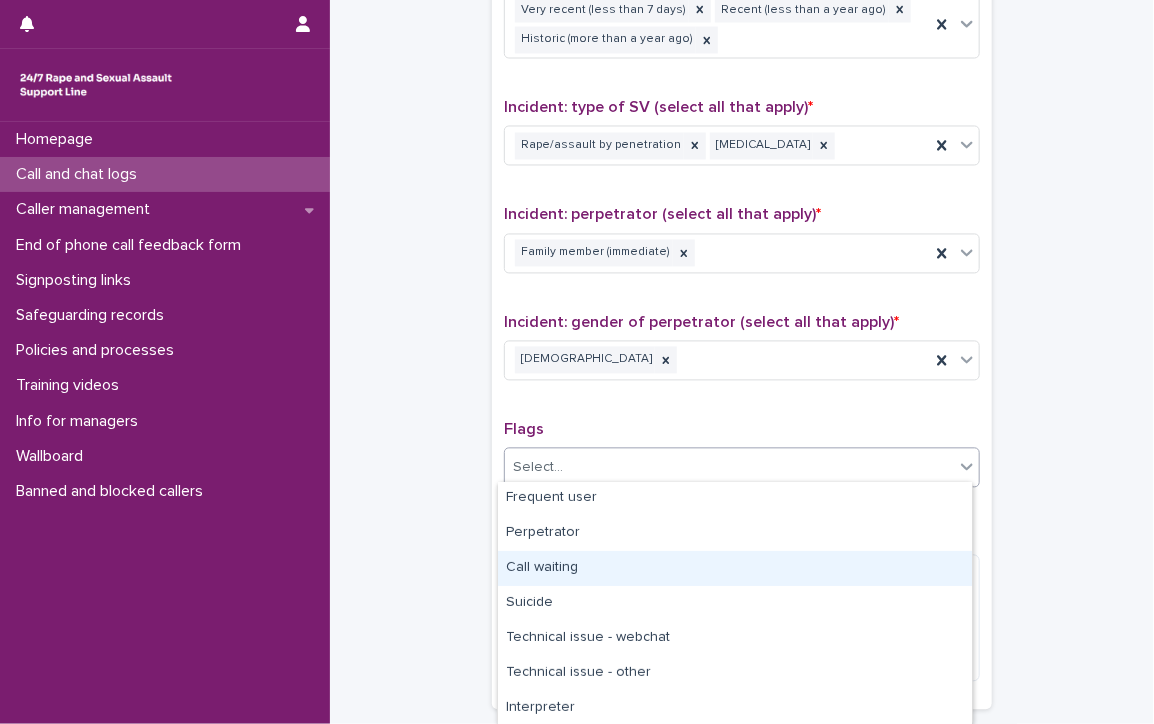 click on "**********" at bounding box center [742, -320] 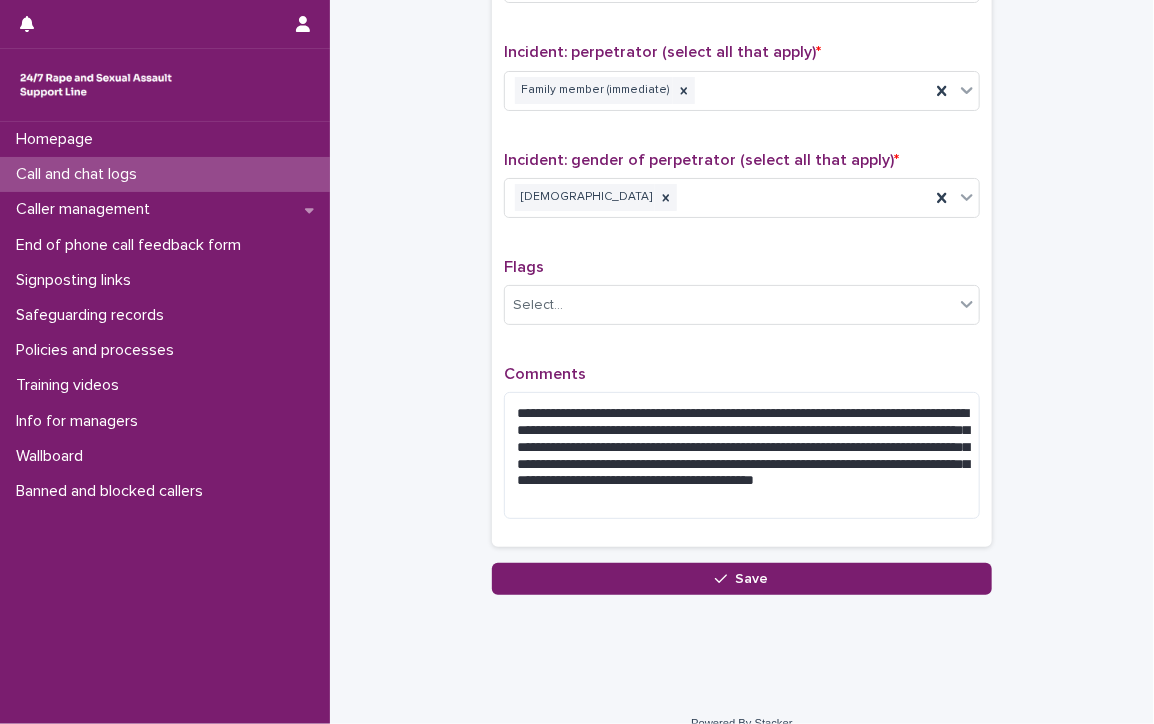scroll, scrollTop: 1594, scrollLeft: 0, axis: vertical 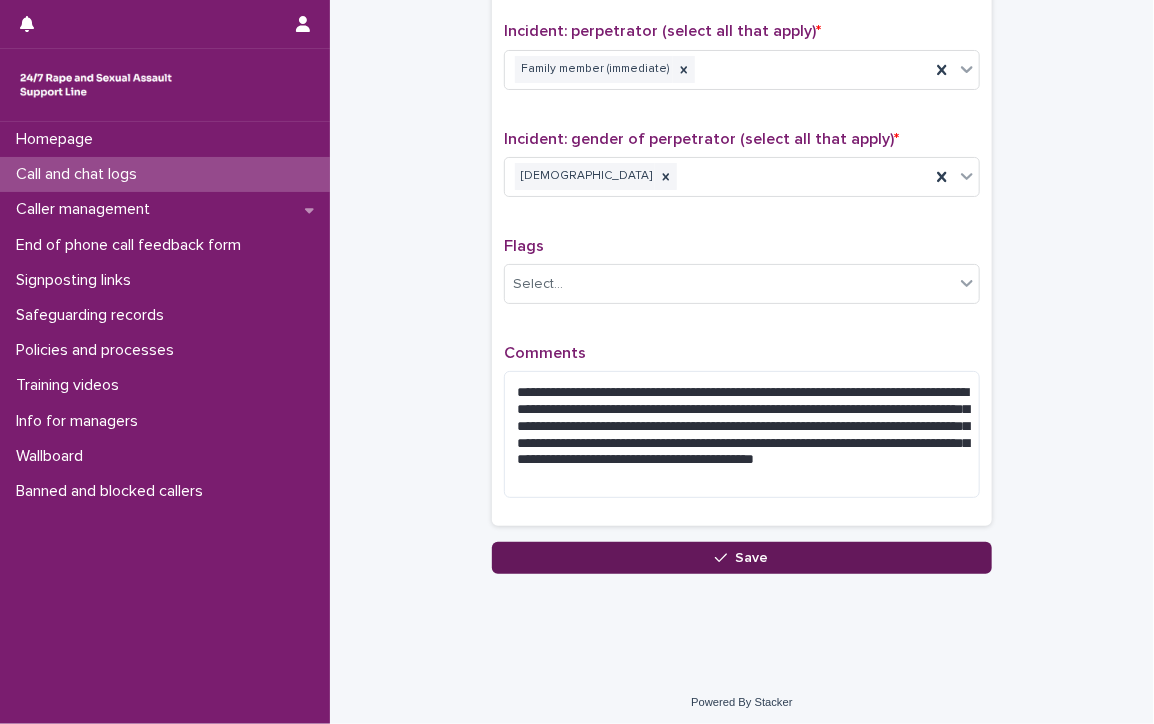 click on "Save" at bounding box center (742, 558) 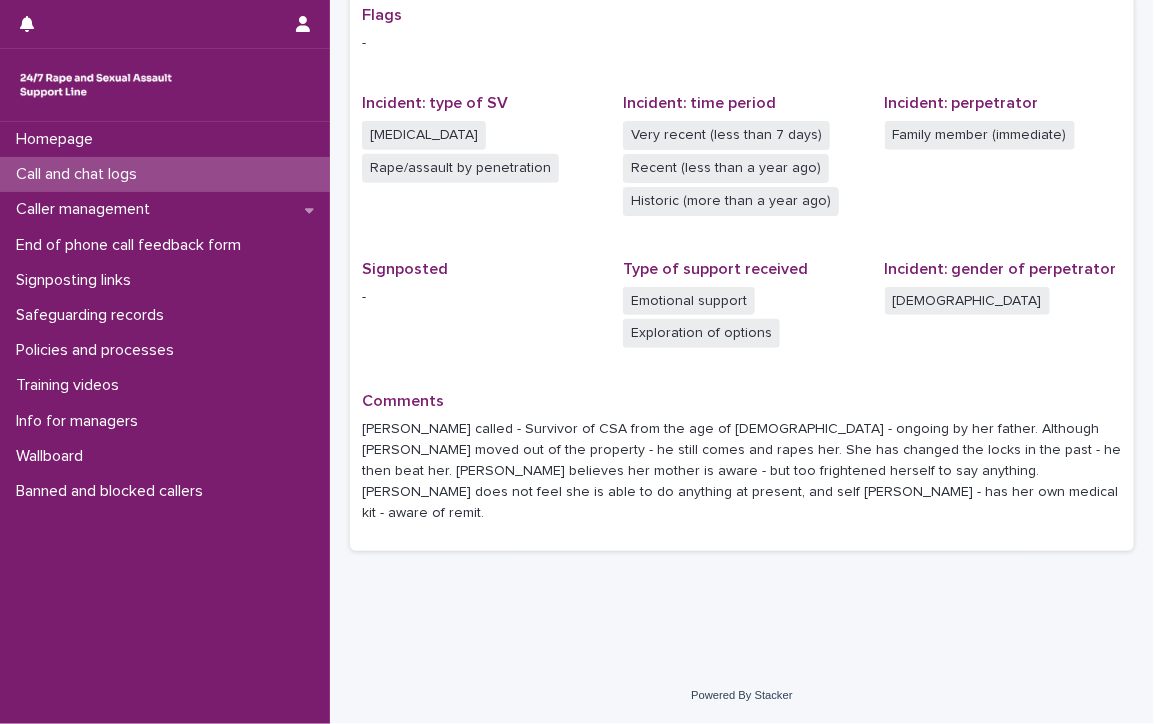 scroll, scrollTop: 0, scrollLeft: 0, axis: both 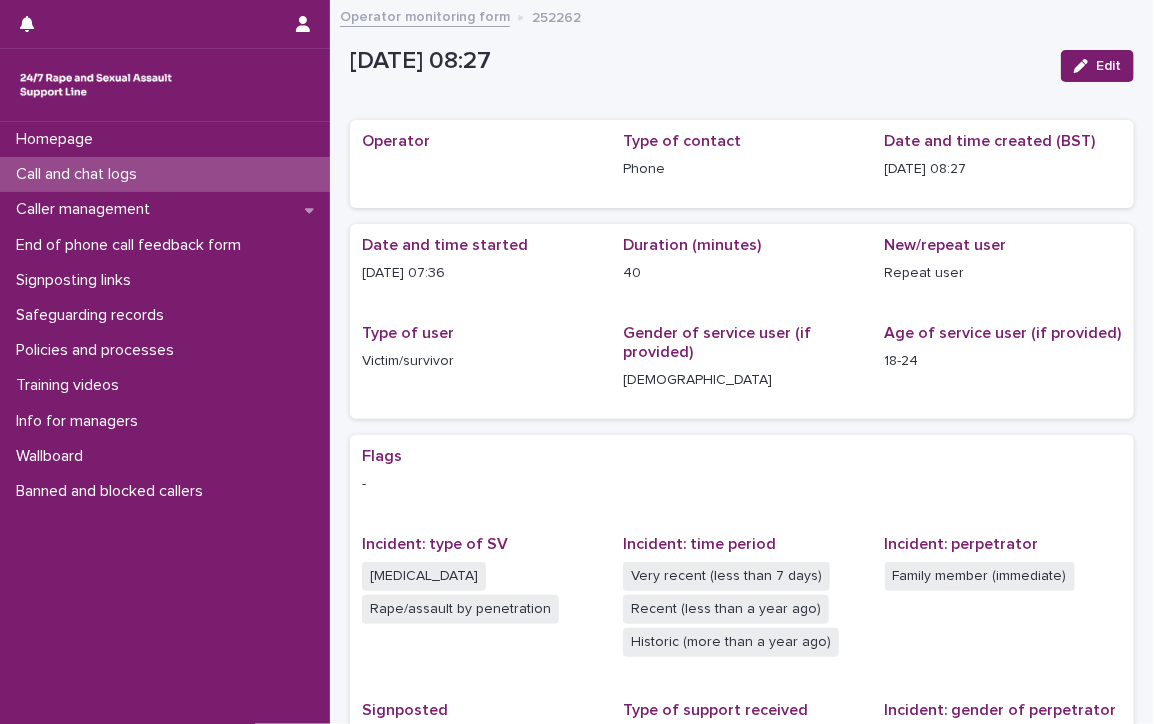 click on "Call and chat logs" at bounding box center (80, 174) 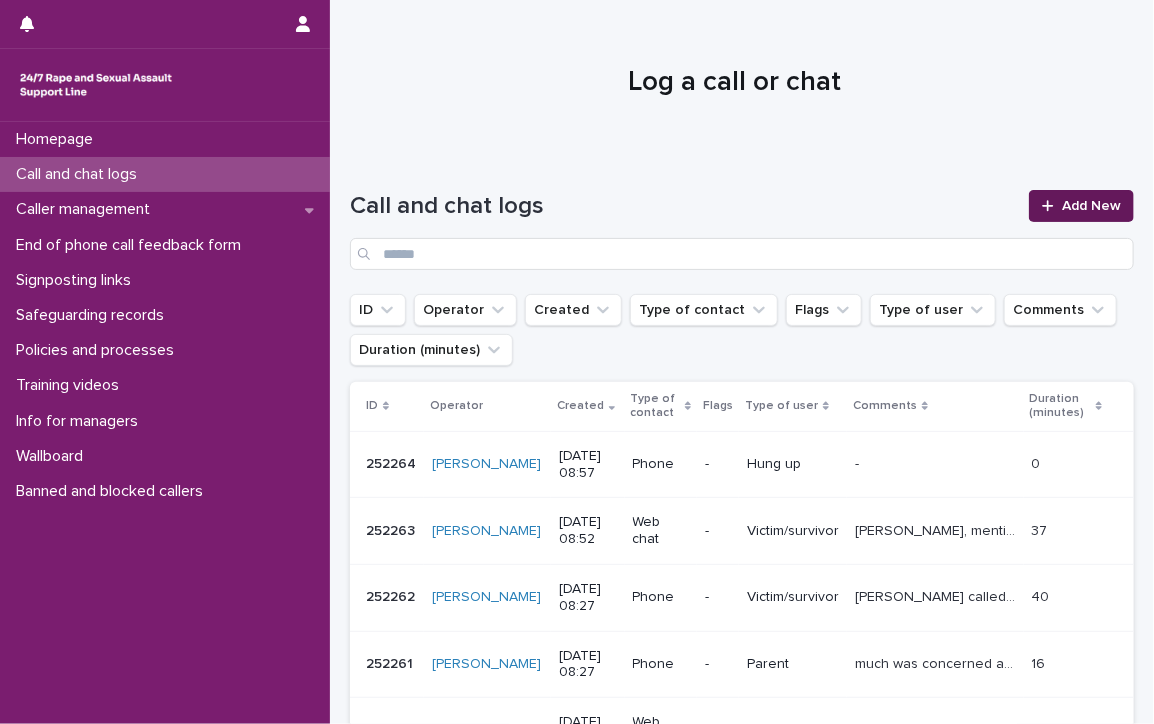click at bounding box center (1052, 206) 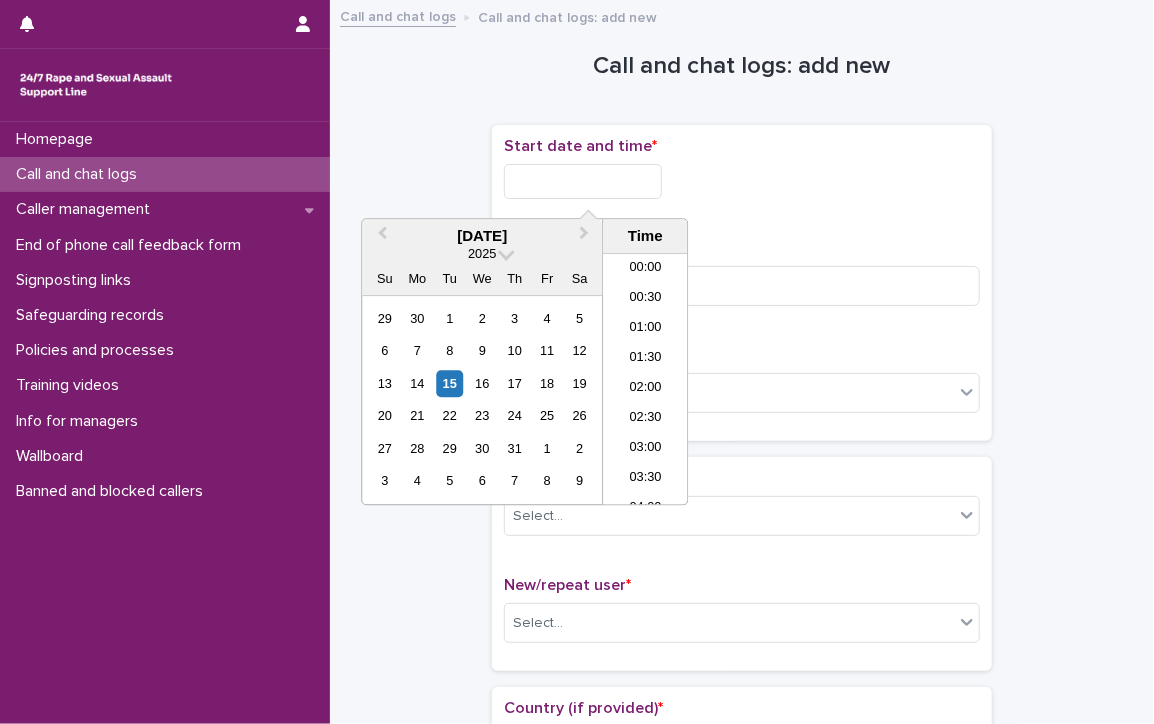 click at bounding box center (583, 181) 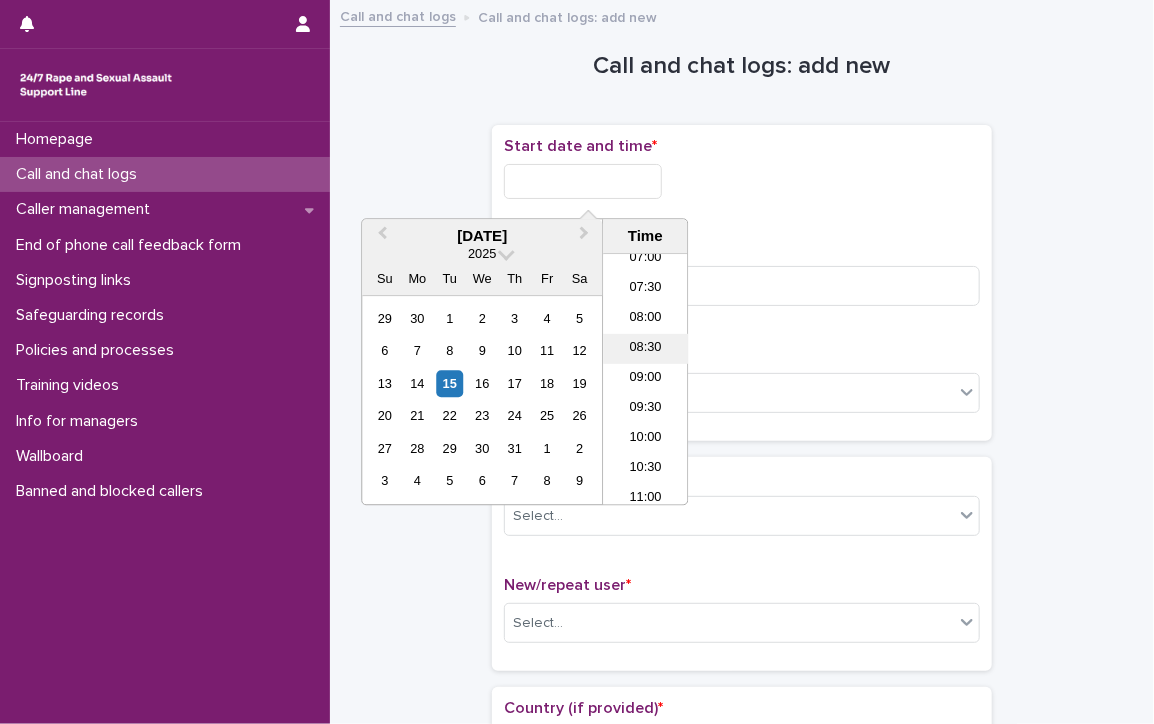 click on "08:30" at bounding box center [645, 350] 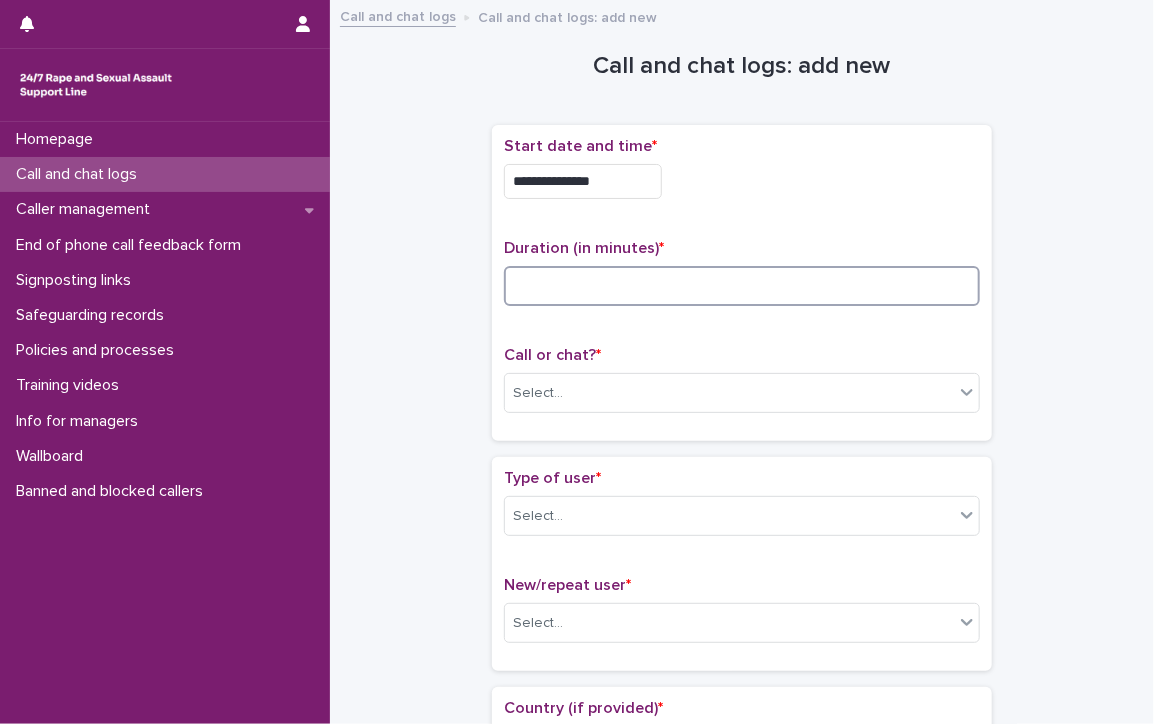 click at bounding box center (742, 286) 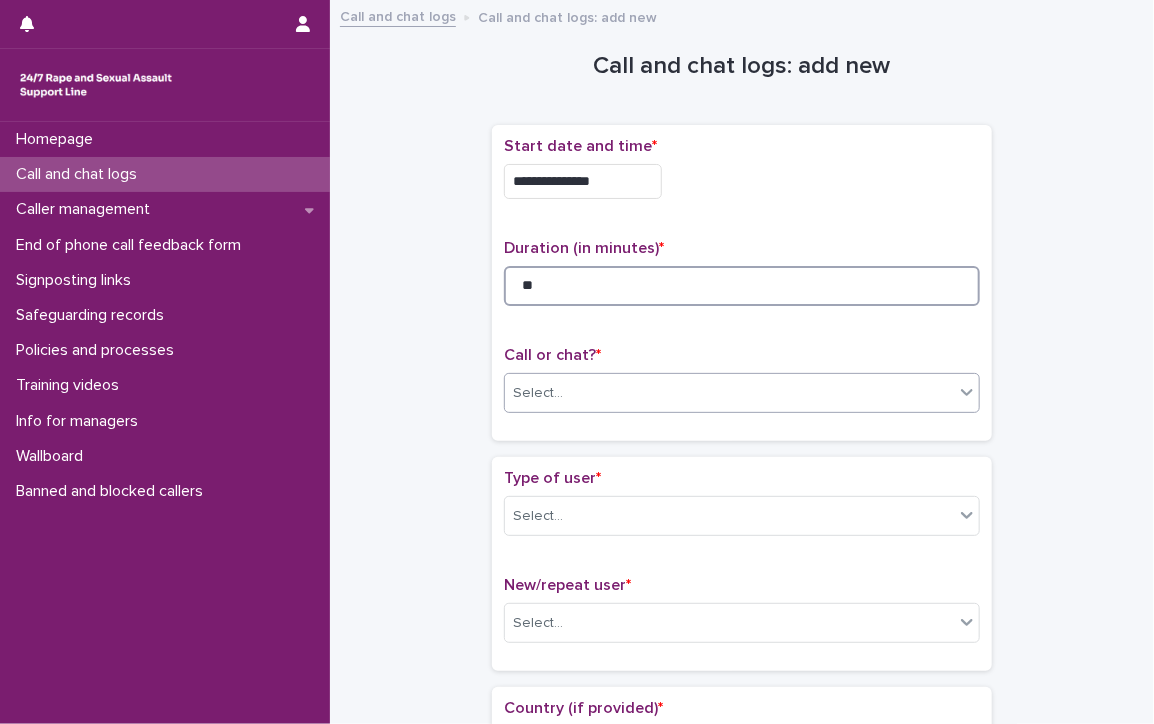 type on "**" 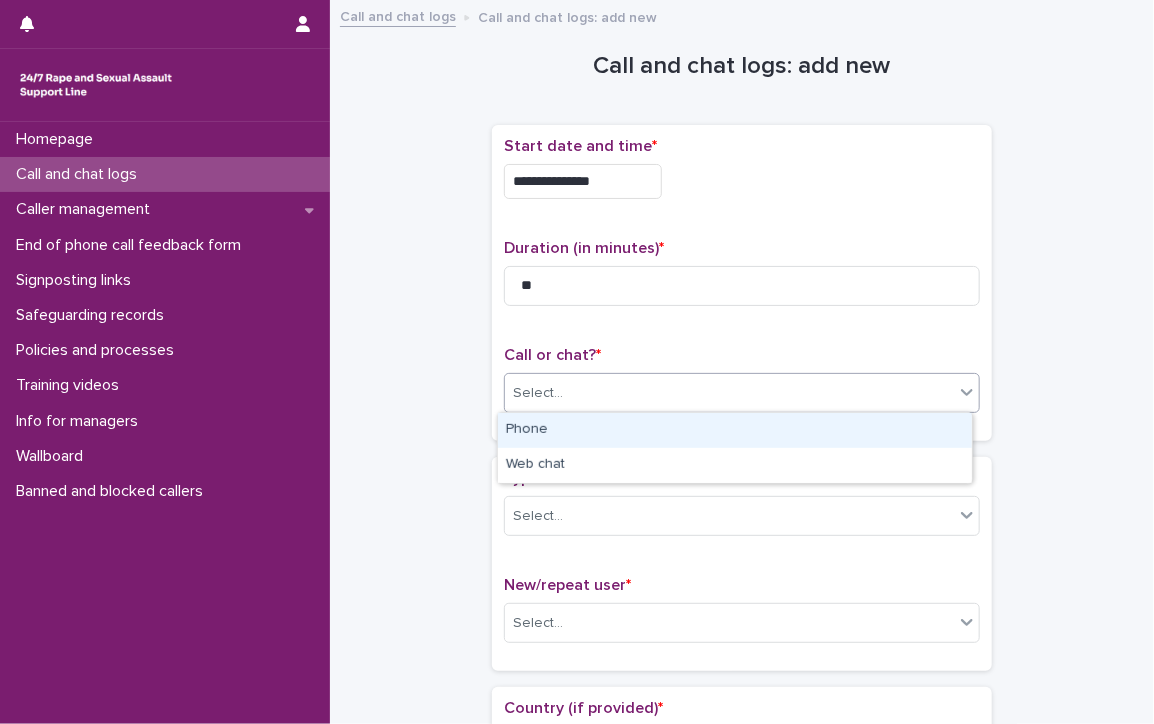 click on "Select..." at bounding box center [742, 393] 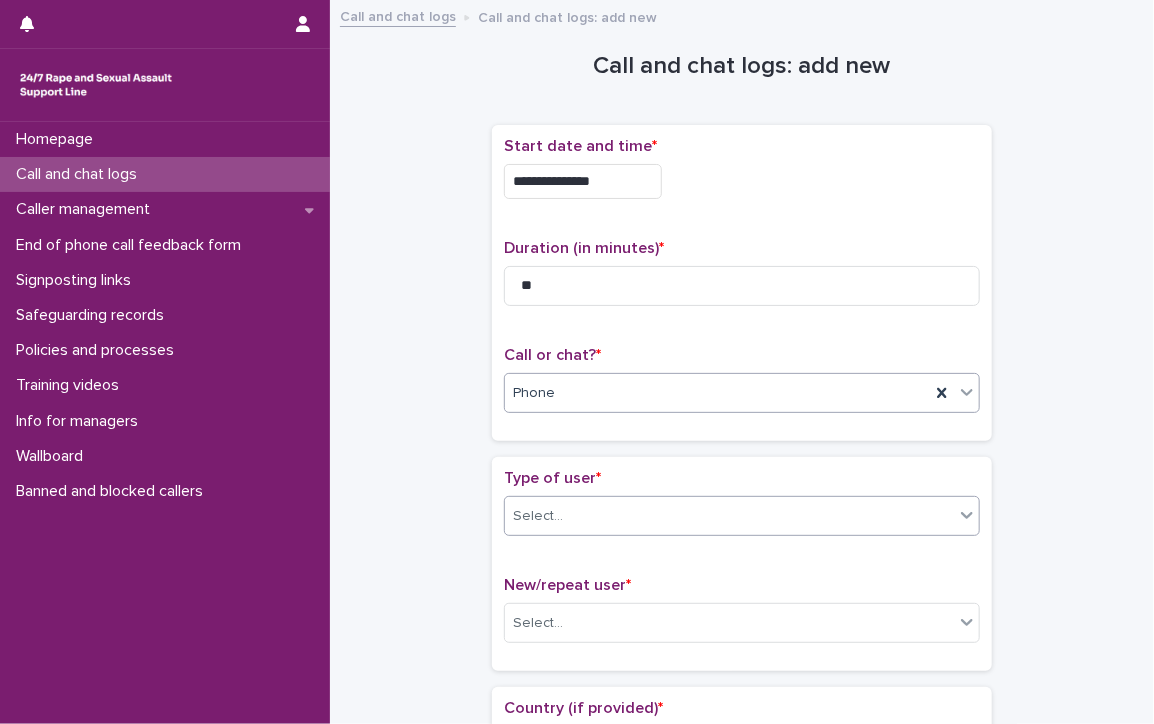 click on "Select..." at bounding box center (729, 516) 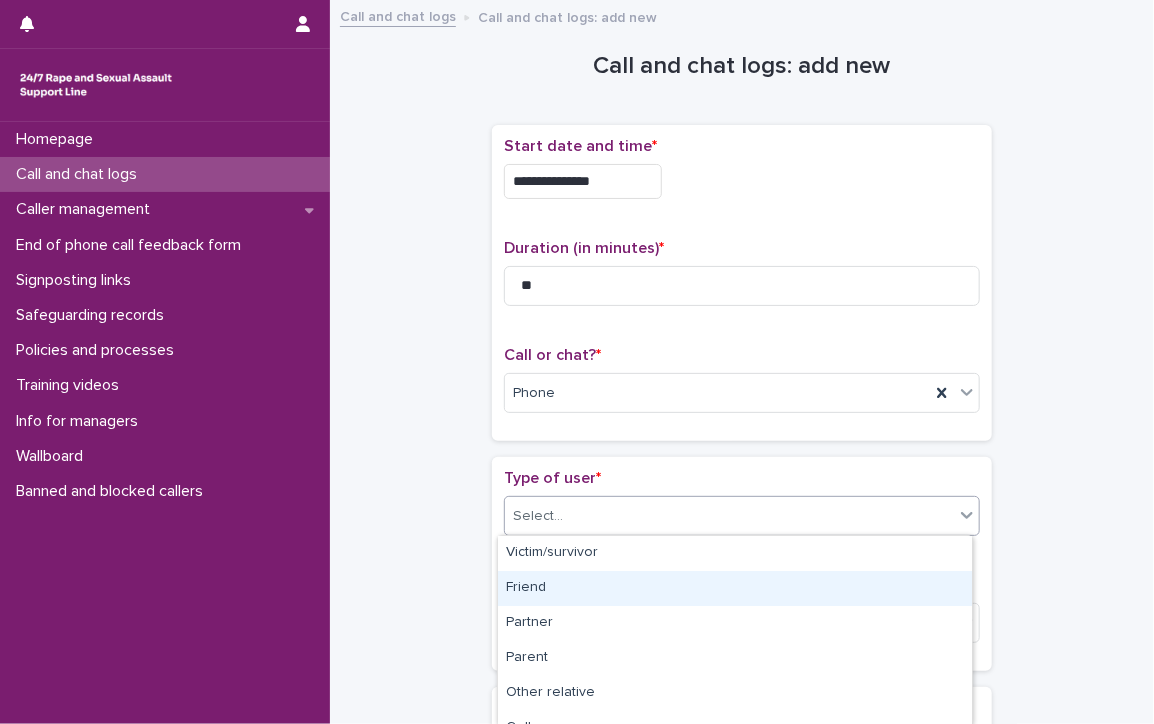 click on "Friend" at bounding box center (735, 588) 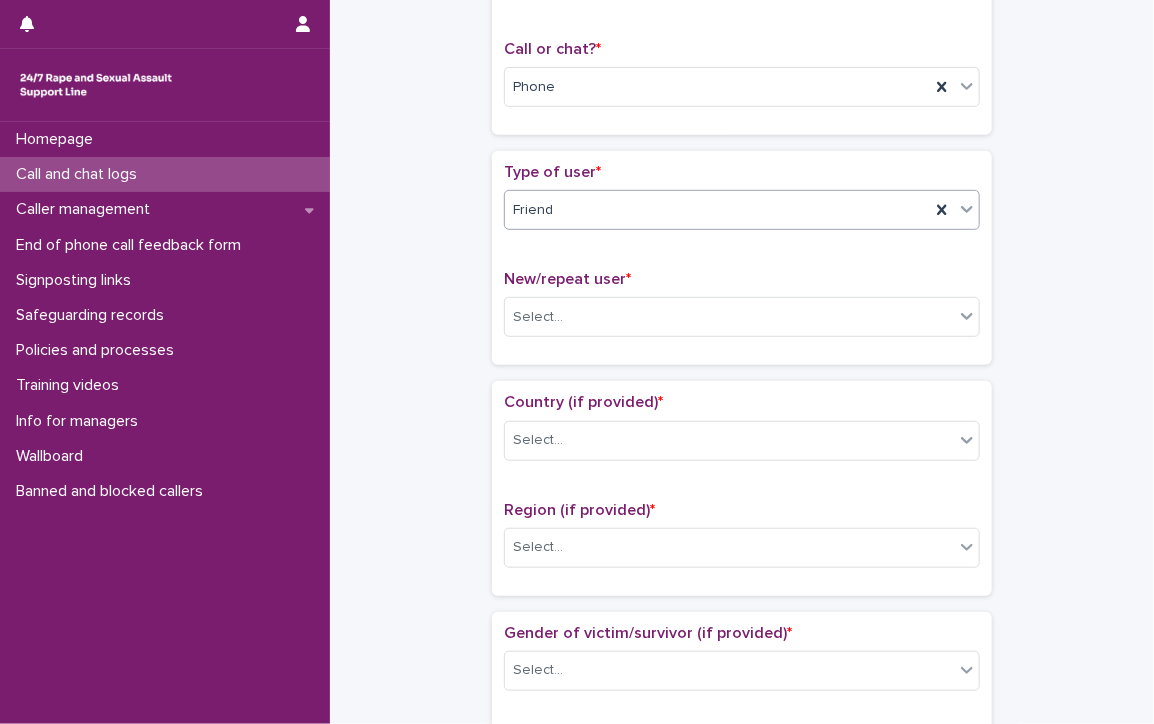 scroll, scrollTop: 400, scrollLeft: 0, axis: vertical 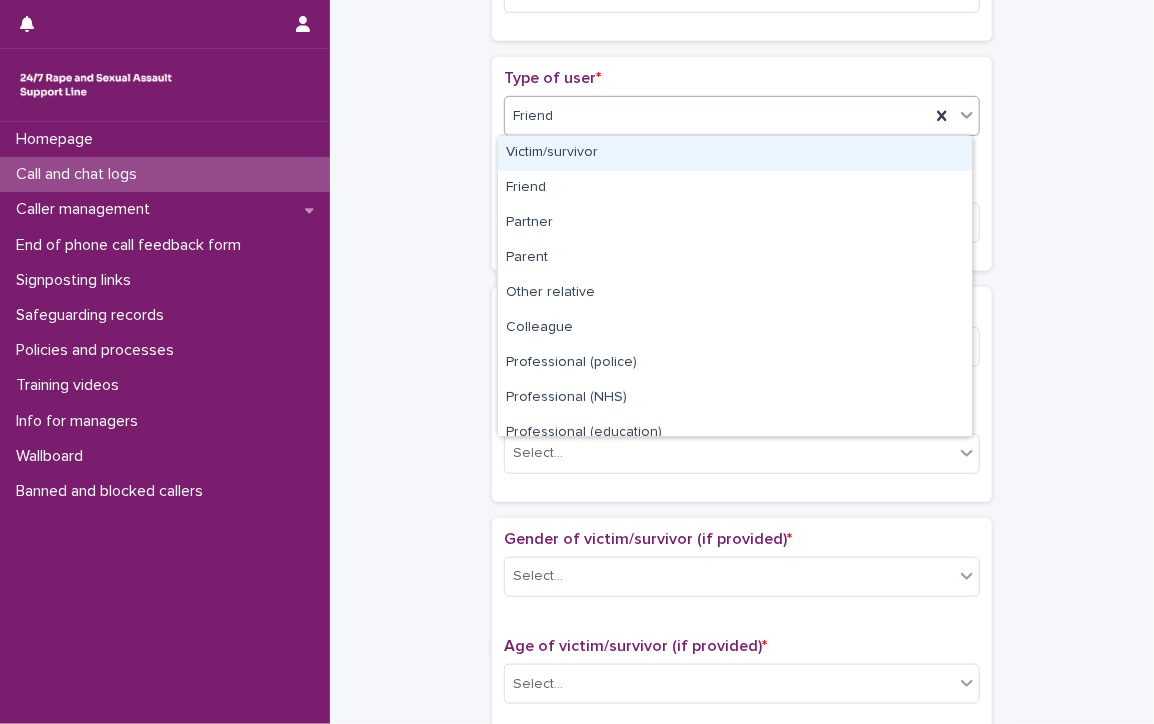 click on "Friend" at bounding box center [533, 116] 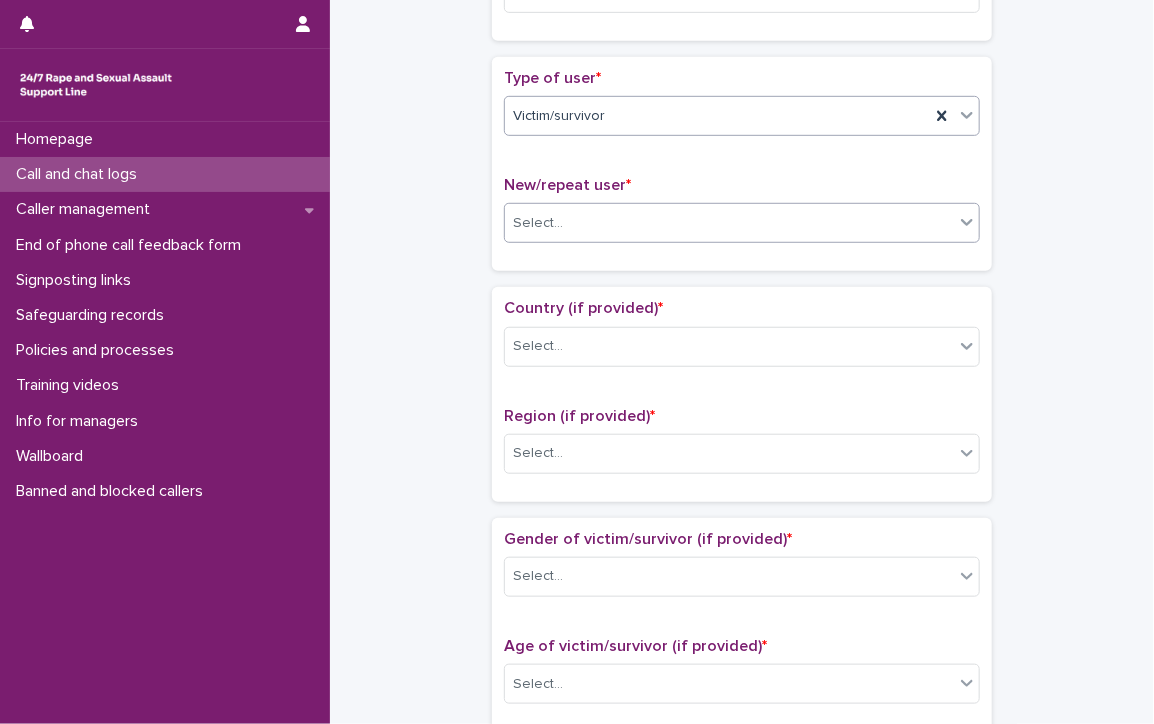 click on "Select..." at bounding box center (742, 223) 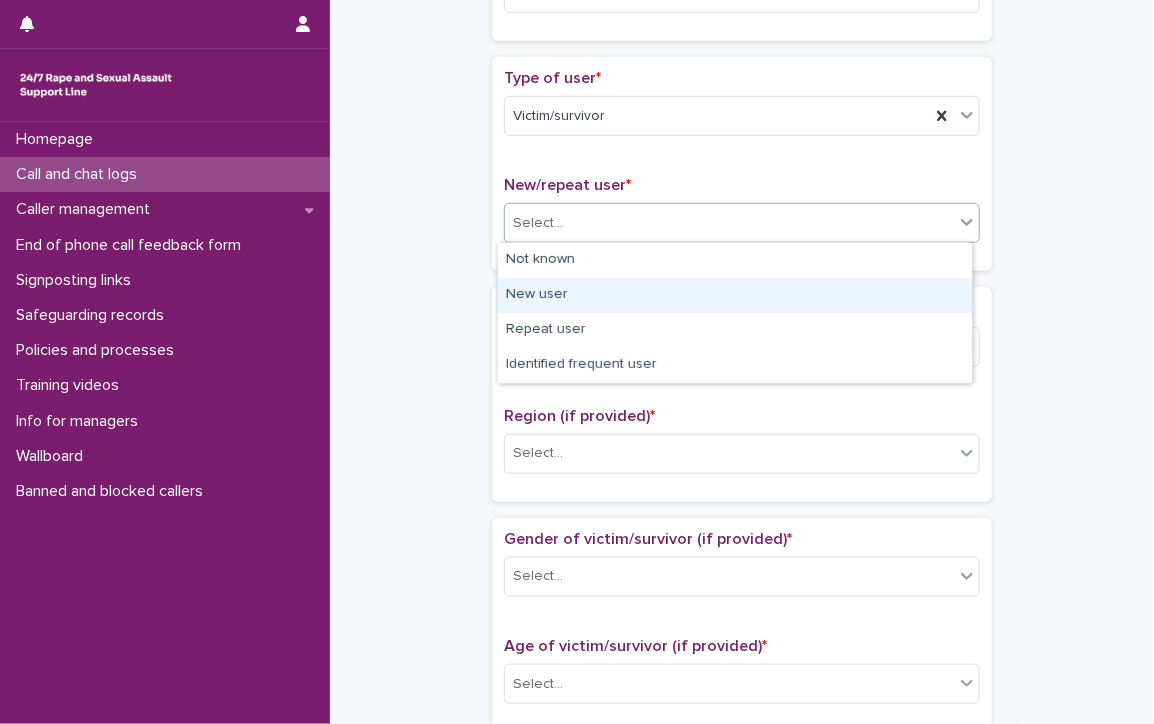 click on "New user" at bounding box center [735, 295] 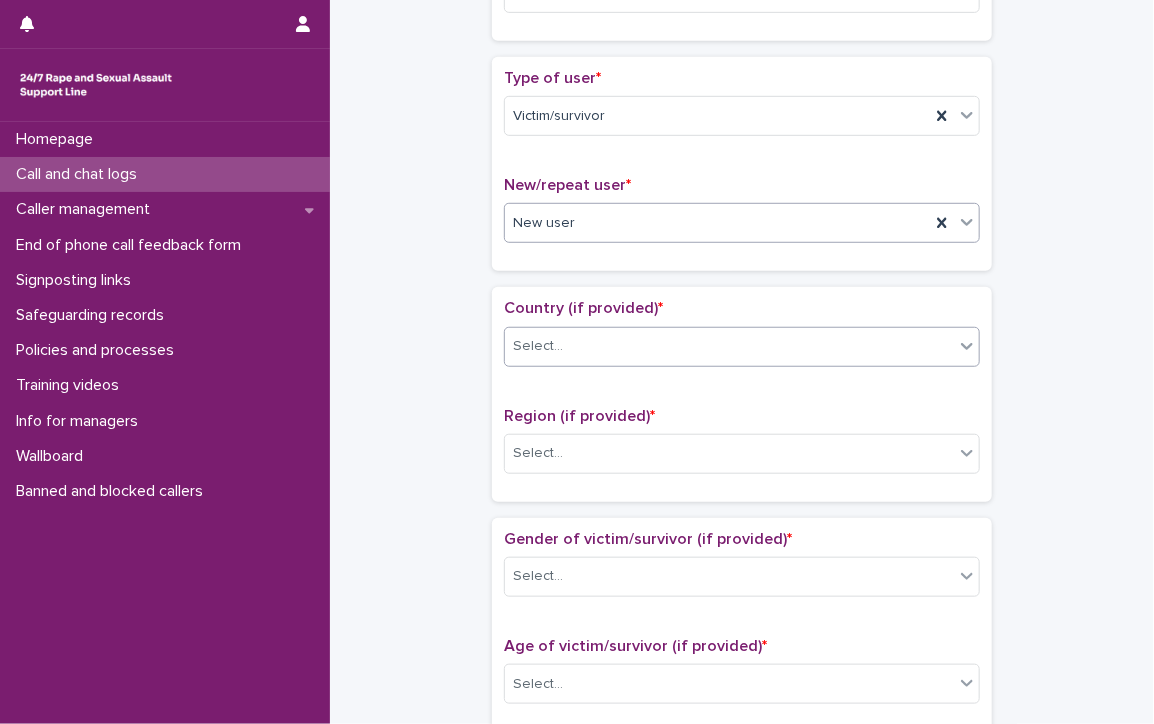 click on "Select..." at bounding box center (729, 346) 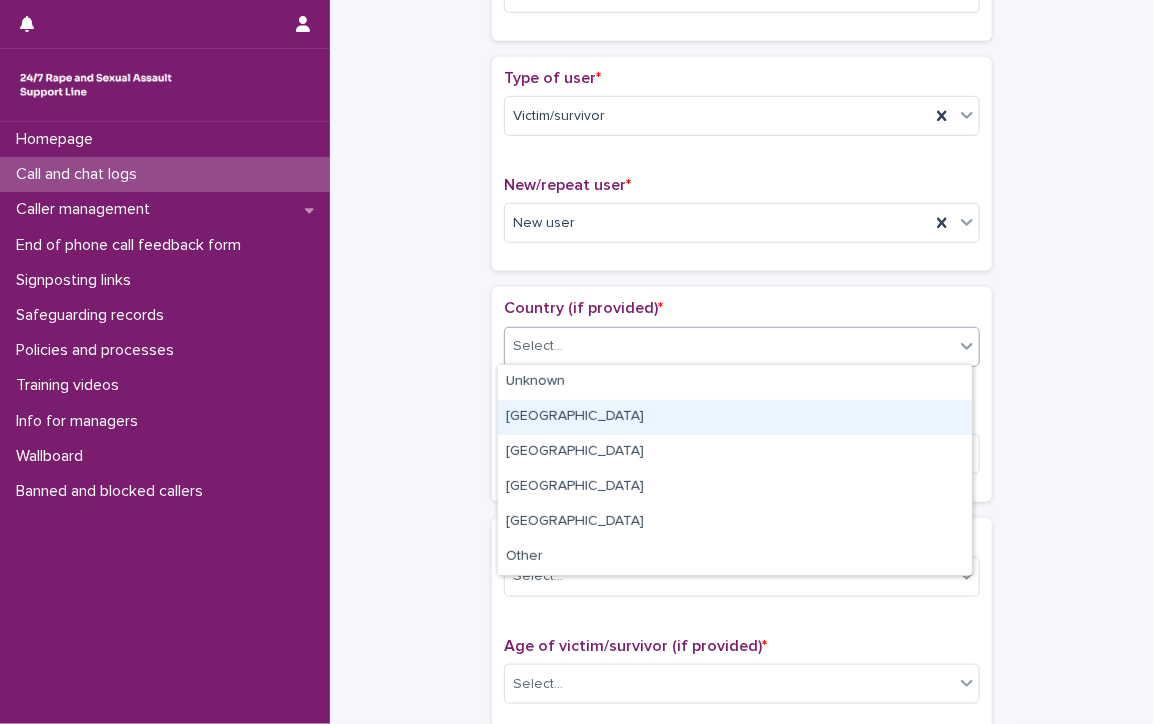 click on "[GEOGRAPHIC_DATA]" at bounding box center [735, 417] 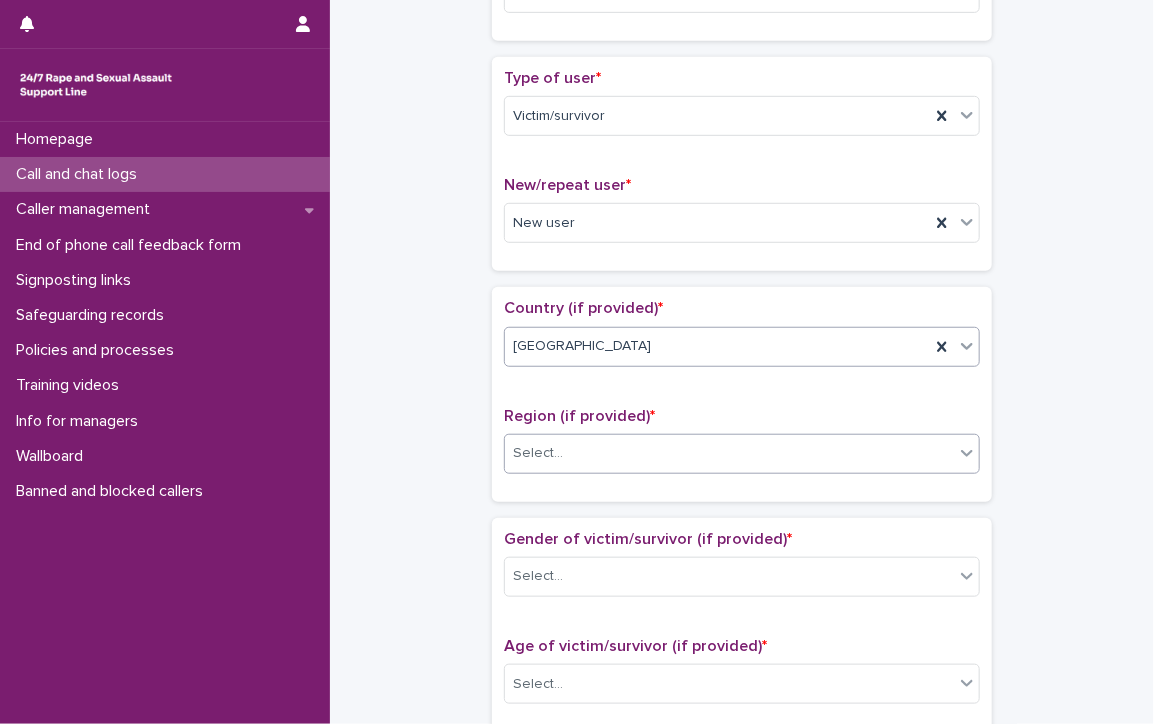 click on "Select..." at bounding box center [729, 453] 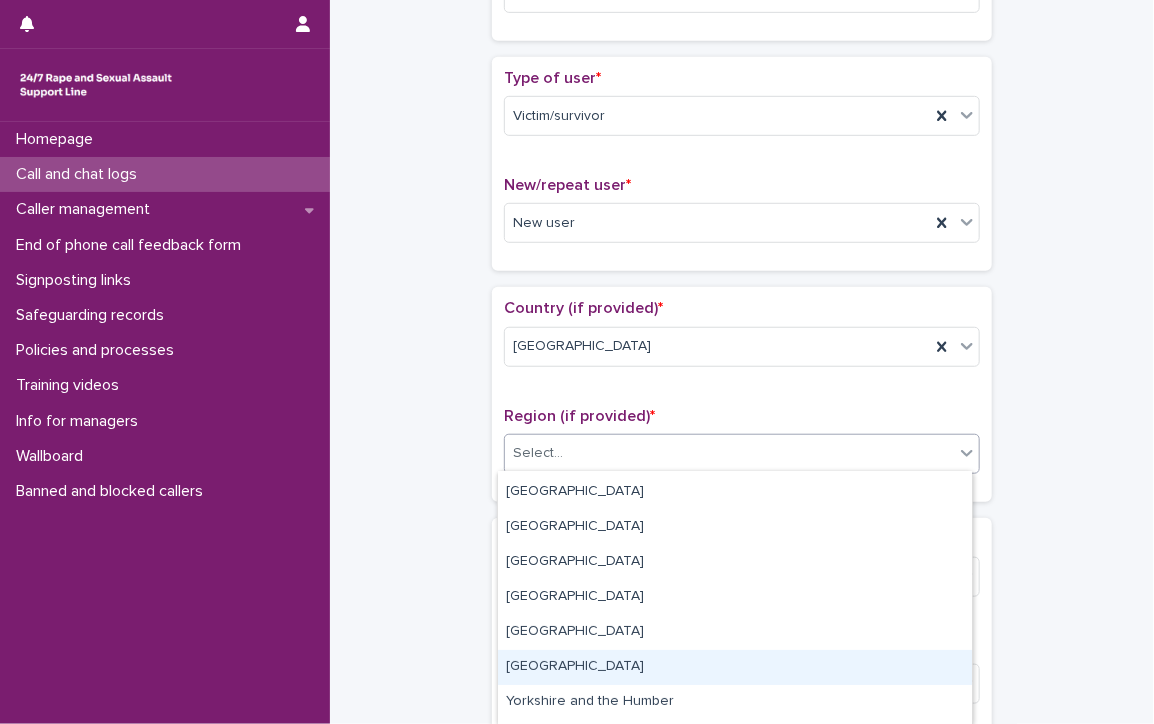 scroll, scrollTop: 132, scrollLeft: 0, axis: vertical 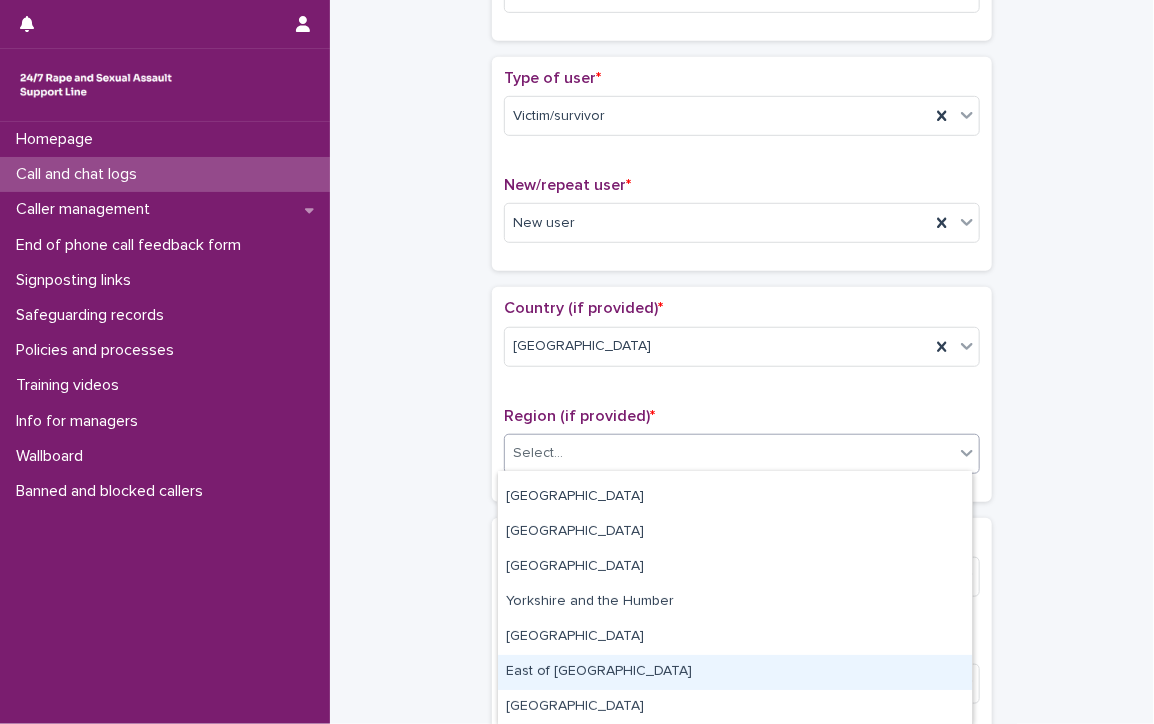 click on "East of [GEOGRAPHIC_DATA]" at bounding box center (735, 672) 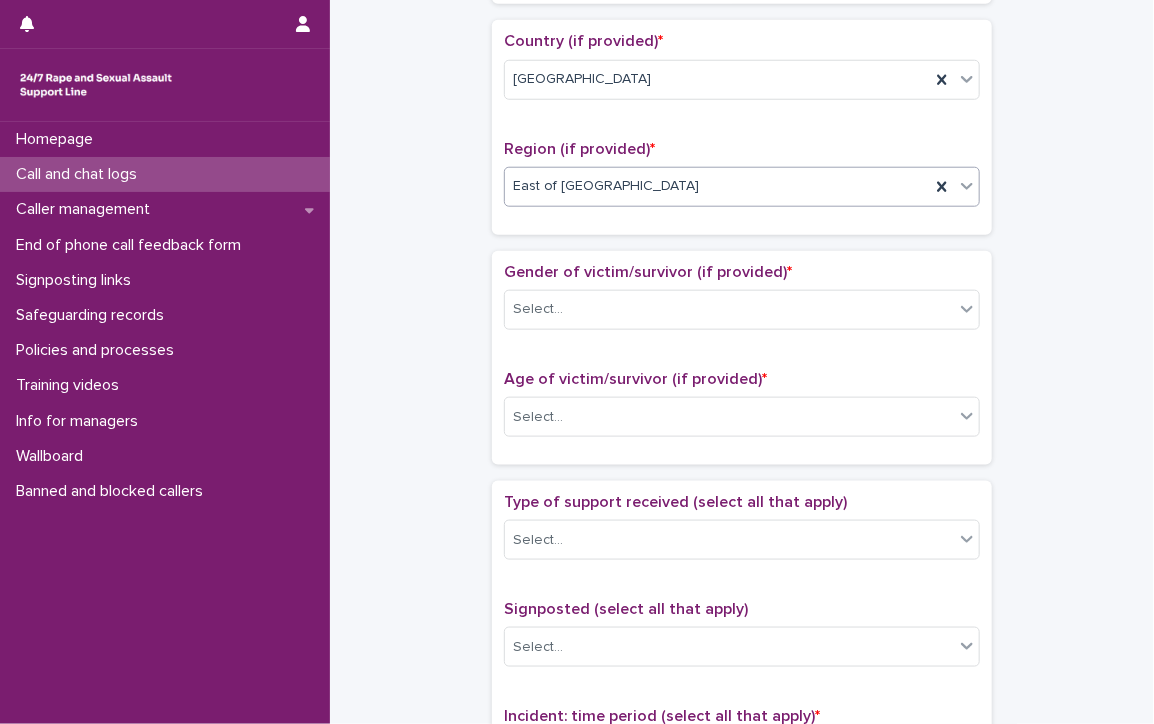 scroll, scrollTop: 700, scrollLeft: 0, axis: vertical 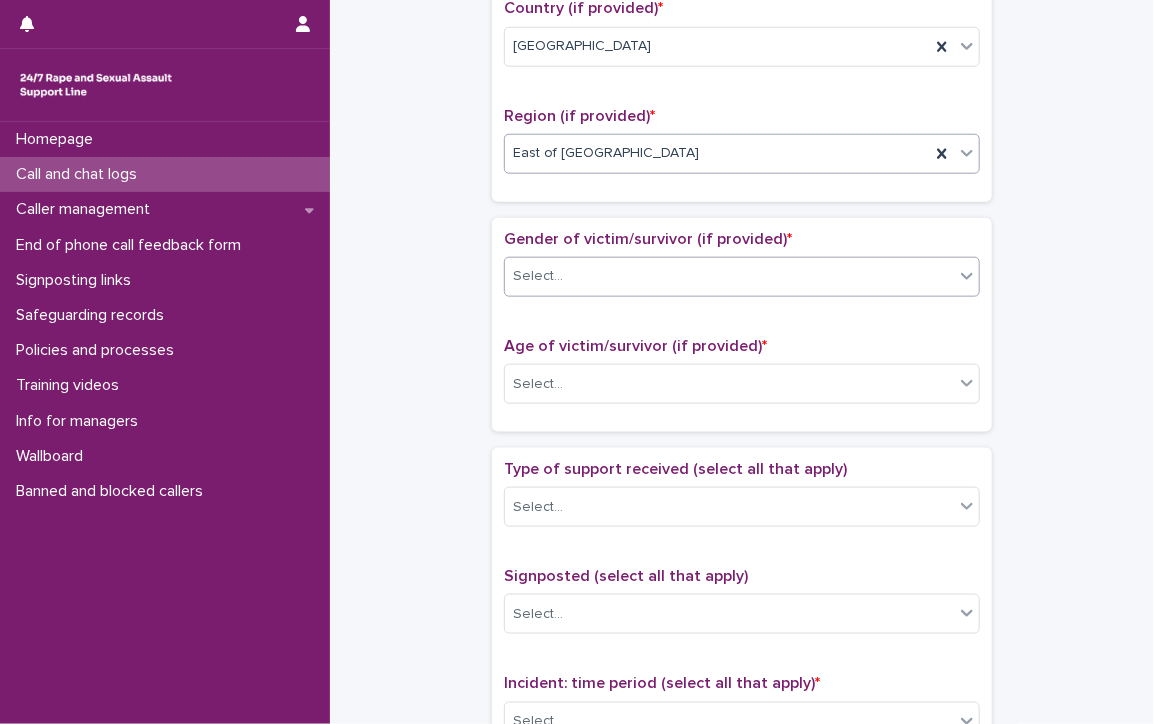 click on "Select..." at bounding box center (538, 276) 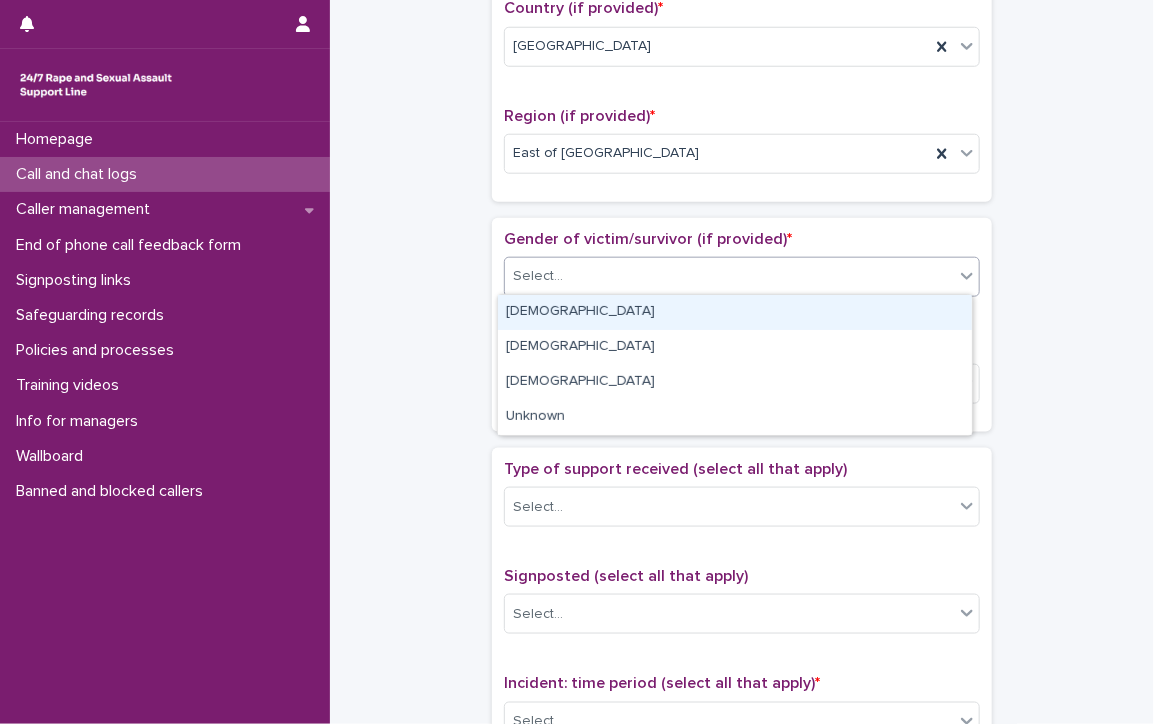 click on "[DEMOGRAPHIC_DATA]" at bounding box center (735, 312) 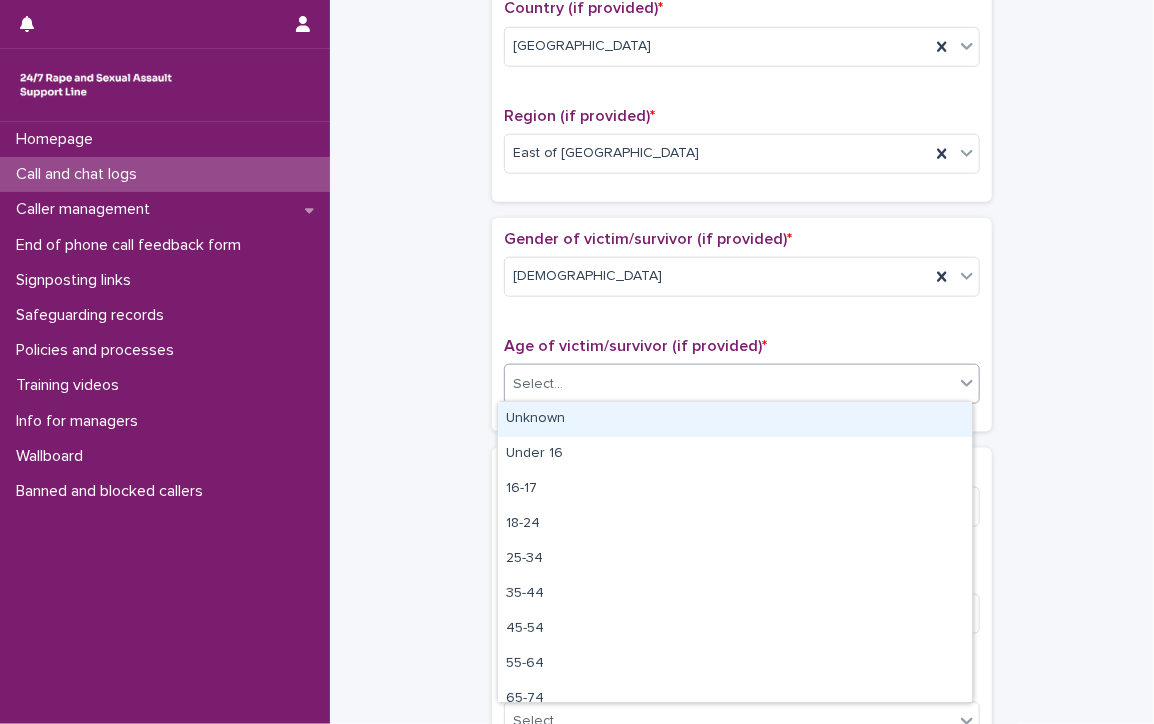 click on "Select..." at bounding box center (729, 384) 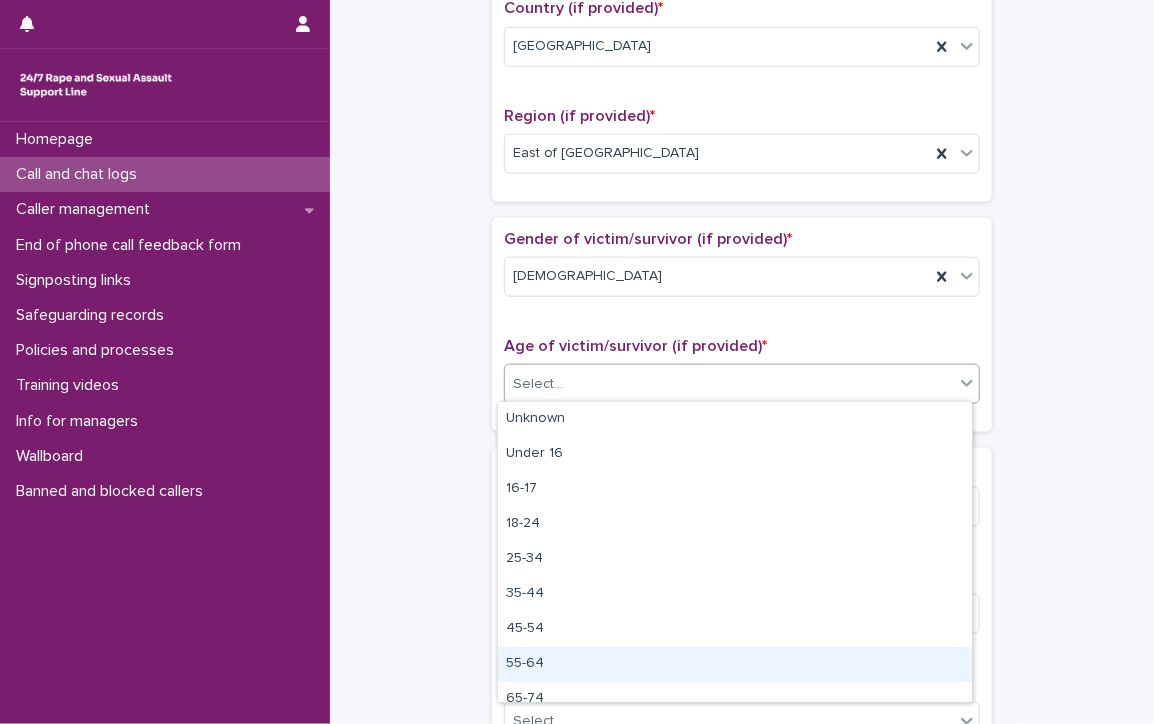 click on "55-64" at bounding box center (735, 664) 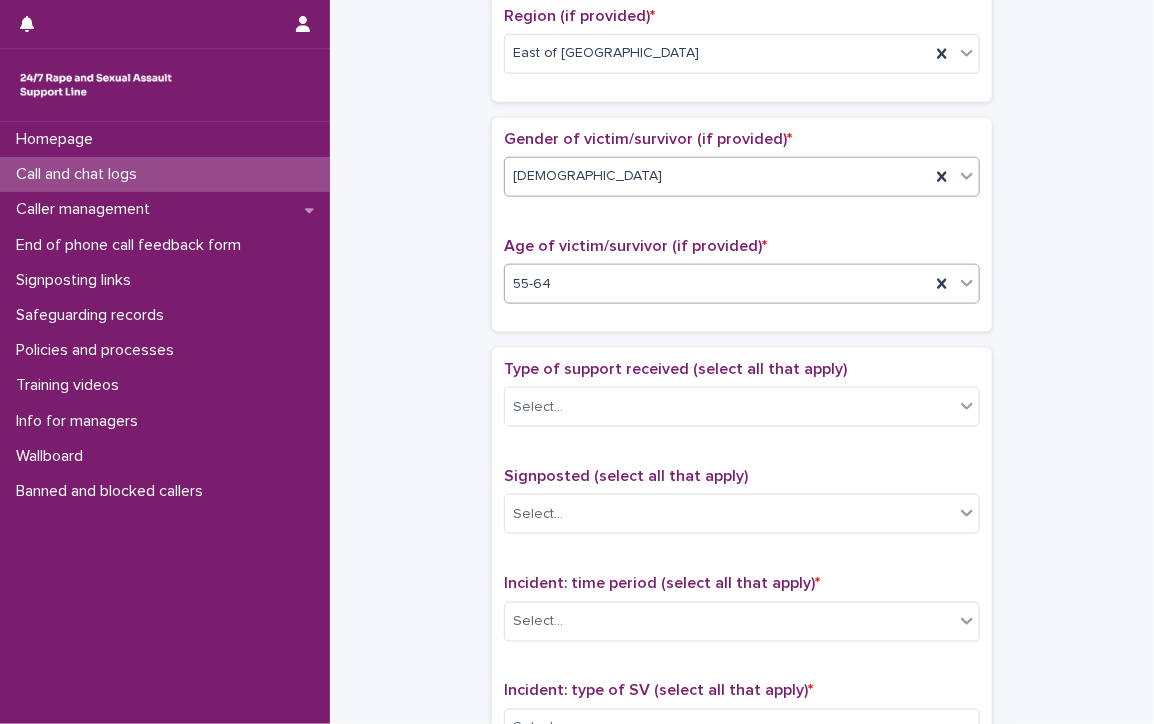 scroll, scrollTop: 900, scrollLeft: 0, axis: vertical 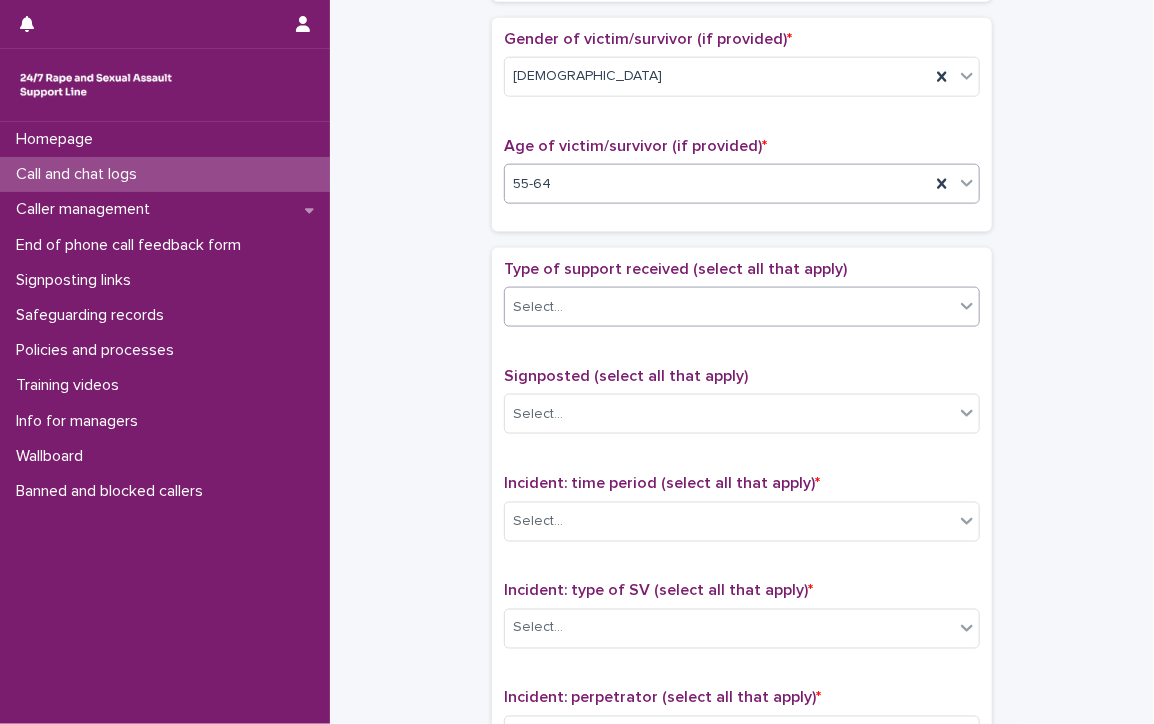 click on "Select..." at bounding box center (729, 307) 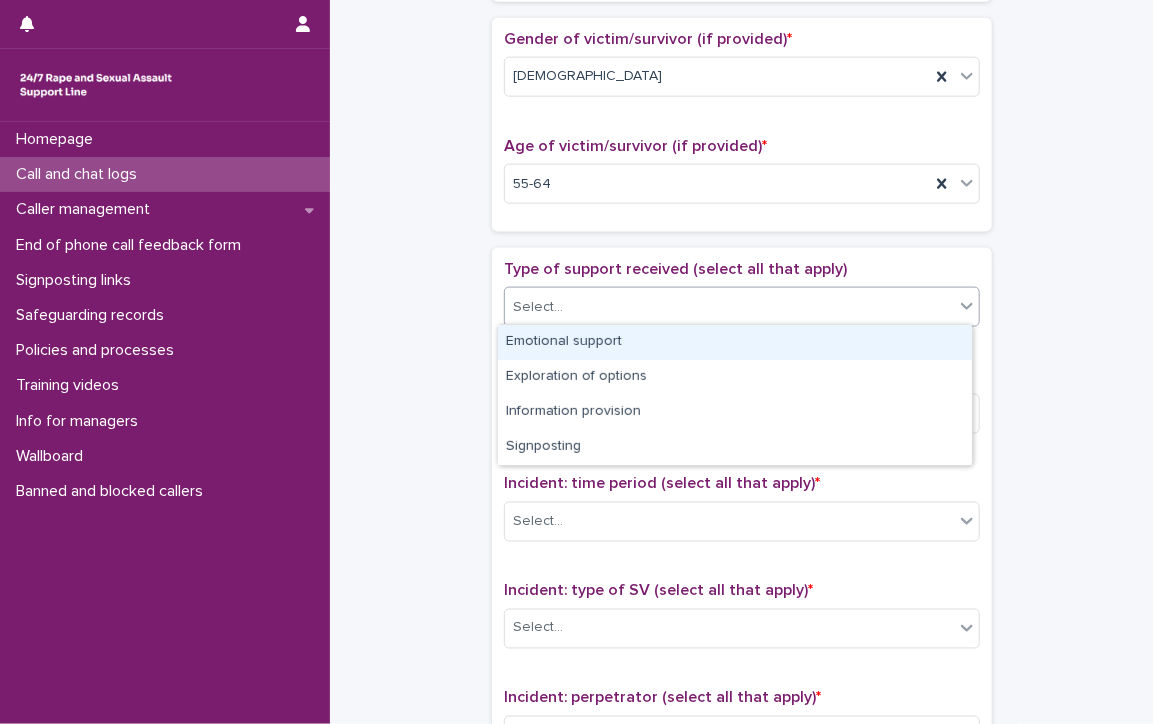 click on "Emotional support" at bounding box center (735, 342) 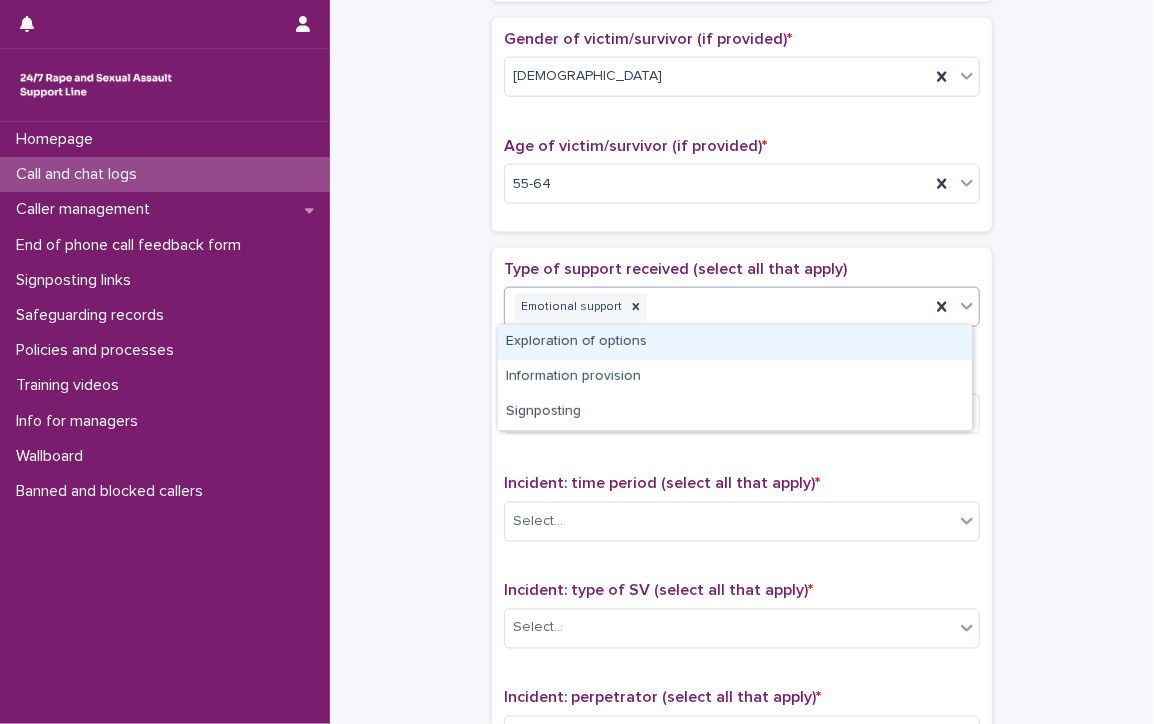 click on "Emotional support" at bounding box center (717, 307) 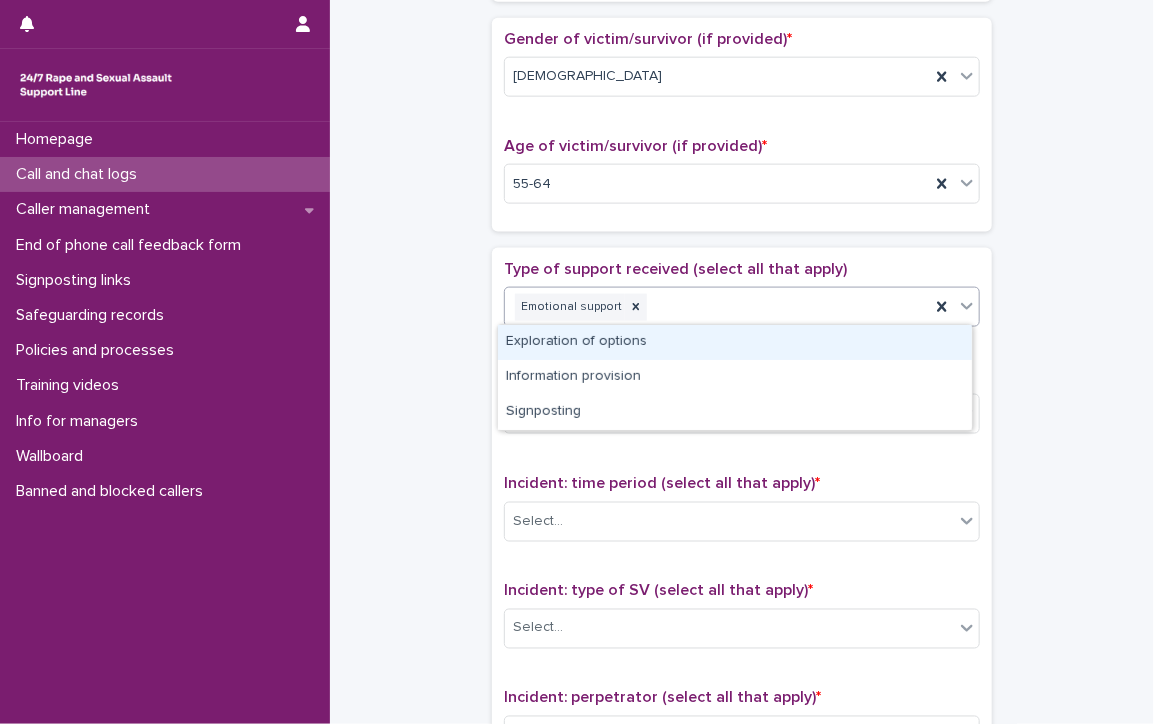 click on "Exploration of options" at bounding box center (735, 342) 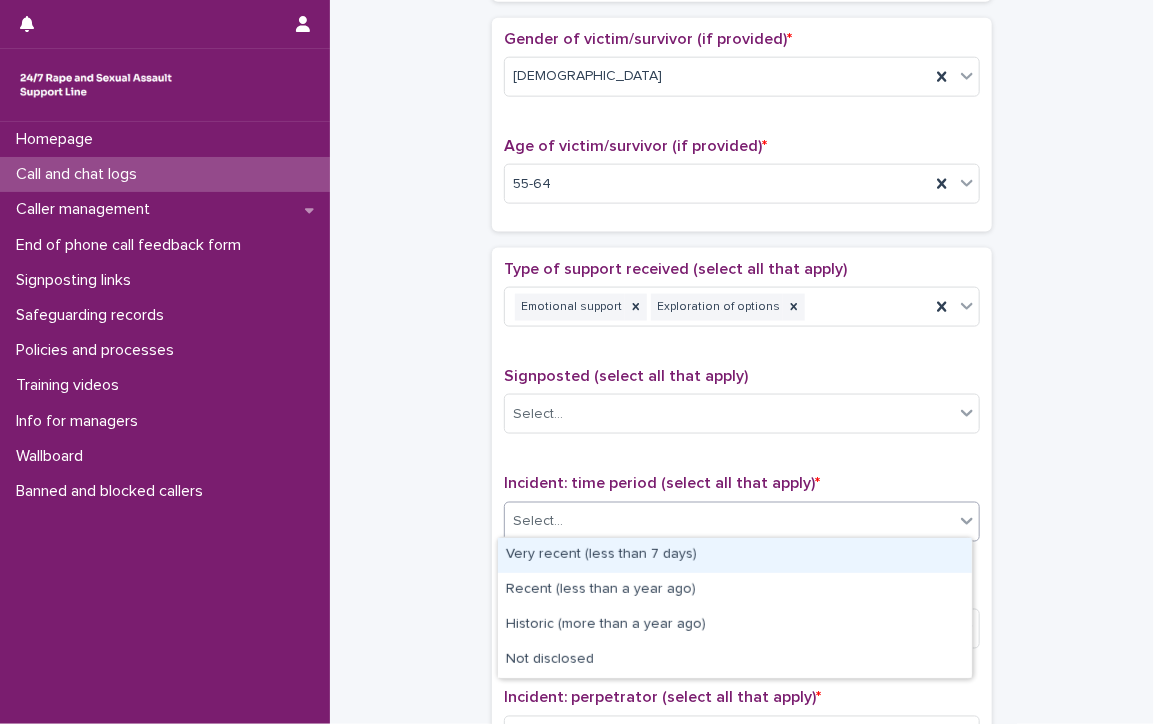 click on "Select..." at bounding box center (729, 521) 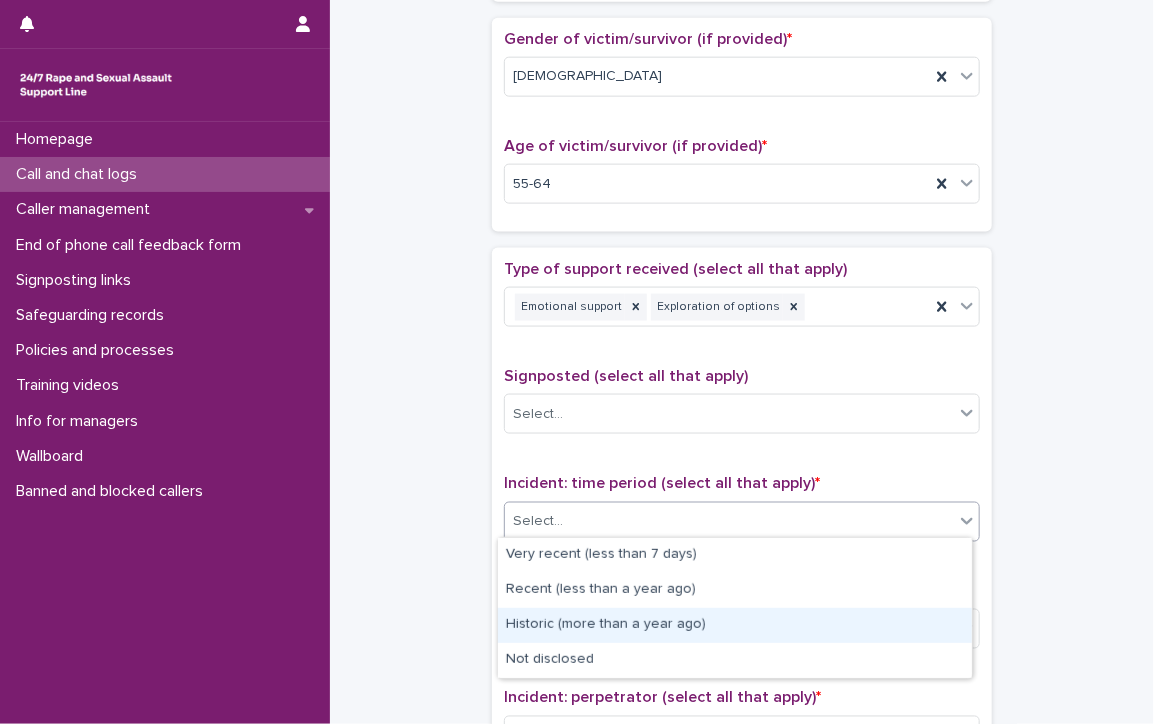 click on "Historic (more than a year ago)" at bounding box center [735, 625] 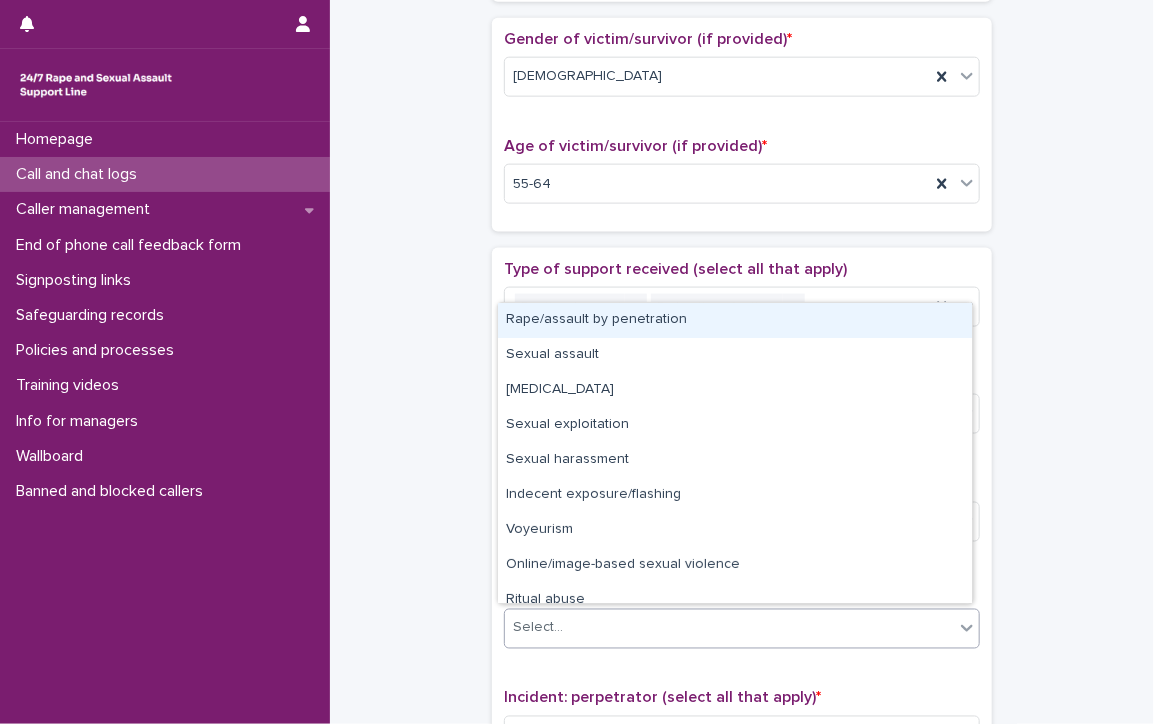 click on "Select..." at bounding box center [729, 628] 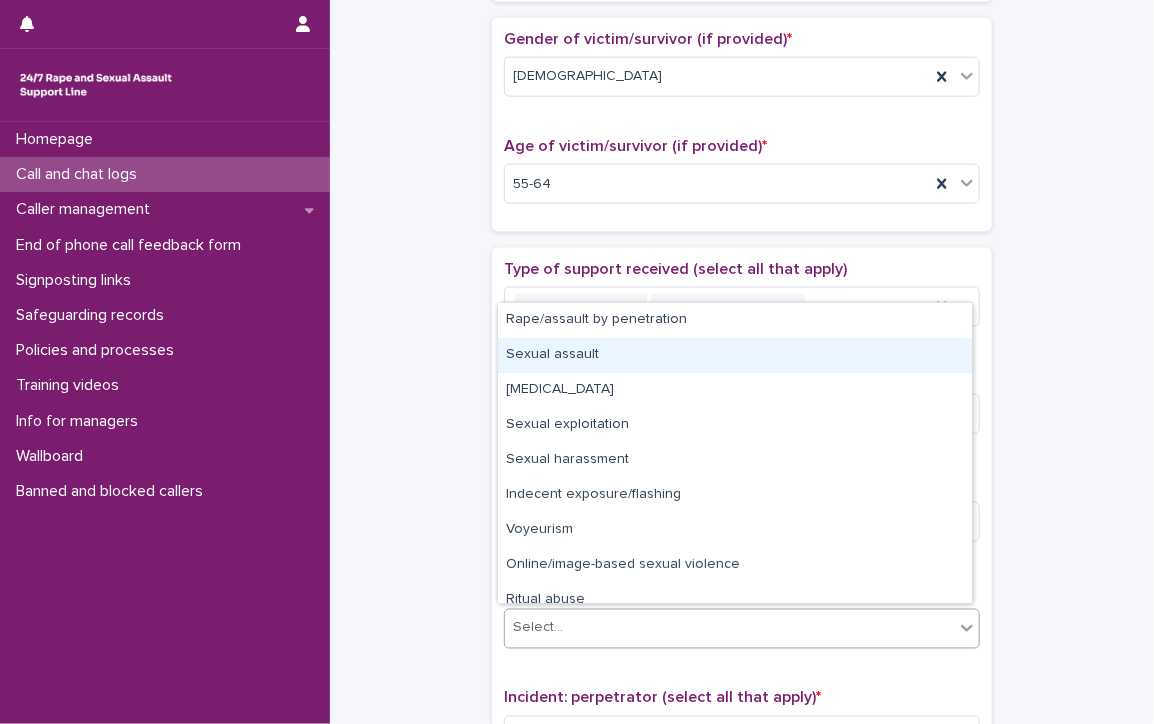 click on "Sexual assault" at bounding box center [735, 355] 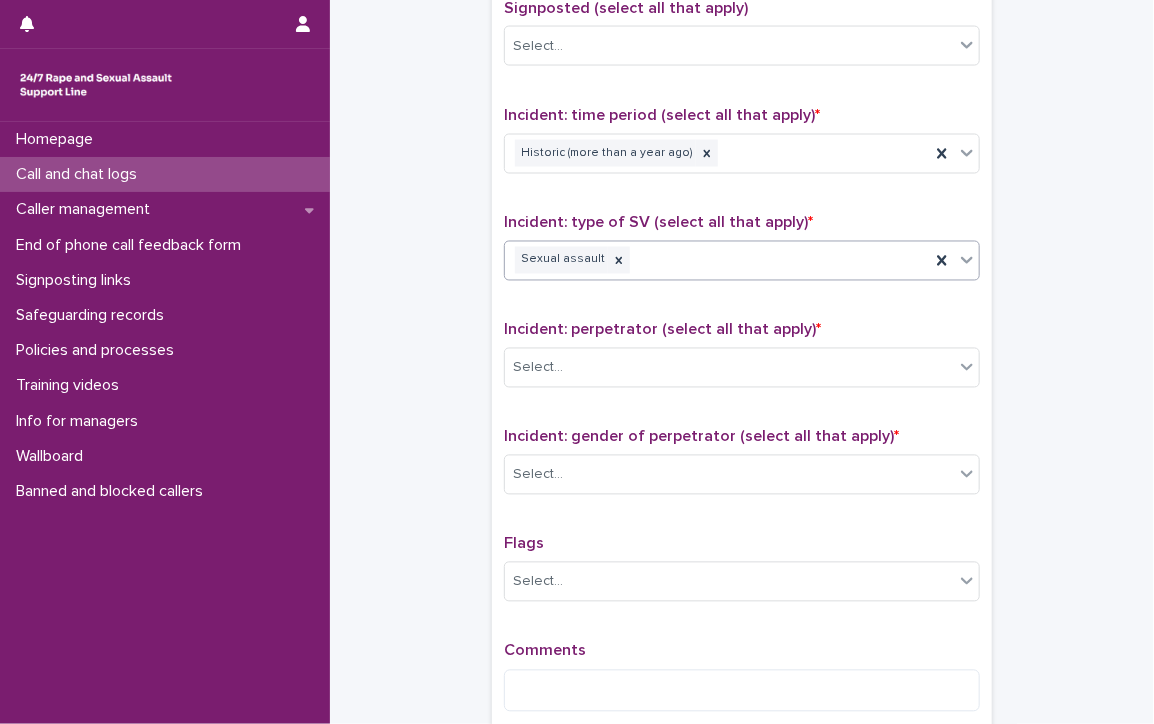 scroll, scrollTop: 1300, scrollLeft: 0, axis: vertical 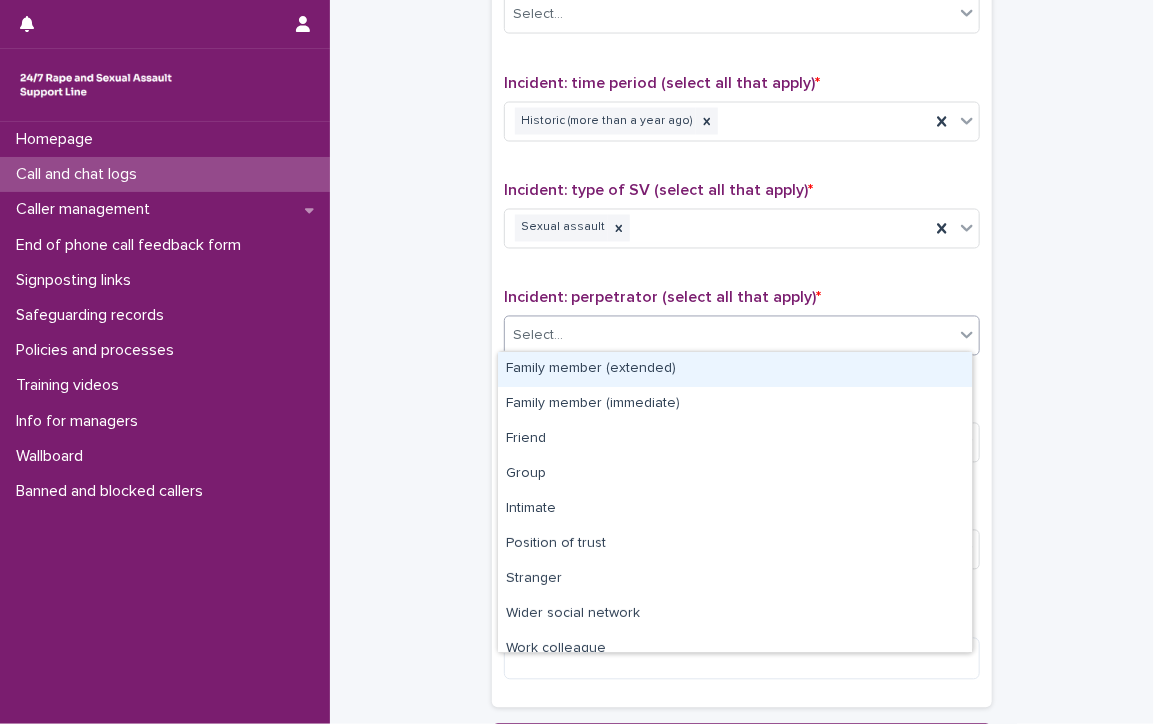 click on "Select..." at bounding box center (729, 336) 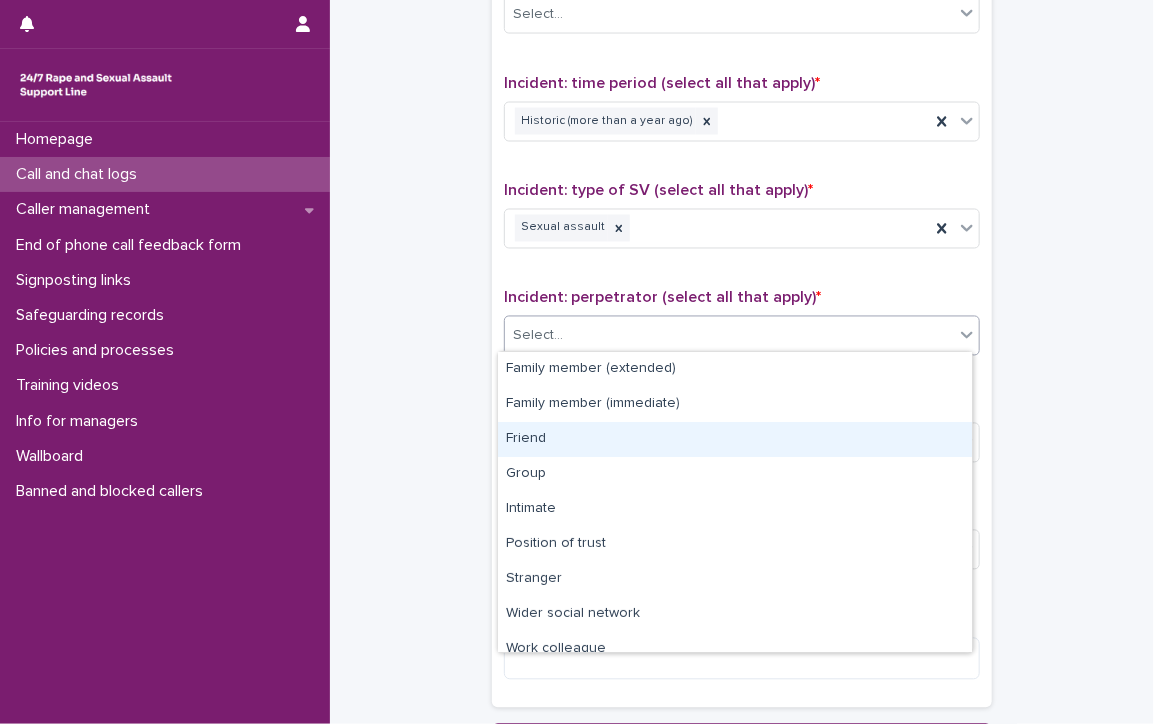 click on "Friend" at bounding box center [735, 439] 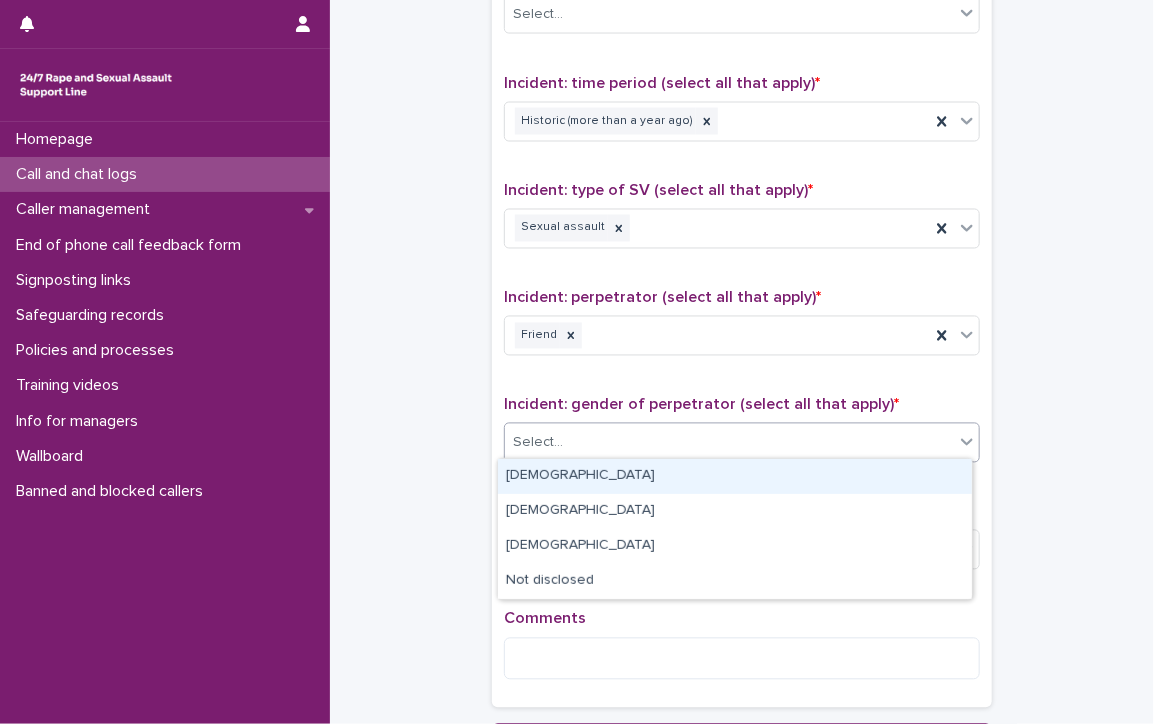 click on "Select..." at bounding box center (729, 443) 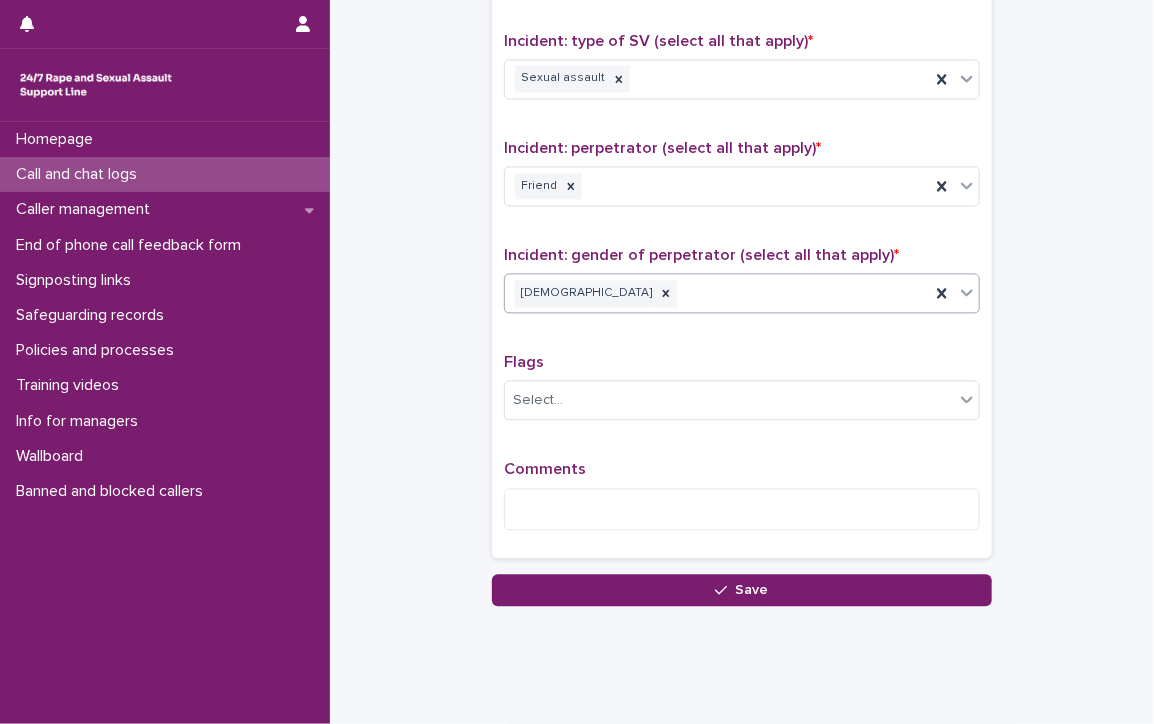 scroll, scrollTop: 1483, scrollLeft: 0, axis: vertical 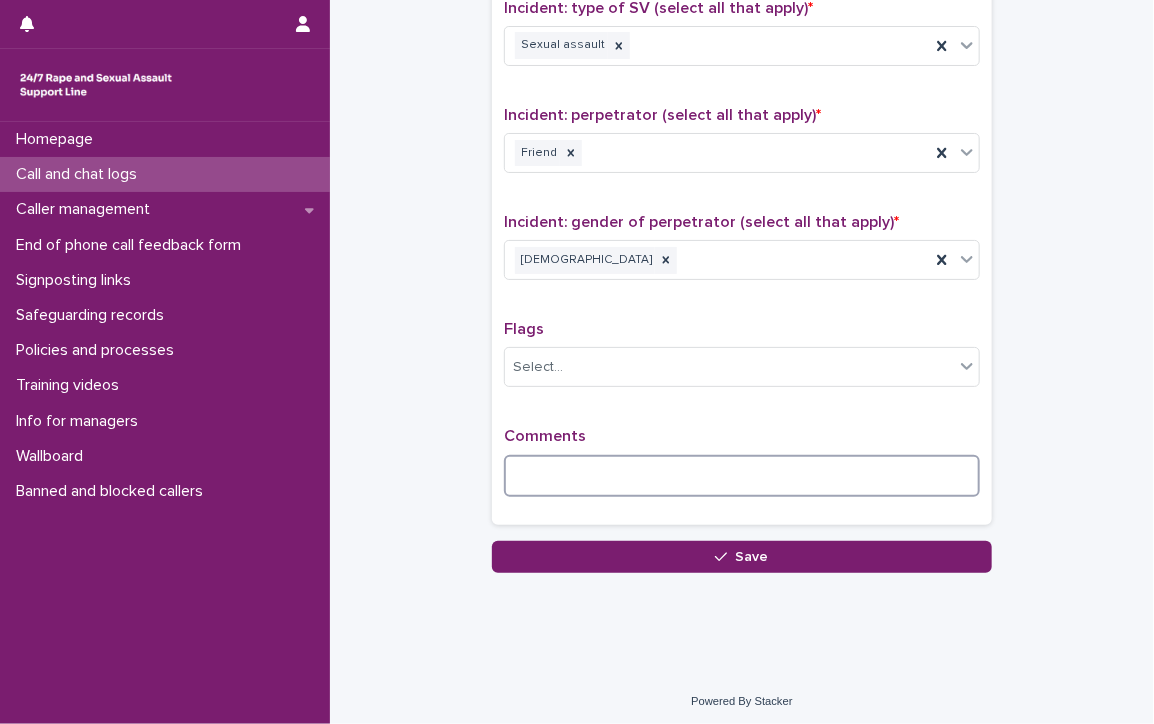 click at bounding box center (742, 476) 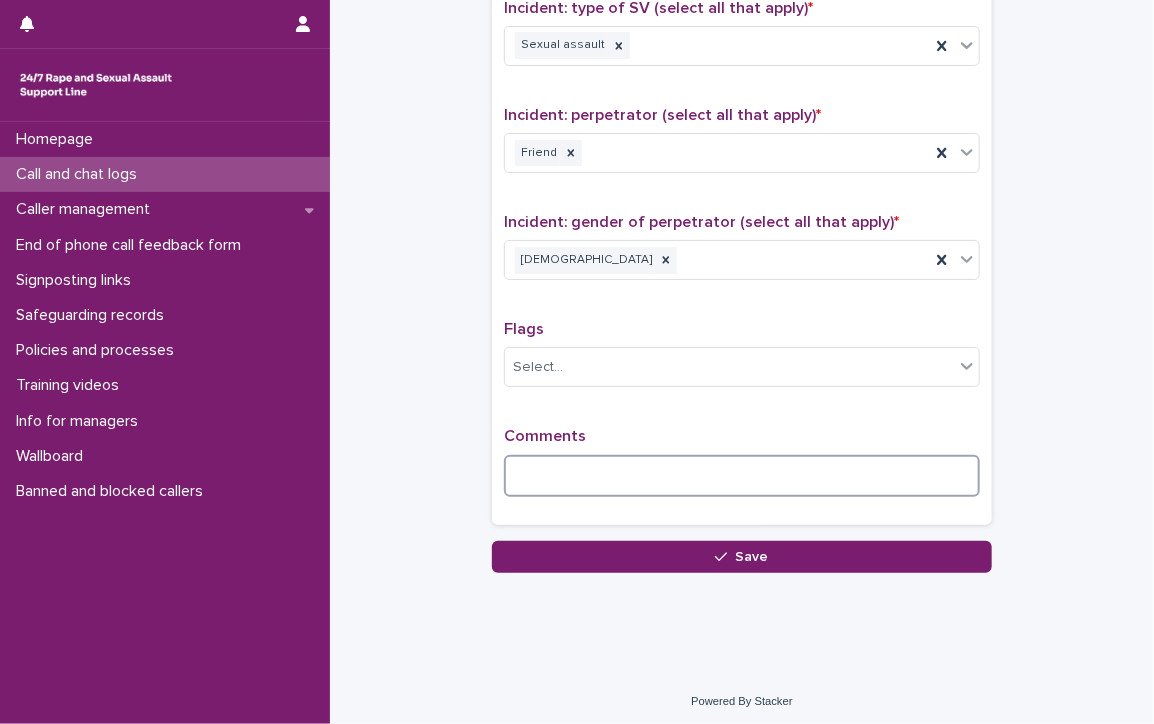 click at bounding box center [742, 476] 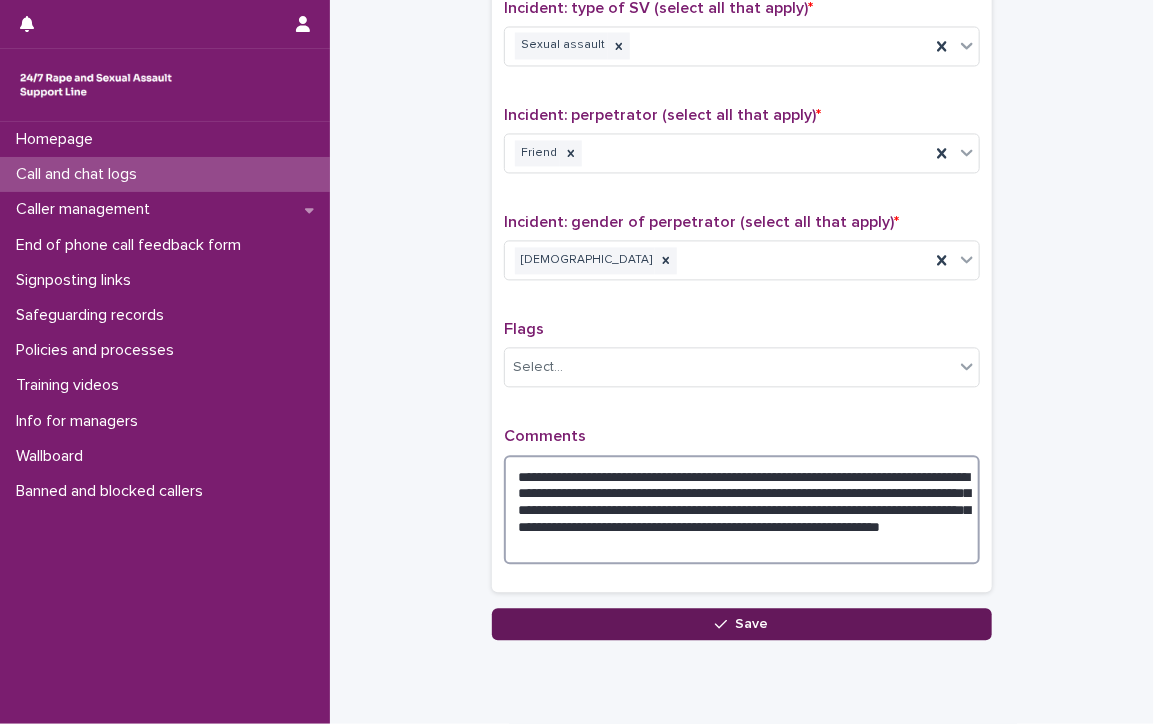 type on "**********" 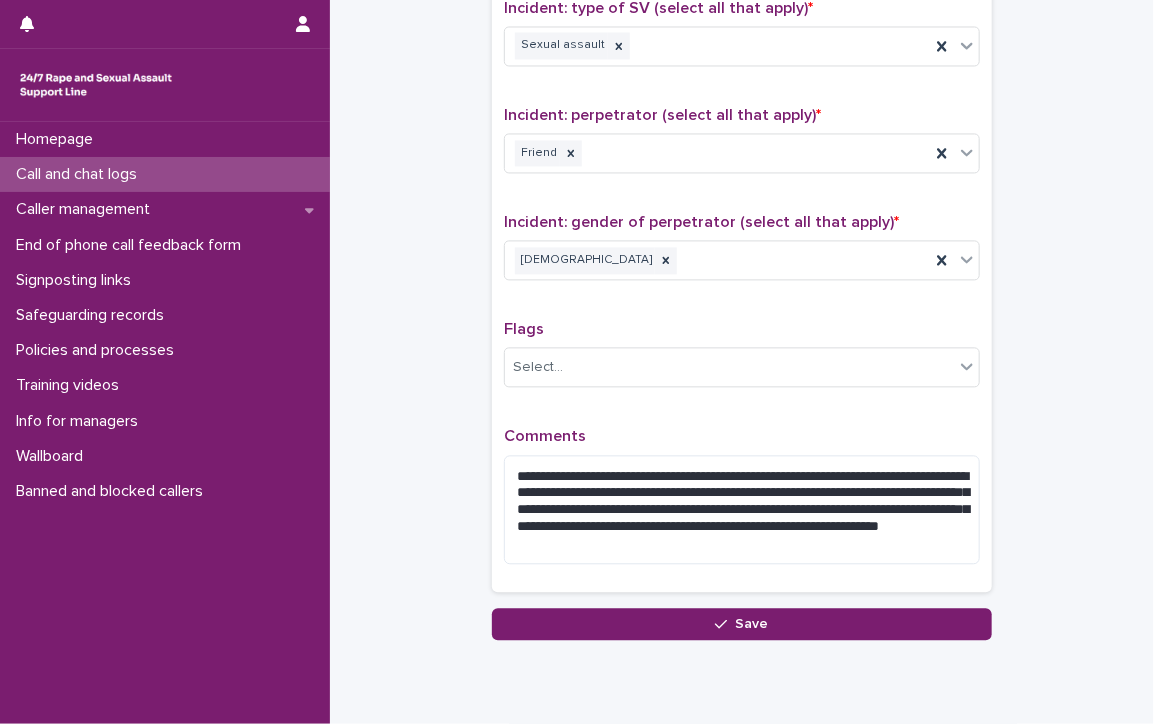 click on "Save" at bounding box center [752, 624] 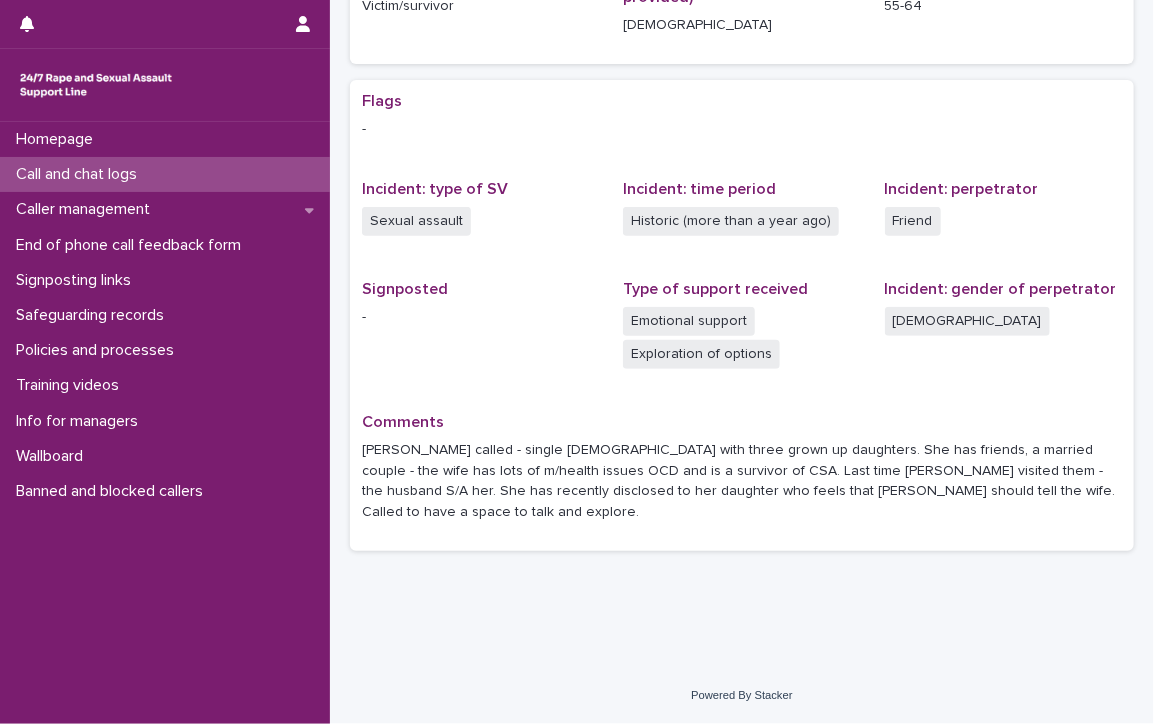 scroll, scrollTop: 0, scrollLeft: 0, axis: both 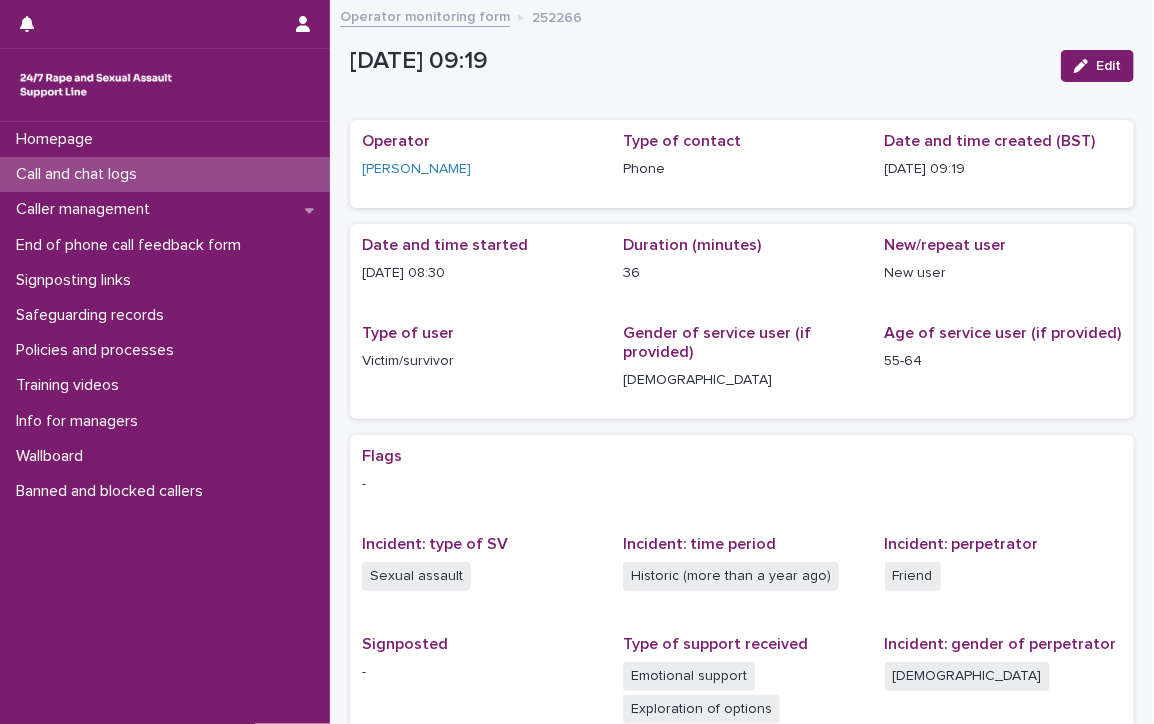 click on "Call and chat logs" at bounding box center [165, 174] 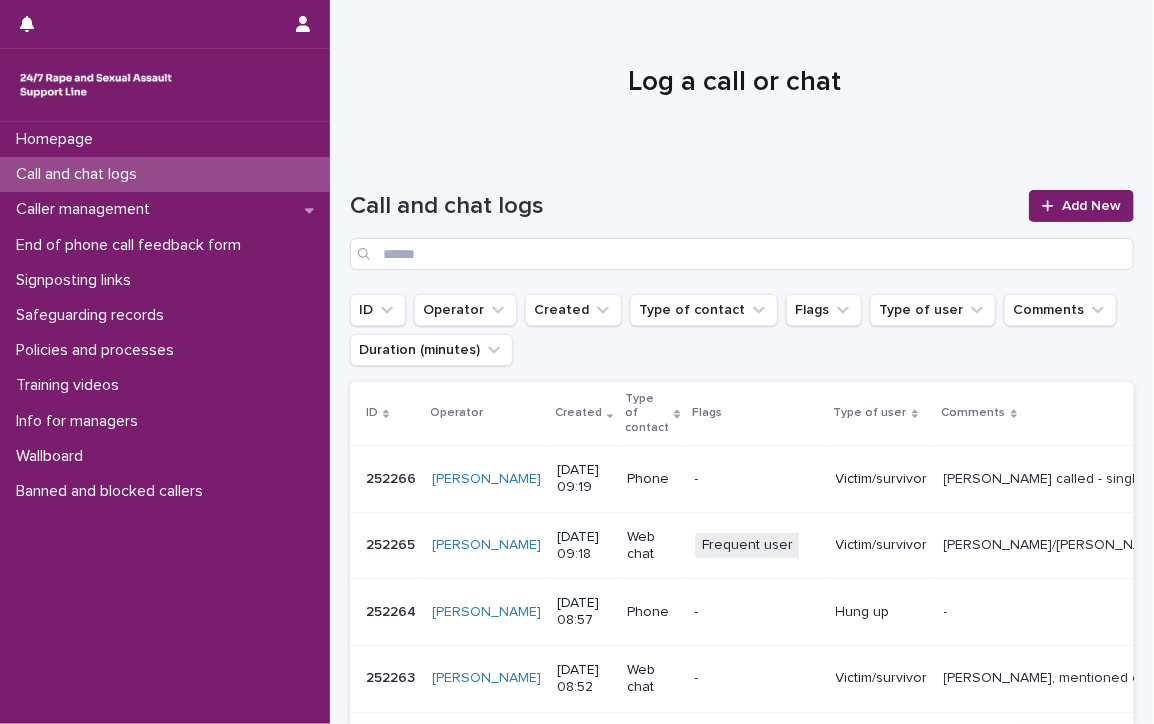 click on "Call and chat logs" at bounding box center (80, 174) 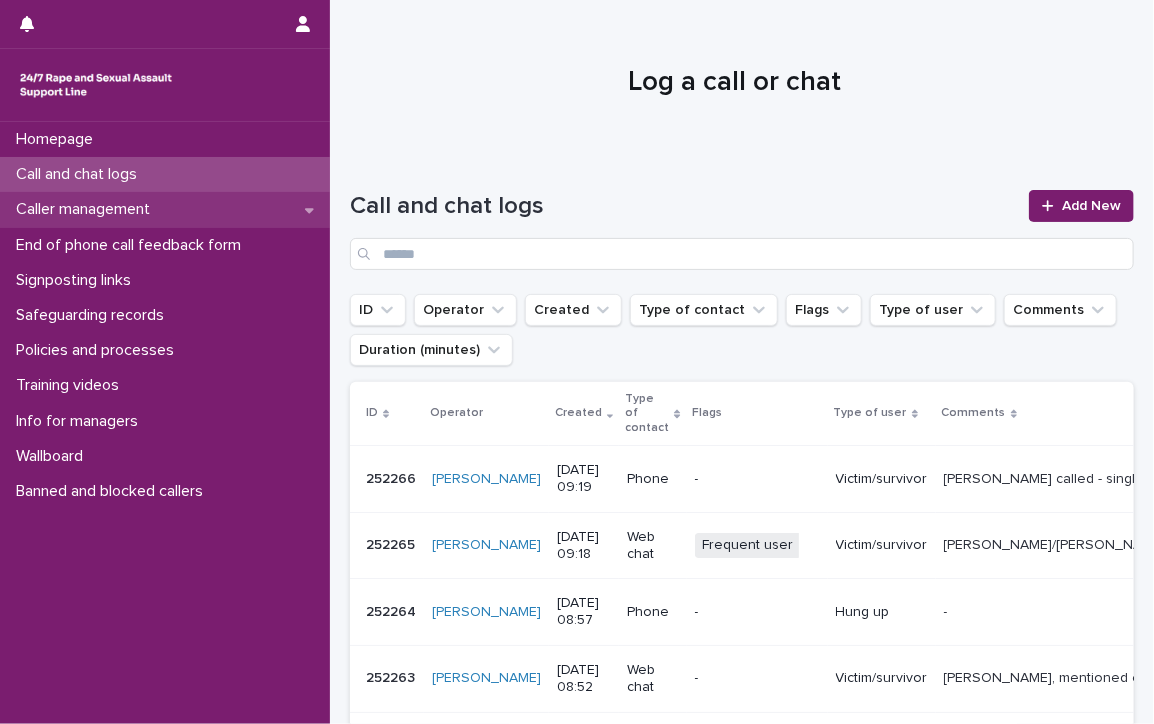 click on "Caller management" at bounding box center (165, 209) 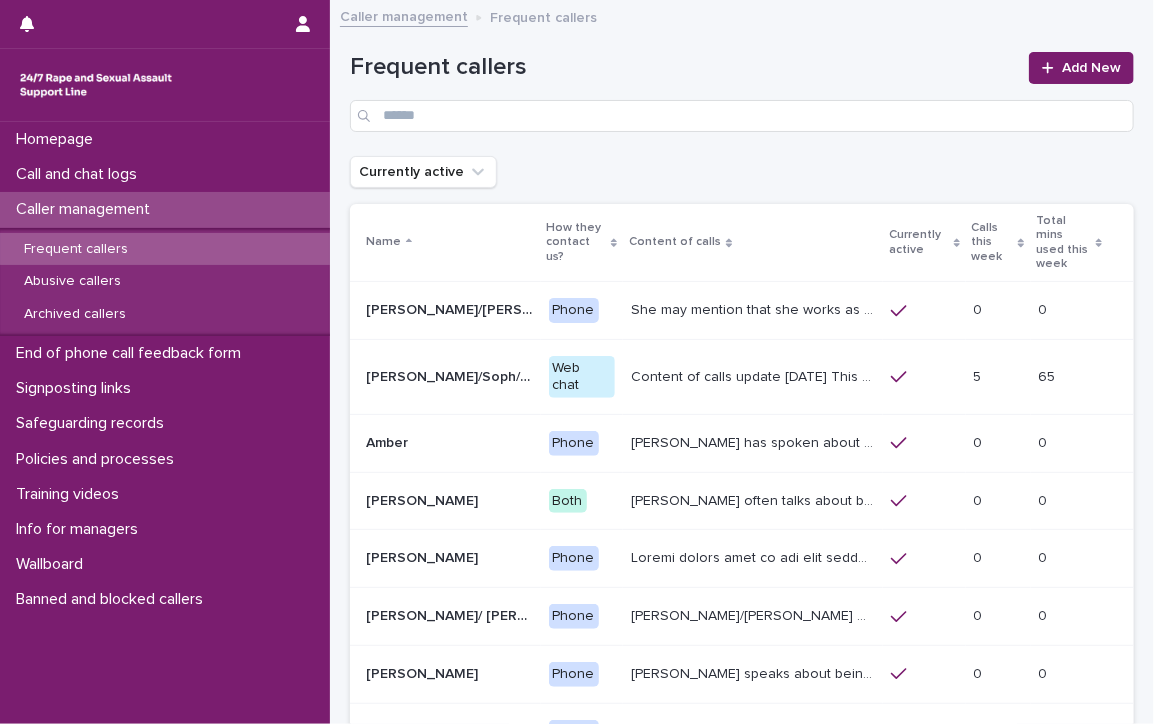 click on "Frequent callers" at bounding box center (76, 249) 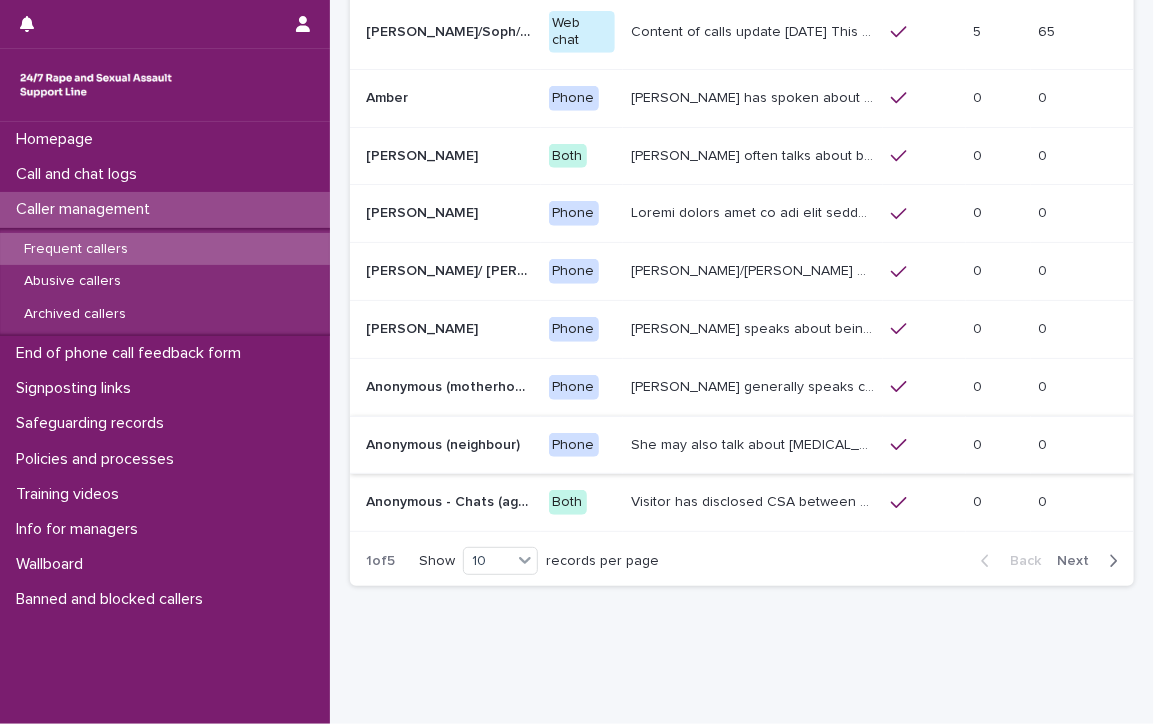 scroll, scrollTop: 346, scrollLeft: 0, axis: vertical 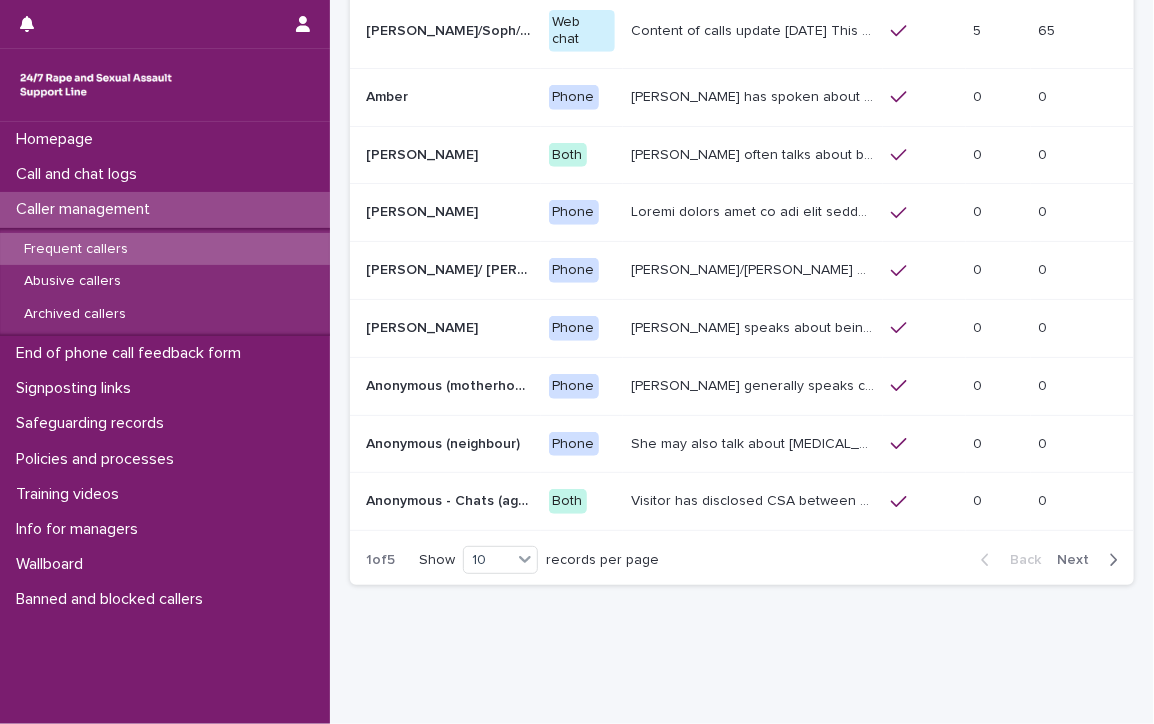 click on "Next" at bounding box center [1079, 560] 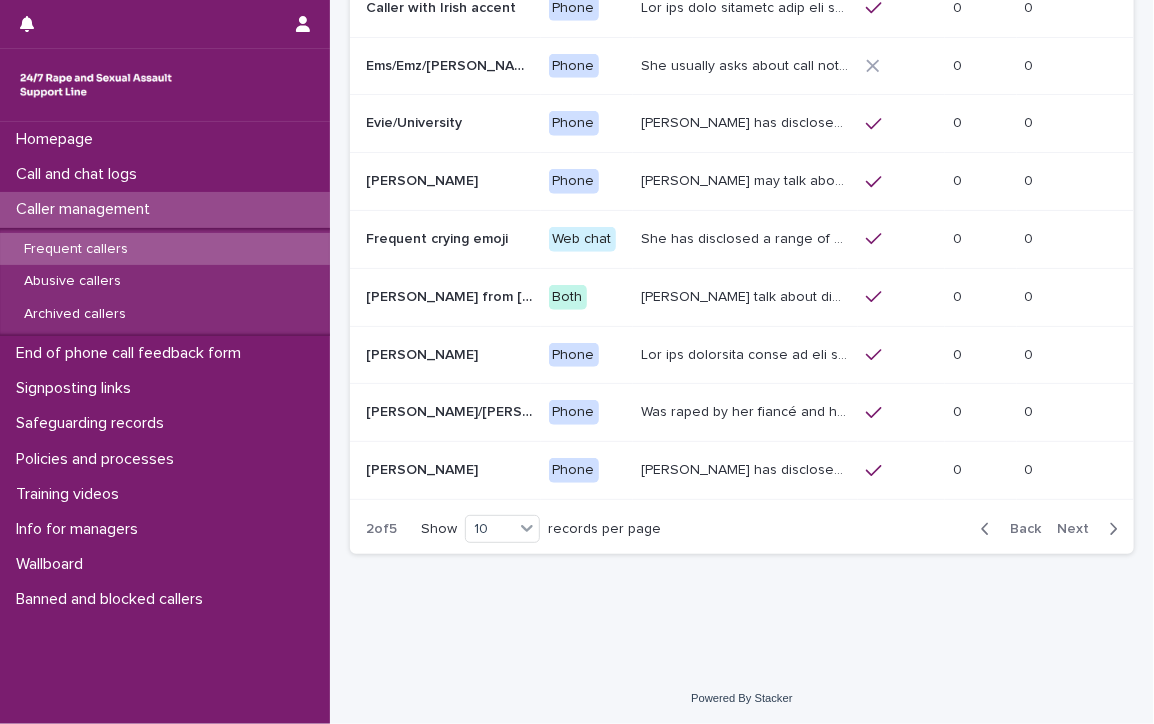 click on "[PERSON_NAME] has disclosed that he was raped by 10 men when he was homeless between the age of [DEMOGRAPHIC_DATA] -[DEMOGRAPHIC_DATA], a [DEMOGRAPHIC_DATA] offered him housing and then was raped multiple times over months, he was plied with alcohol and drugs.
He has had suicidal thoughts and uses alcohol to cope." at bounding box center (747, 468) 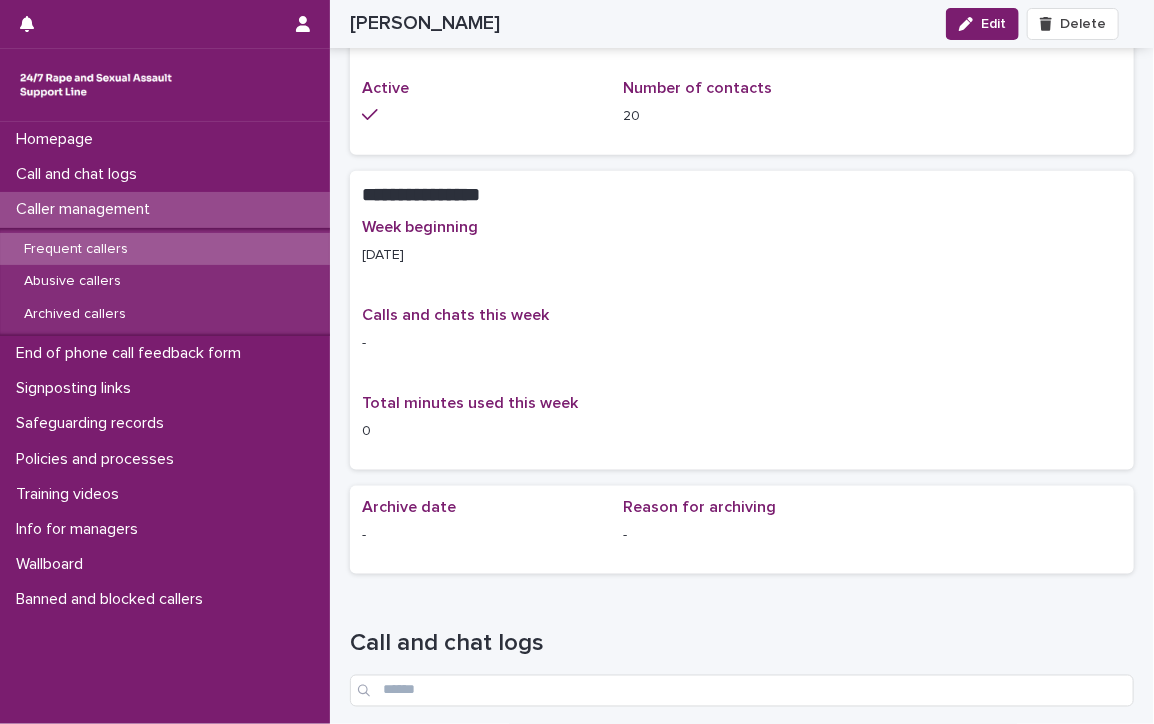 scroll, scrollTop: 900, scrollLeft: 0, axis: vertical 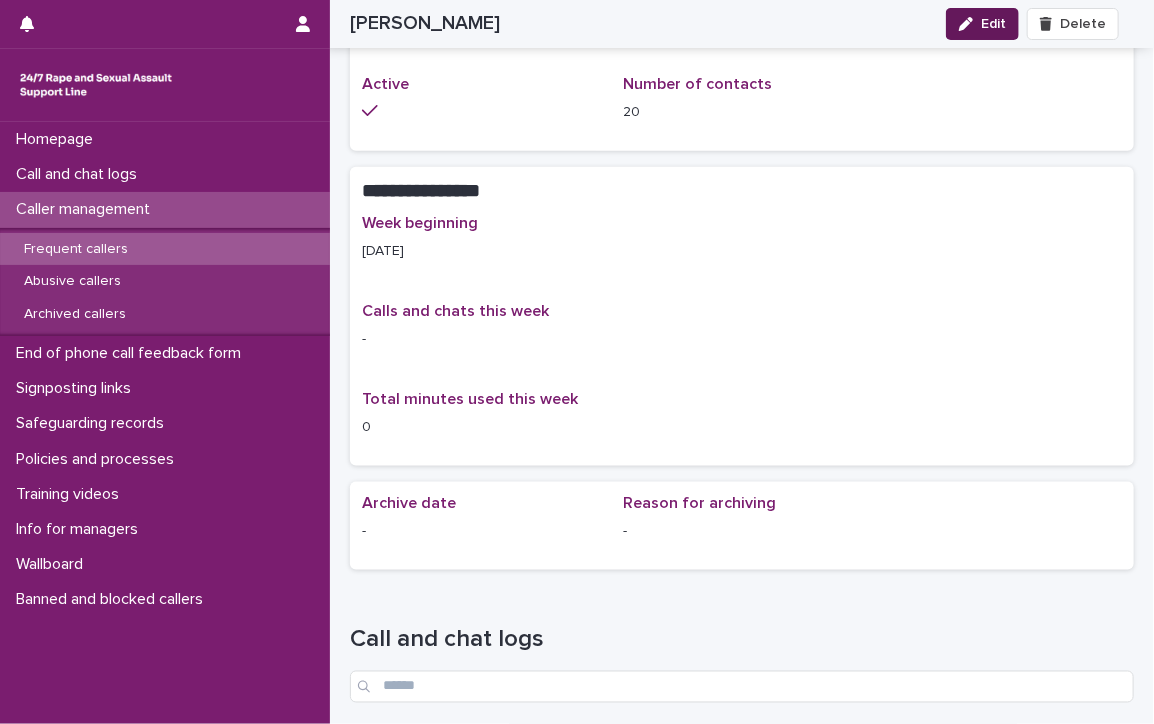 click at bounding box center [970, 24] 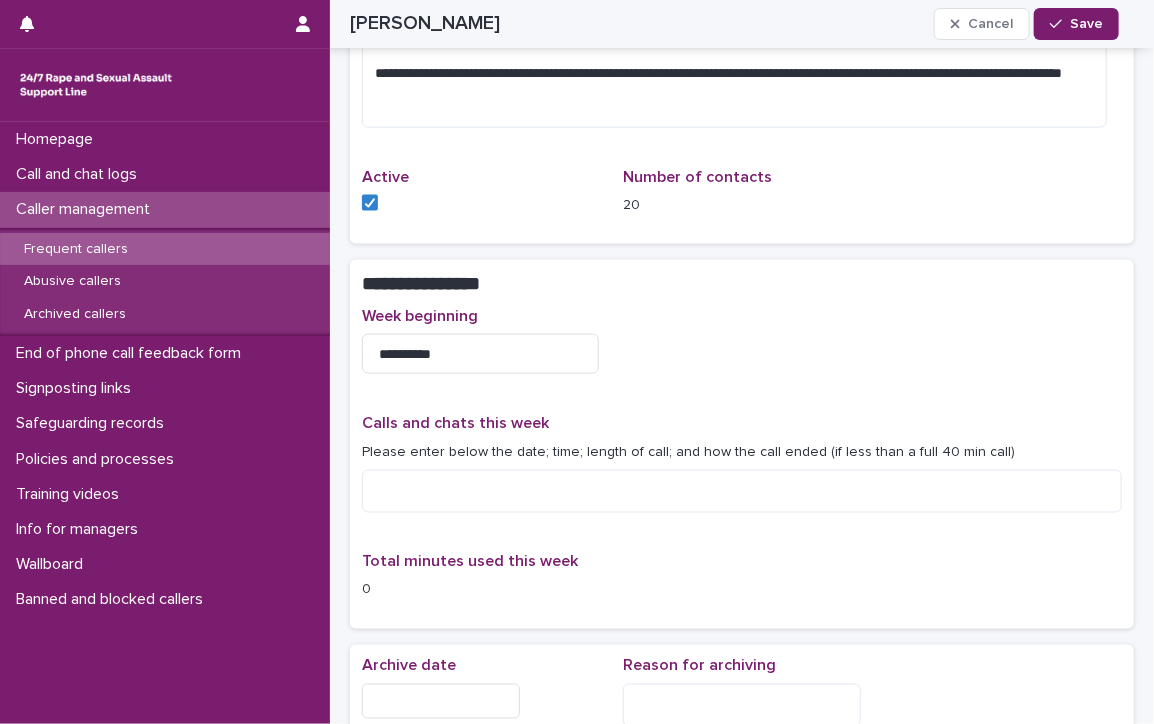 scroll, scrollTop: 926, scrollLeft: 0, axis: vertical 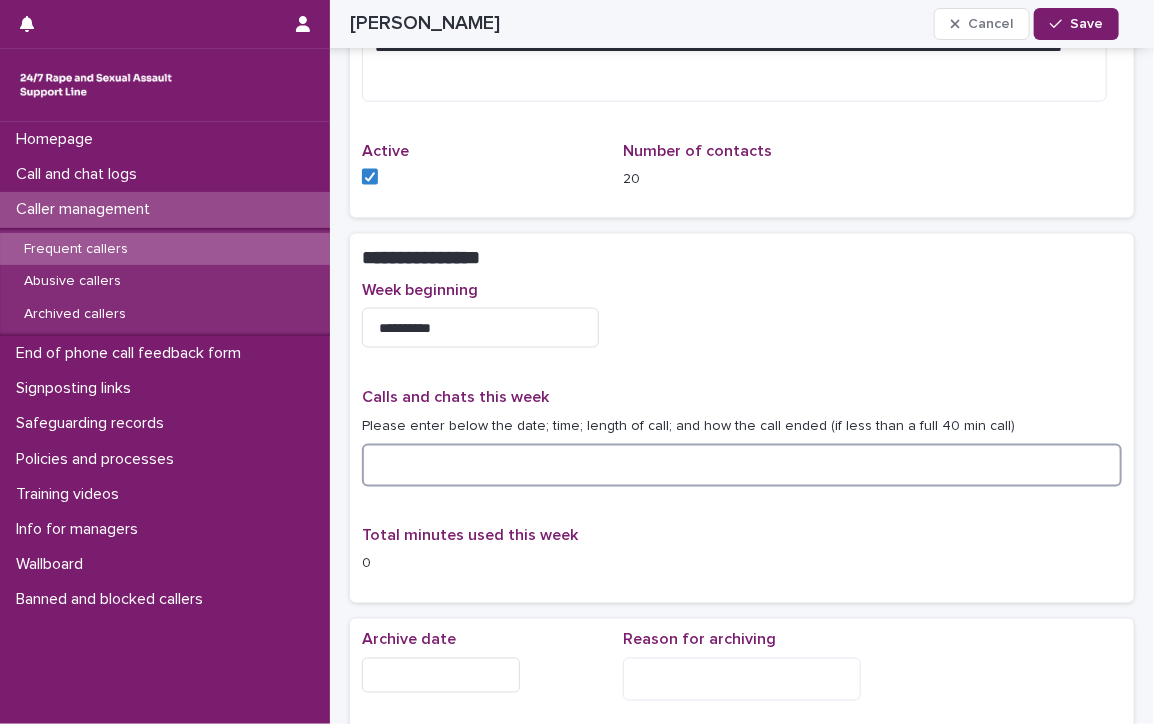 click at bounding box center [742, 465] 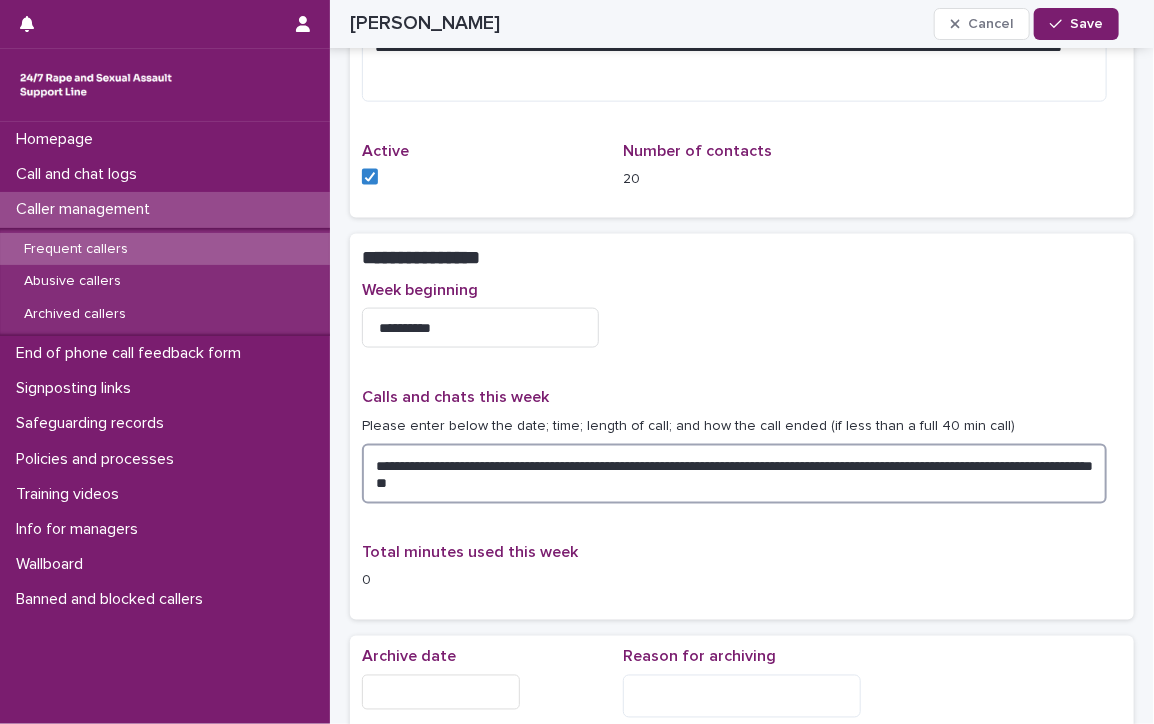 drag, startPoint x: 516, startPoint y: 459, endPoint x: 578, endPoint y: 474, distance: 63.788715 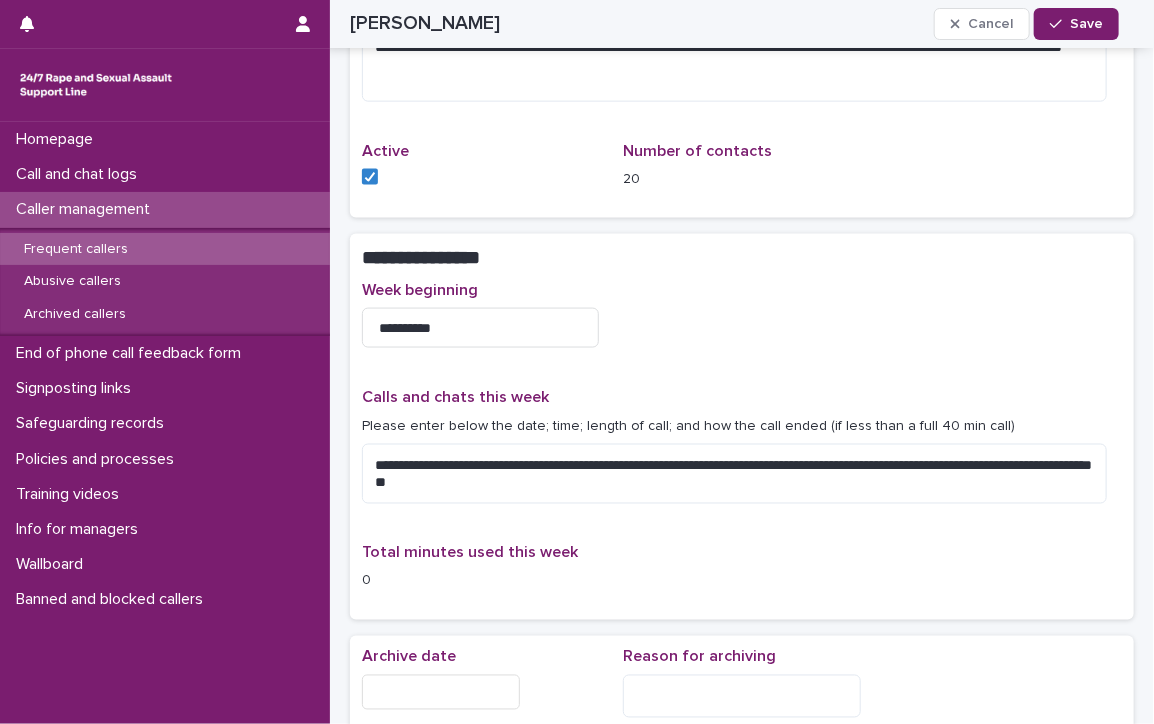 click on "**********" at bounding box center [742, 444] 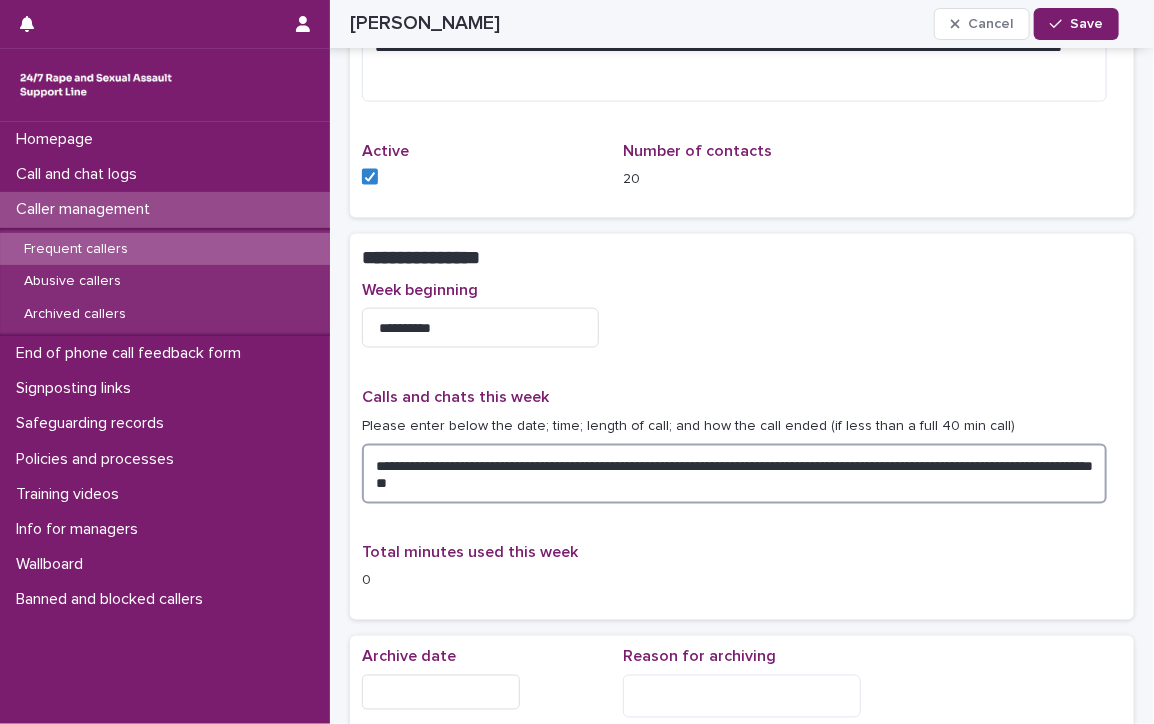 click on "**********" at bounding box center (734, 474) 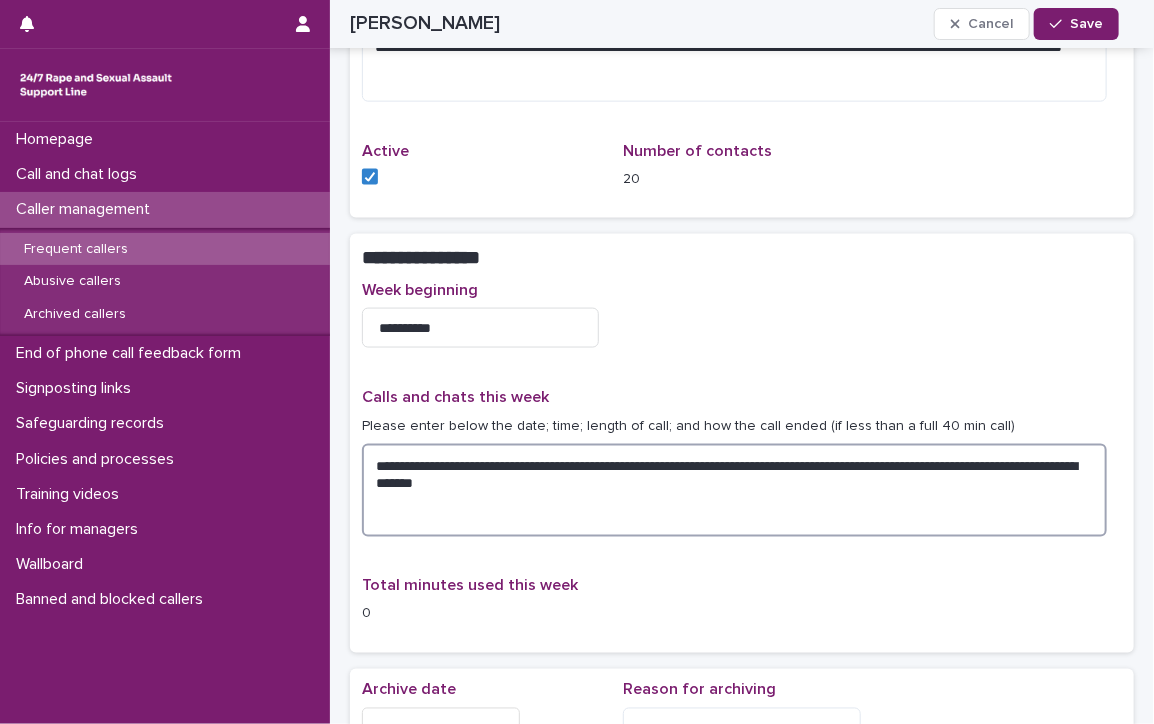 click on "**********" at bounding box center [734, 490] 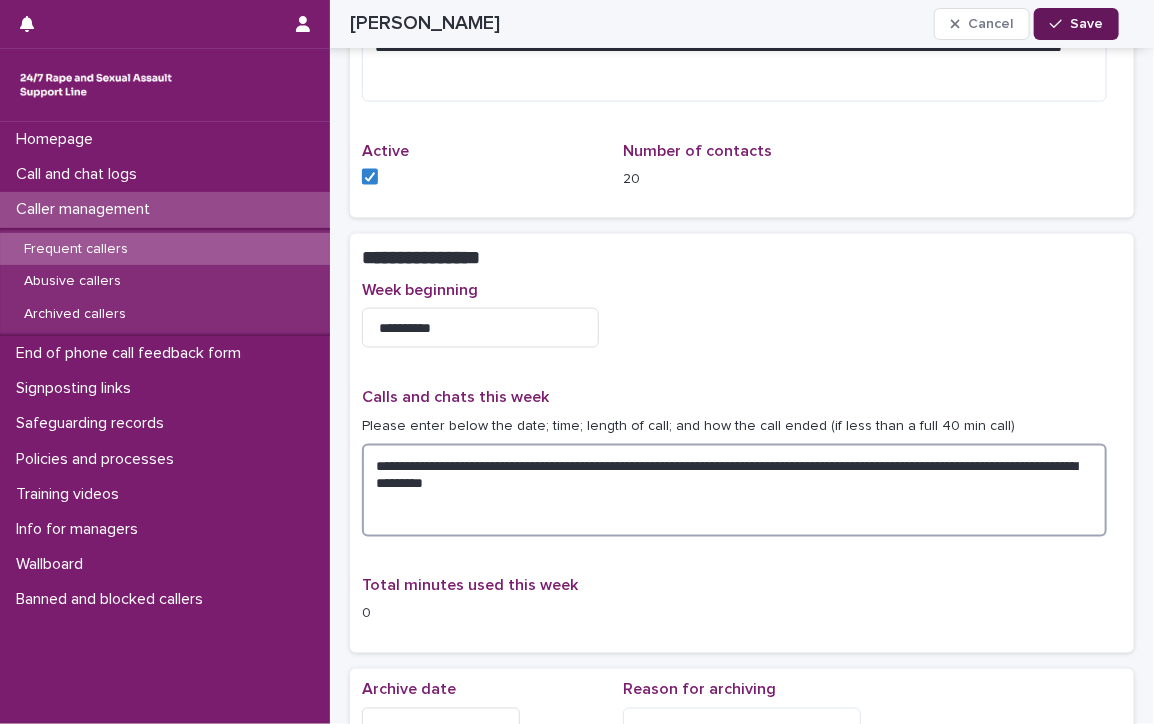 type on "**********" 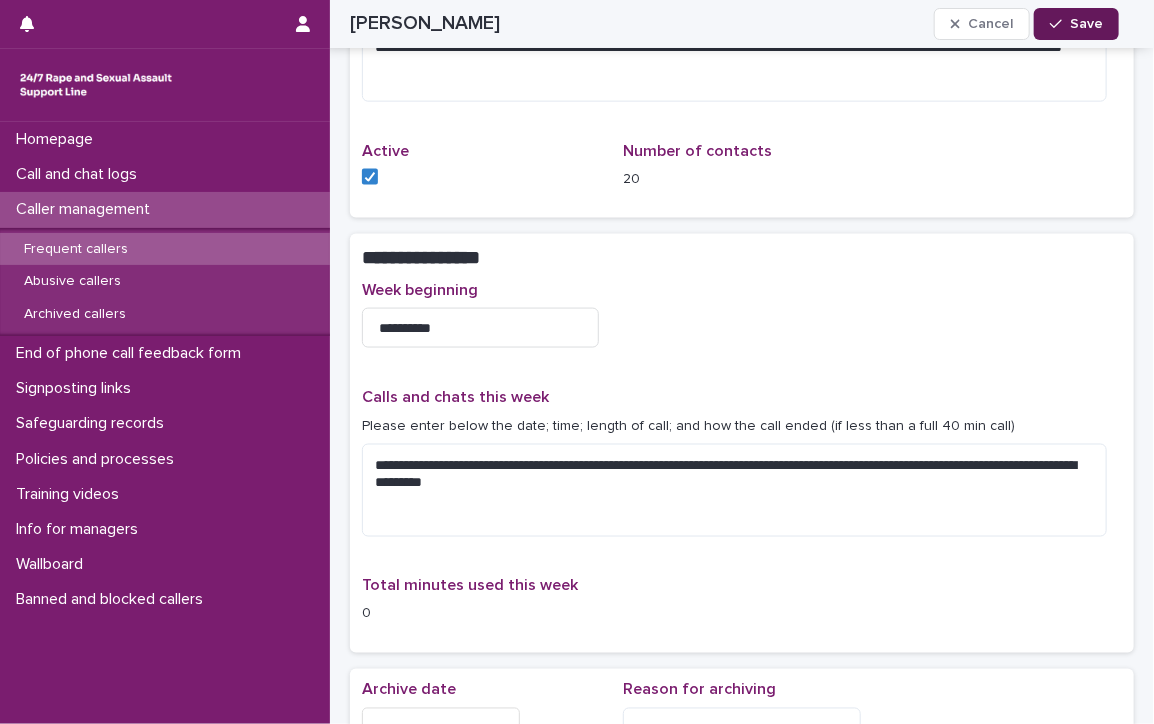 click on "Save" at bounding box center (1086, 24) 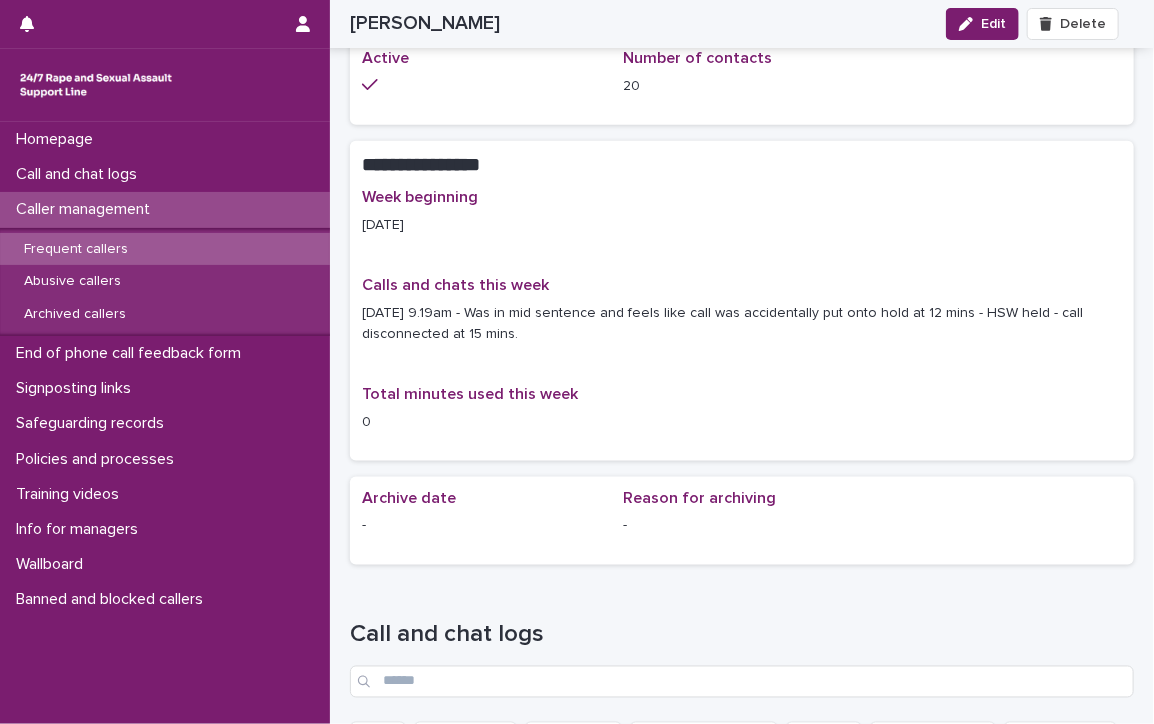 scroll, scrollTop: 820, scrollLeft: 0, axis: vertical 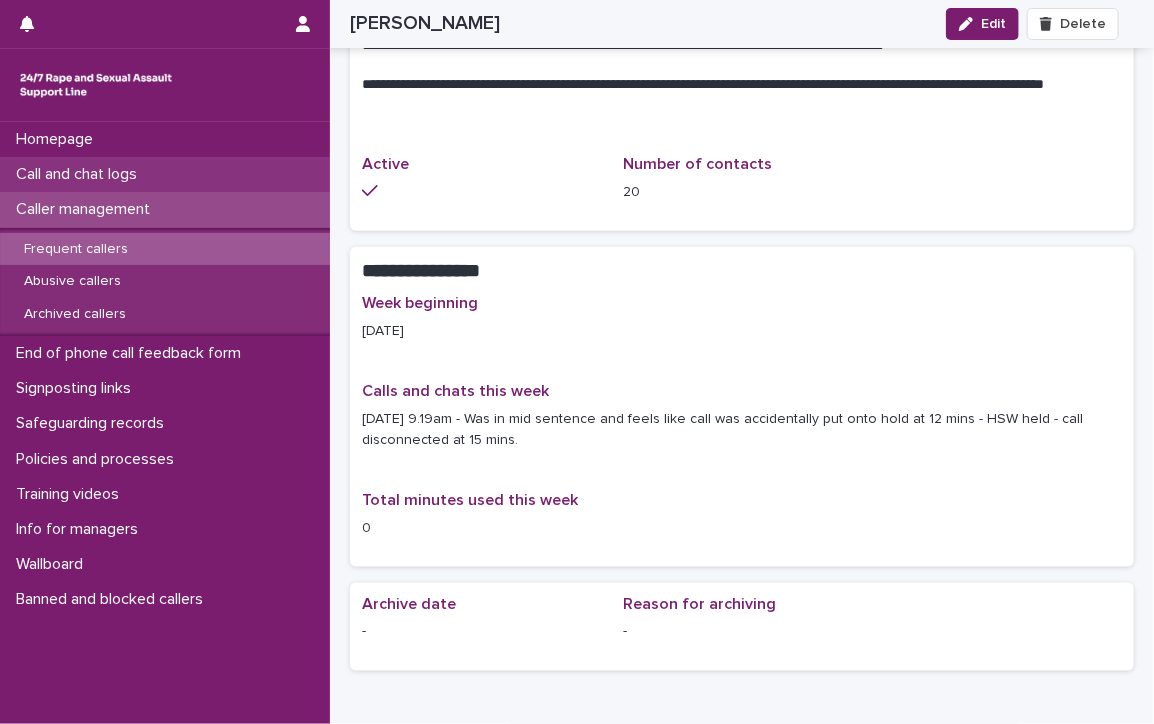 click on "Call and chat logs" at bounding box center [80, 174] 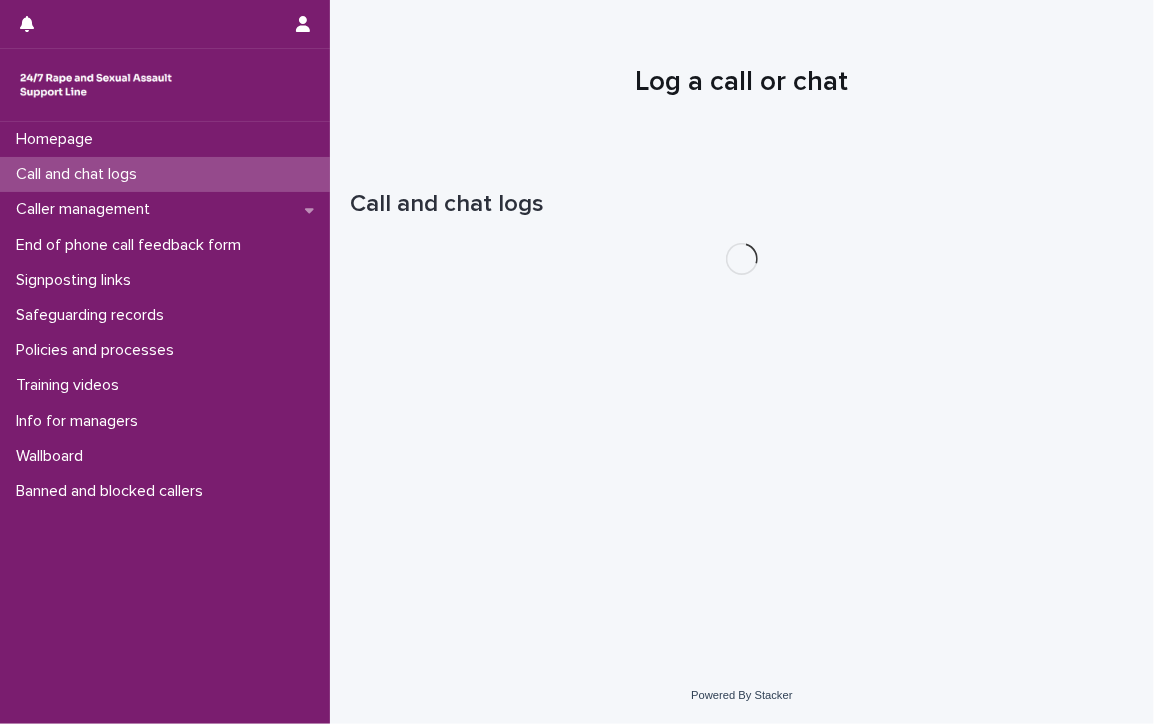 scroll, scrollTop: 0, scrollLeft: 0, axis: both 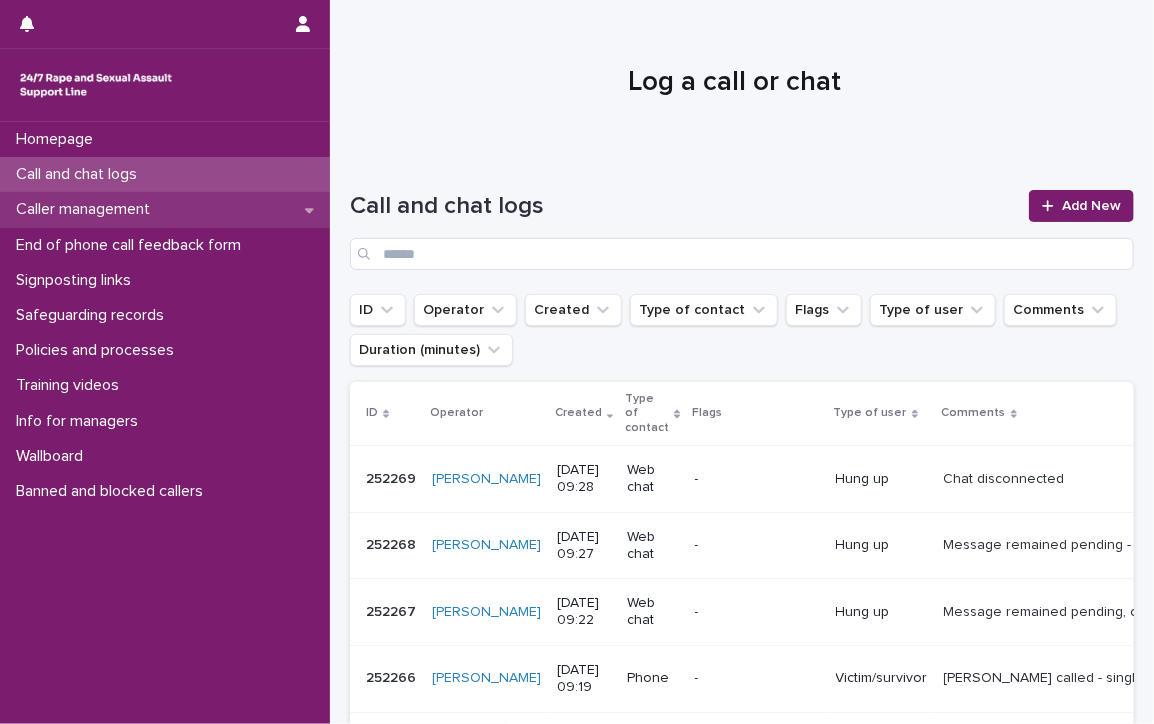 click on "Caller management" at bounding box center (87, 209) 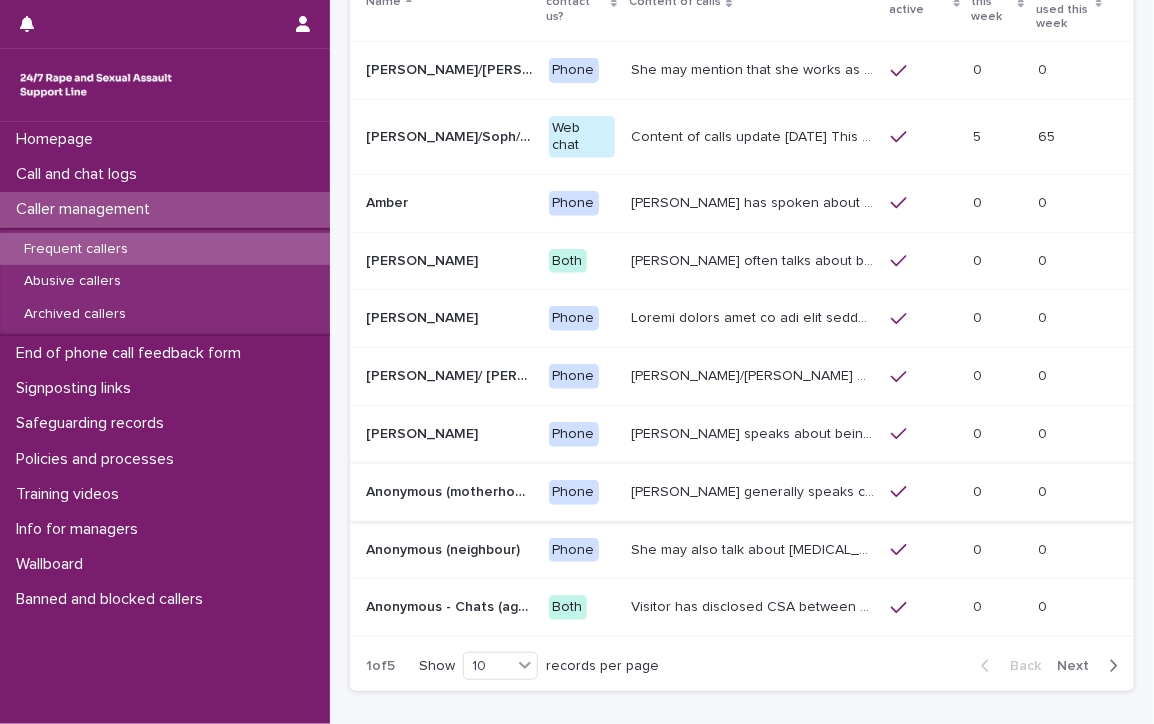 scroll, scrollTop: 300, scrollLeft: 0, axis: vertical 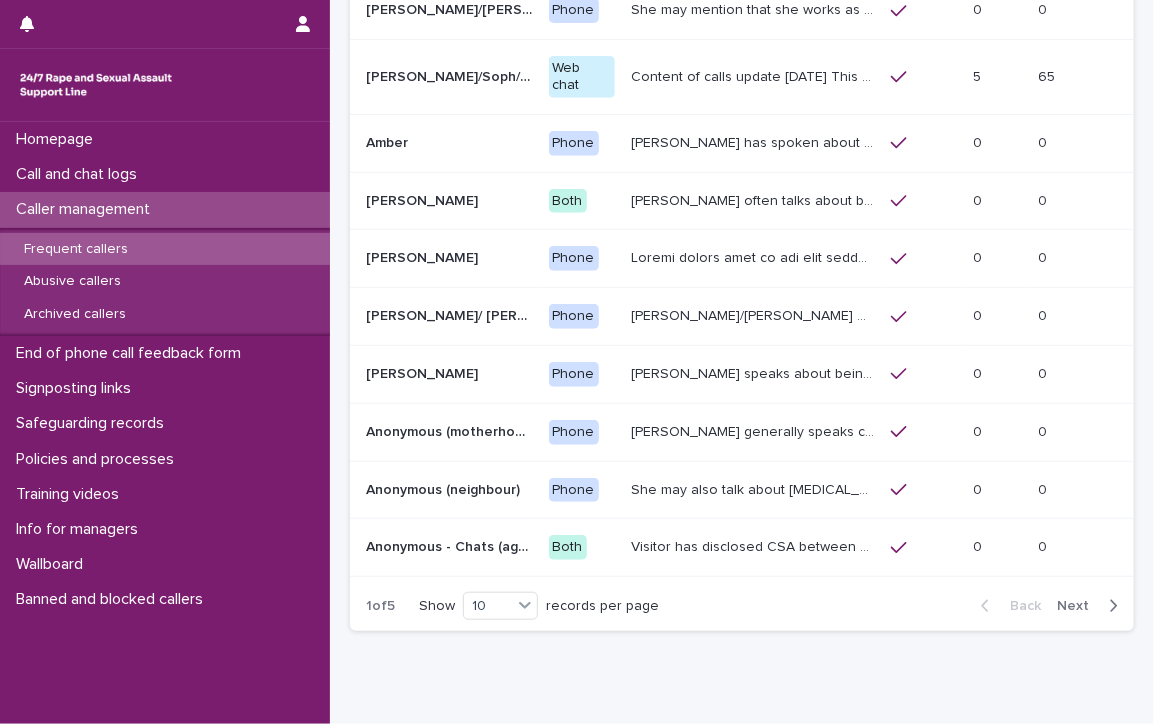 click on "Next" at bounding box center (1079, 606) 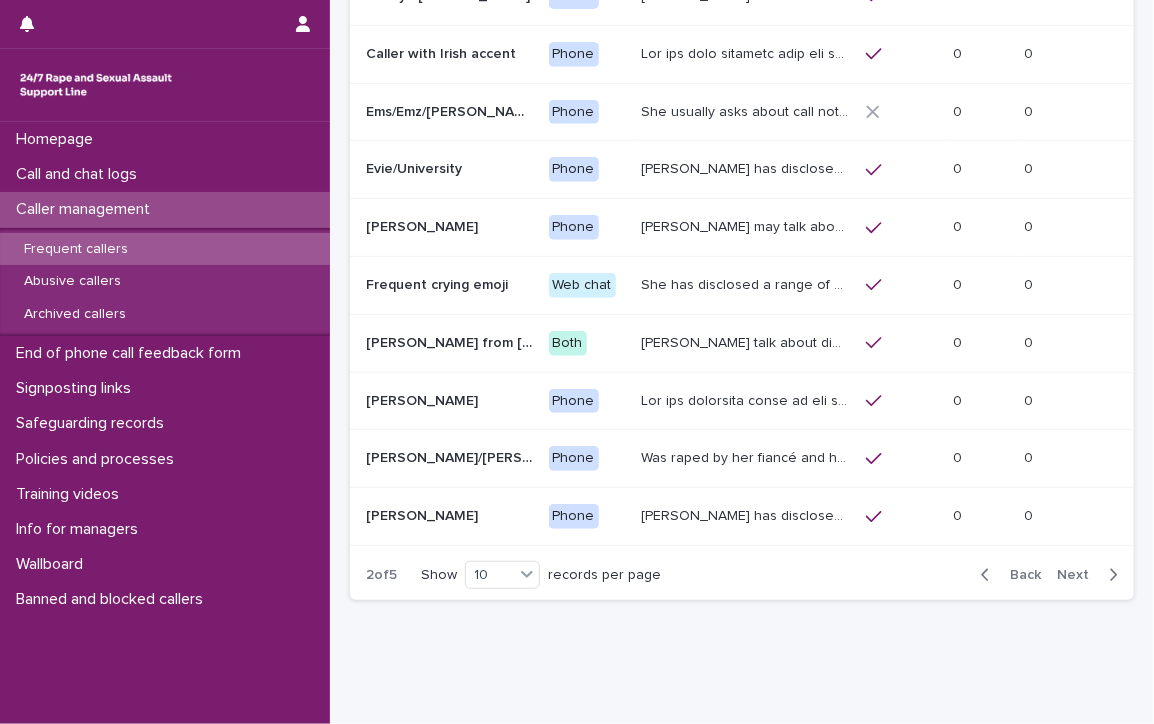 click on "[PERSON_NAME]" at bounding box center [424, 514] 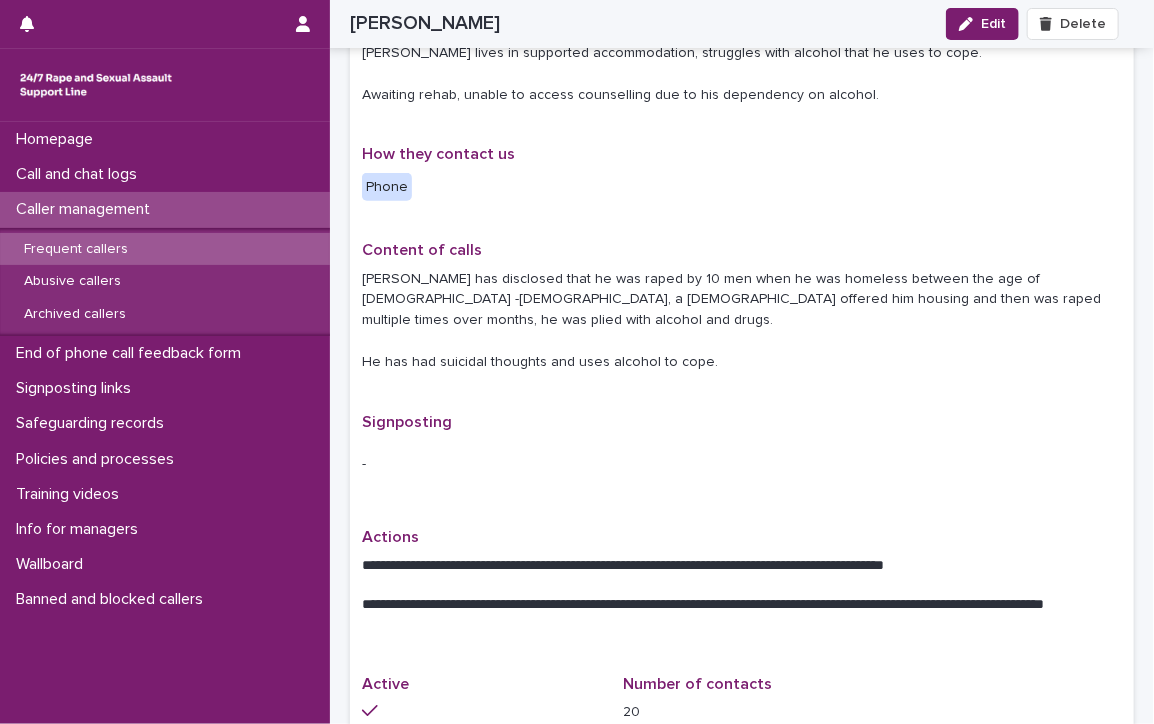 scroll, scrollTop: 708, scrollLeft: 0, axis: vertical 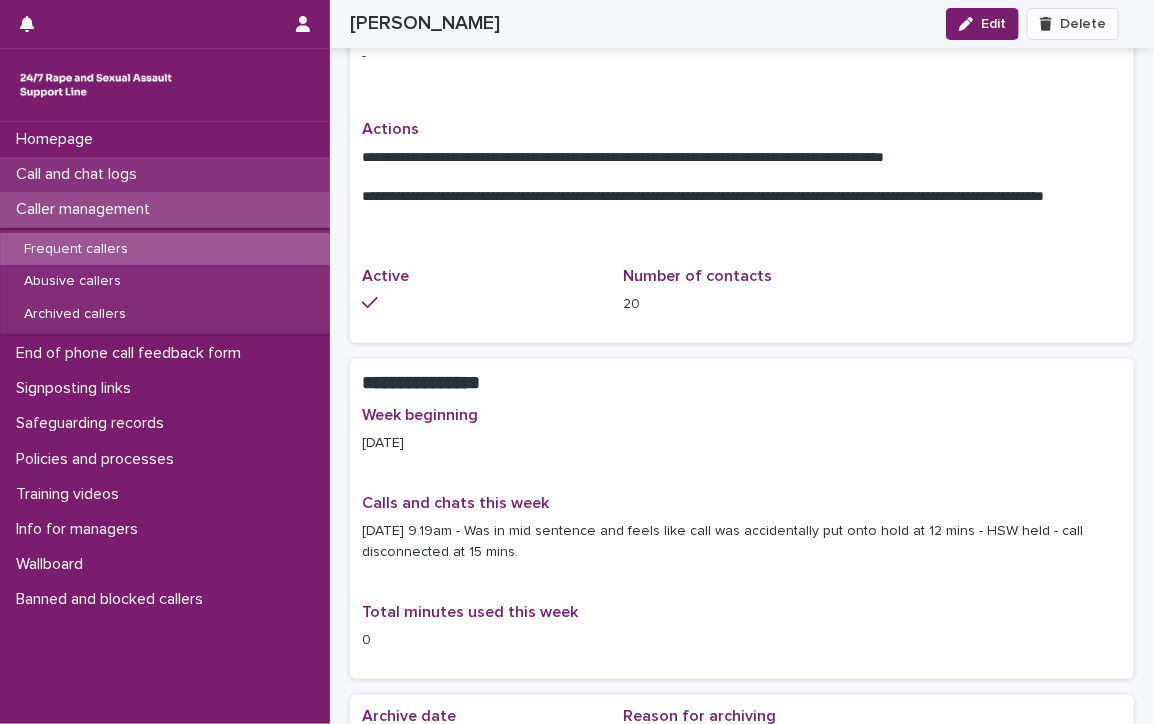click on "Call and chat logs" at bounding box center (80, 174) 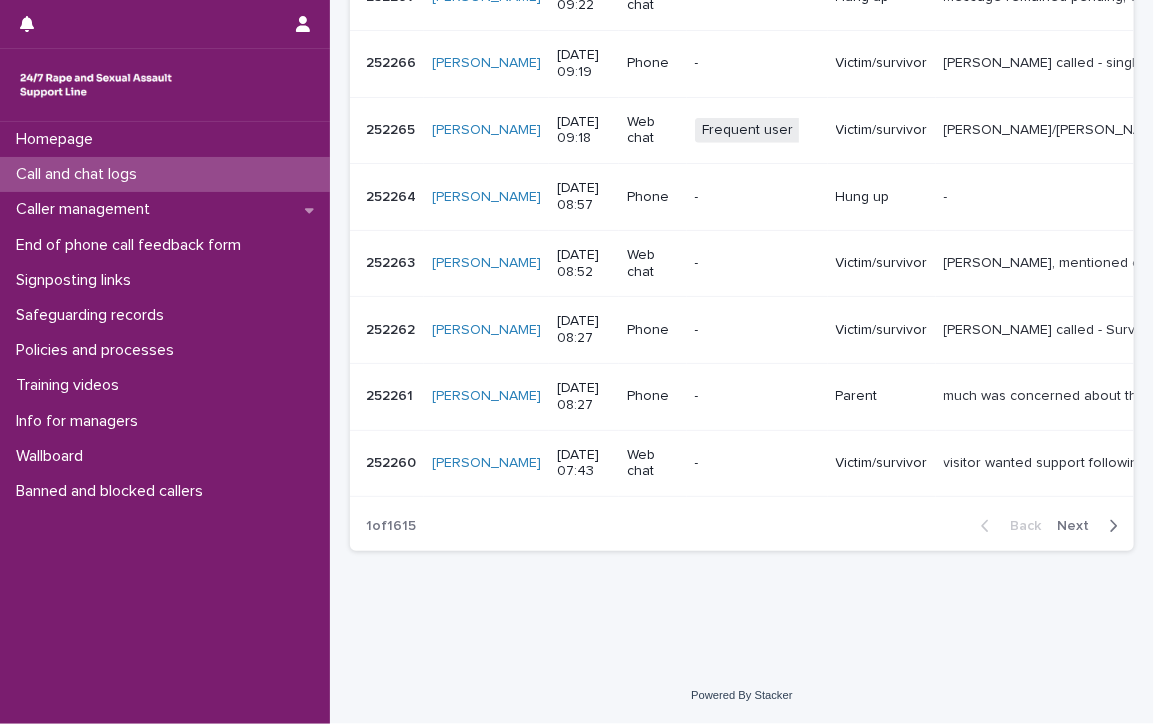 scroll, scrollTop: 0, scrollLeft: 0, axis: both 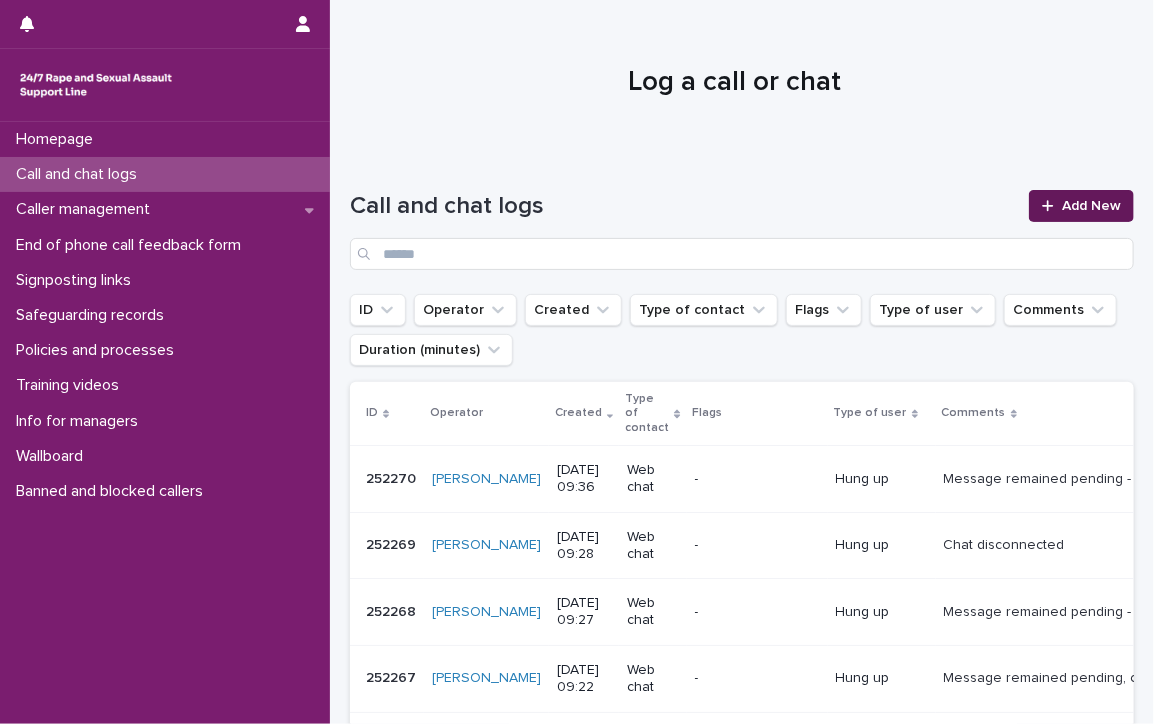 click on "Add New" at bounding box center [1091, 206] 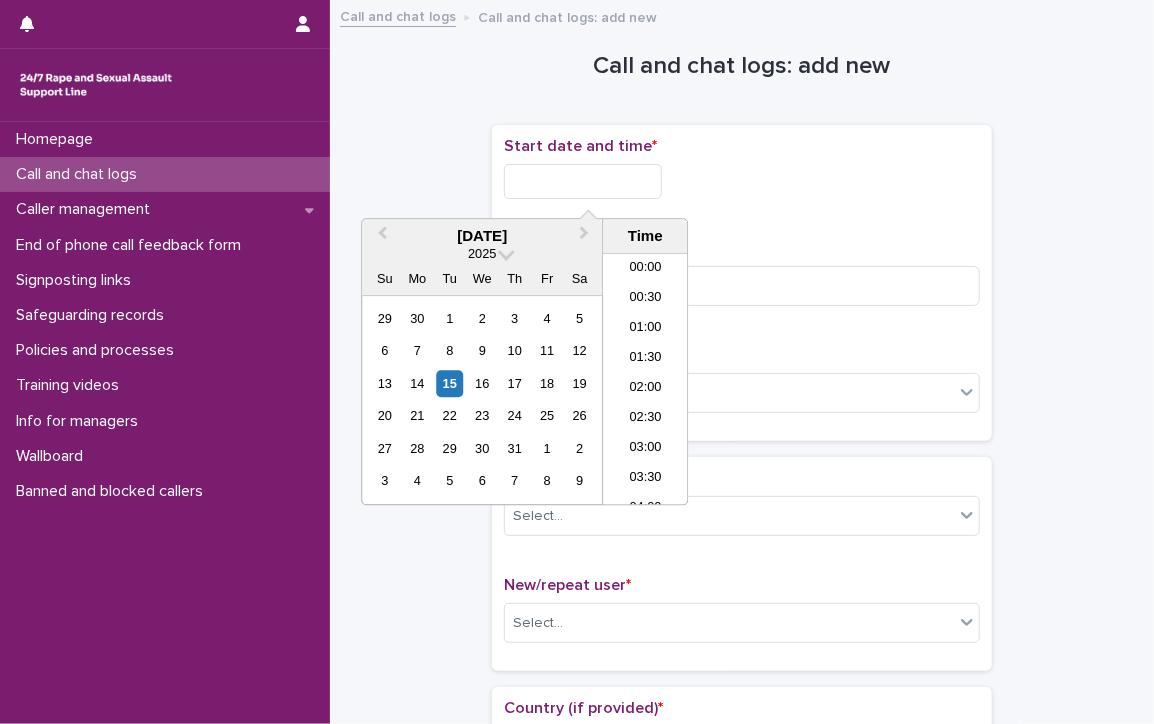 click at bounding box center [583, 181] 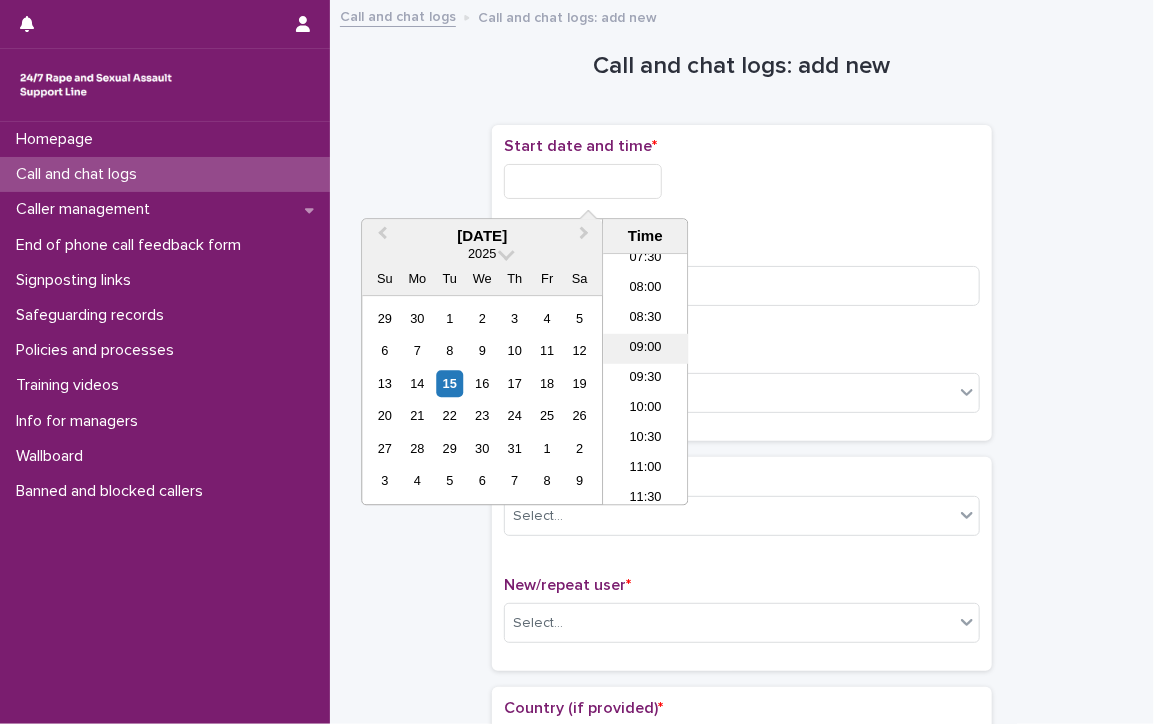 click on "09:00" at bounding box center (645, 350) 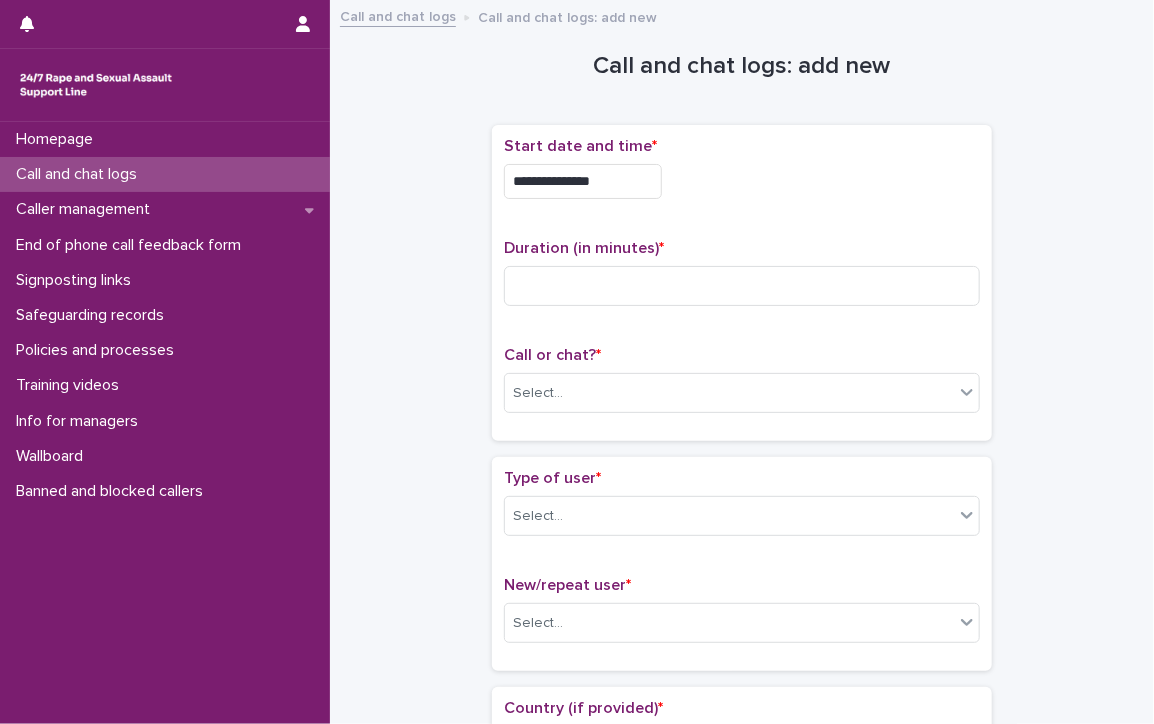 click on "**********" at bounding box center [583, 181] 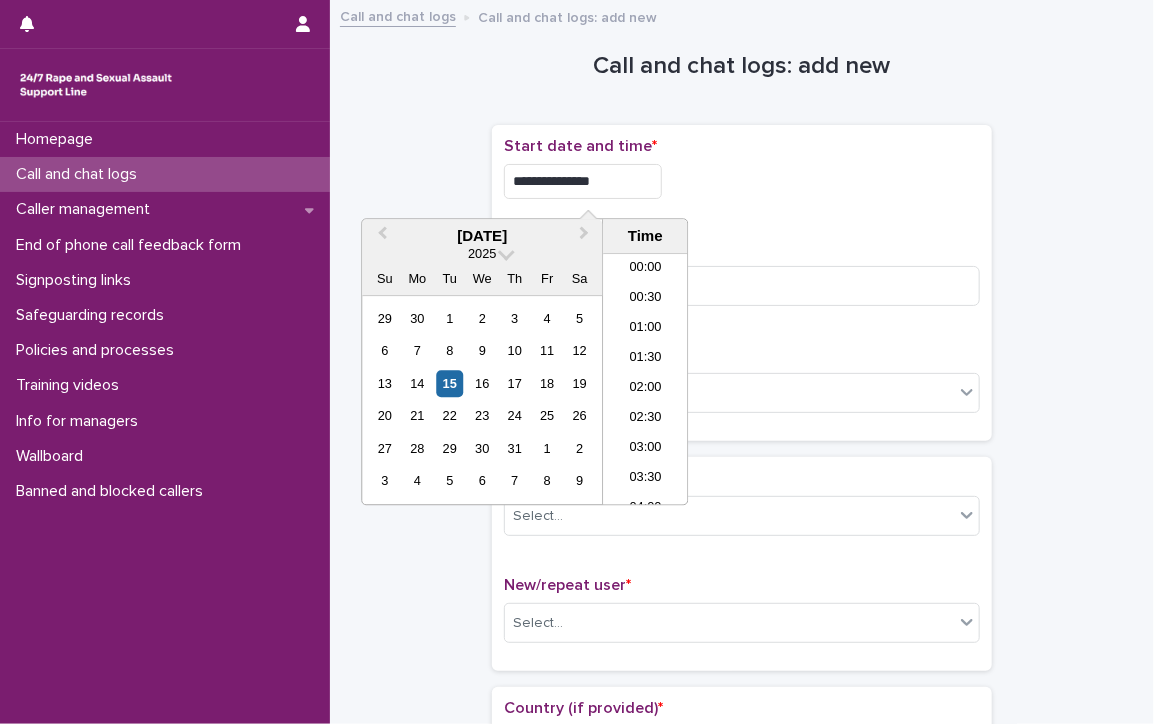 scroll, scrollTop: 430, scrollLeft: 0, axis: vertical 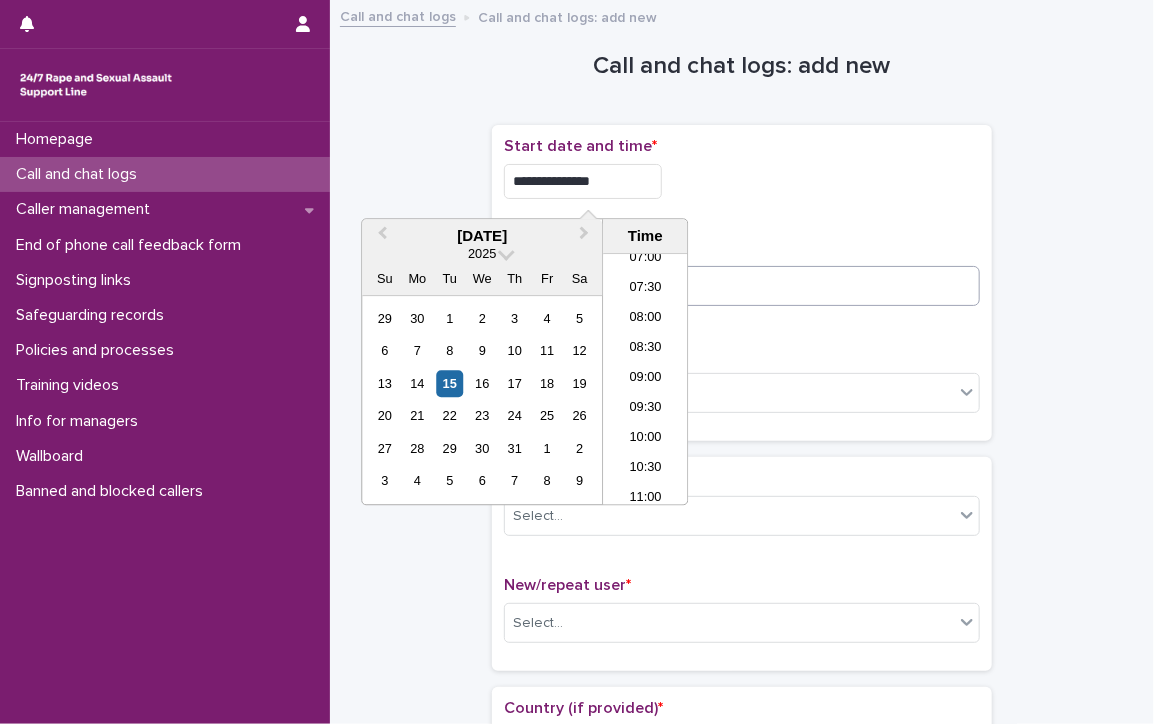 type on "**********" 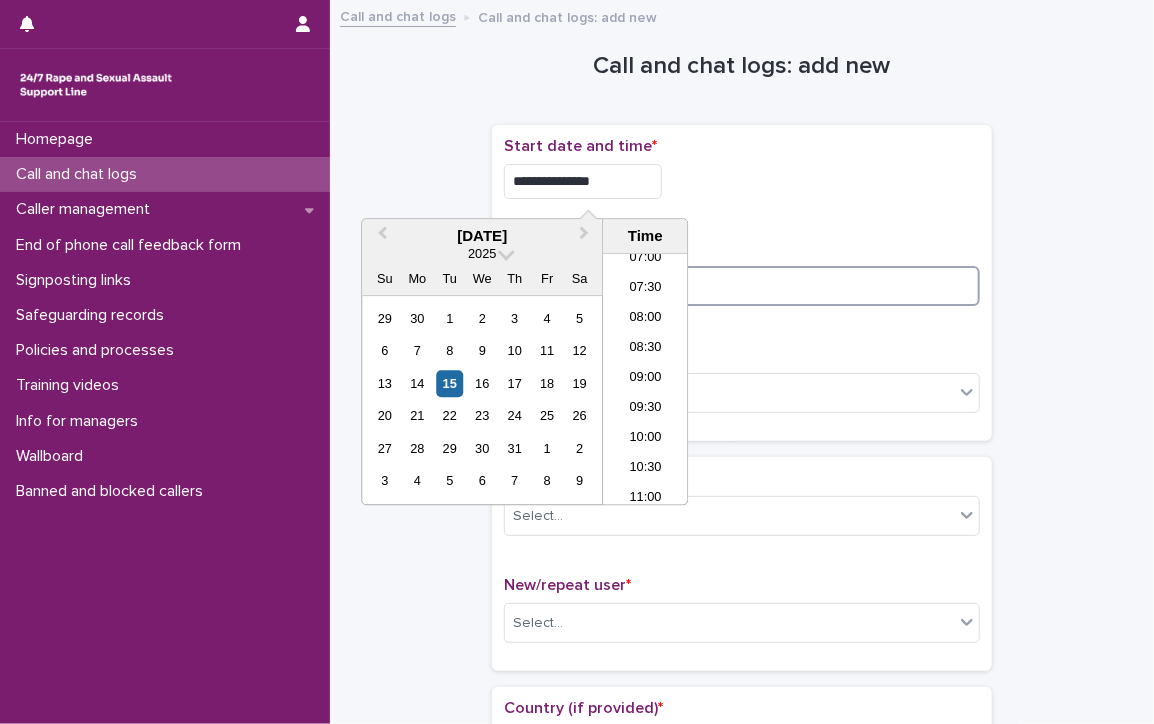 click at bounding box center (742, 286) 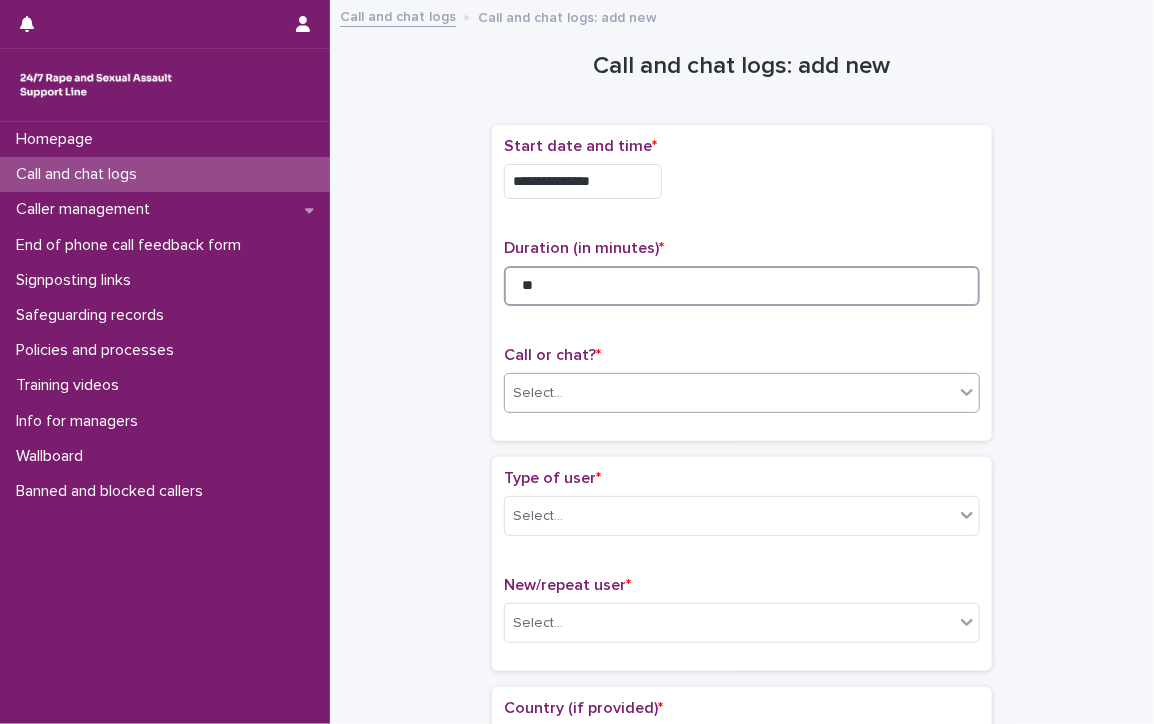 type on "**" 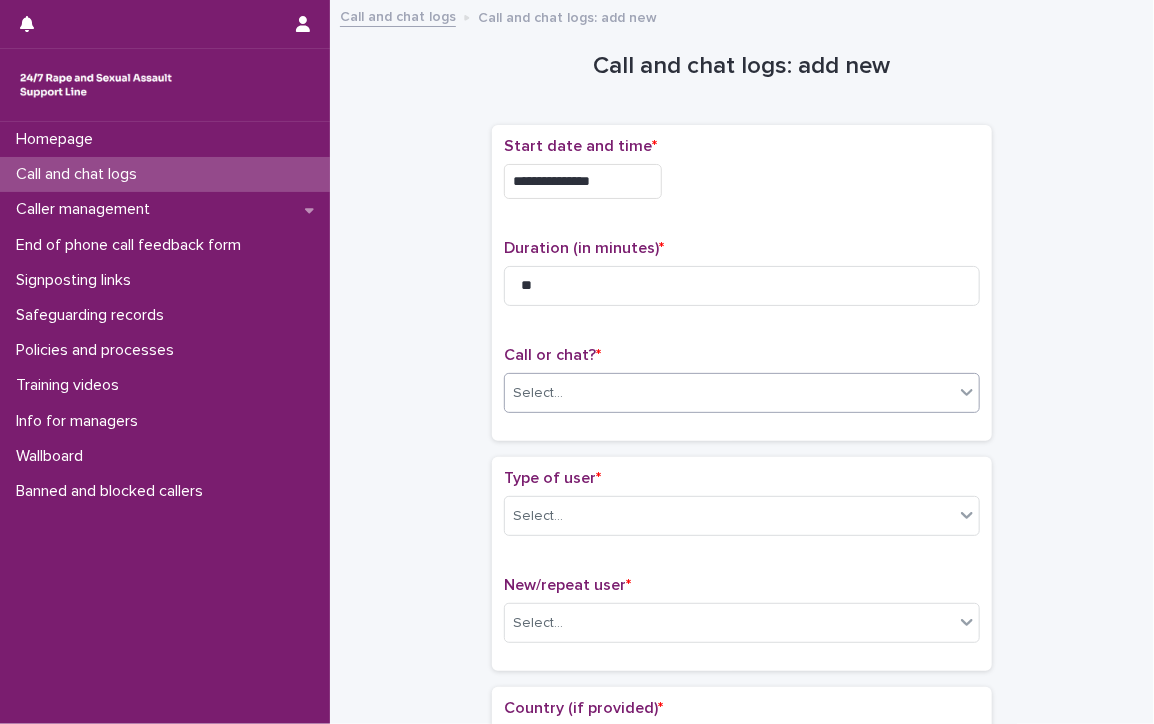 click on "Select..." at bounding box center (729, 393) 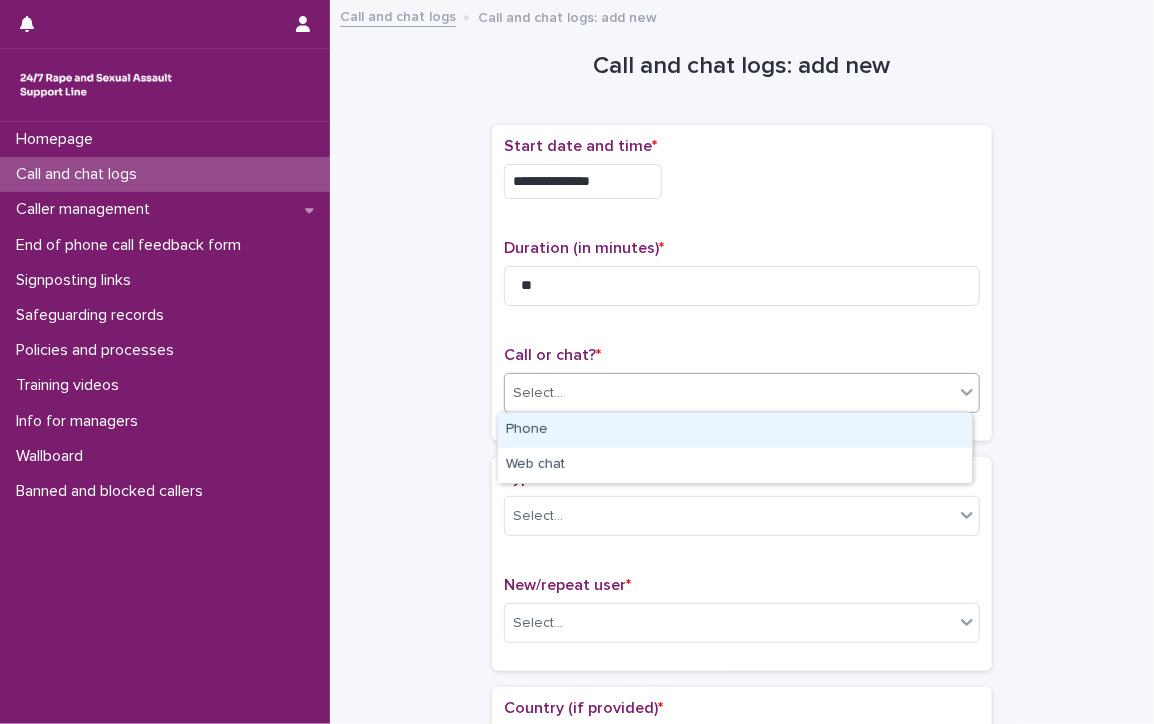 click on "Phone" at bounding box center (735, 430) 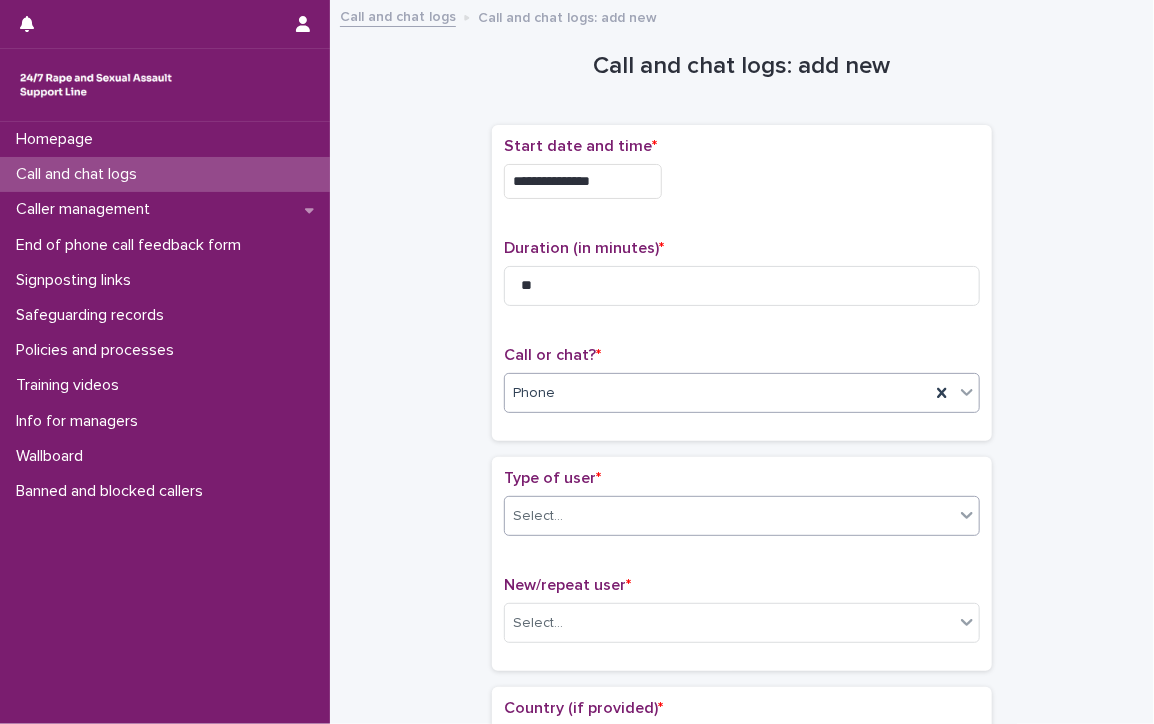 click on "Select..." at bounding box center [729, 516] 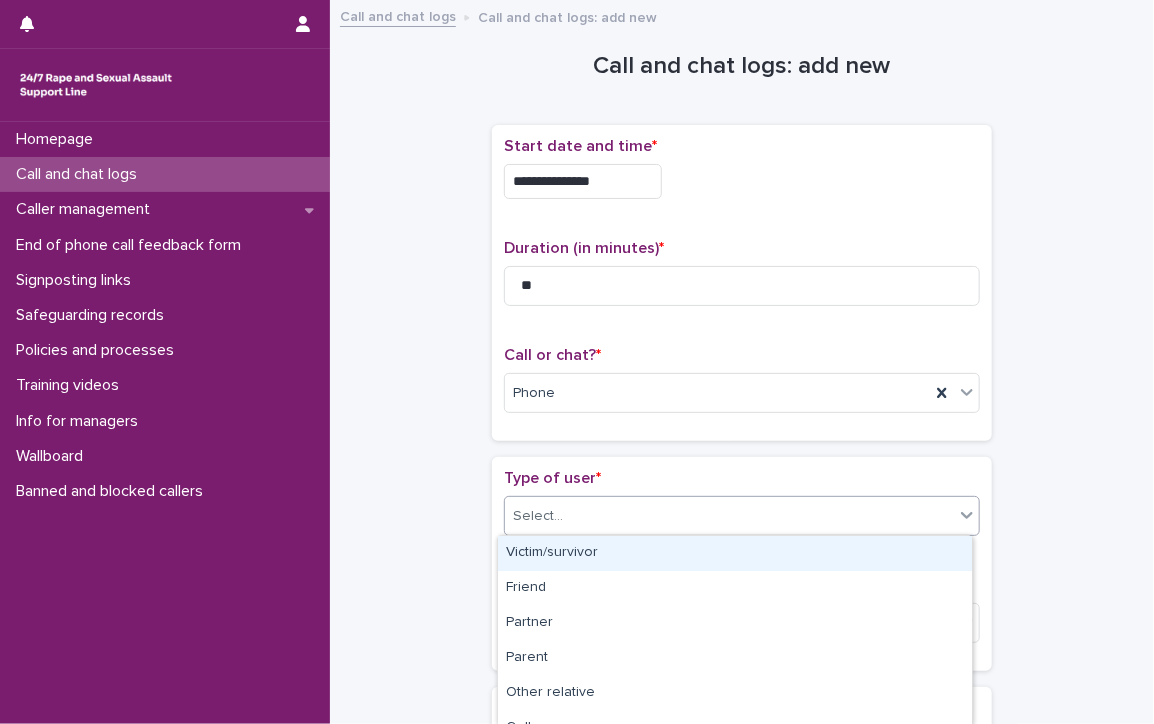 click on "Victim/survivor" at bounding box center (735, 553) 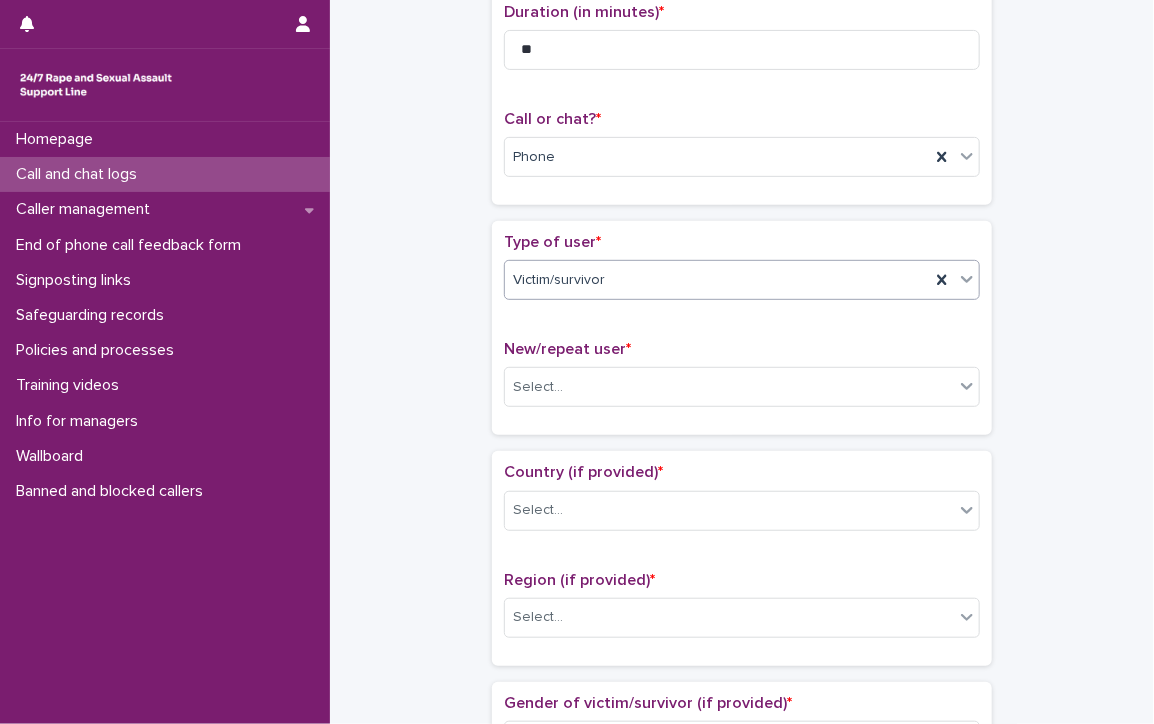 scroll, scrollTop: 300, scrollLeft: 0, axis: vertical 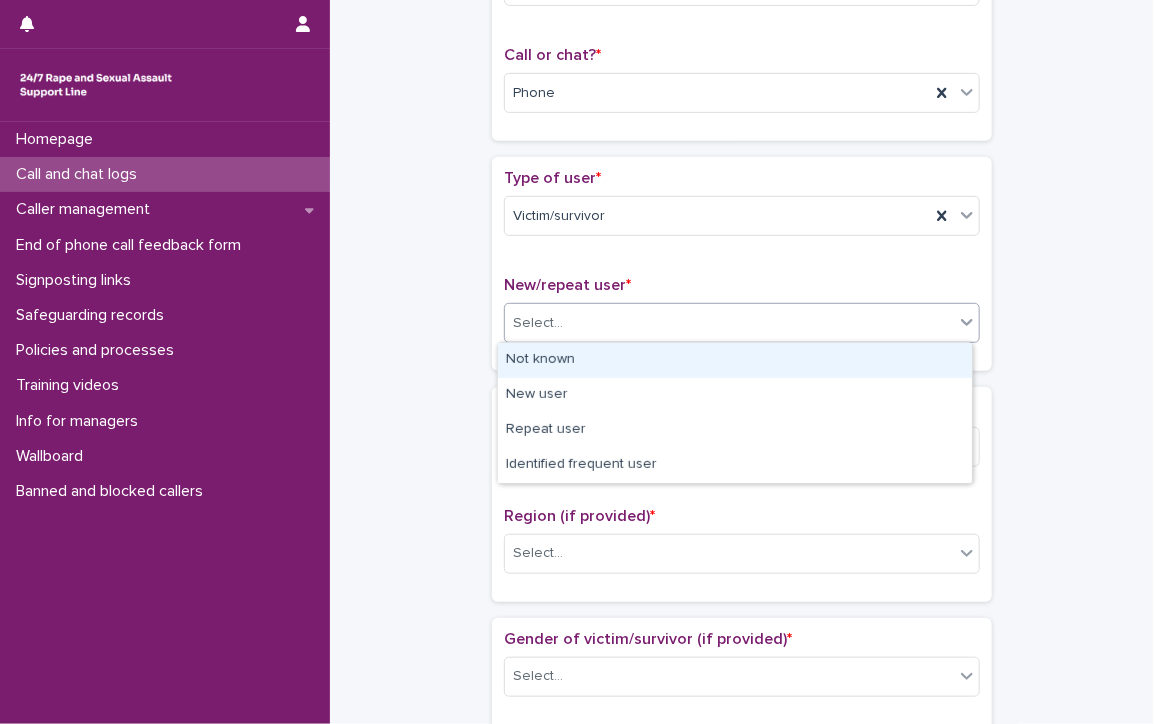 click on "Select..." at bounding box center [729, 323] 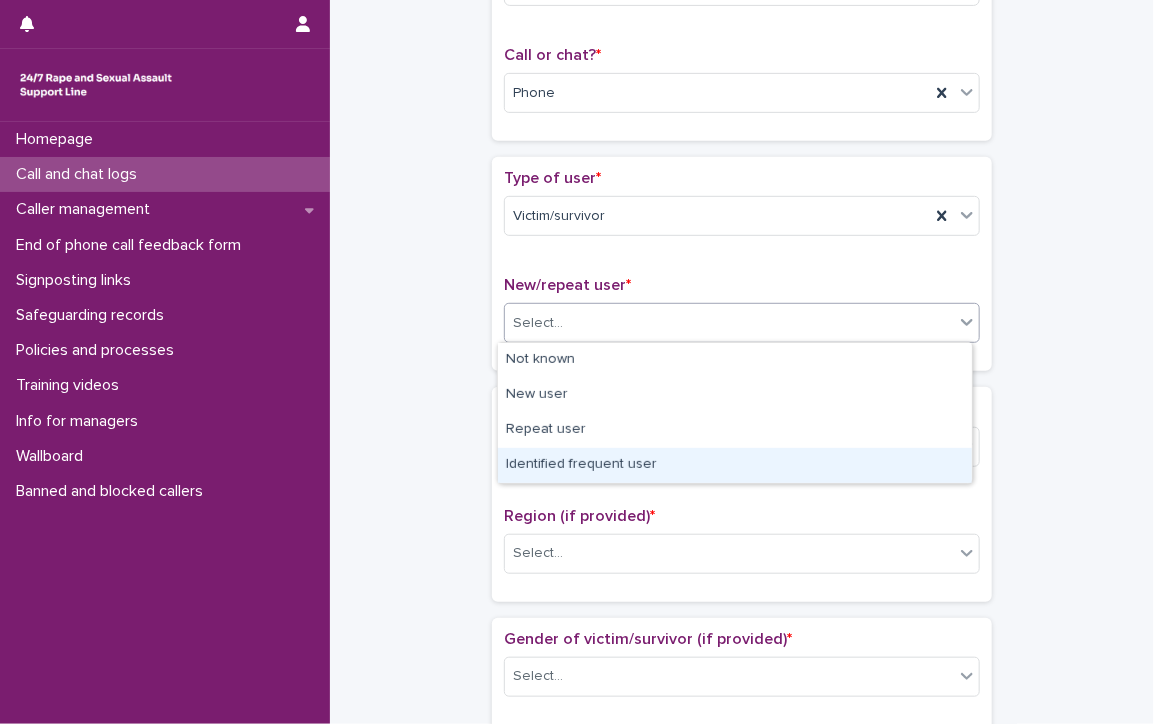 click on "Identified frequent user" at bounding box center (735, 465) 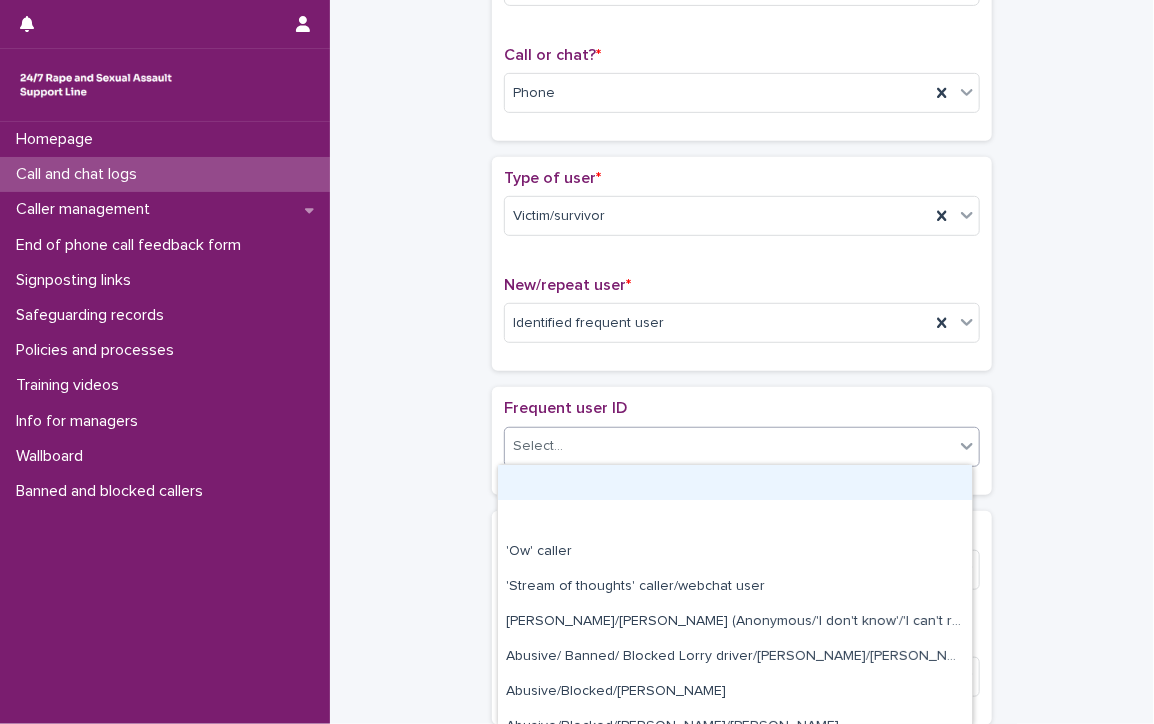 click on "Select..." at bounding box center (729, 446) 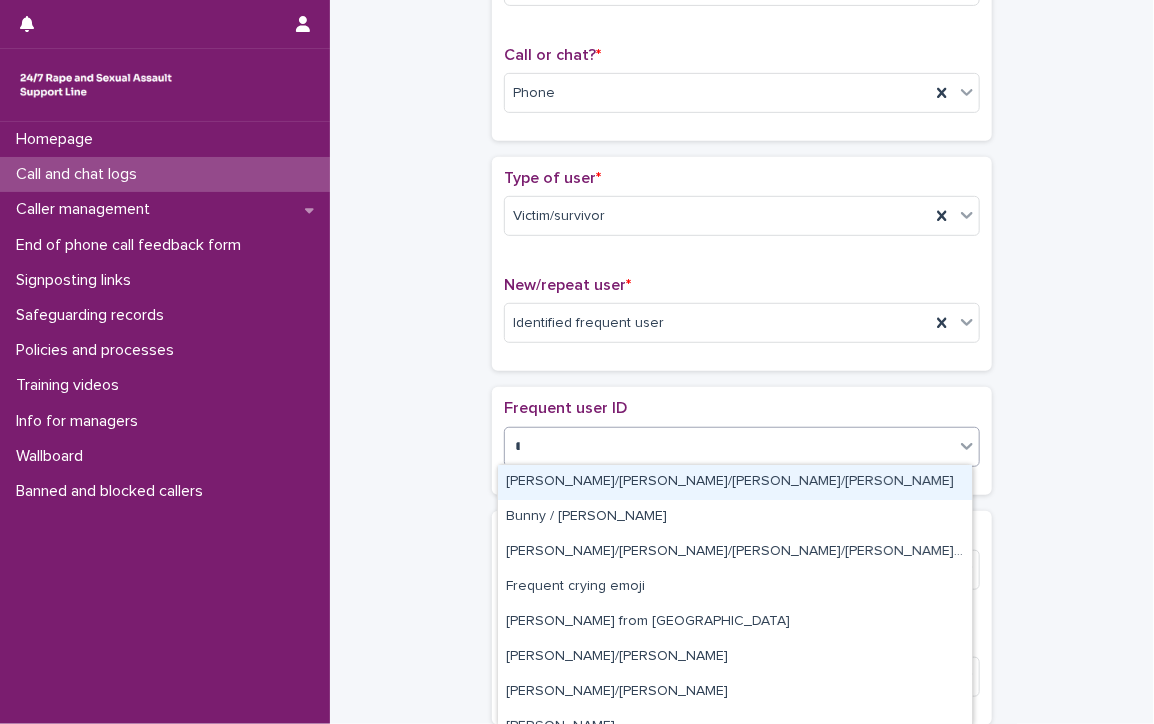 type on "**" 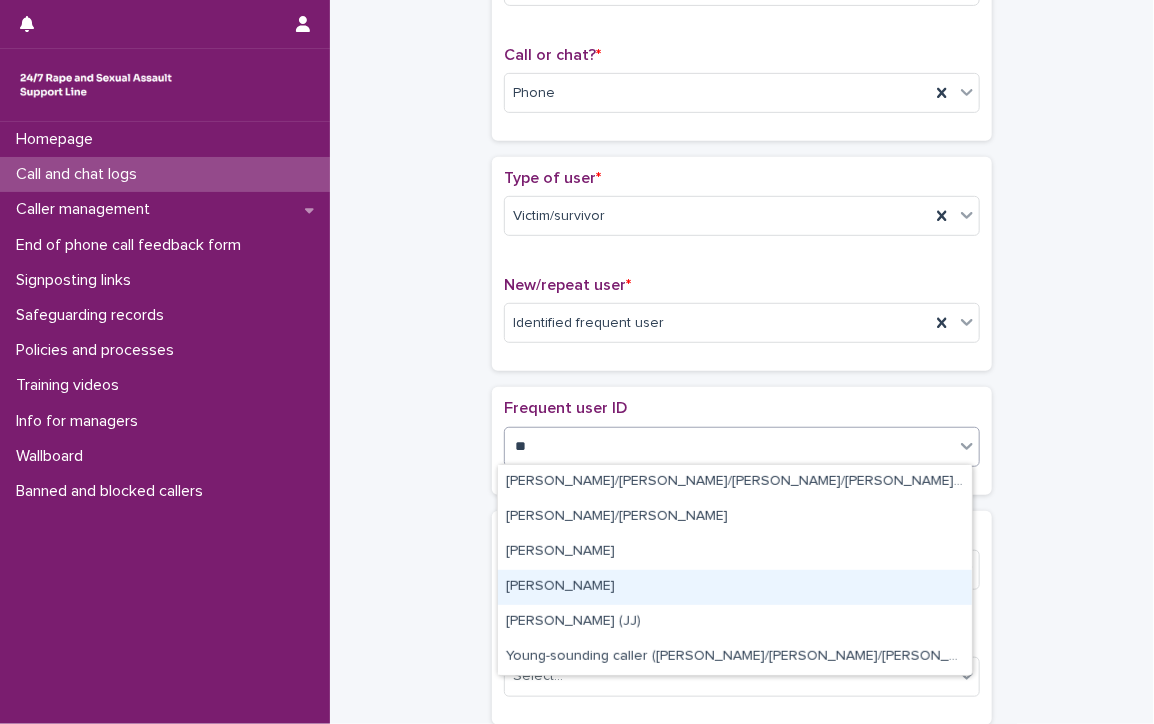 click on "[PERSON_NAME]" at bounding box center (735, 587) 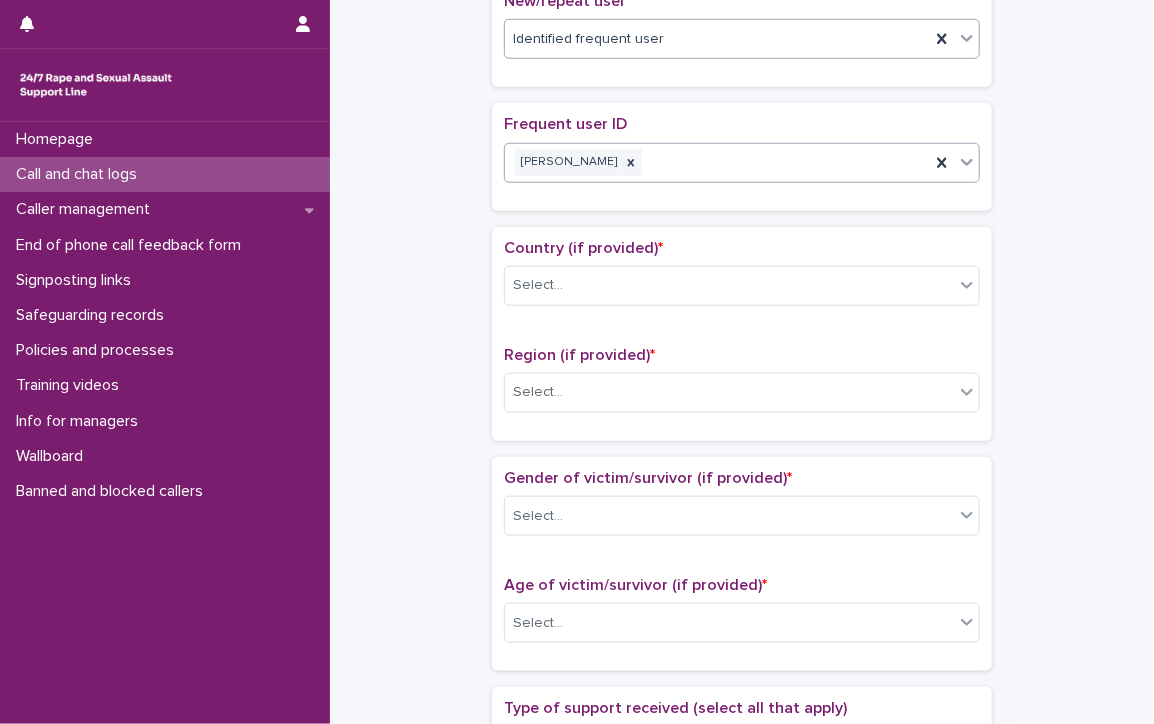 scroll, scrollTop: 600, scrollLeft: 0, axis: vertical 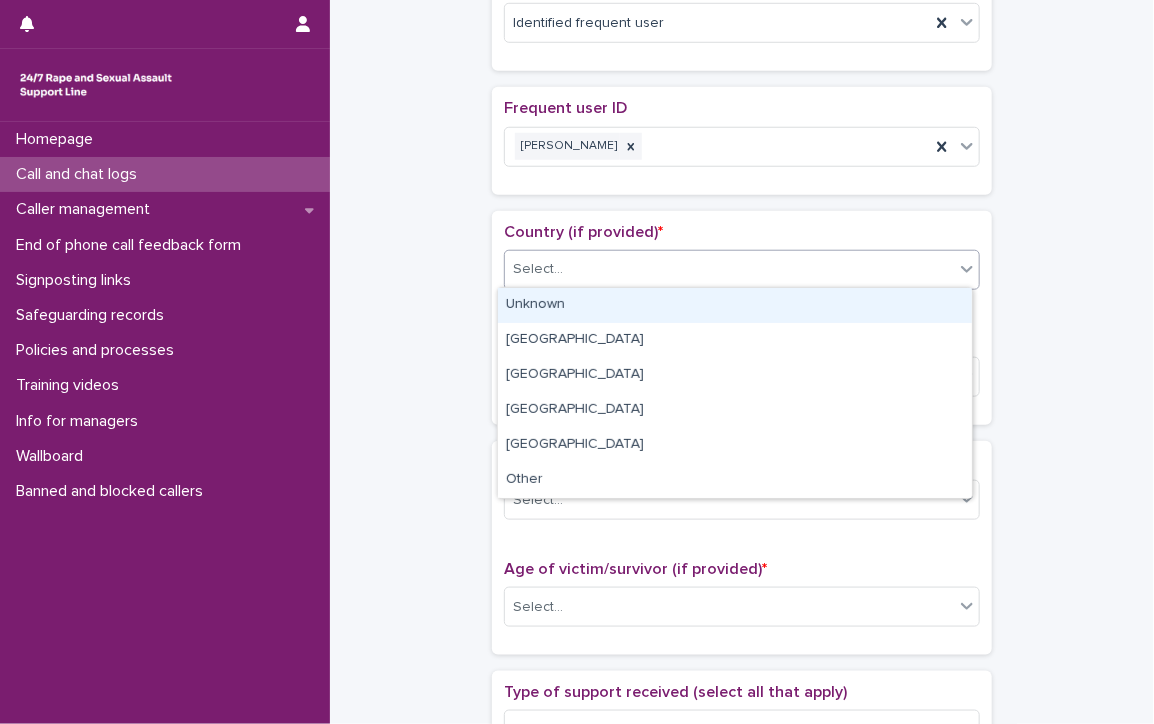 click on "Select..." at bounding box center (538, 269) 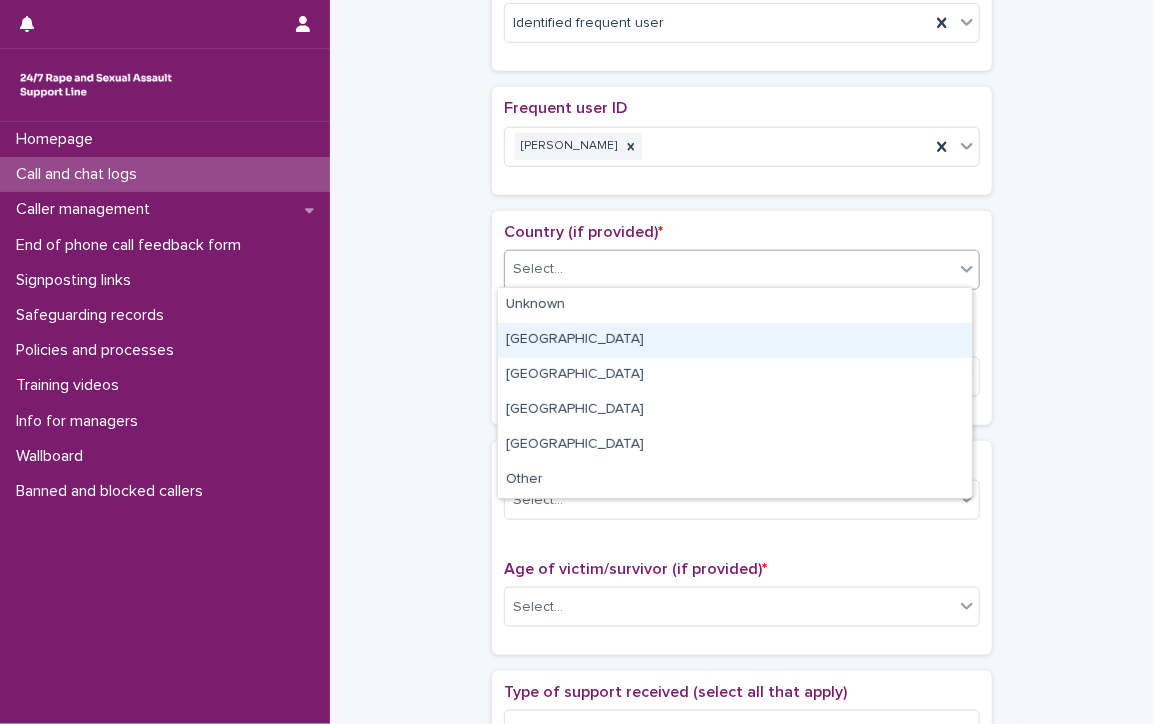 click on "[GEOGRAPHIC_DATA]" at bounding box center (735, 340) 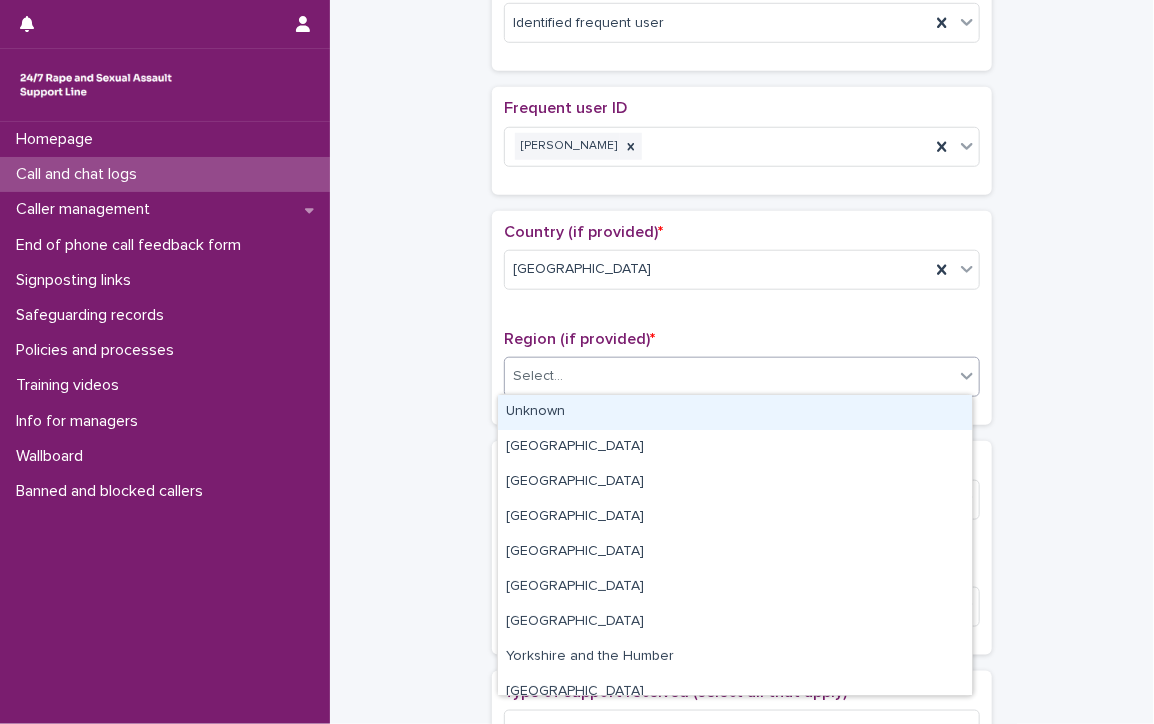 click on "Select..." at bounding box center [538, 376] 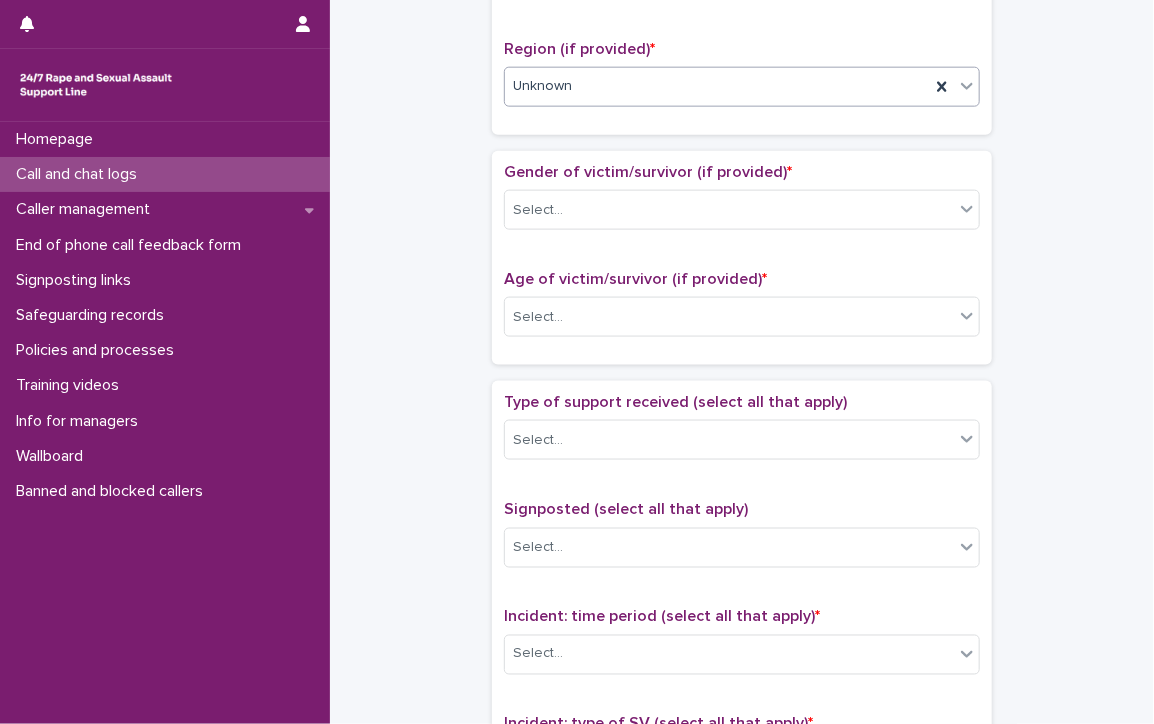 scroll, scrollTop: 900, scrollLeft: 0, axis: vertical 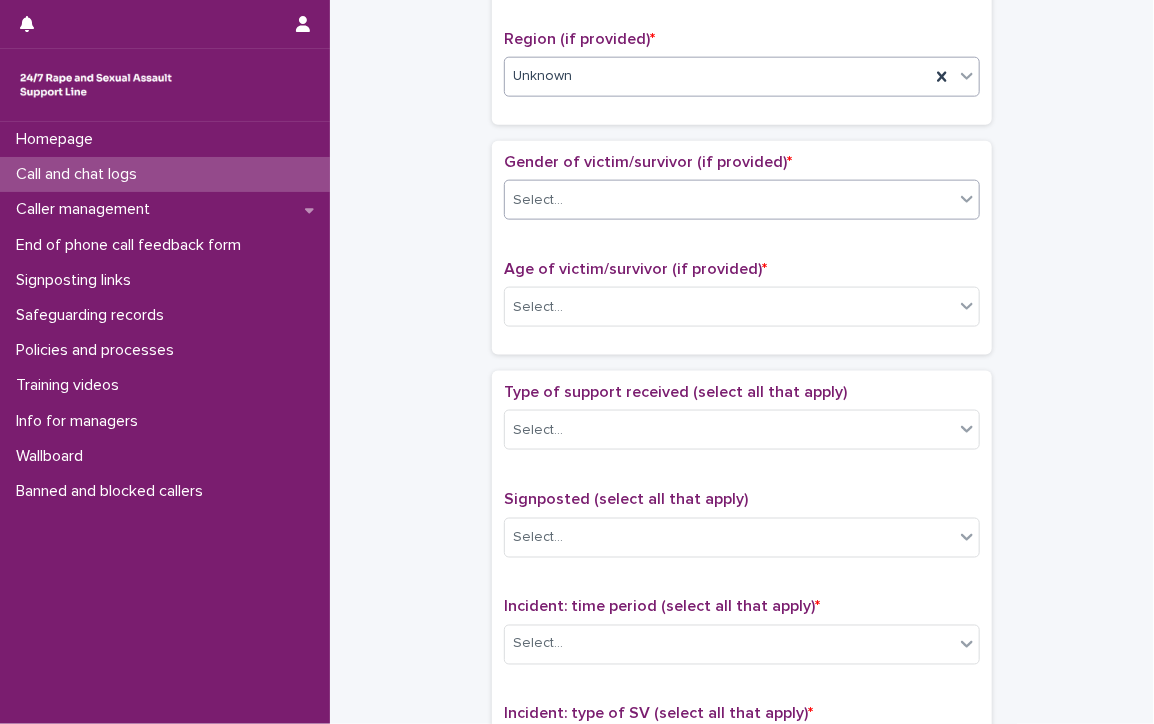 click on "Select..." at bounding box center [729, 200] 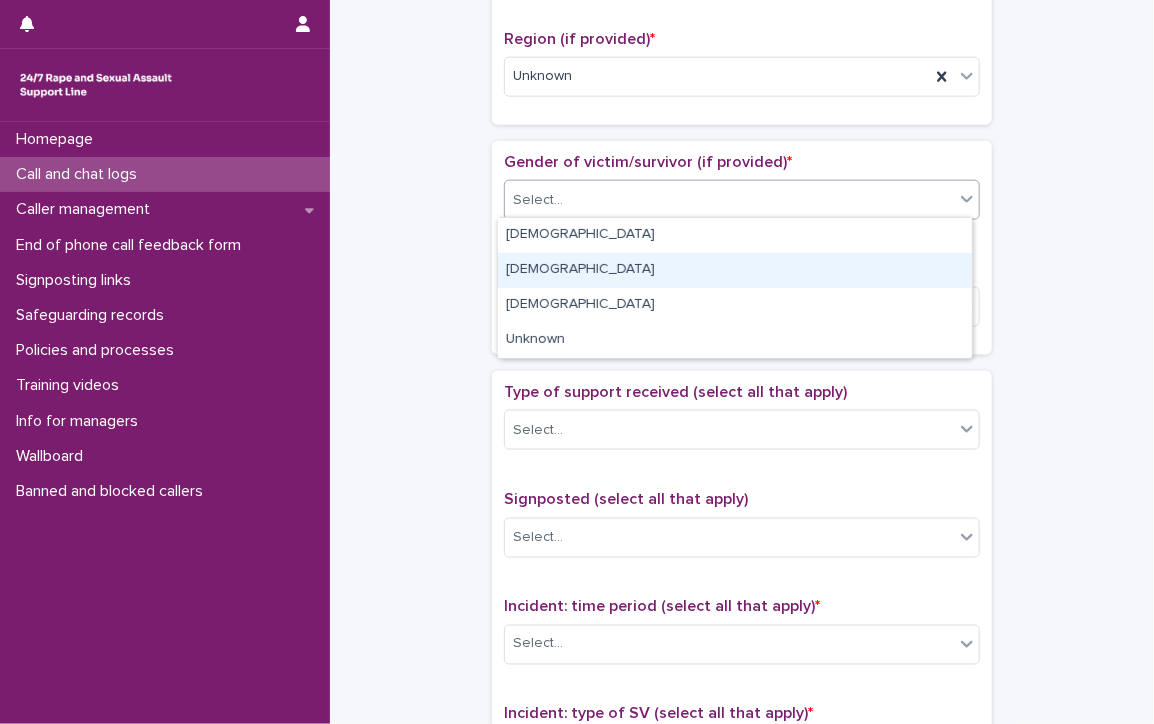click on "[DEMOGRAPHIC_DATA]" at bounding box center (735, 270) 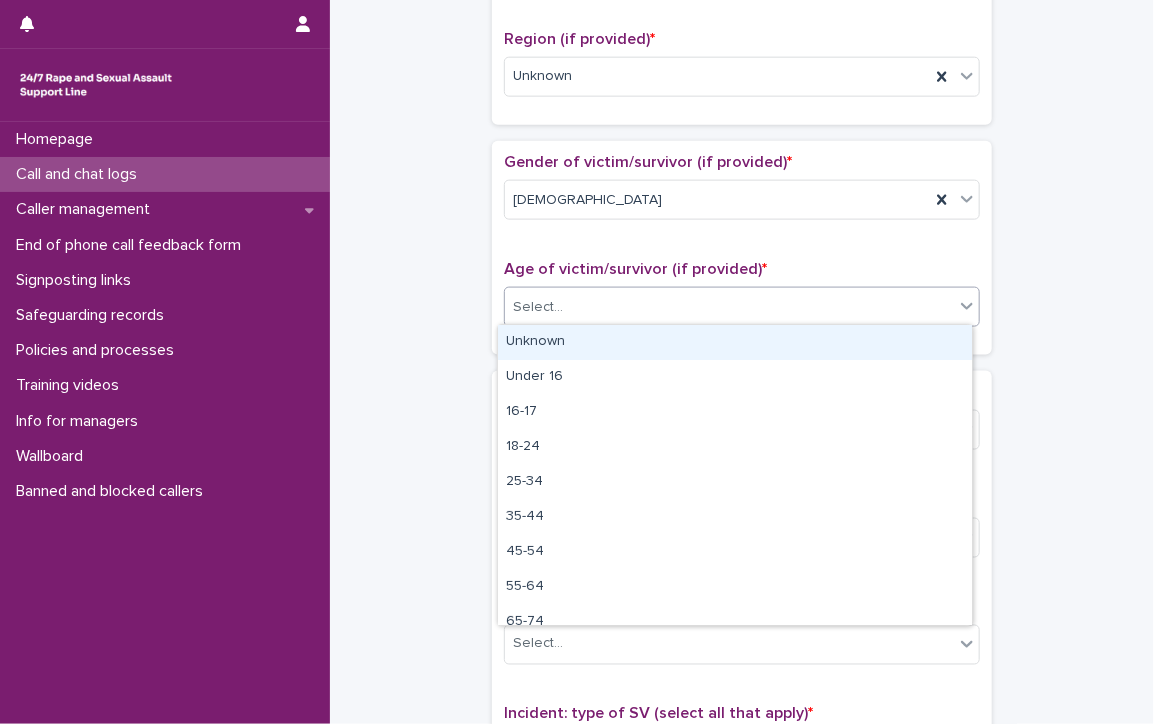 click on "Select..." at bounding box center [538, 307] 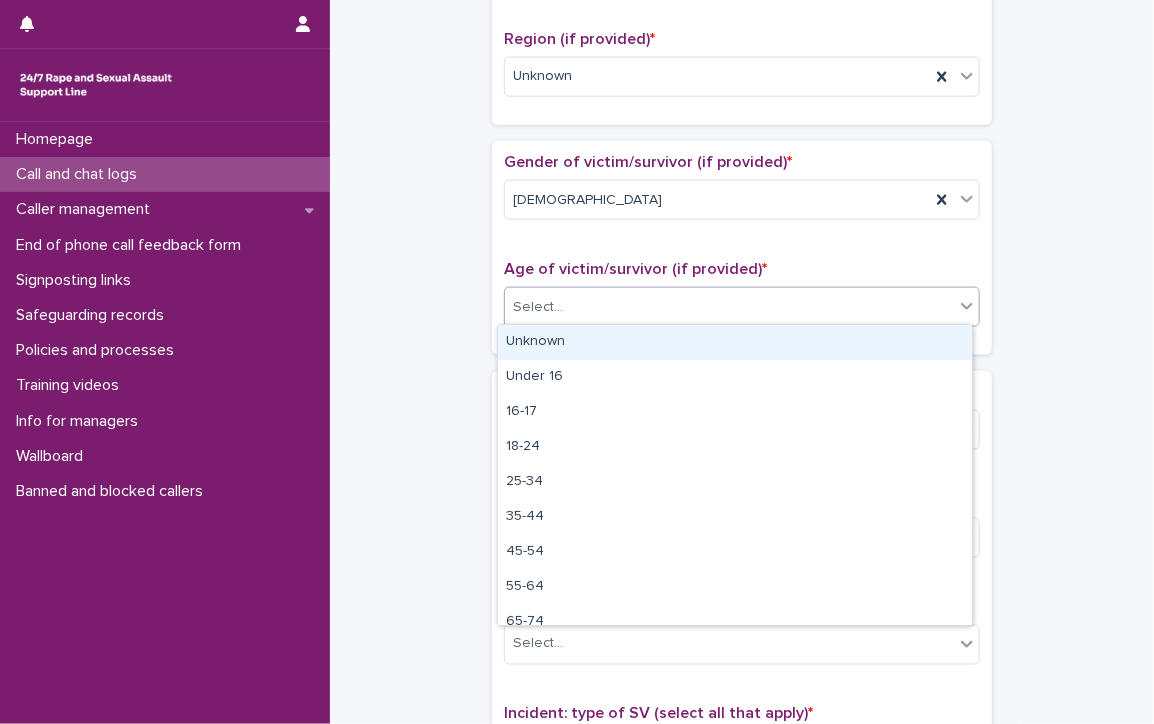 click on "Unknown" at bounding box center [735, 342] 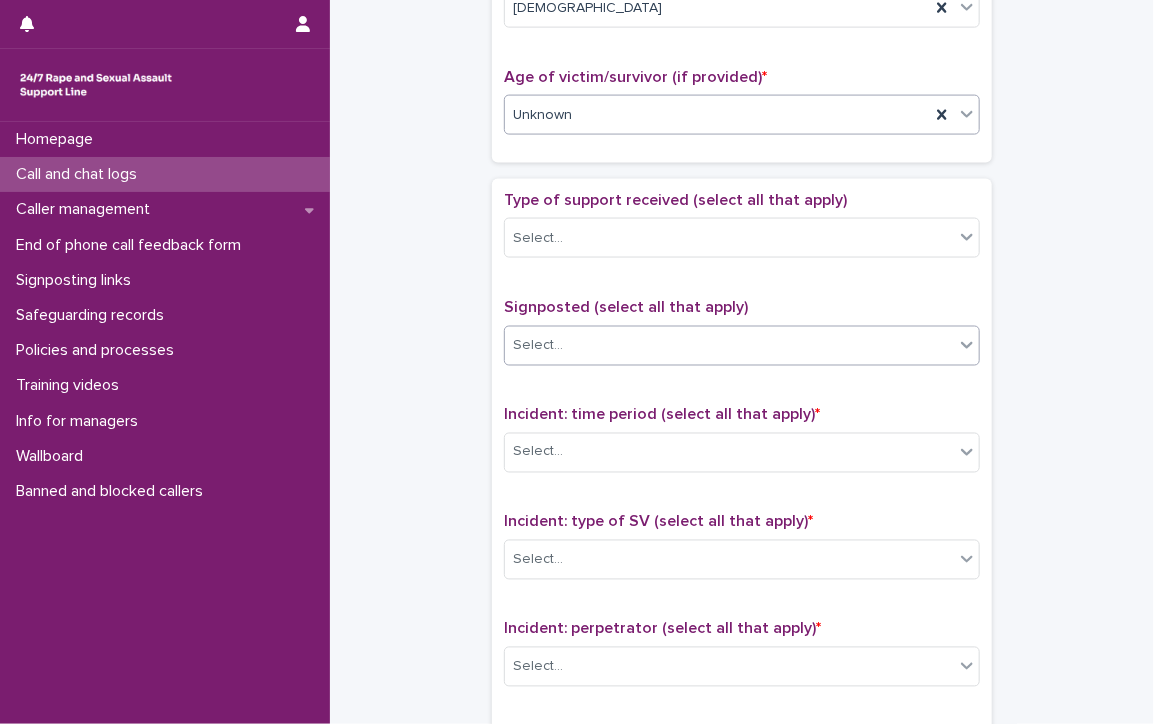 scroll, scrollTop: 1100, scrollLeft: 0, axis: vertical 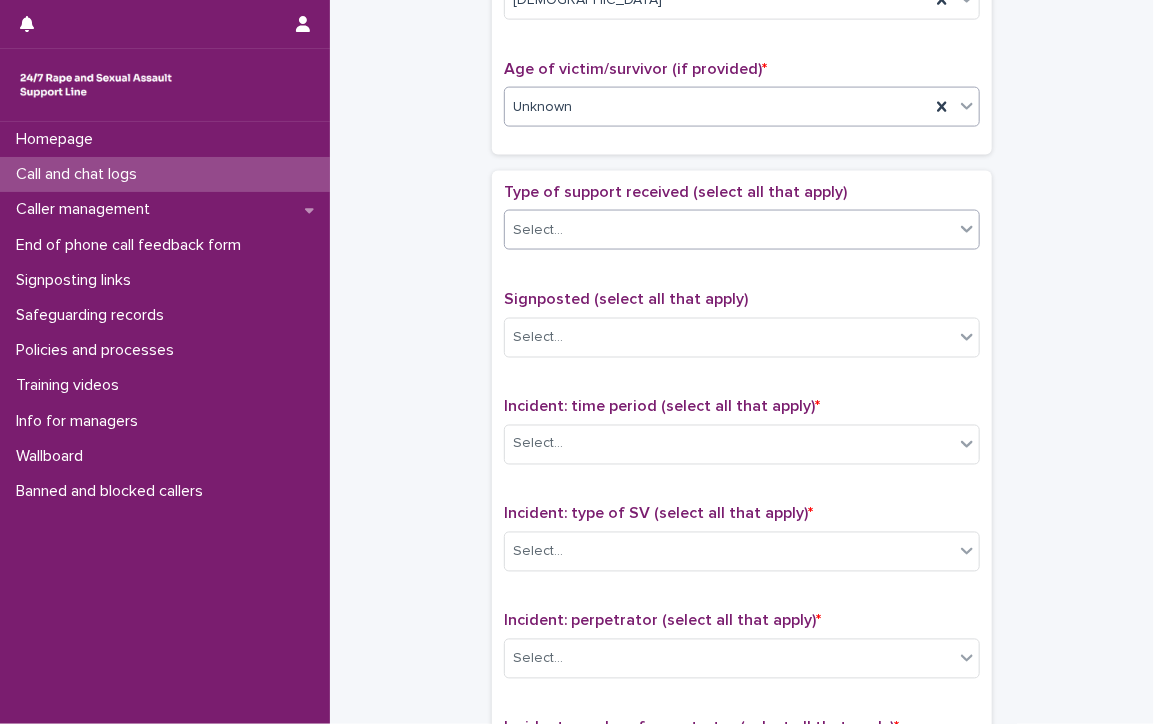 click on "Select..." at bounding box center (729, 230) 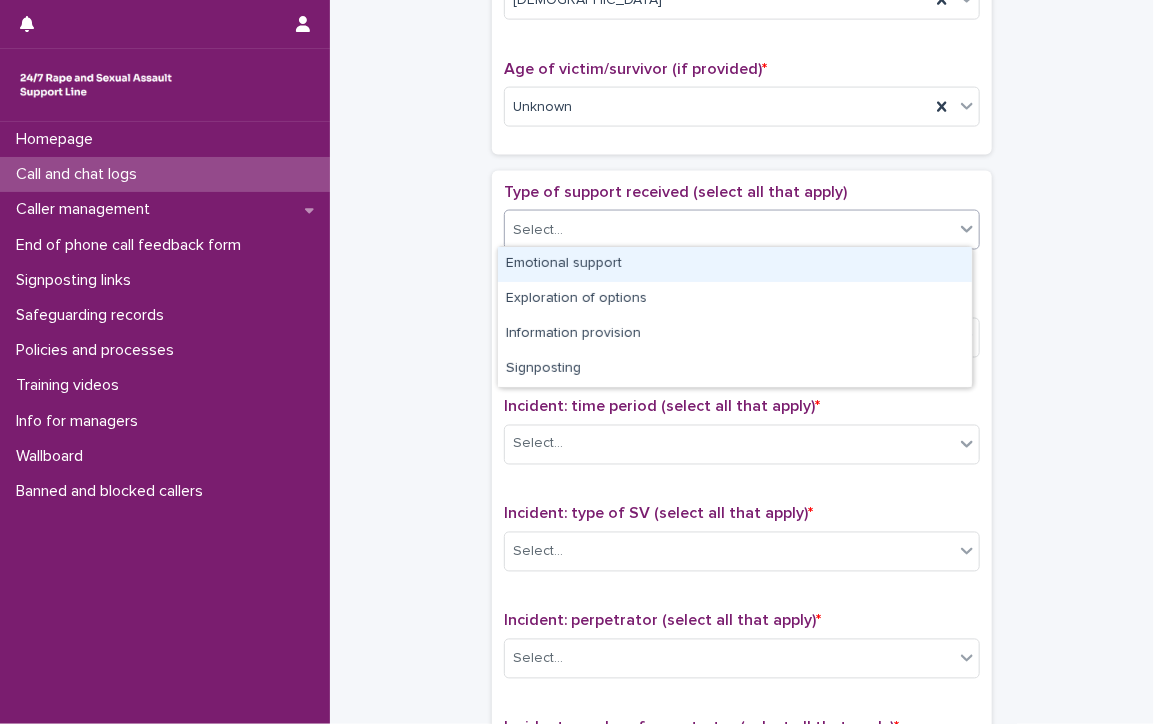 click on "Emotional support" at bounding box center [735, 264] 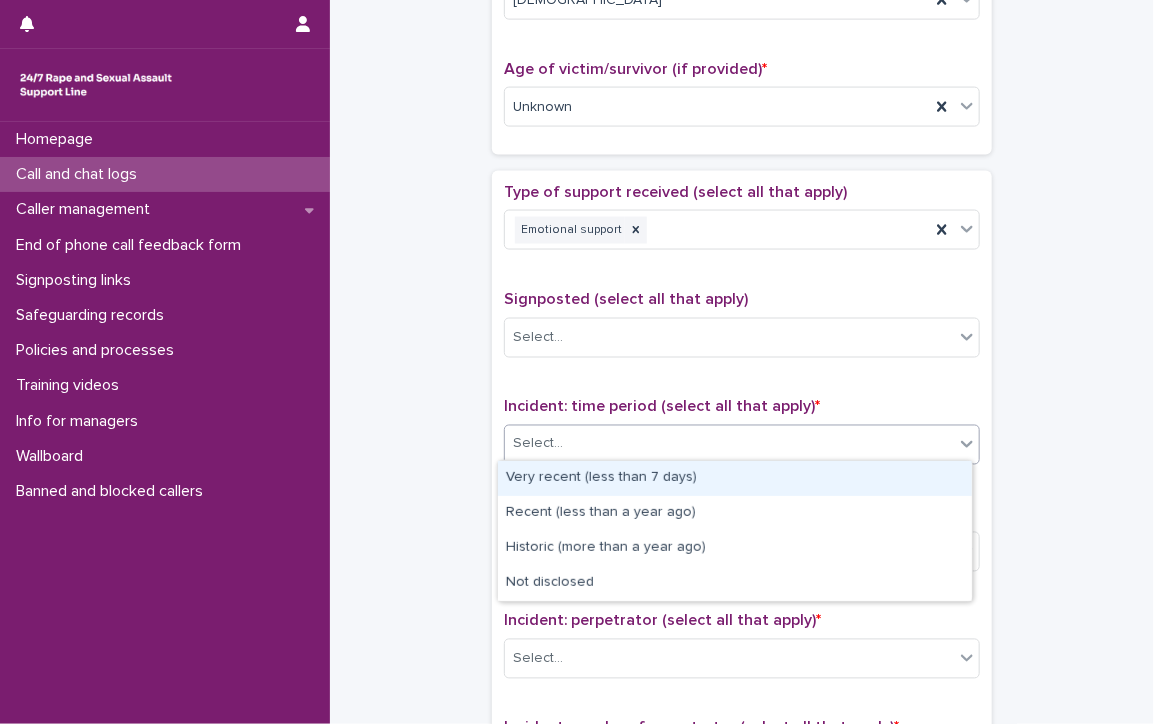 click on "Select..." at bounding box center [729, 444] 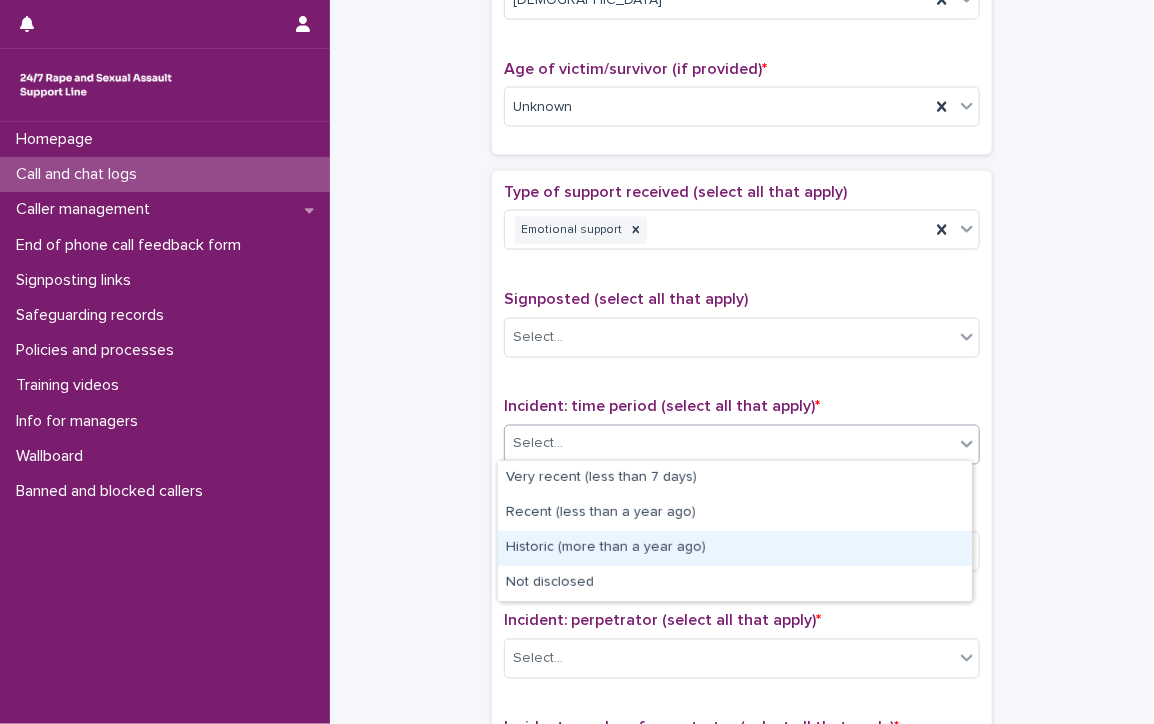 click on "Historic (more than a year ago)" at bounding box center [735, 548] 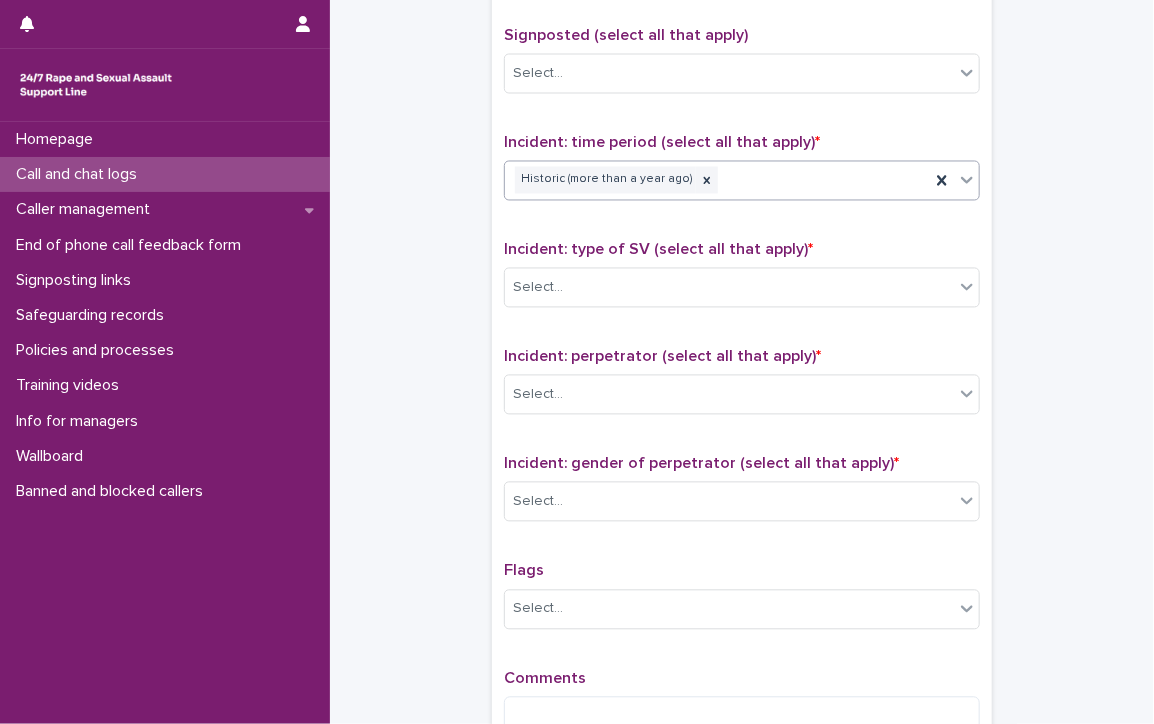 scroll, scrollTop: 1400, scrollLeft: 0, axis: vertical 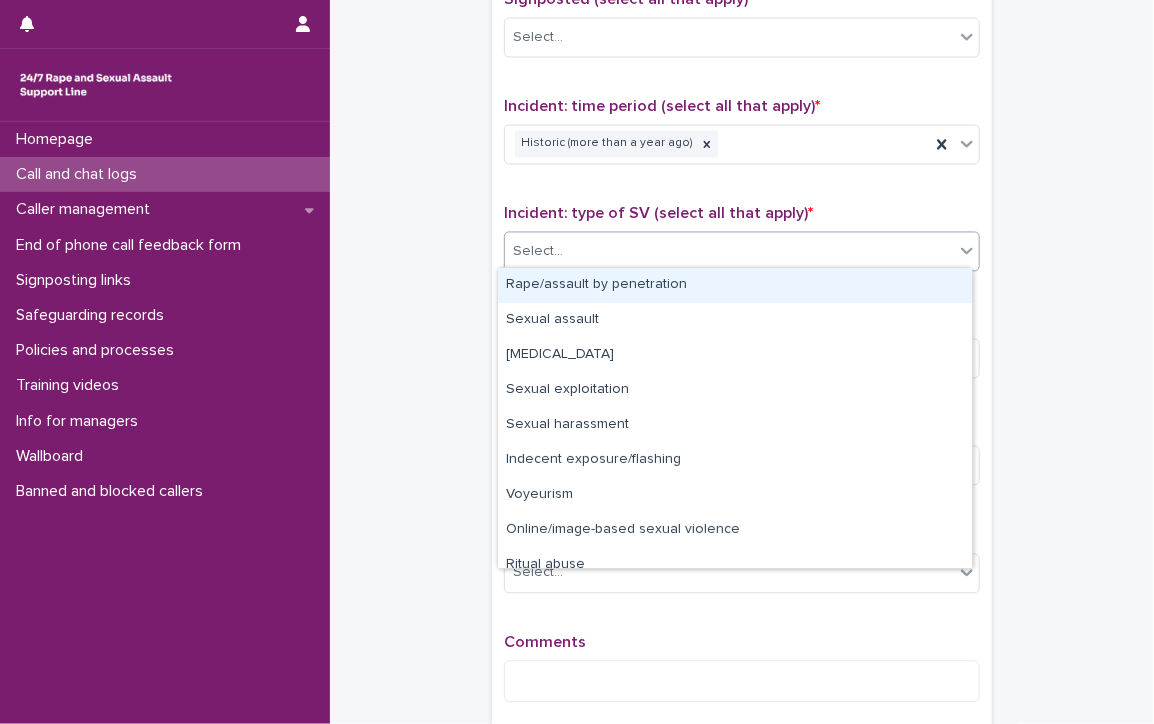 click on "Select..." at bounding box center (729, 252) 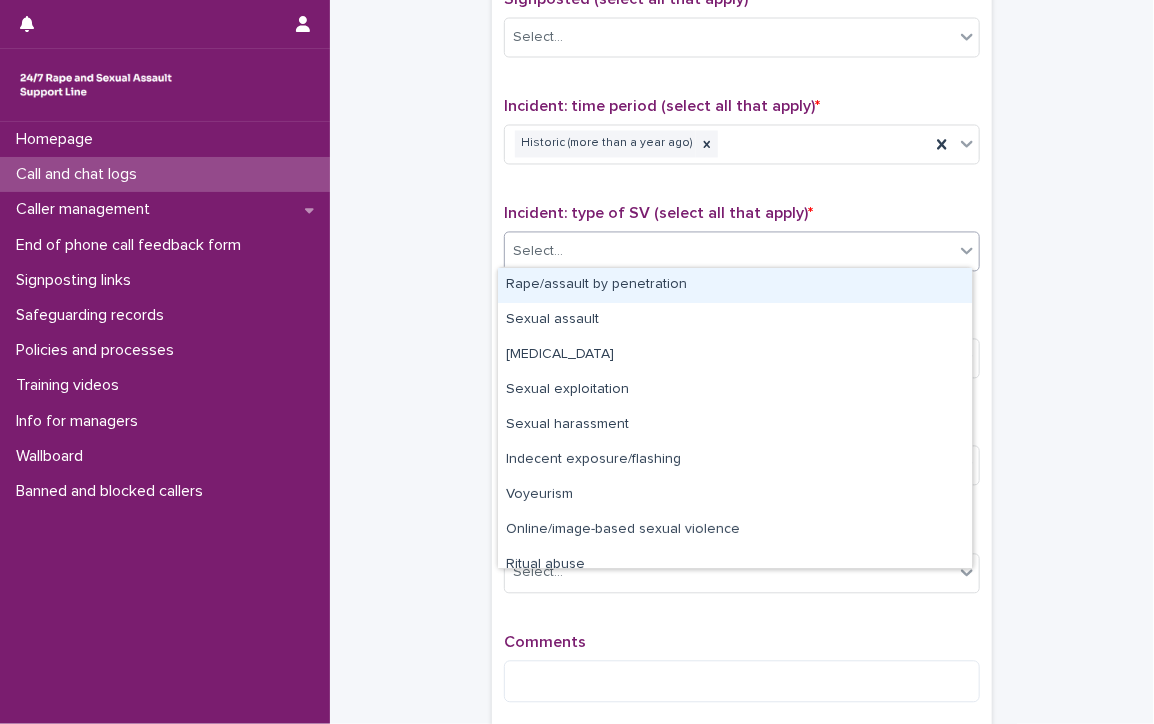 click on "Rape/assault by penetration" at bounding box center (735, 285) 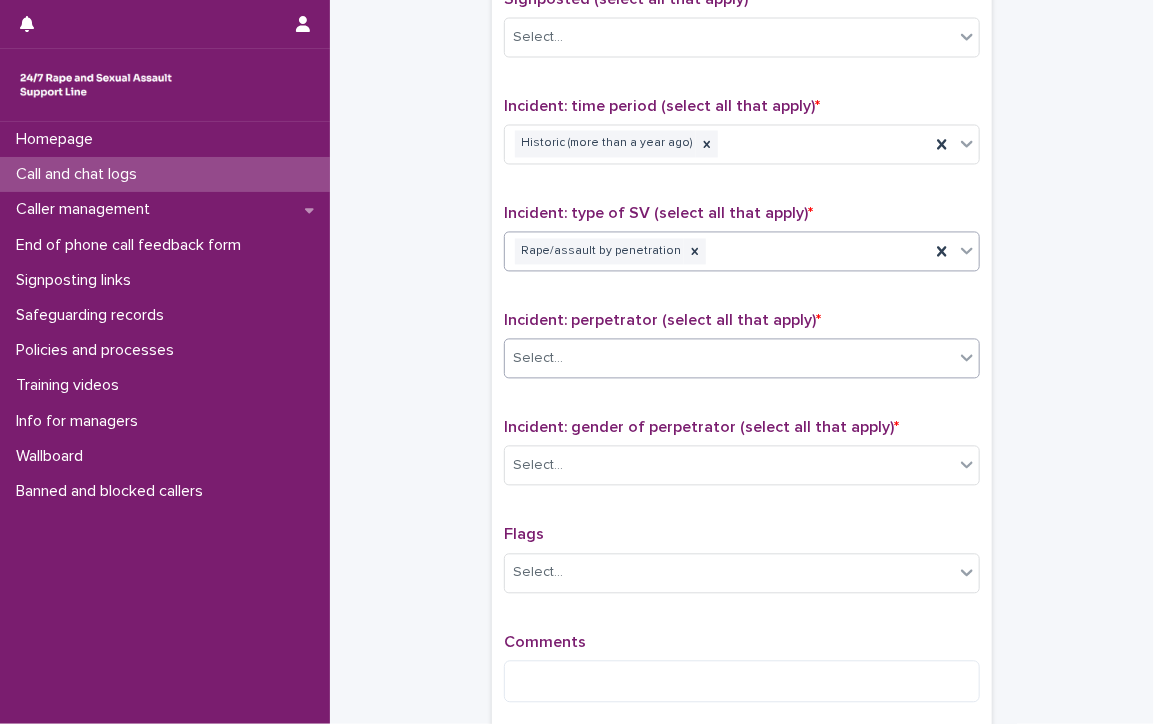click on "Select..." at bounding box center [729, 359] 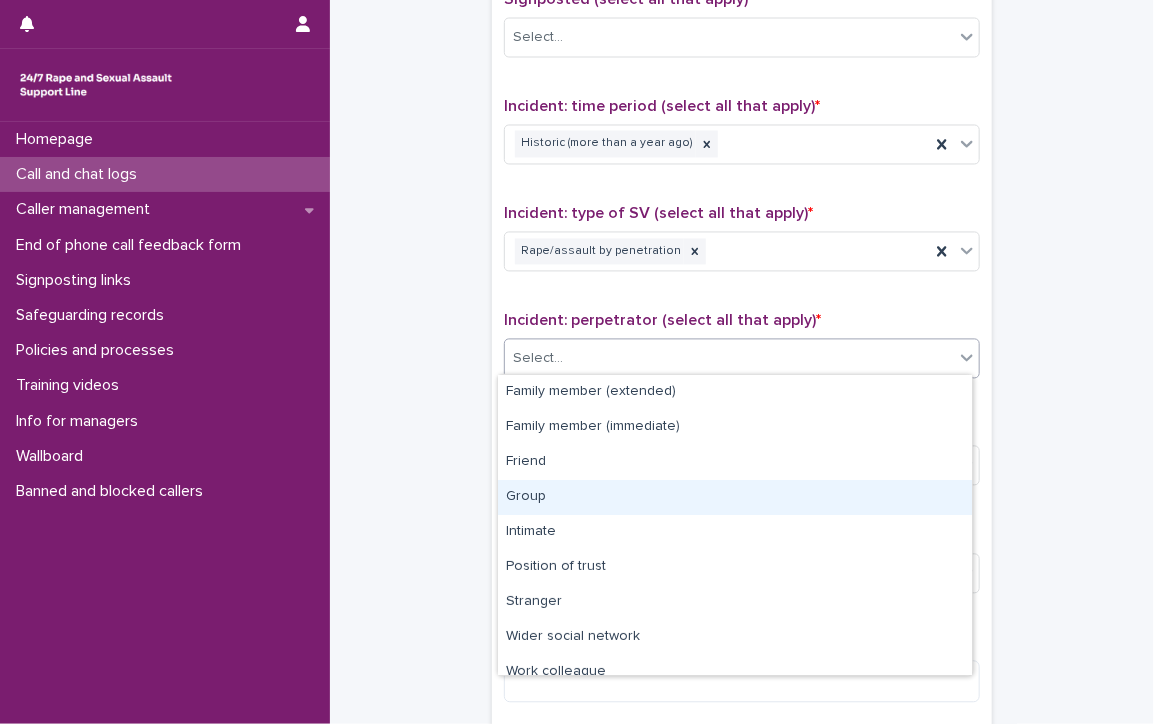 click on "Group" at bounding box center (735, 497) 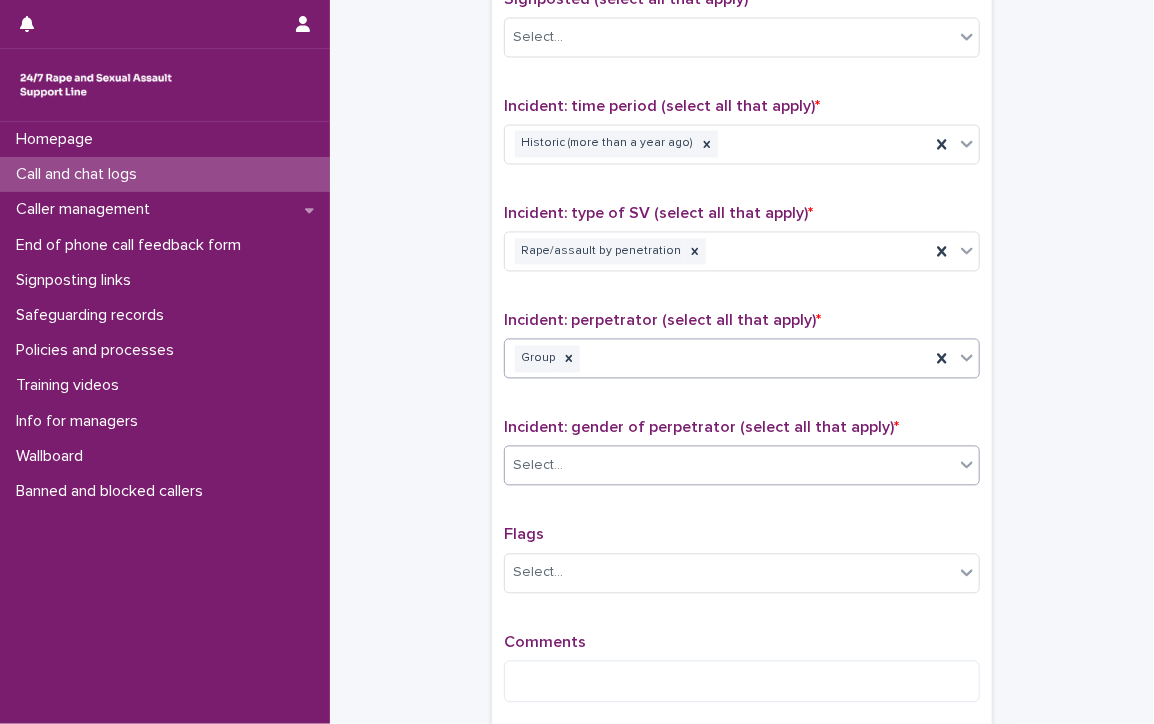 click on "Select..." at bounding box center (729, 466) 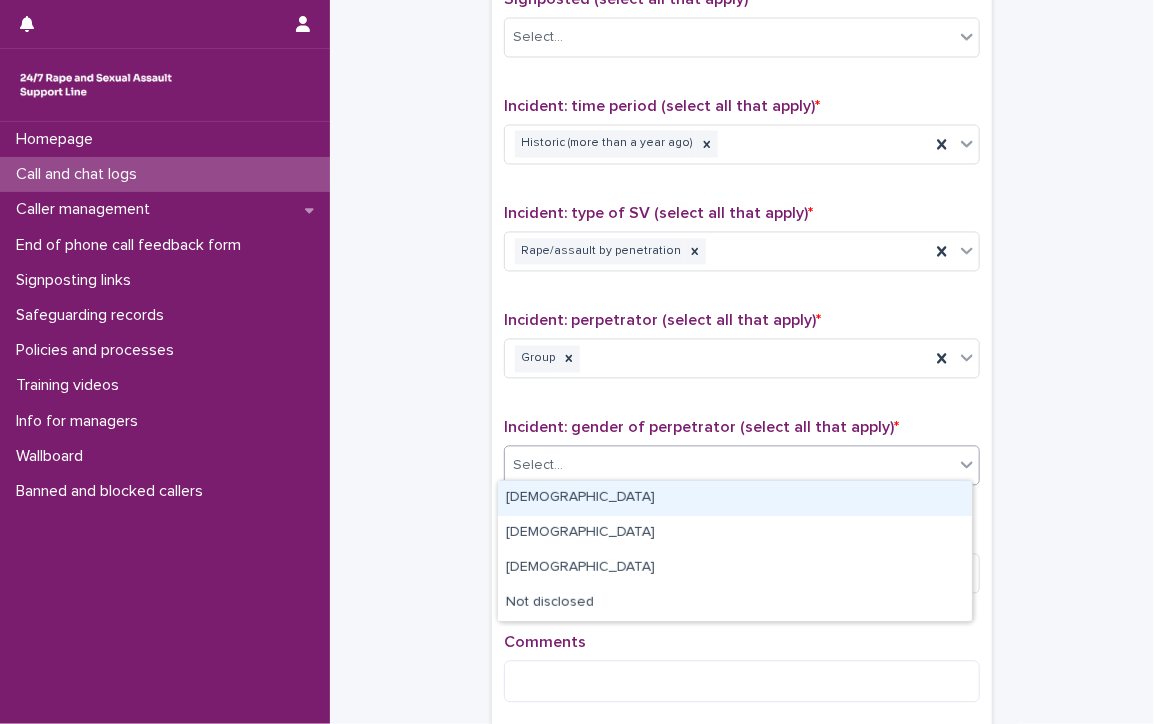click on "[DEMOGRAPHIC_DATA]" at bounding box center [735, 498] 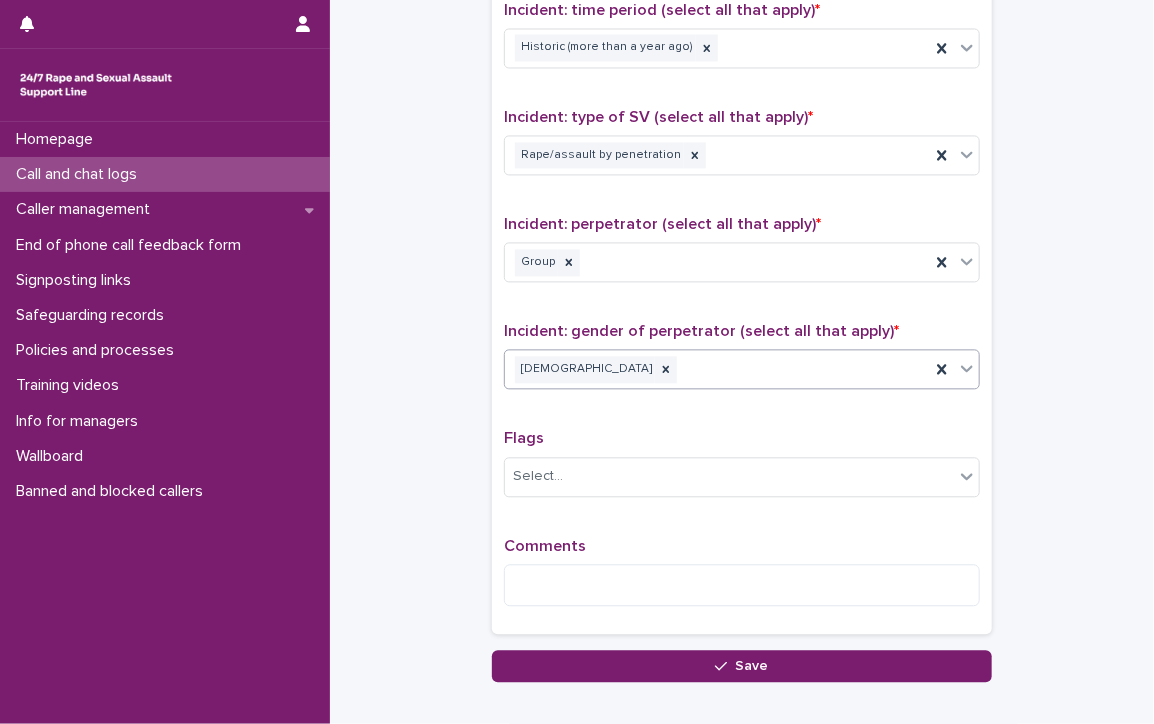 scroll, scrollTop: 1405, scrollLeft: 0, axis: vertical 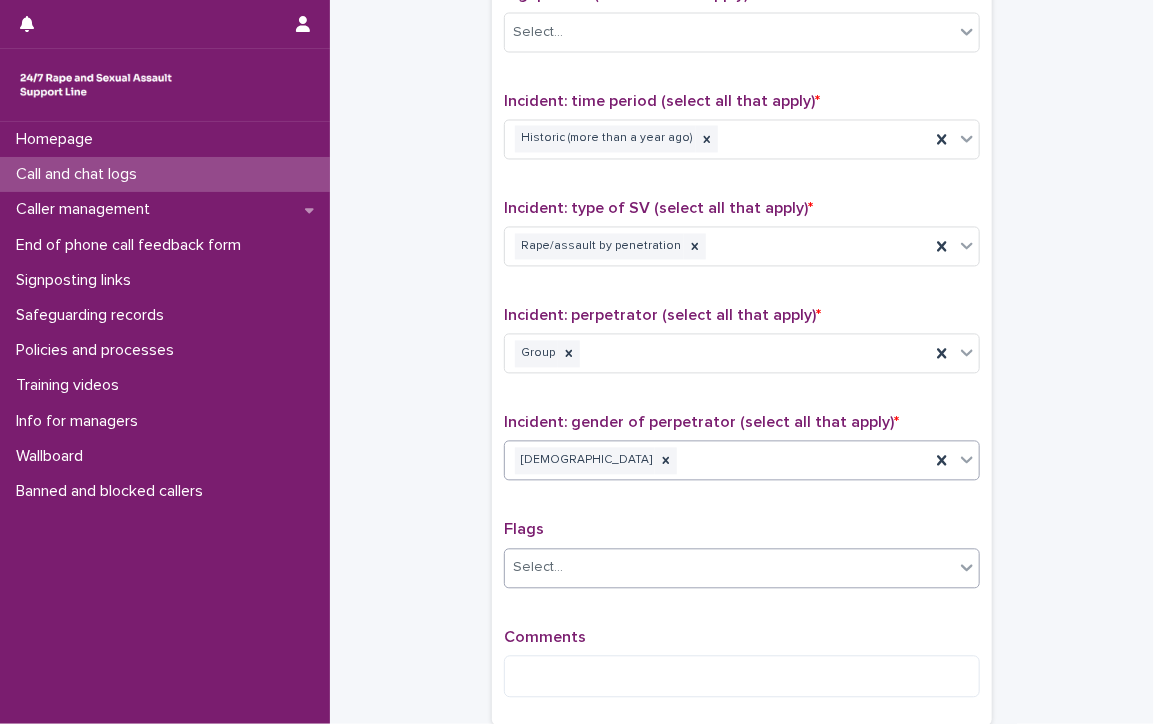 click on "Select..." at bounding box center [538, 568] 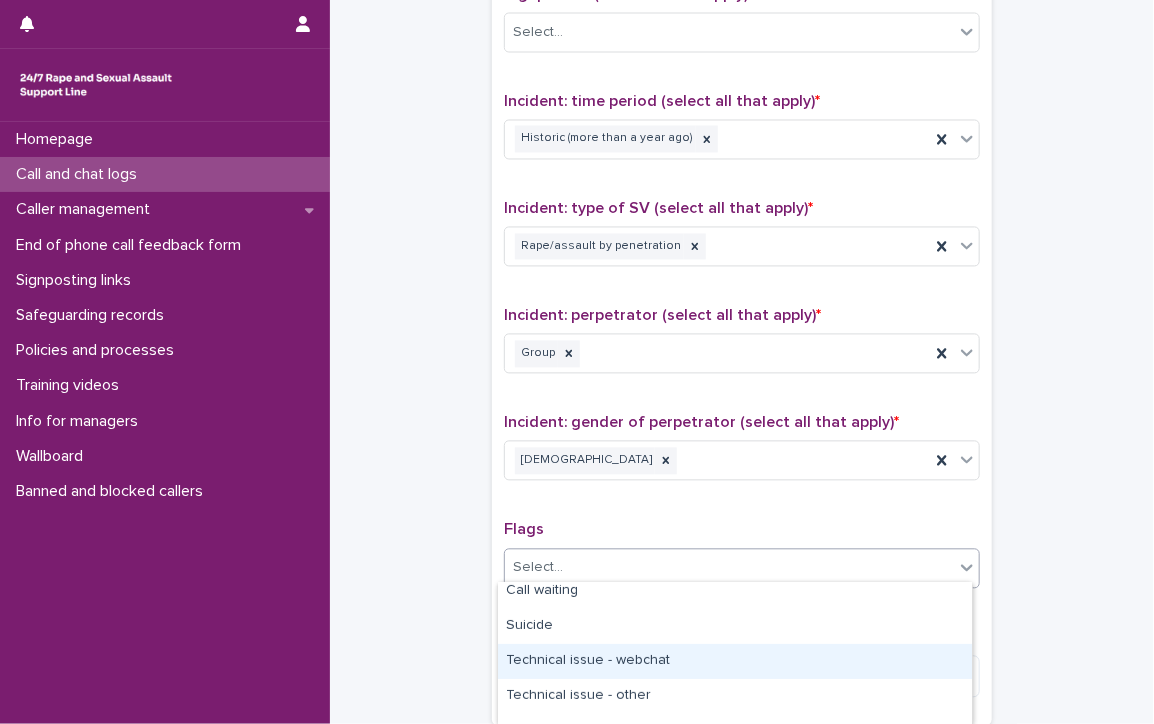 scroll, scrollTop: 177, scrollLeft: 0, axis: vertical 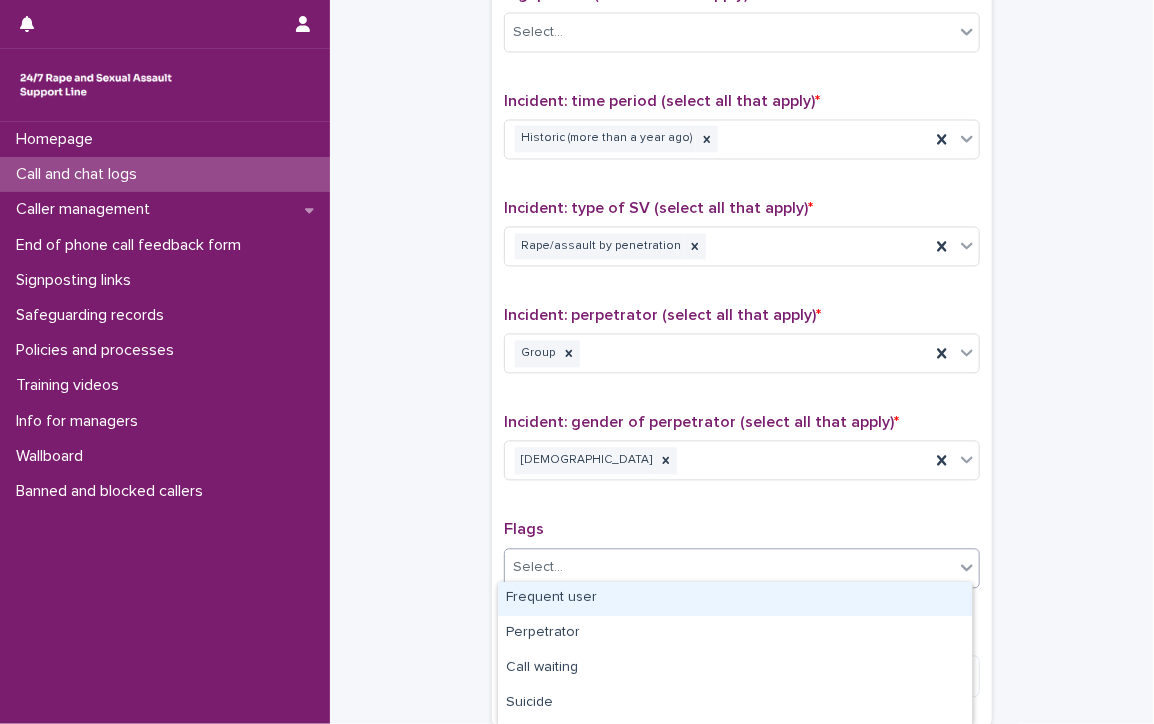 click on "Frequent user" at bounding box center (735, 598) 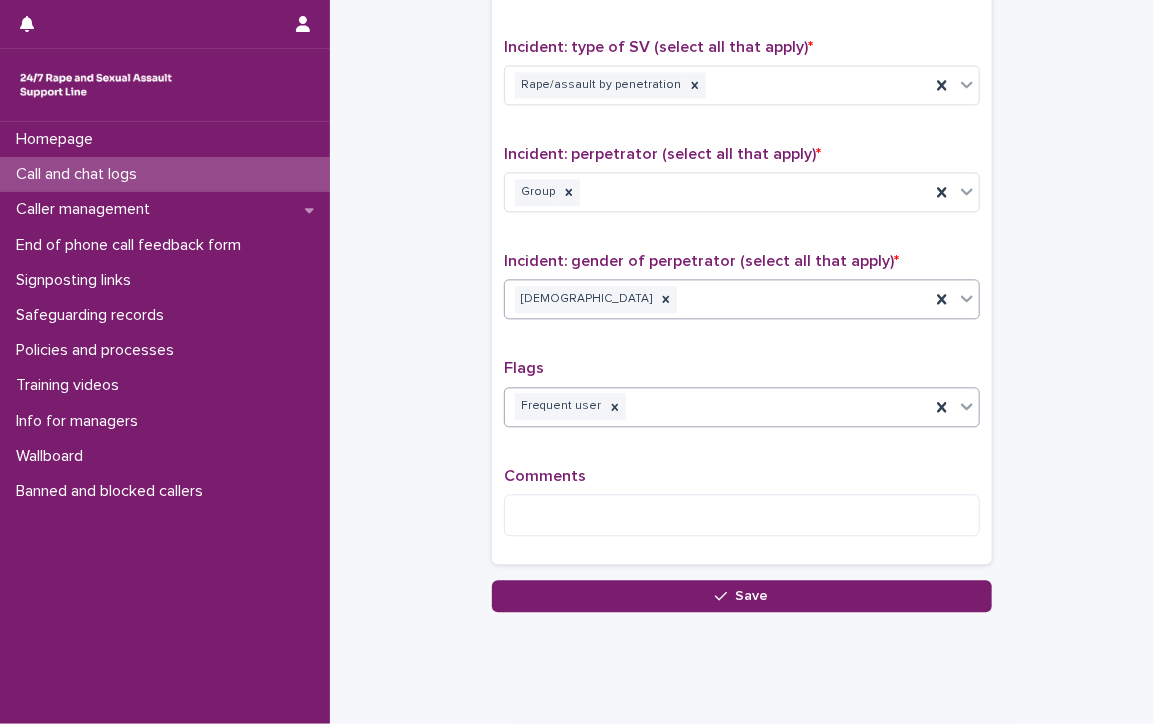 scroll, scrollTop: 1605, scrollLeft: 0, axis: vertical 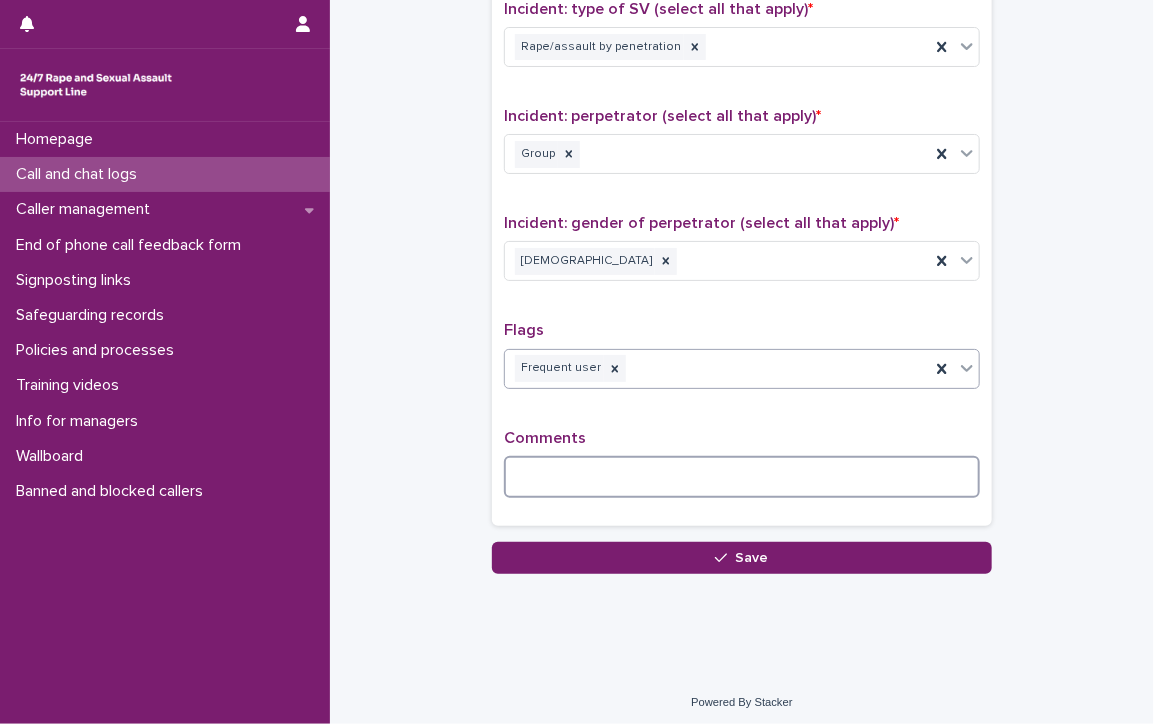 click at bounding box center (742, 477) 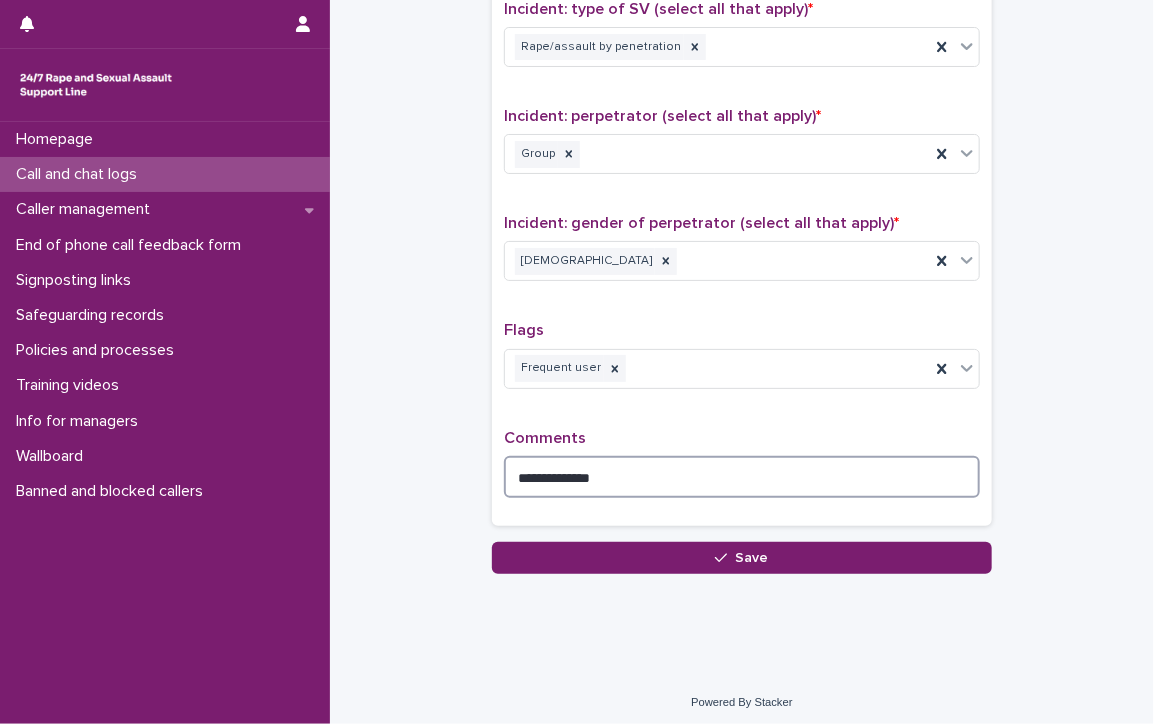 paste on "**********" 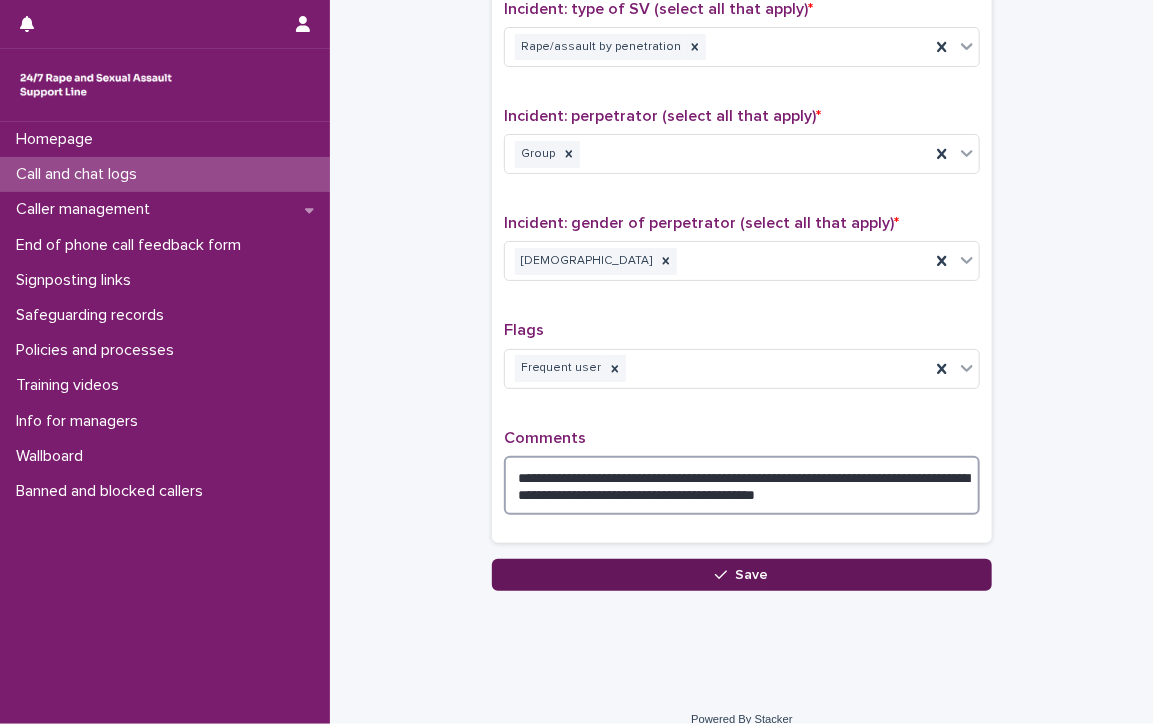 type on "**********" 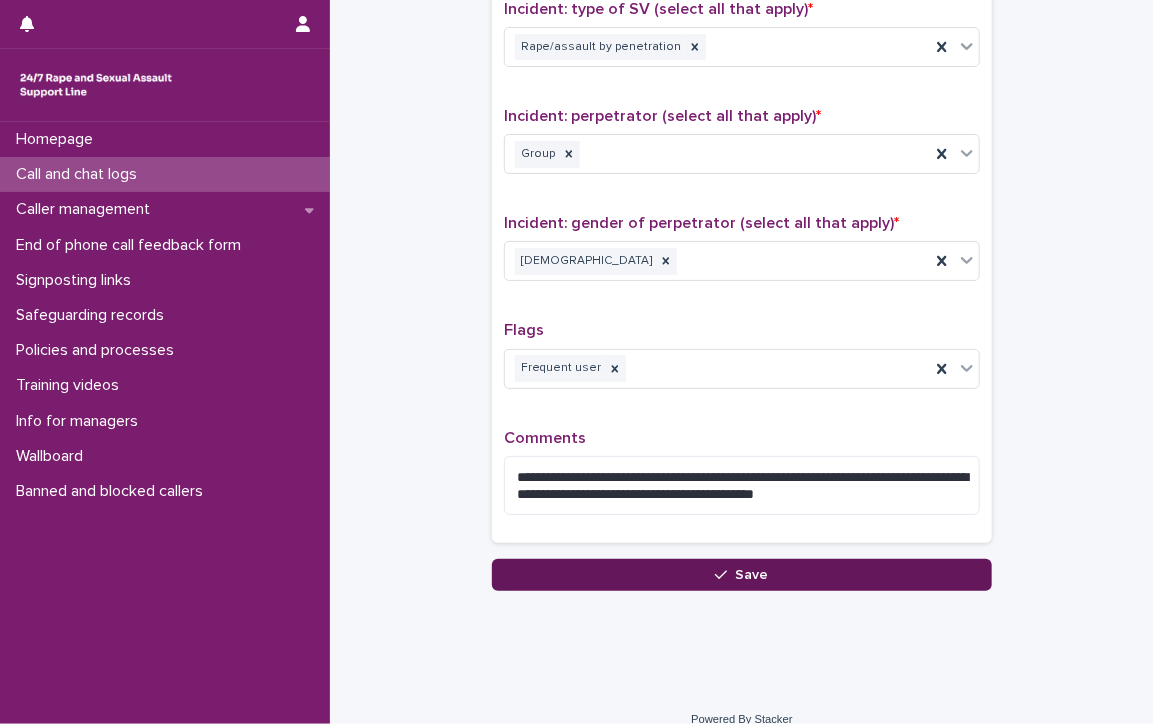 click on "Save" at bounding box center [742, 575] 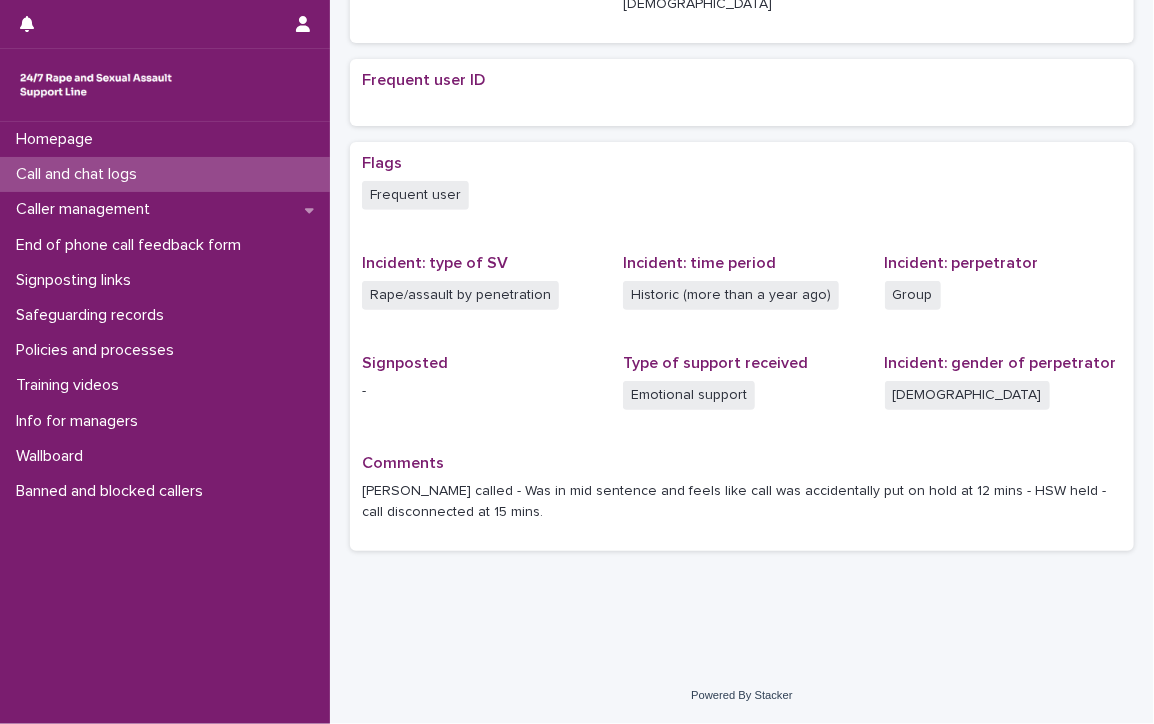 scroll, scrollTop: 0, scrollLeft: 0, axis: both 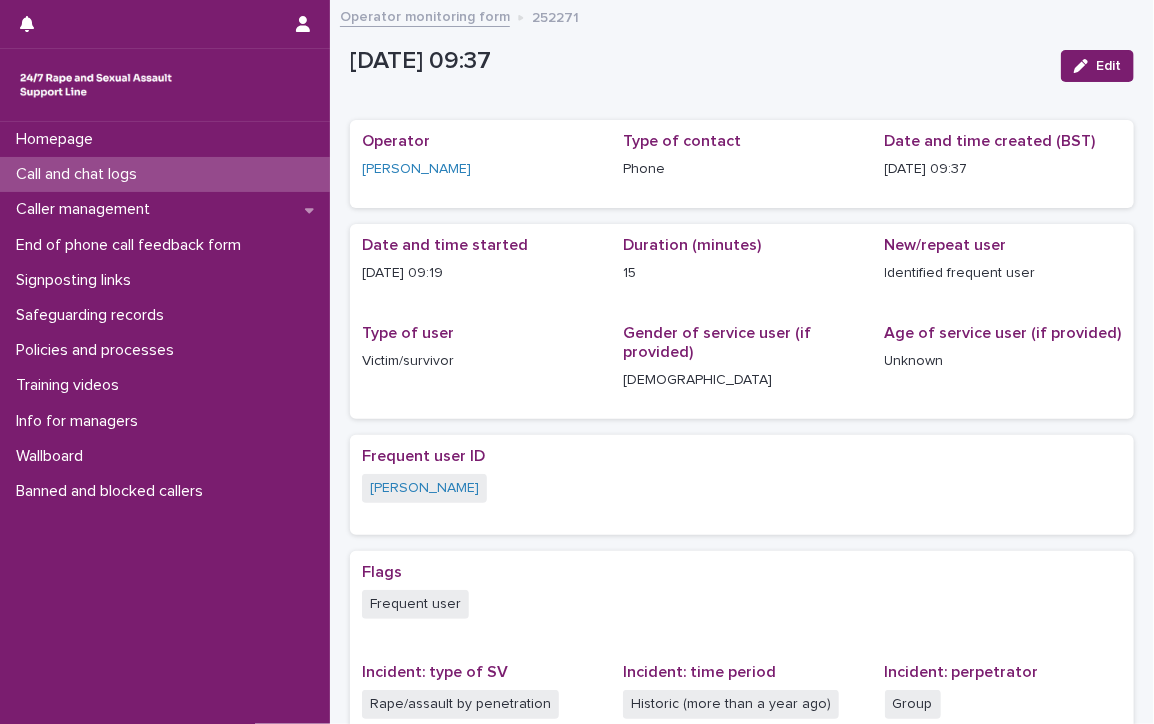 click on "Call and chat logs" at bounding box center (80, 174) 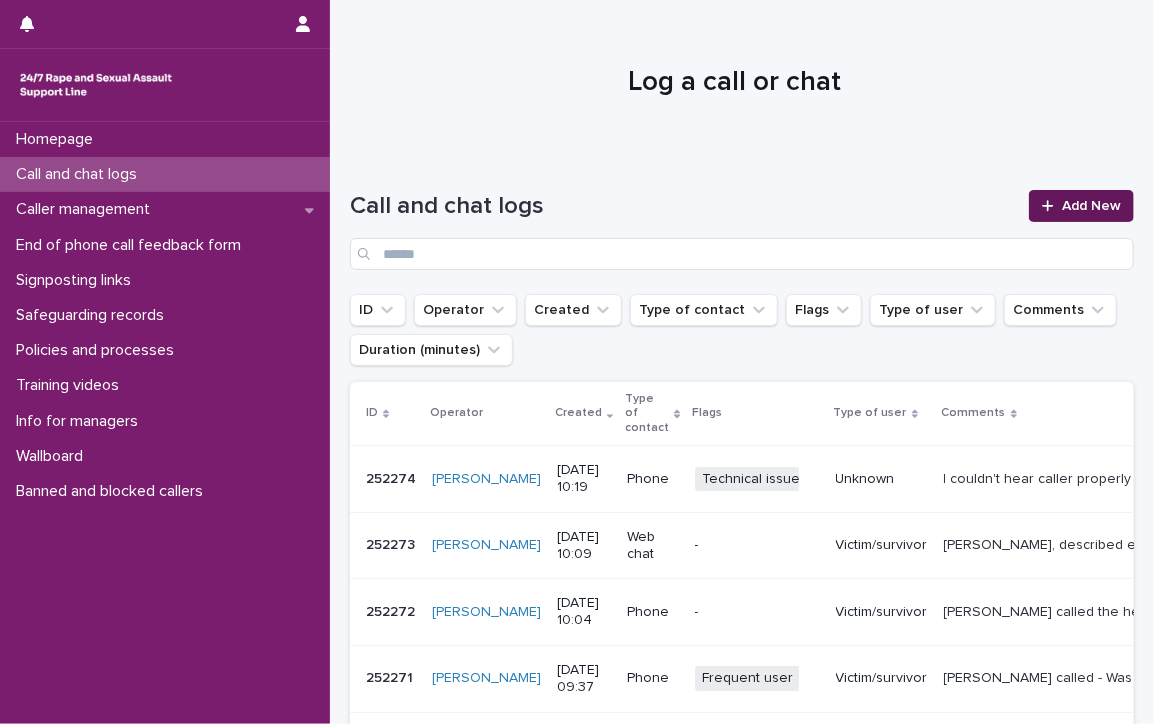 click on "Add New" at bounding box center (1091, 206) 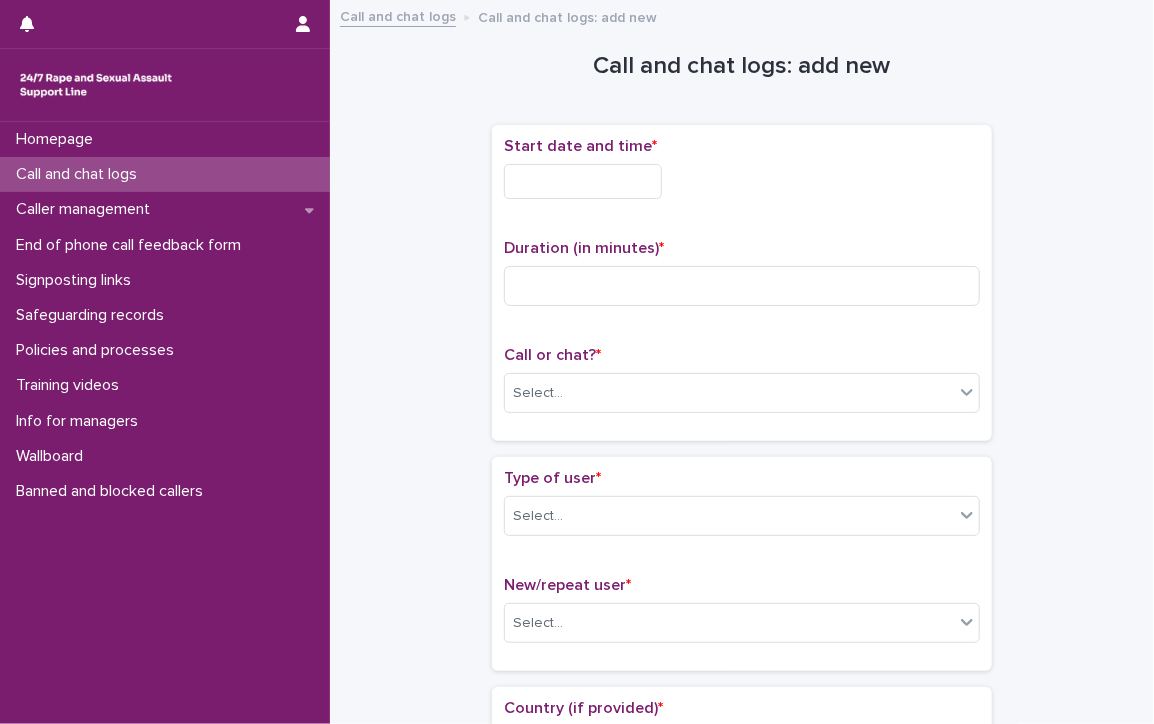 click at bounding box center (583, 181) 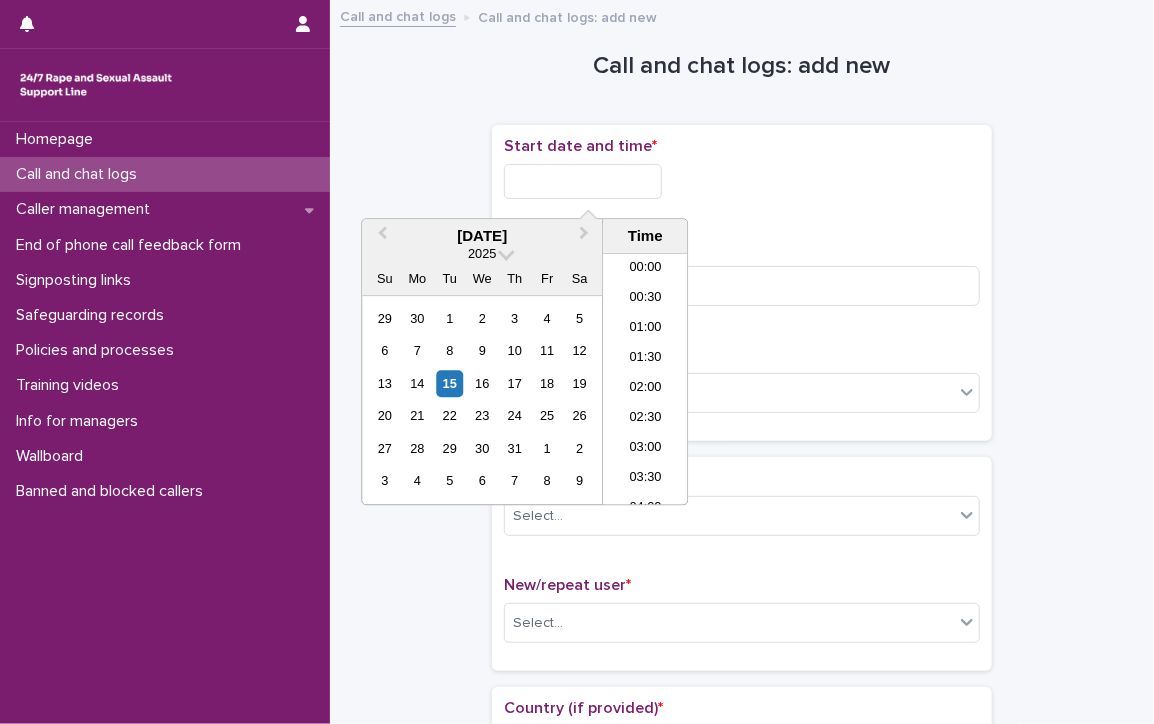 scroll, scrollTop: 490, scrollLeft: 0, axis: vertical 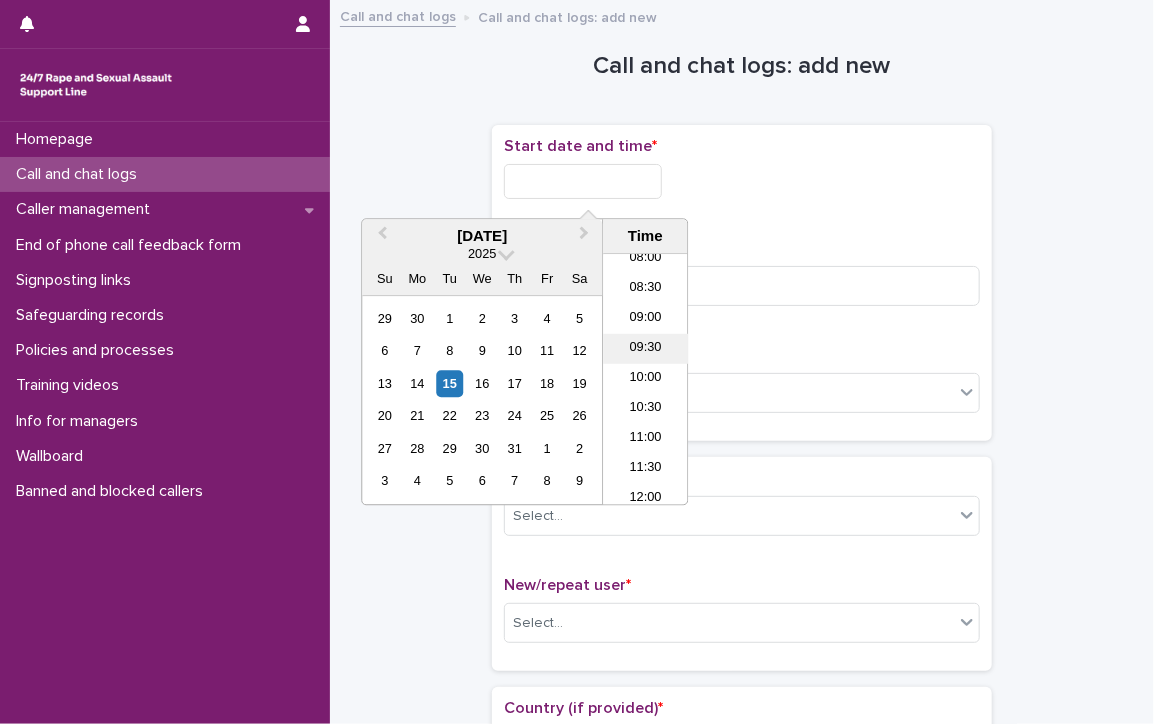 click on "09:30" at bounding box center [645, 350] 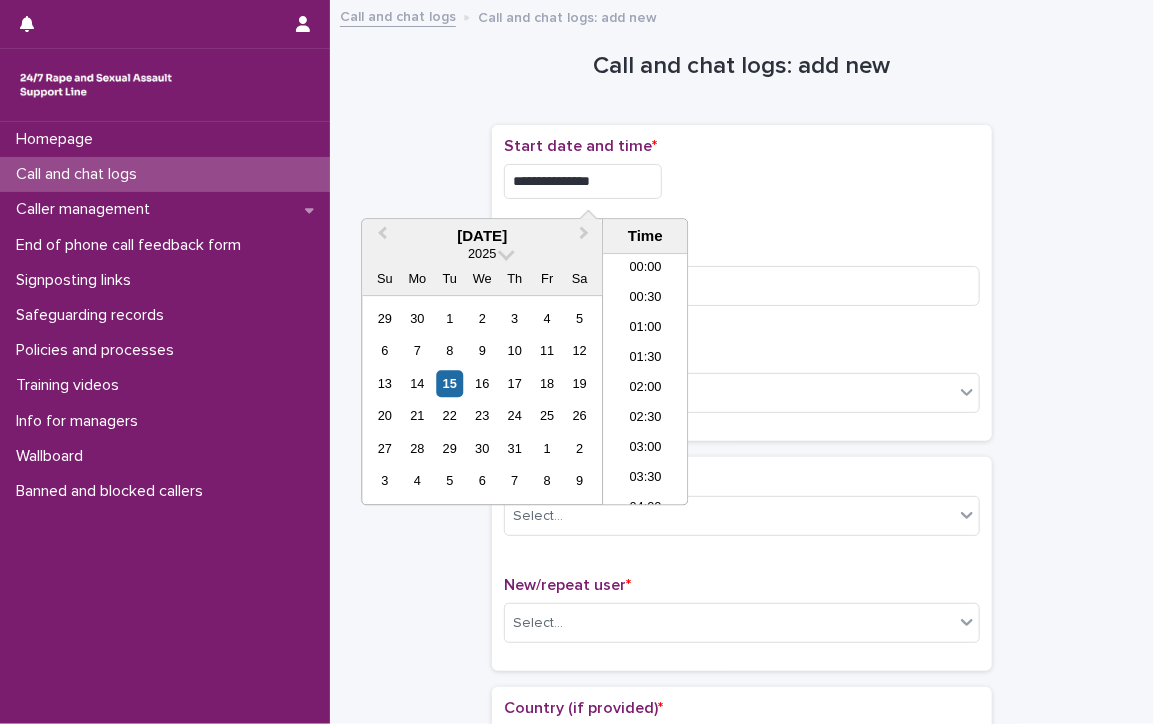 click on "**********" at bounding box center [583, 181] 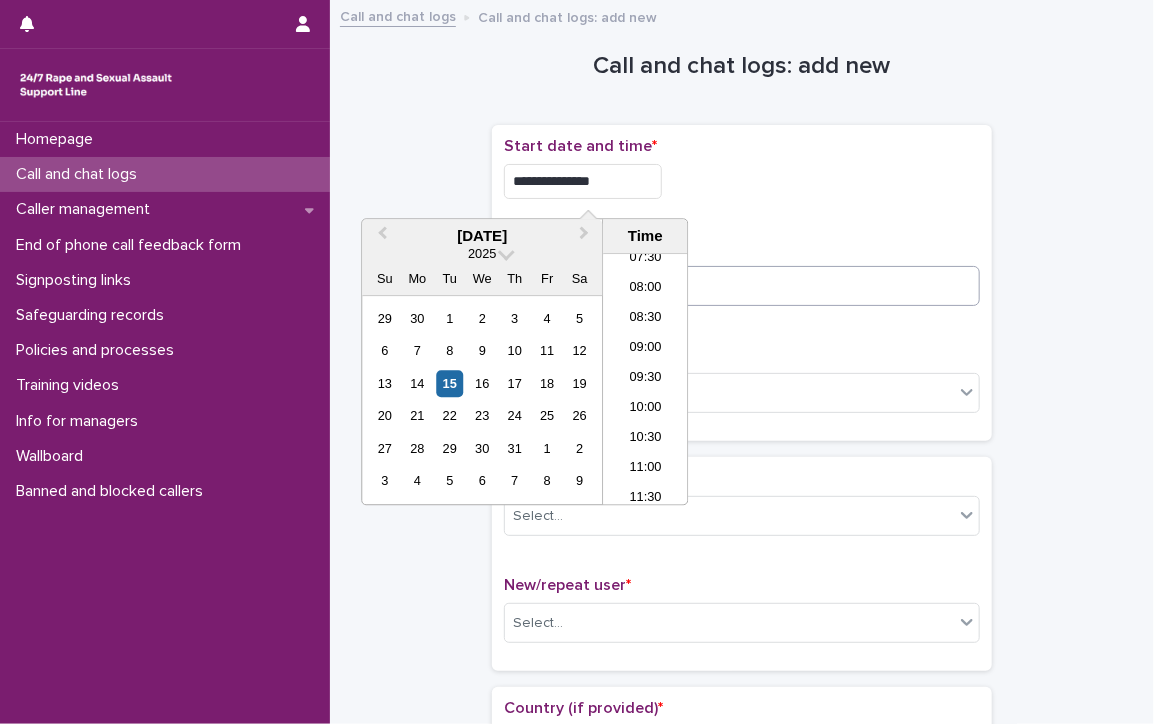 type on "**********" 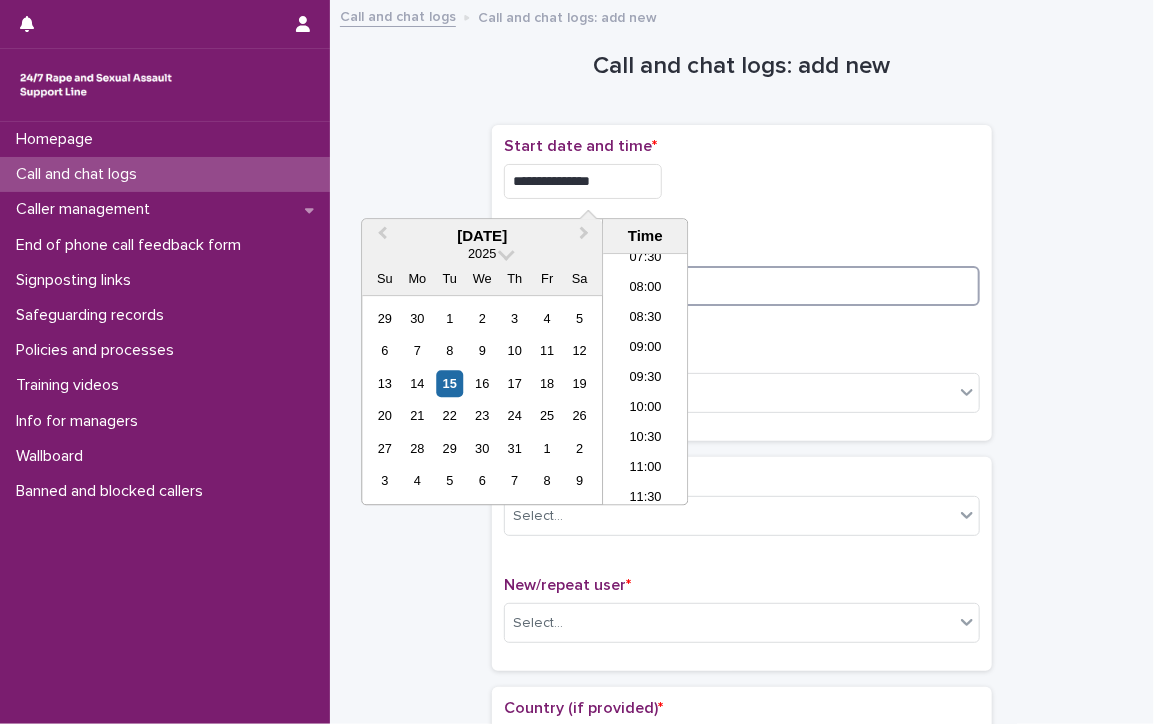 click at bounding box center [742, 286] 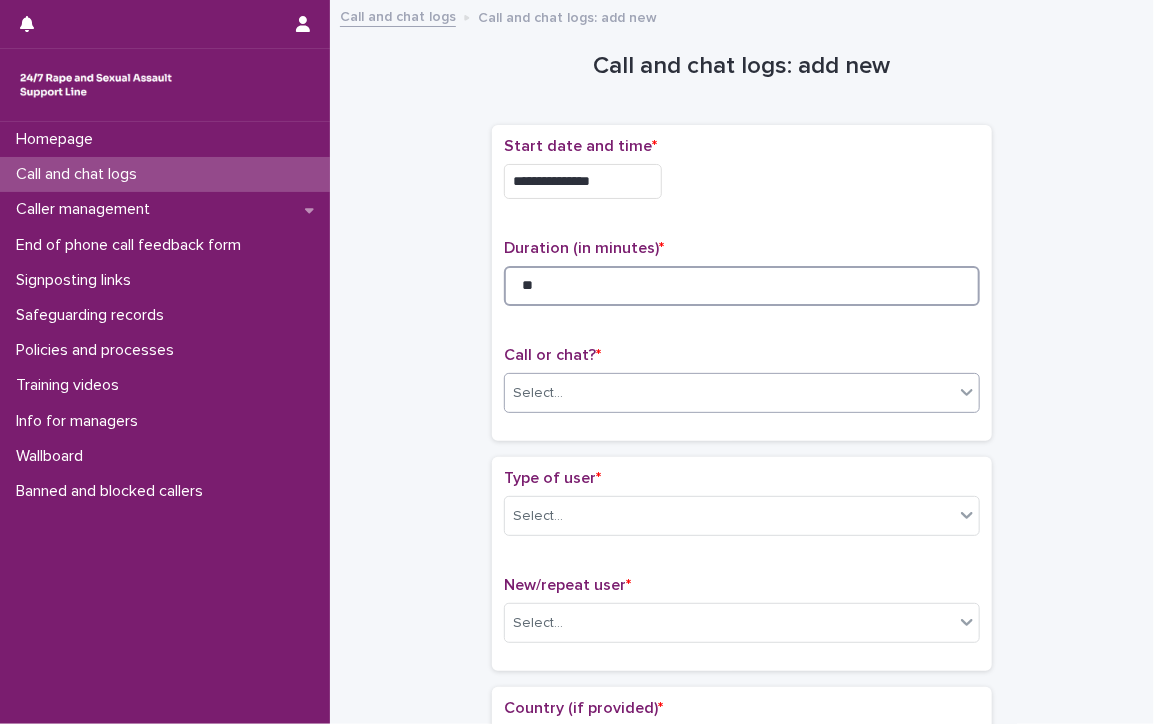 type on "**" 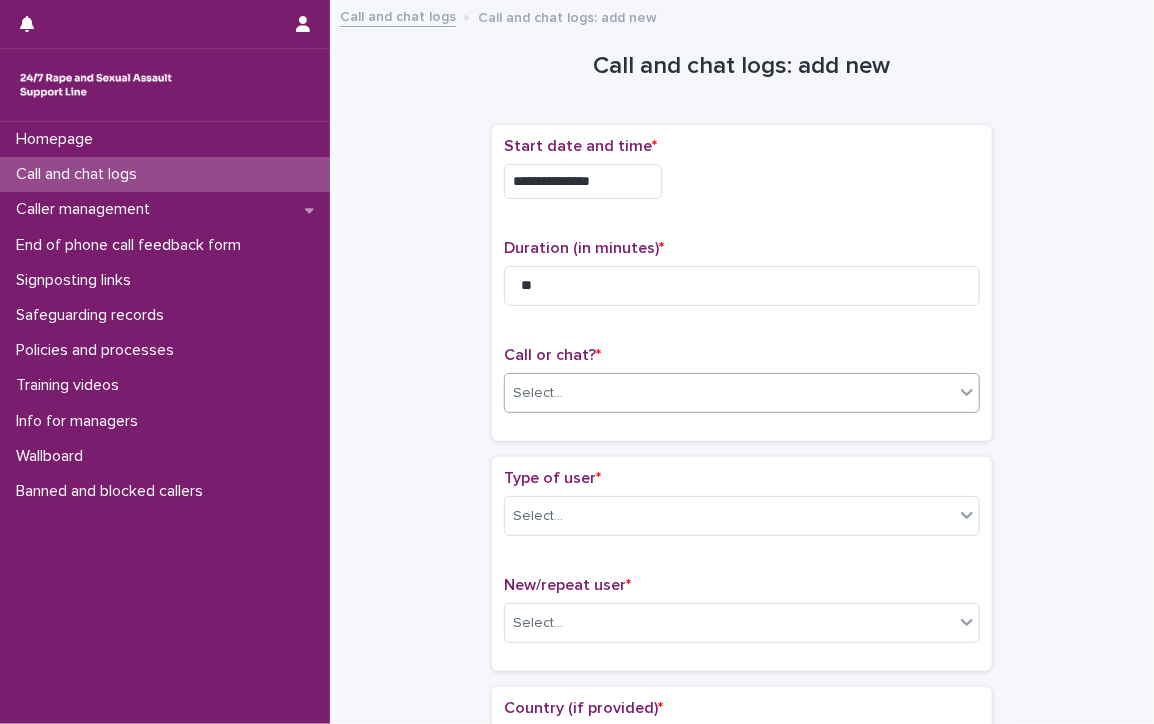 click on "Select..." at bounding box center [729, 393] 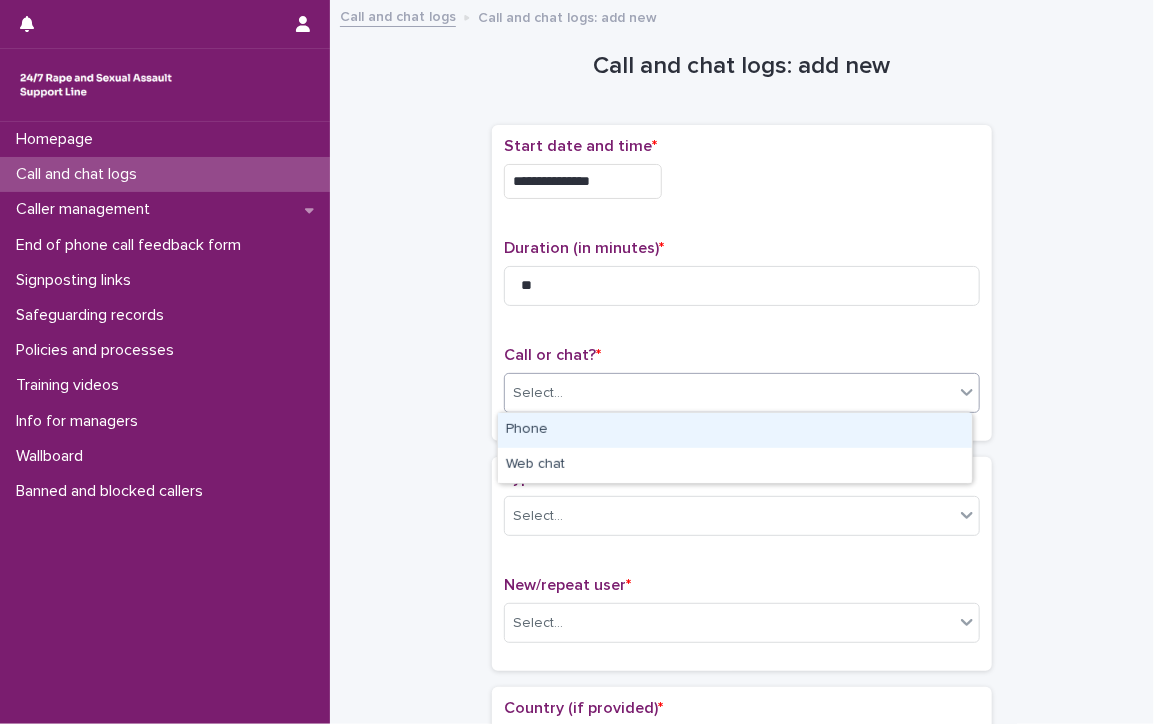 click on "Phone" at bounding box center [735, 430] 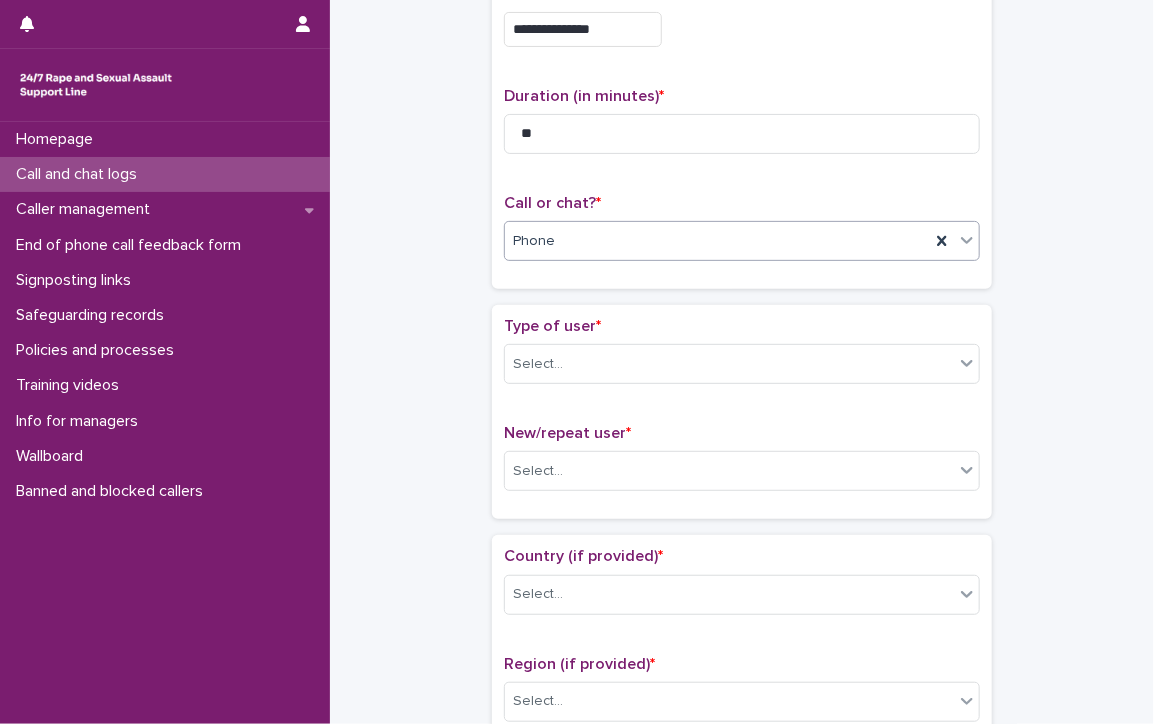scroll, scrollTop: 200, scrollLeft: 0, axis: vertical 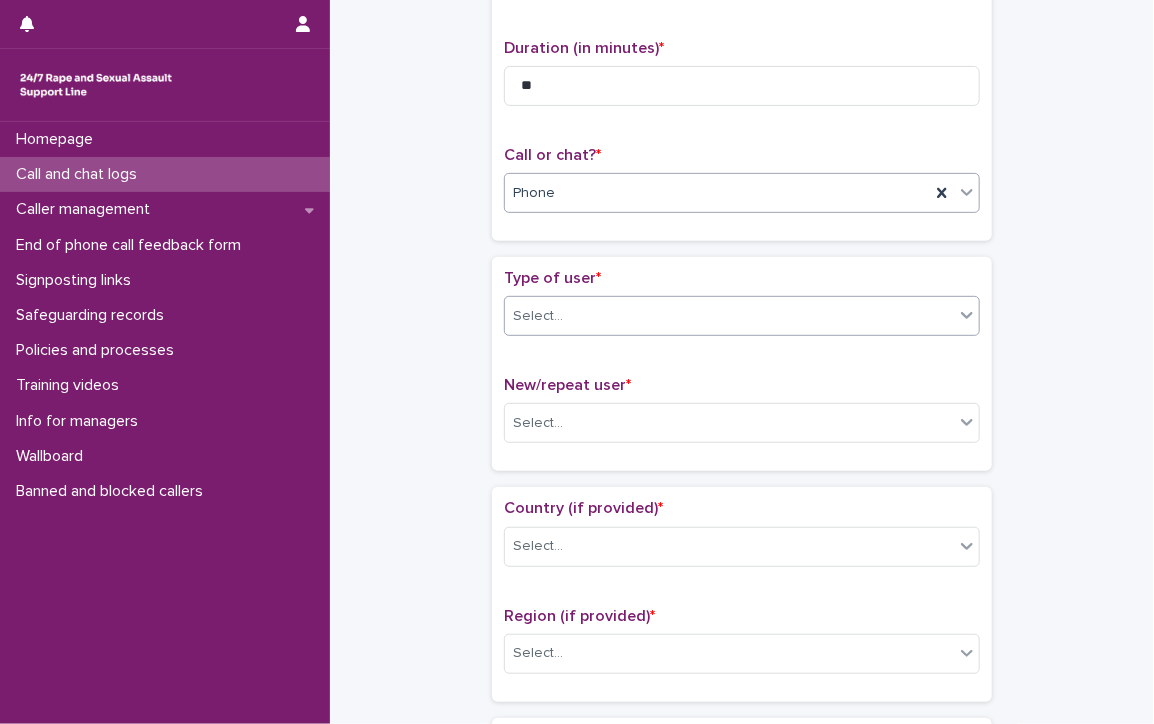 click on "Select..." at bounding box center (729, 316) 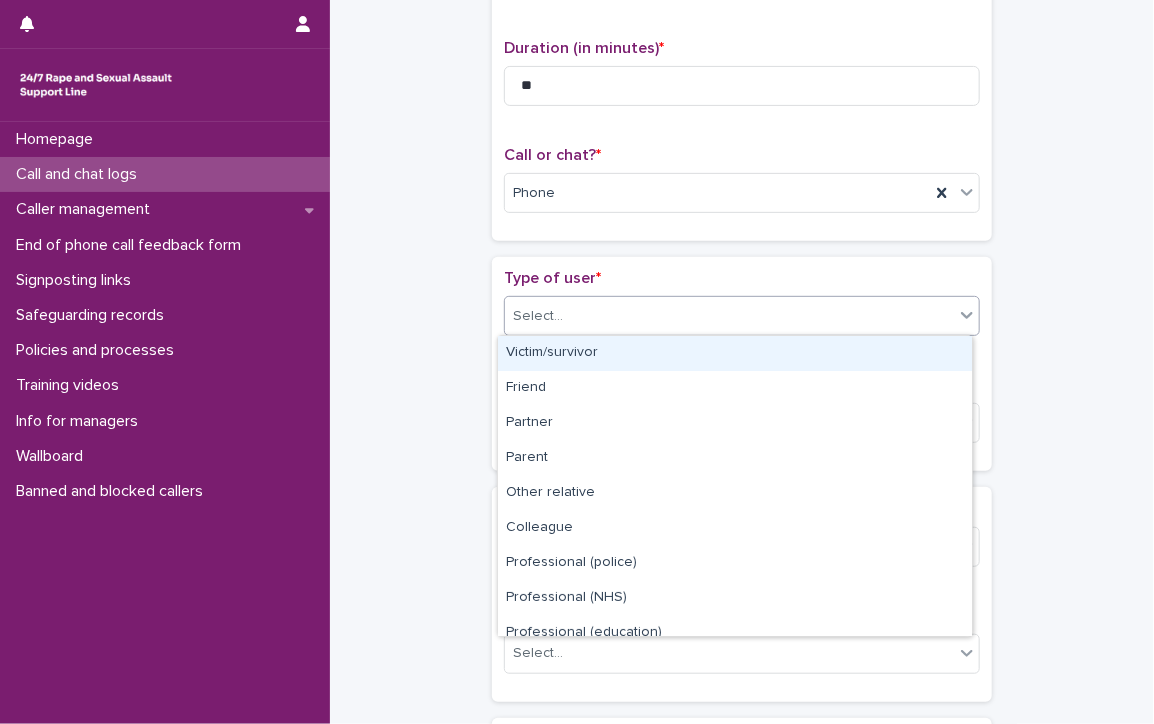 click on "Victim/survivor" at bounding box center (735, 353) 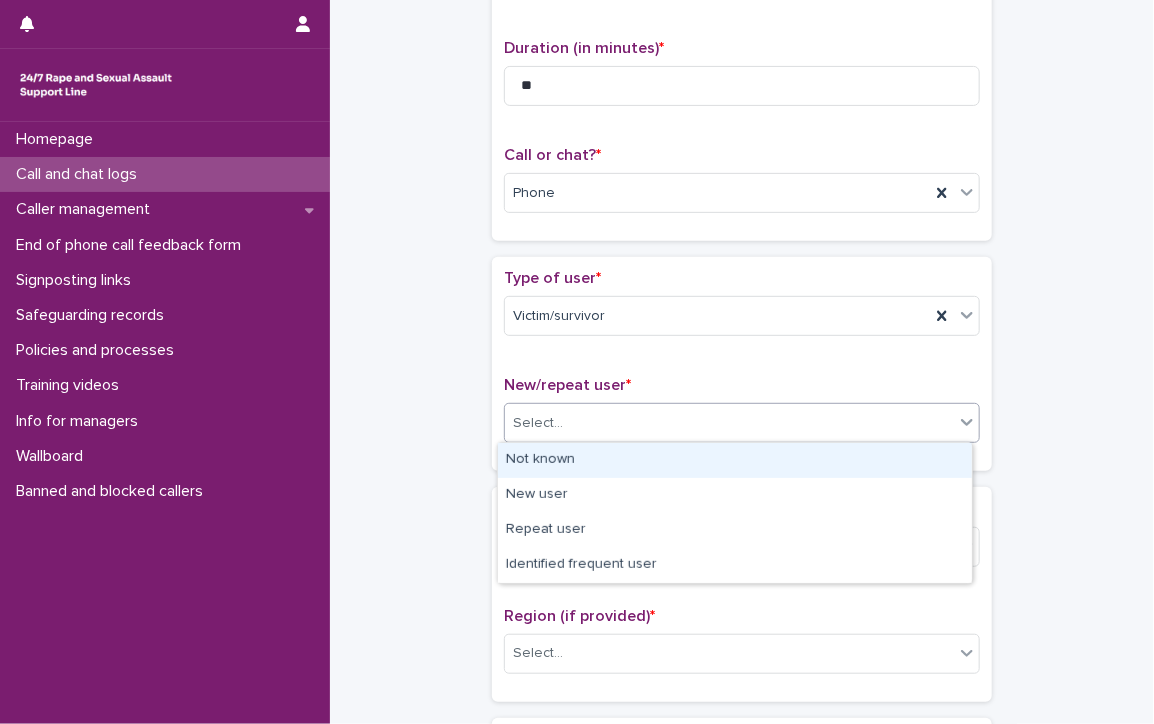 click on "Select..." at bounding box center [729, 423] 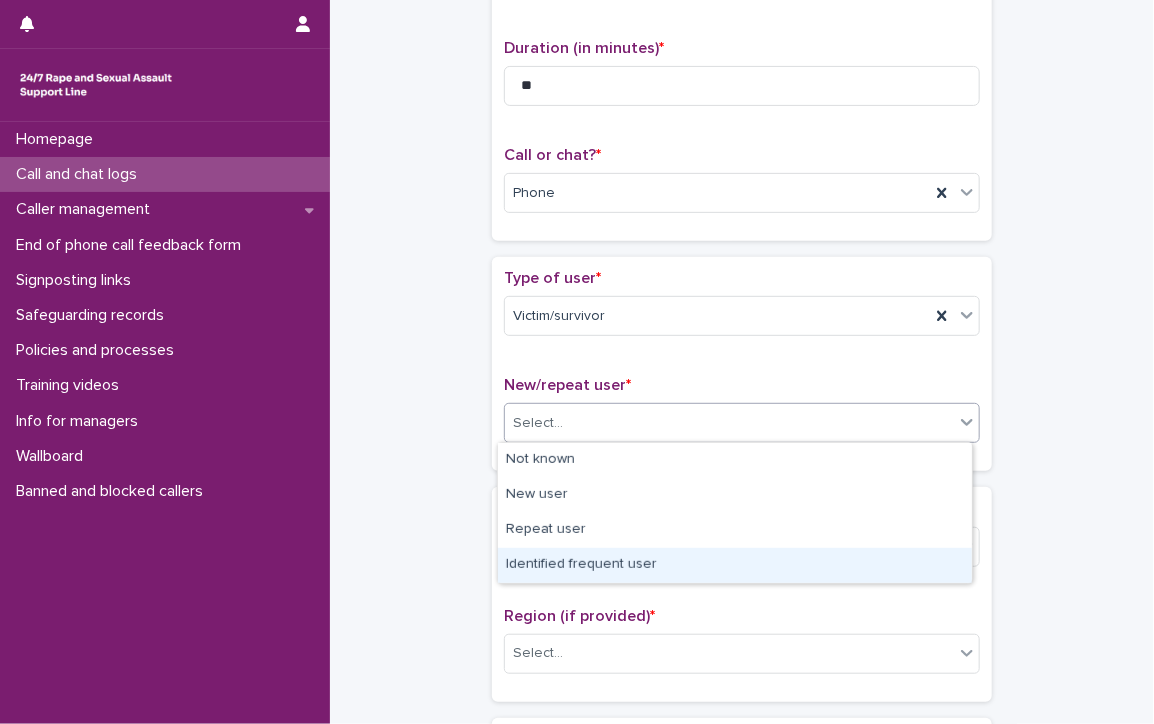 click on "Identified frequent user" at bounding box center [735, 565] 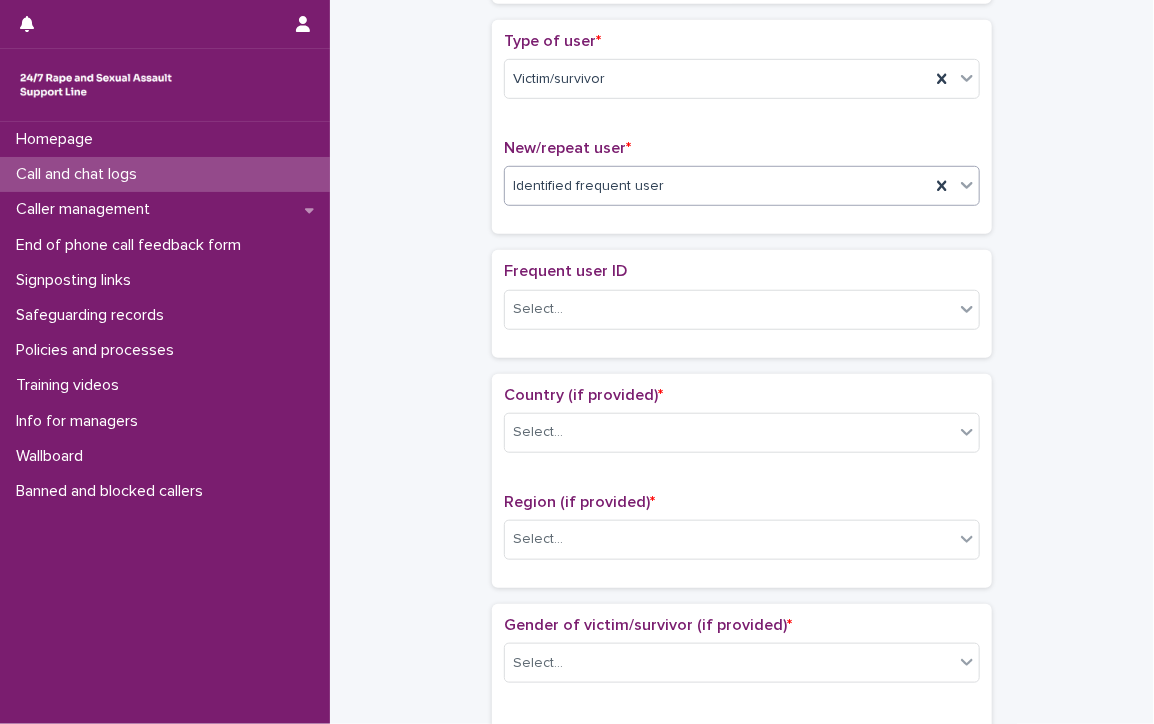 scroll, scrollTop: 500, scrollLeft: 0, axis: vertical 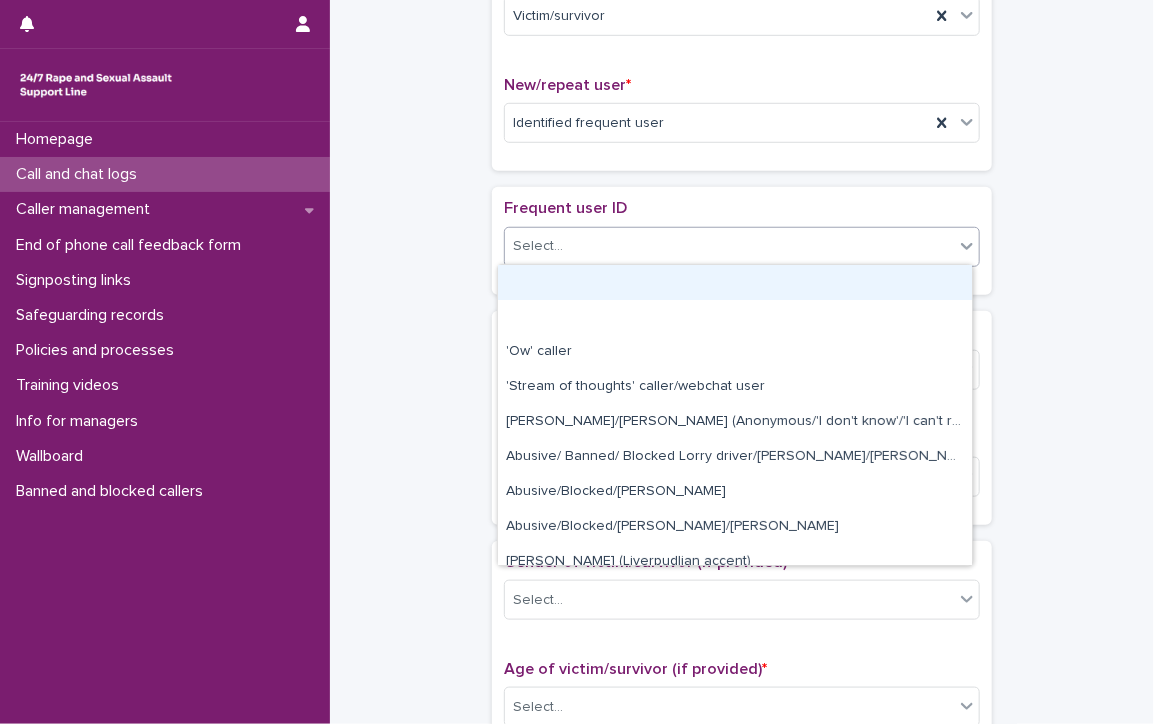 click on "Select..." at bounding box center (538, 246) 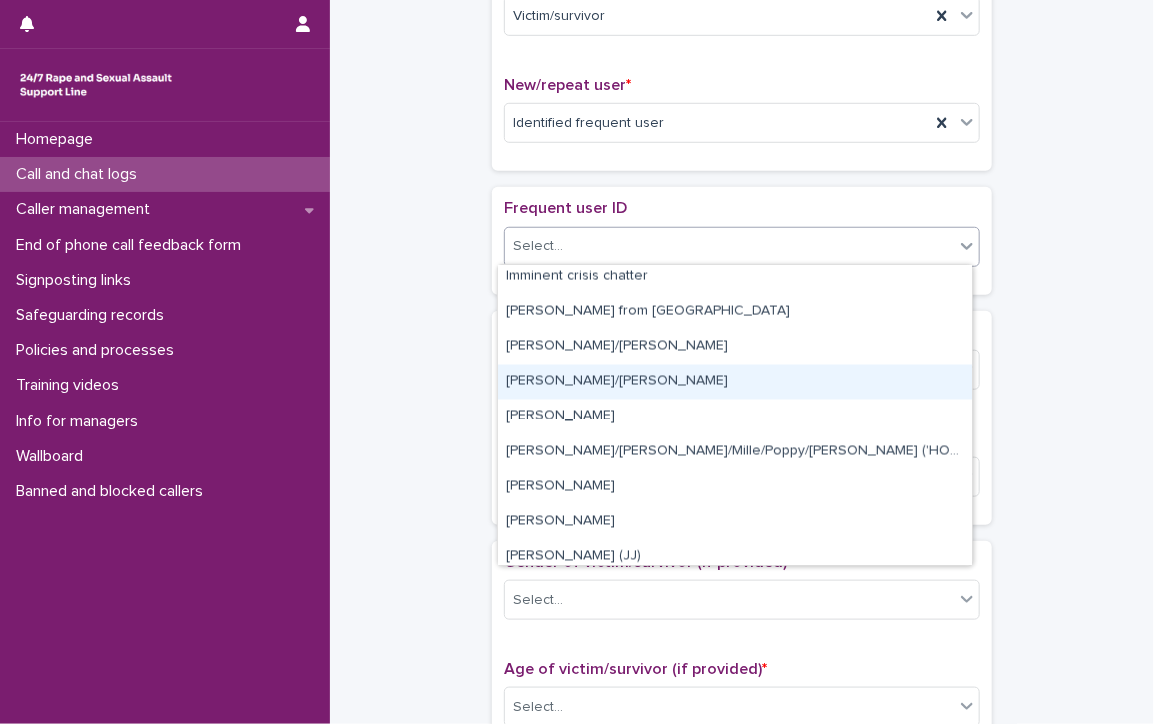 scroll, scrollTop: 1400, scrollLeft: 0, axis: vertical 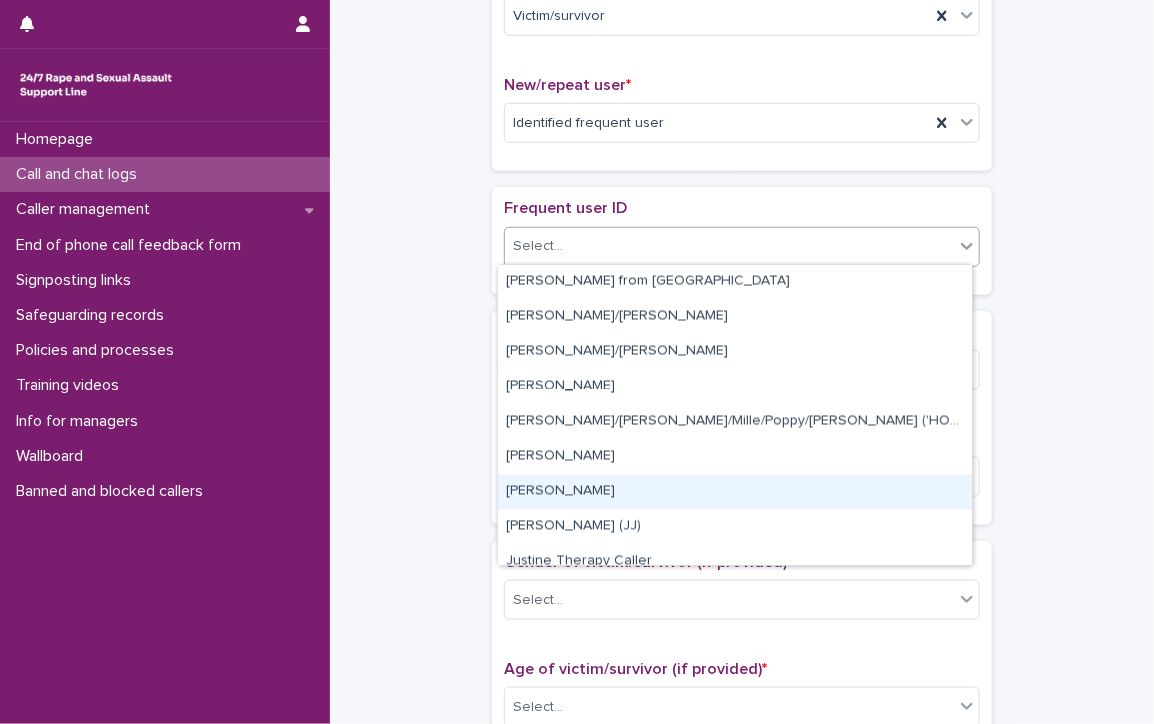 click on "[PERSON_NAME]" at bounding box center [735, 492] 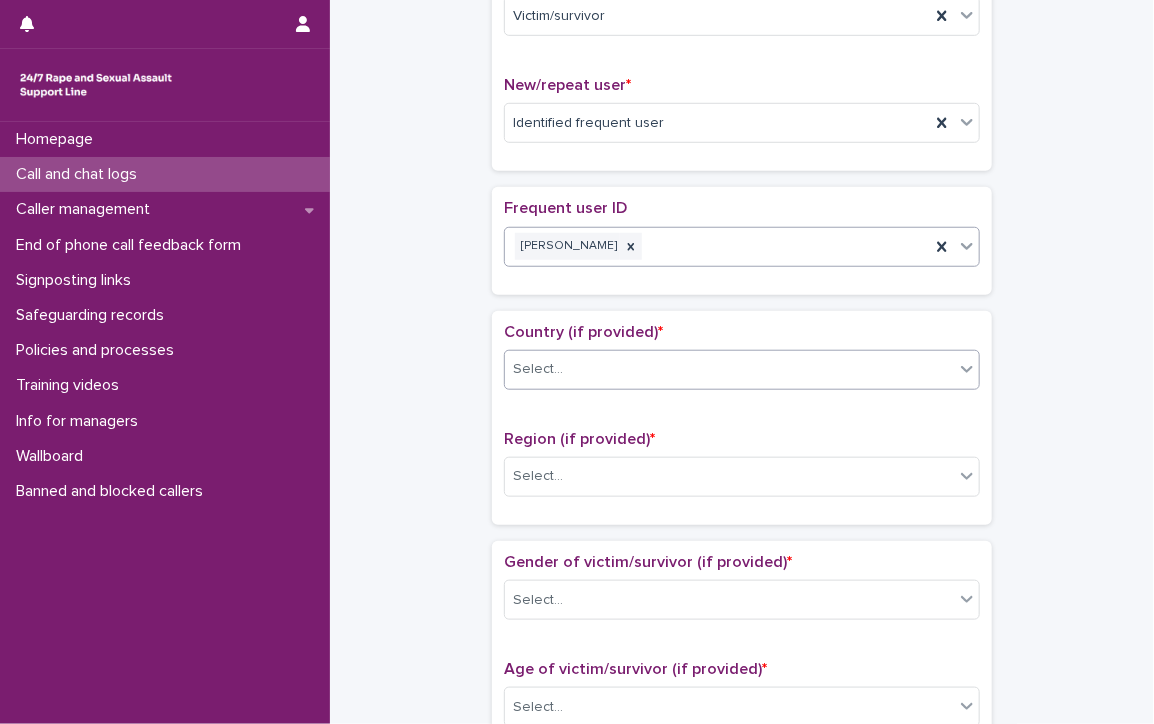 click on "Select..." at bounding box center [729, 369] 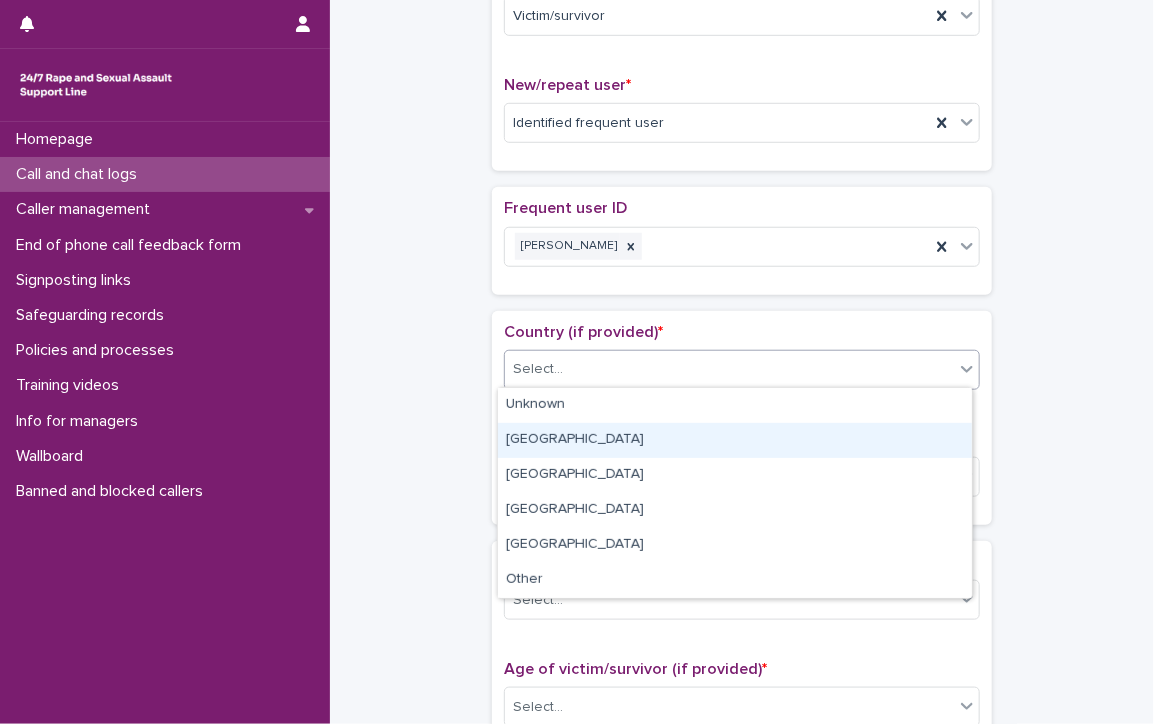 click on "[GEOGRAPHIC_DATA]" at bounding box center [735, 440] 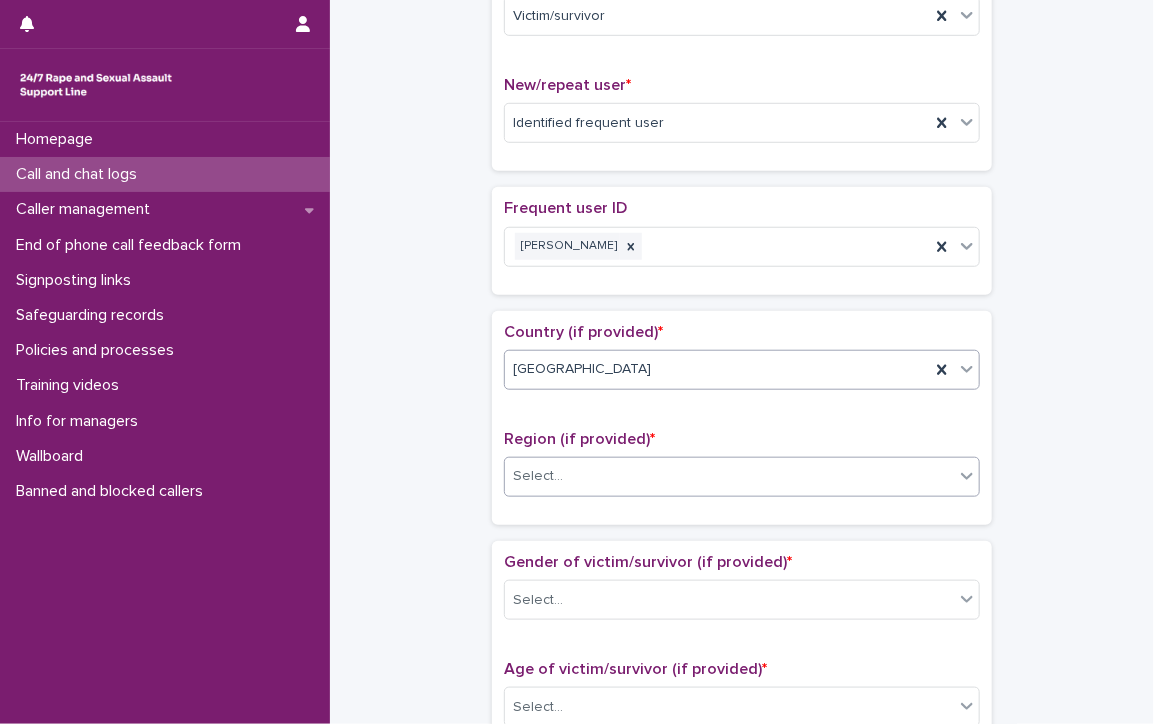 click on "Select..." at bounding box center (729, 476) 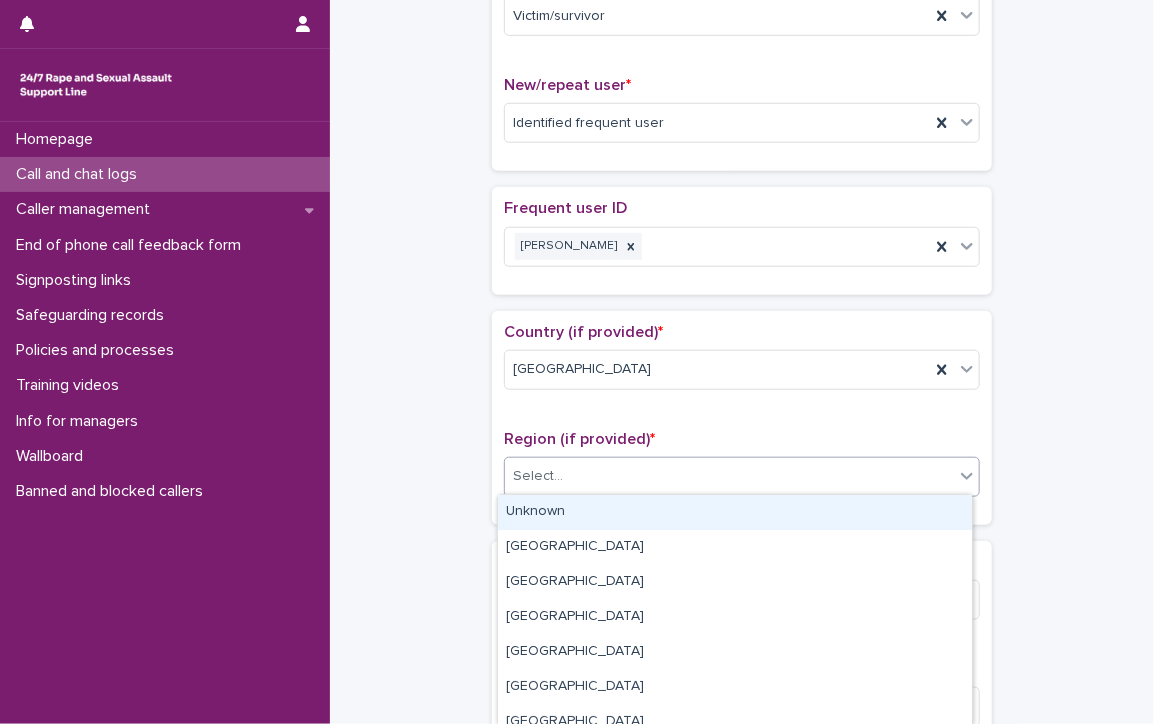 click on "Unknown" at bounding box center [735, 512] 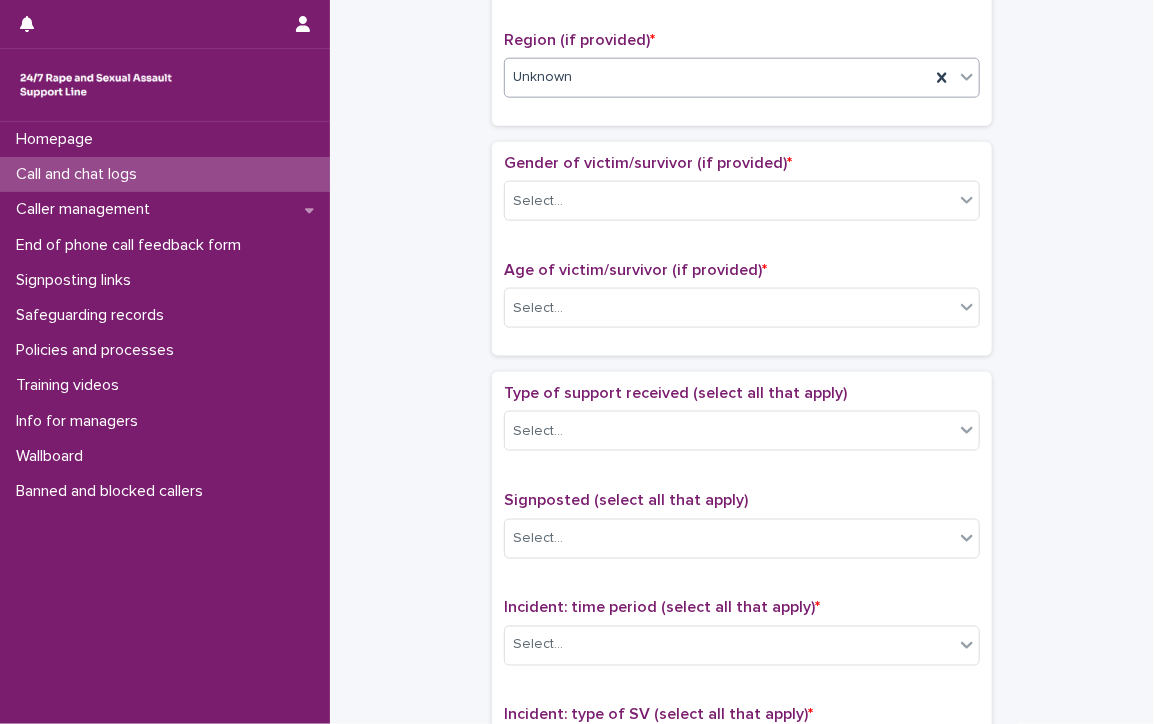 scroll, scrollTop: 900, scrollLeft: 0, axis: vertical 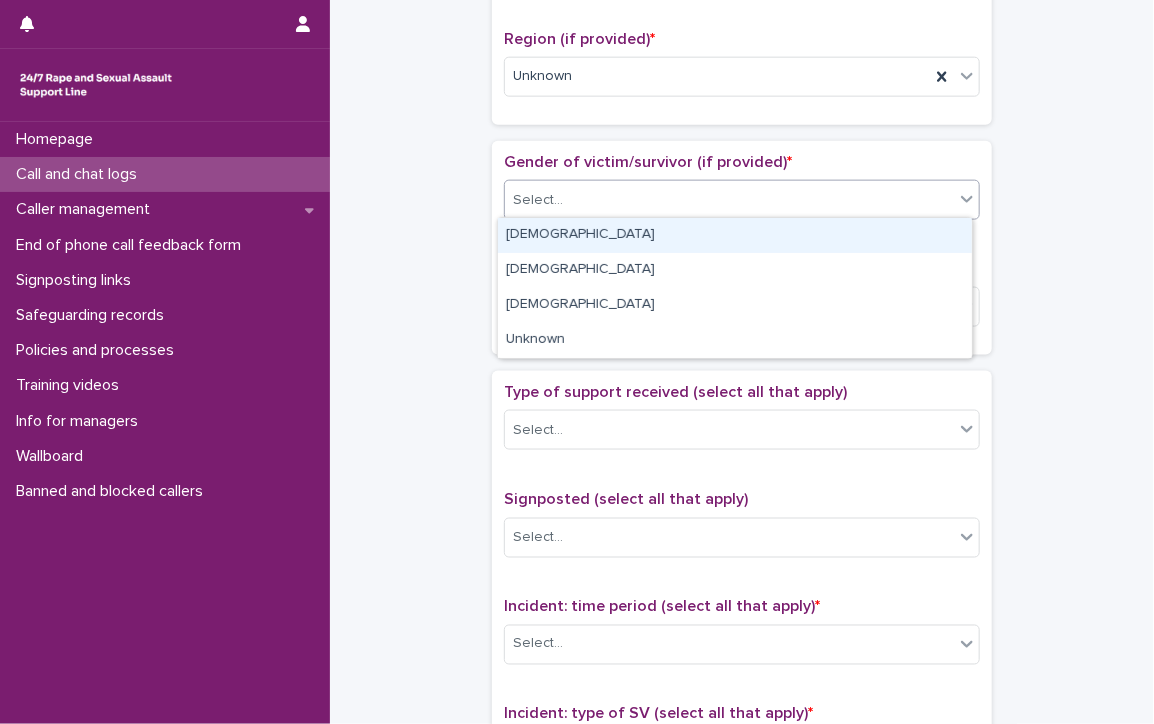 click on "Select..." at bounding box center [729, 200] 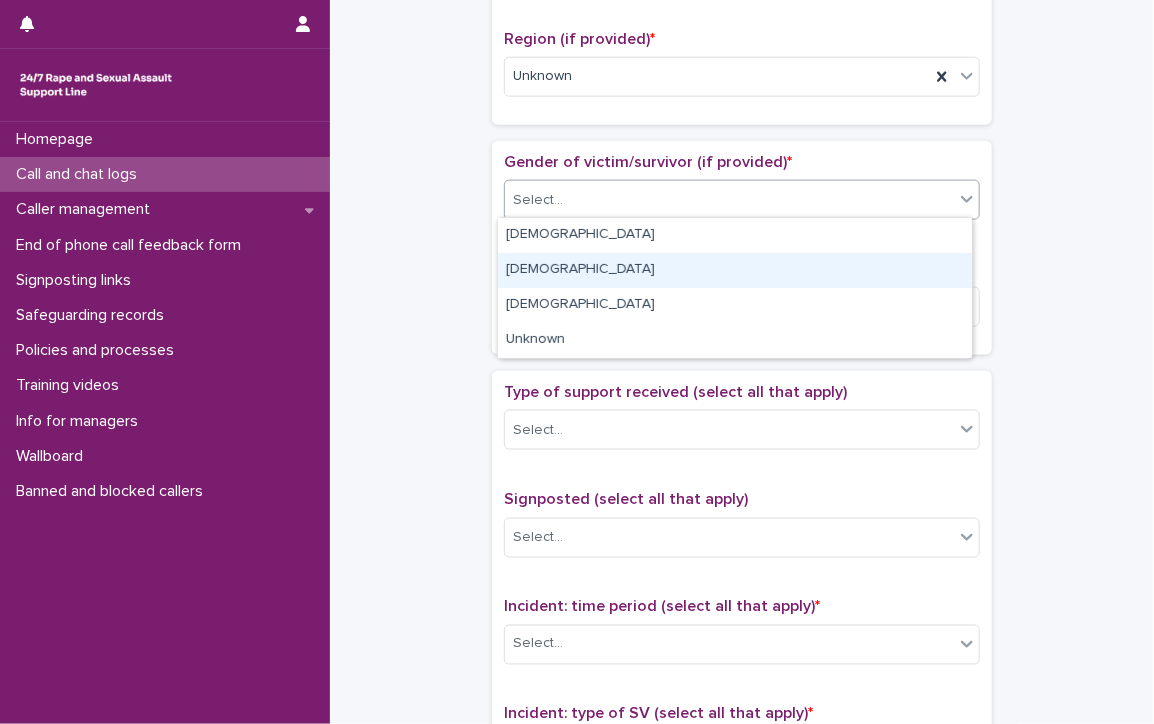 click on "[DEMOGRAPHIC_DATA]" at bounding box center (735, 270) 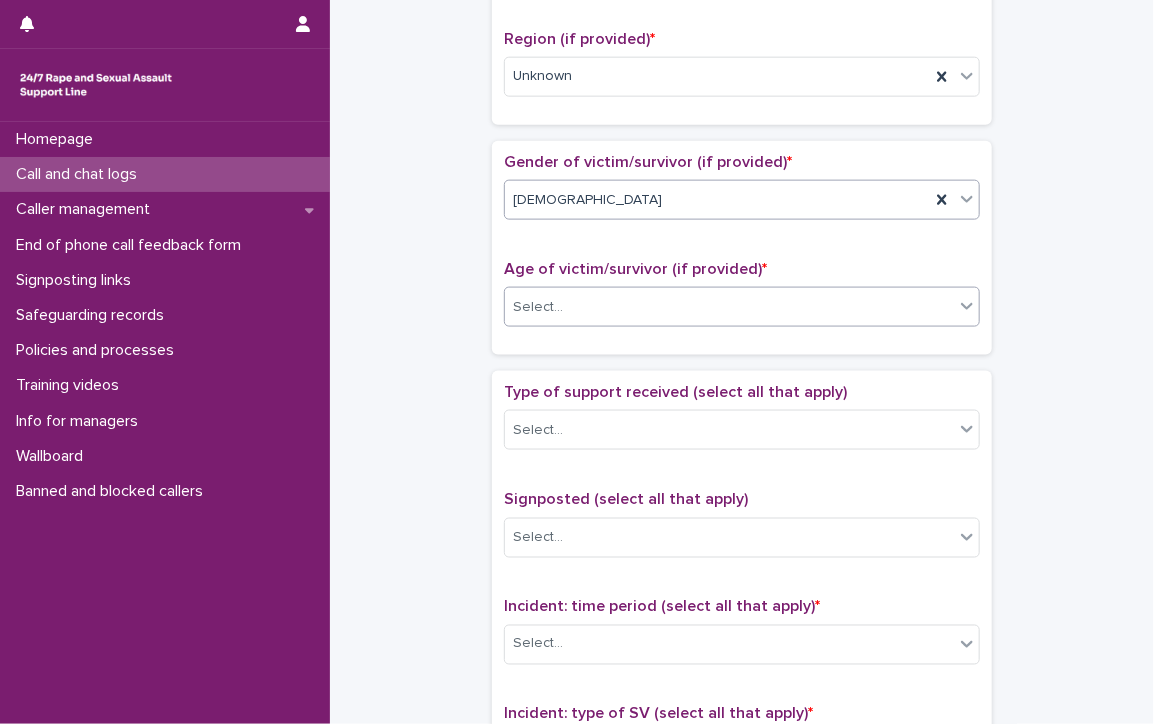 click on "Select..." at bounding box center (729, 307) 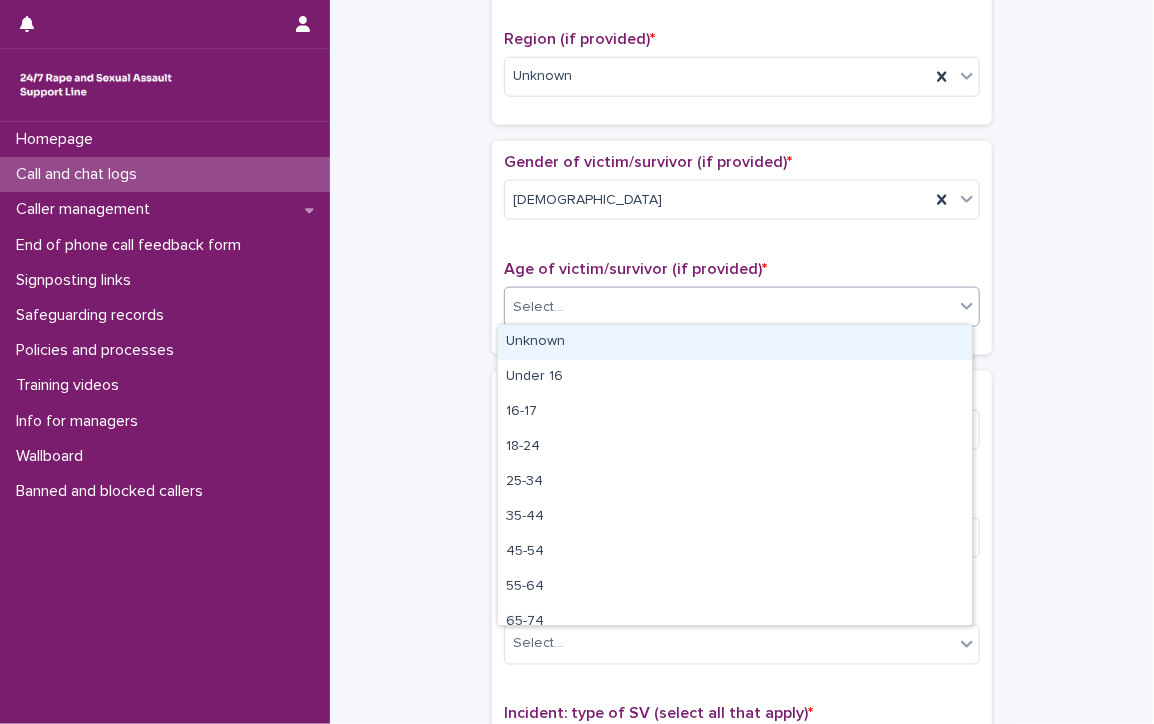 click on "Unknown" at bounding box center [735, 342] 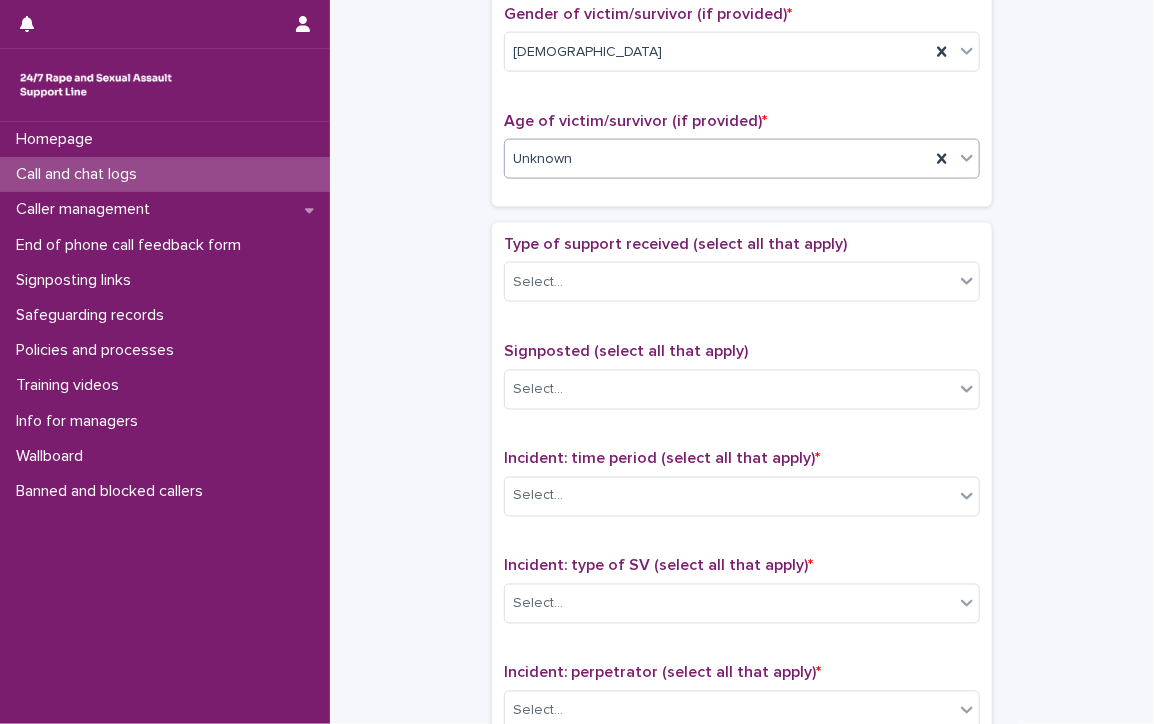 scroll, scrollTop: 1100, scrollLeft: 0, axis: vertical 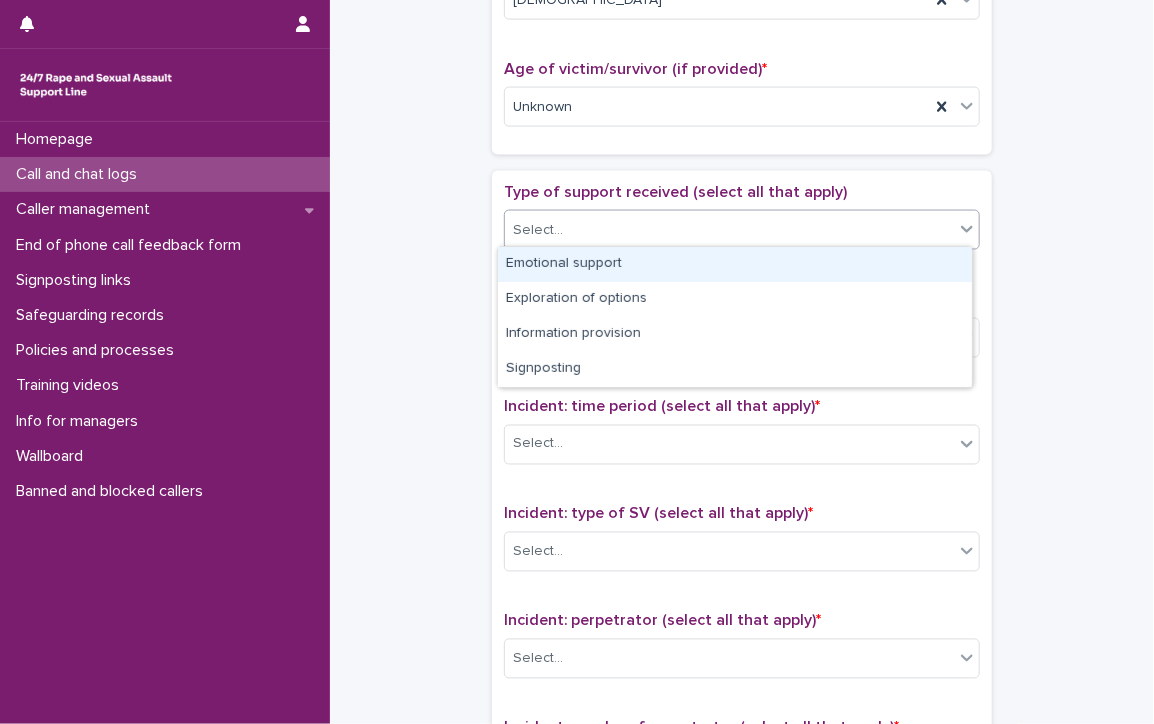 click on "Select..." at bounding box center (729, 230) 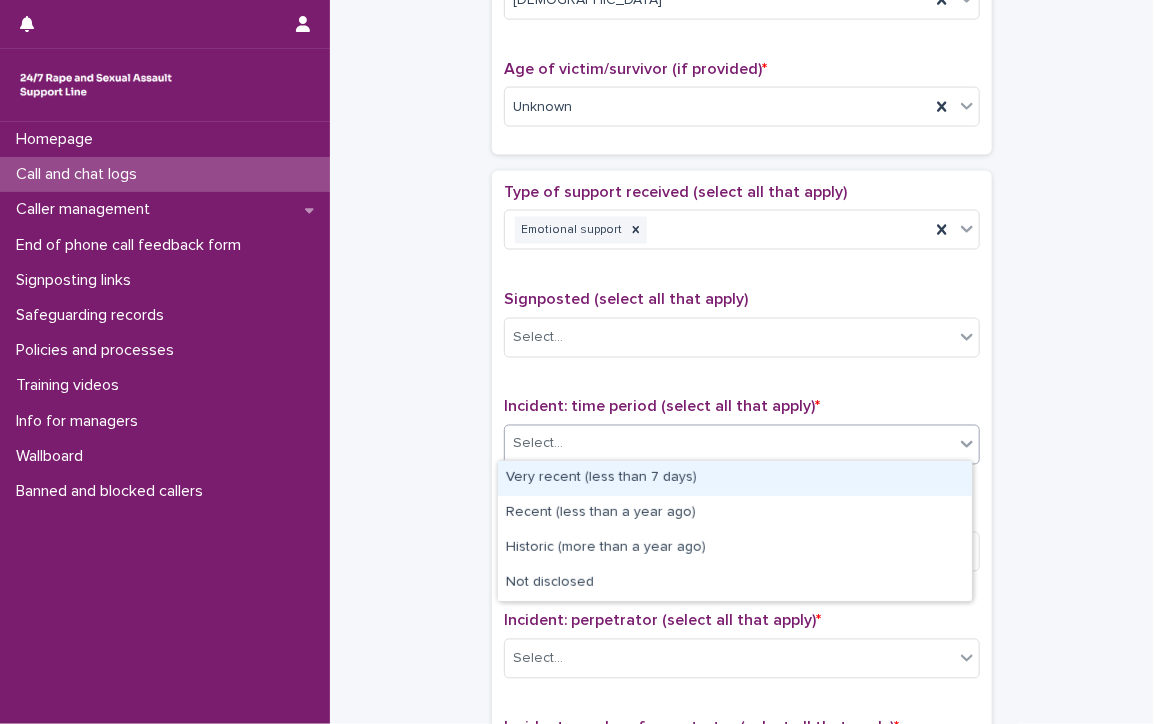 click on "Select..." at bounding box center (729, 444) 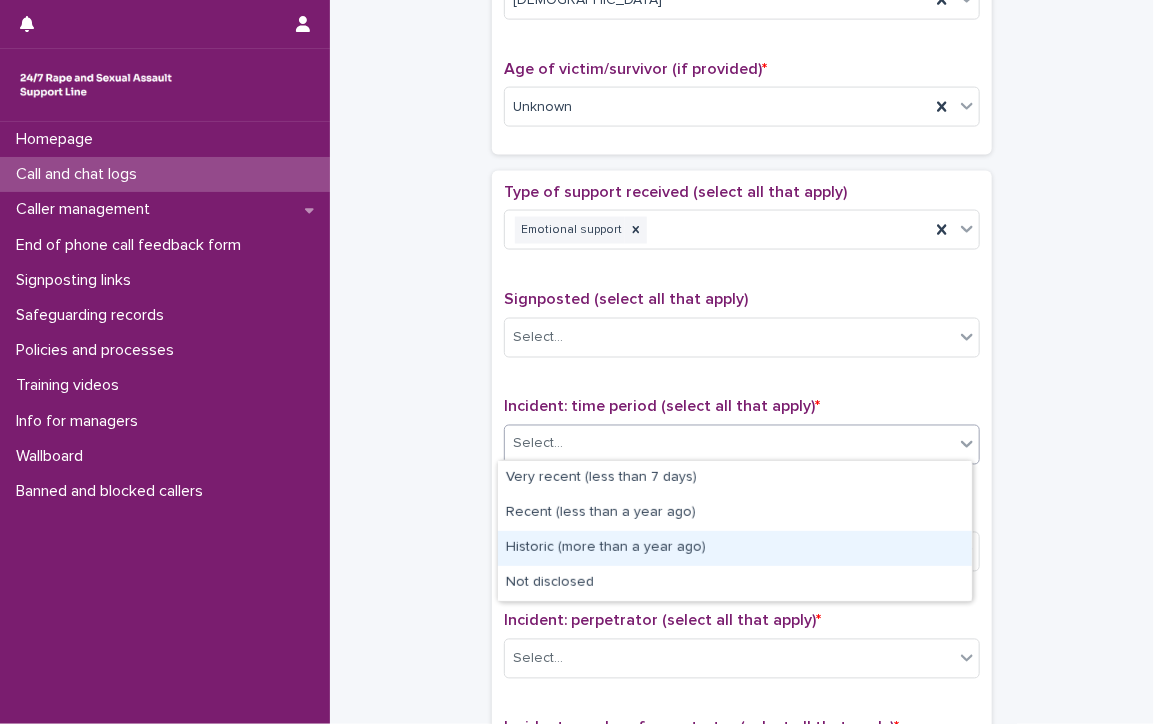 click on "Historic (more than a year ago)" at bounding box center (735, 548) 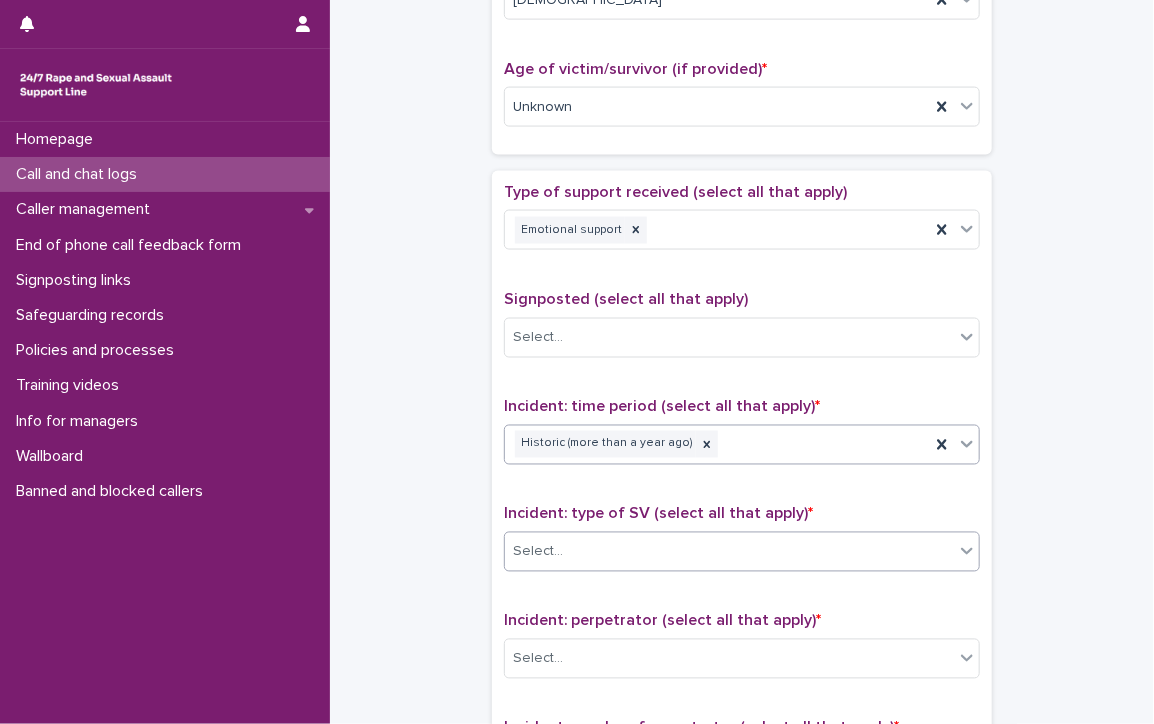 click on "Select..." at bounding box center (729, 552) 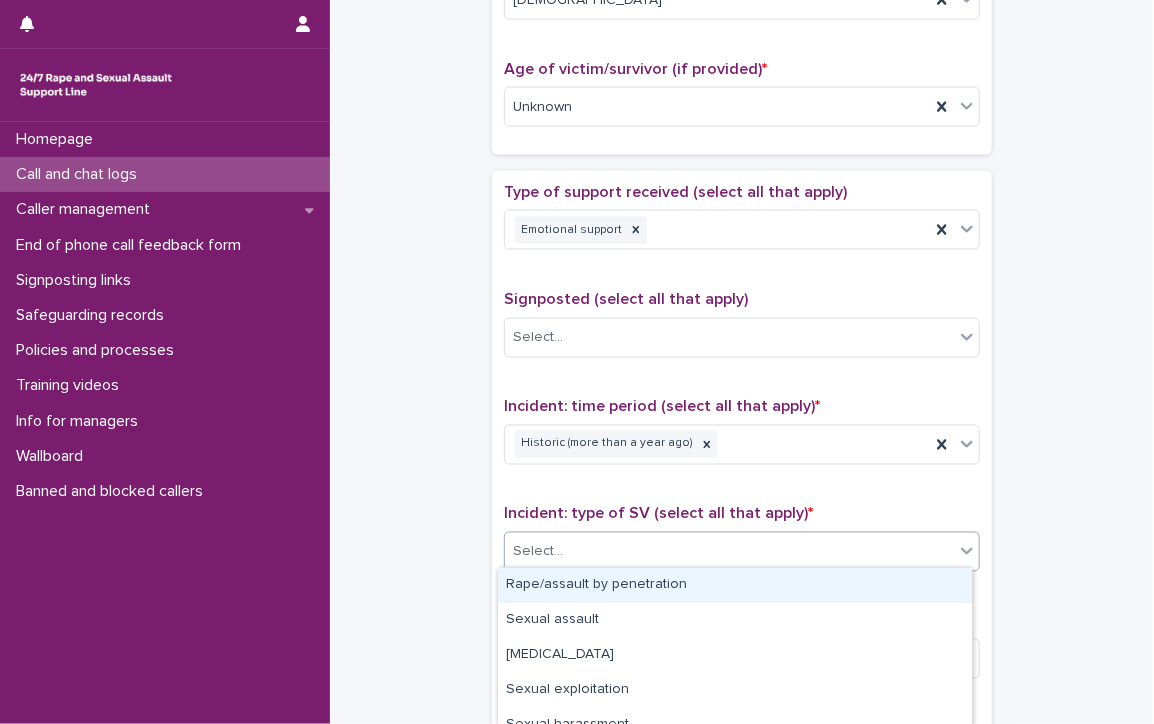 click on "Rape/assault by penetration" at bounding box center [735, 585] 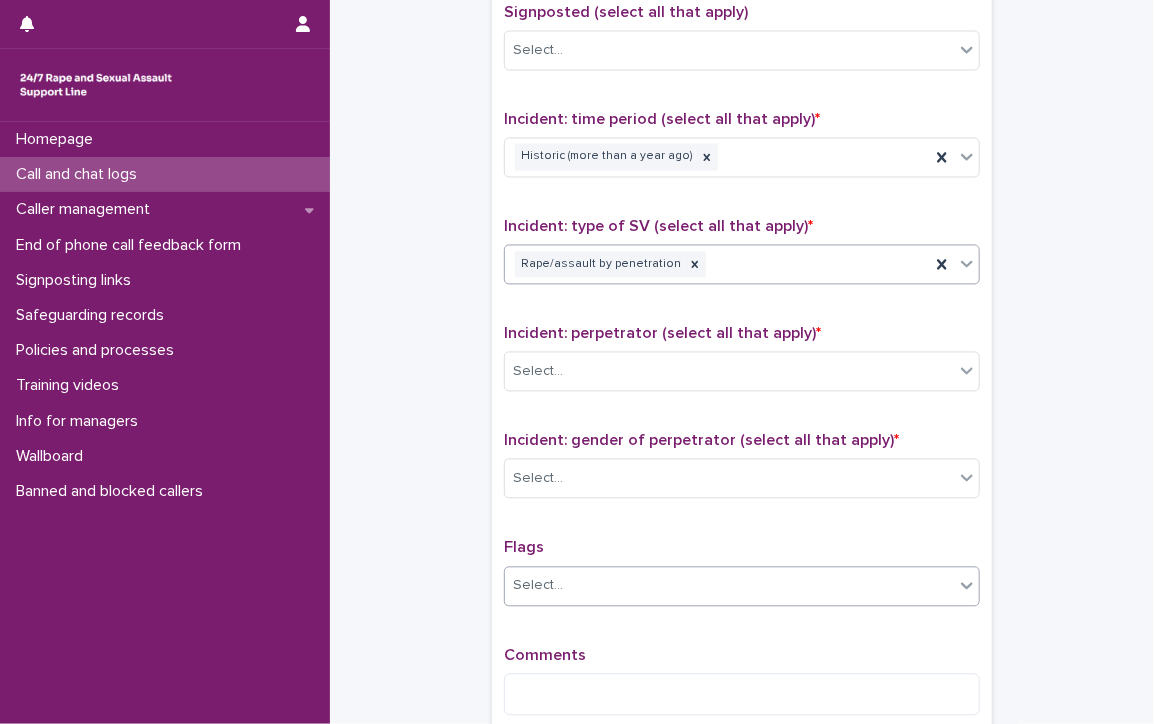 scroll, scrollTop: 1500, scrollLeft: 0, axis: vertical 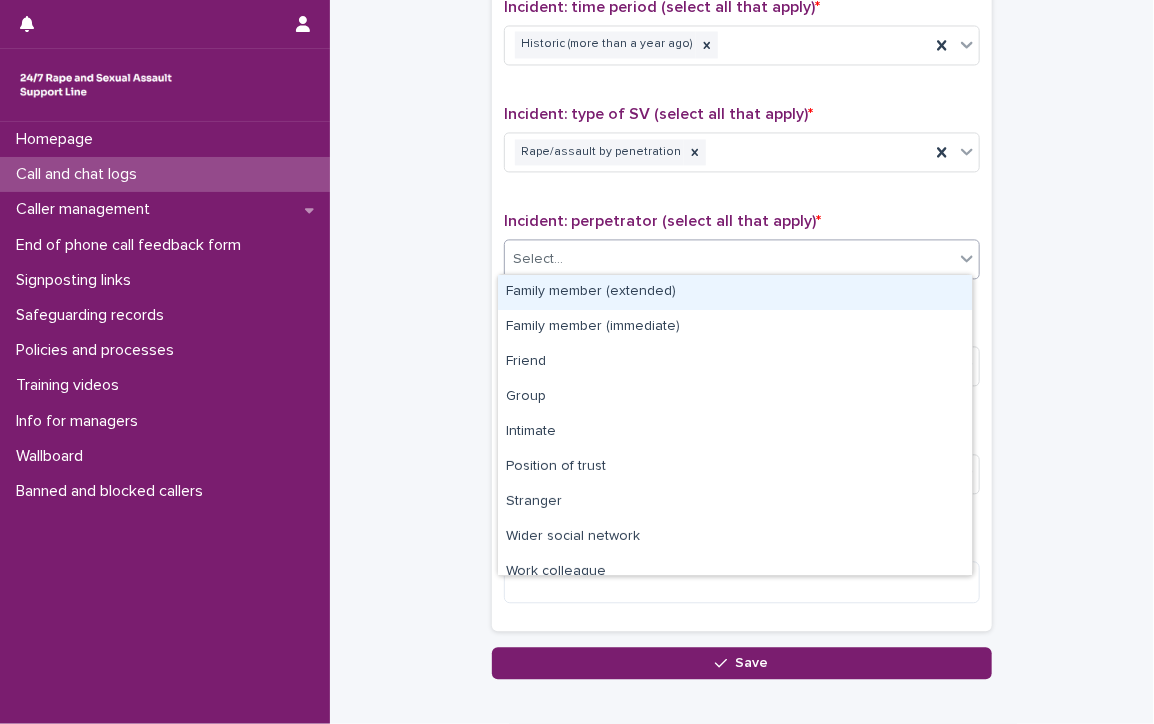 click on "Select..." at bounding box center [538, 259] 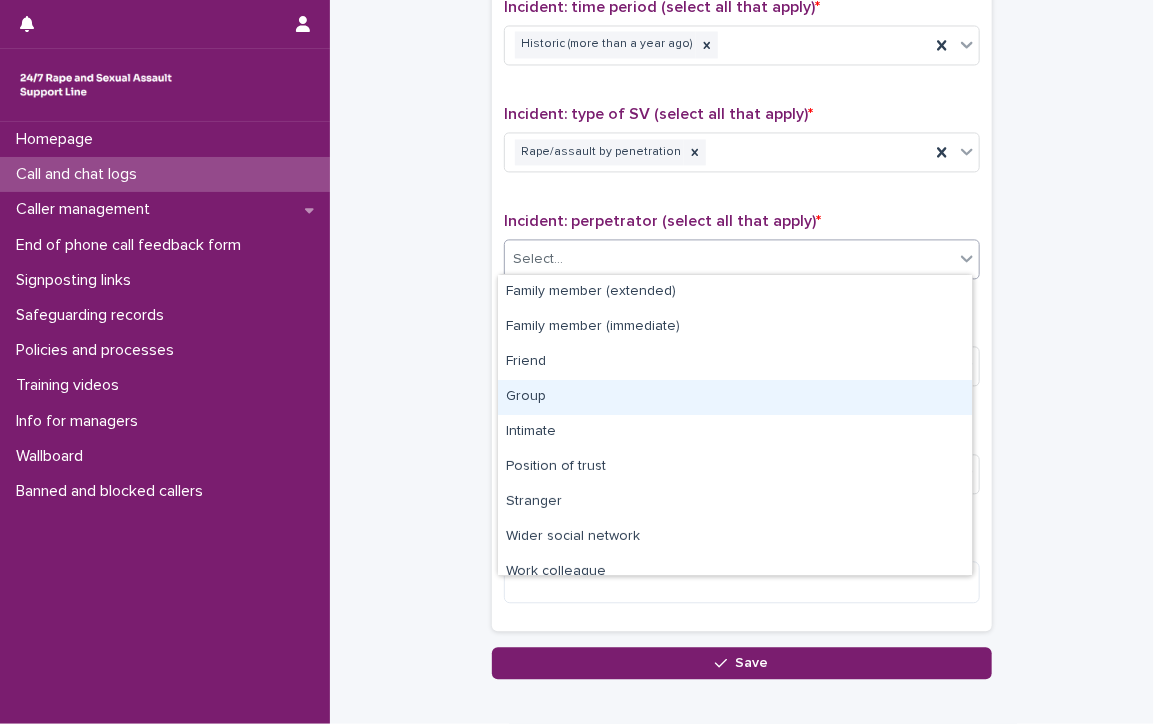 click on "Group" at bounding box center [735, 397] 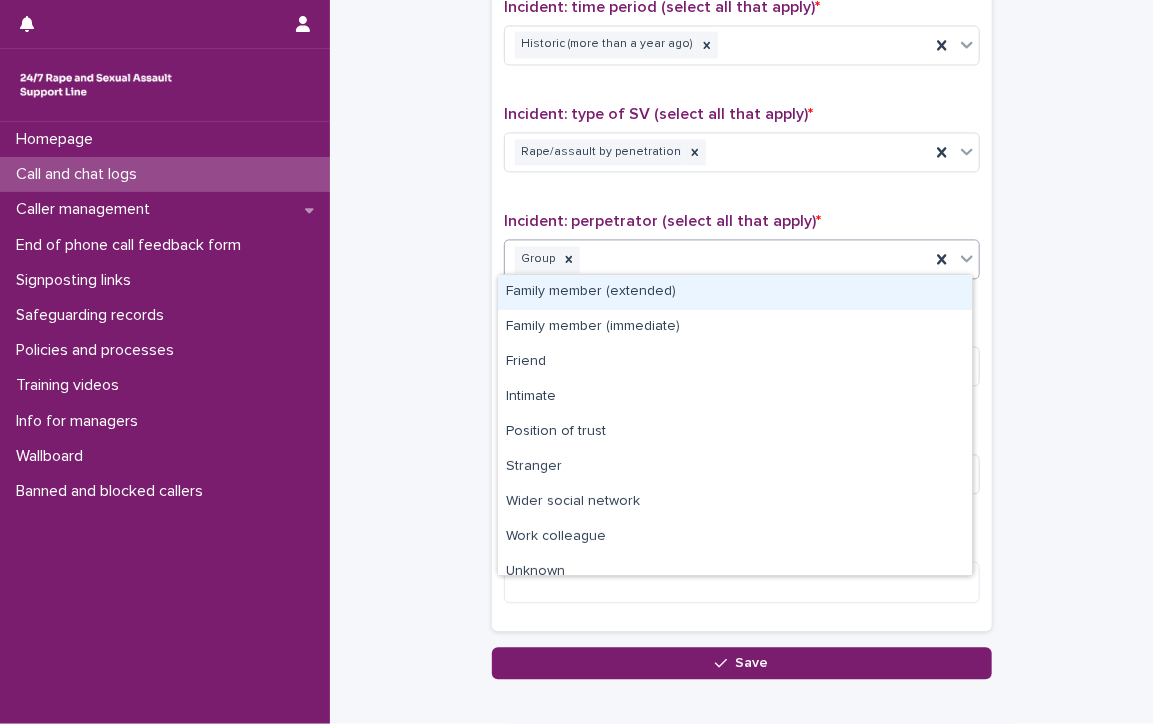 click on "Group" at bounding box center (717, 259) 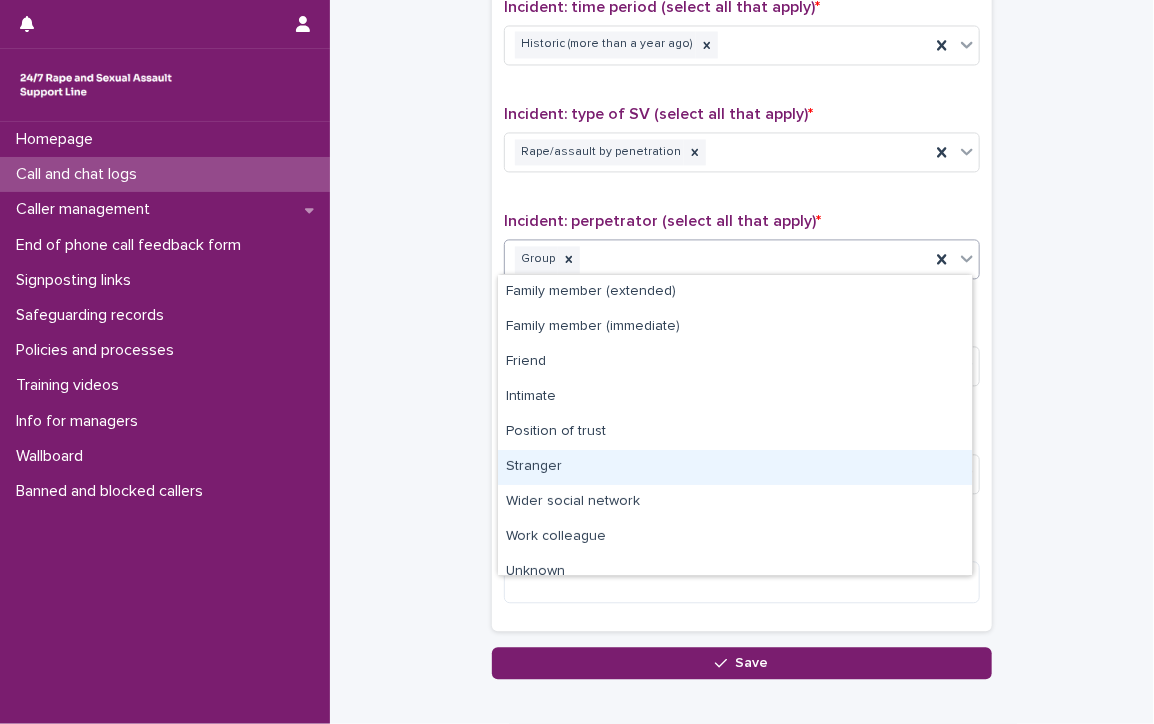 click on "Stranger" at bounding box center [735, 467] 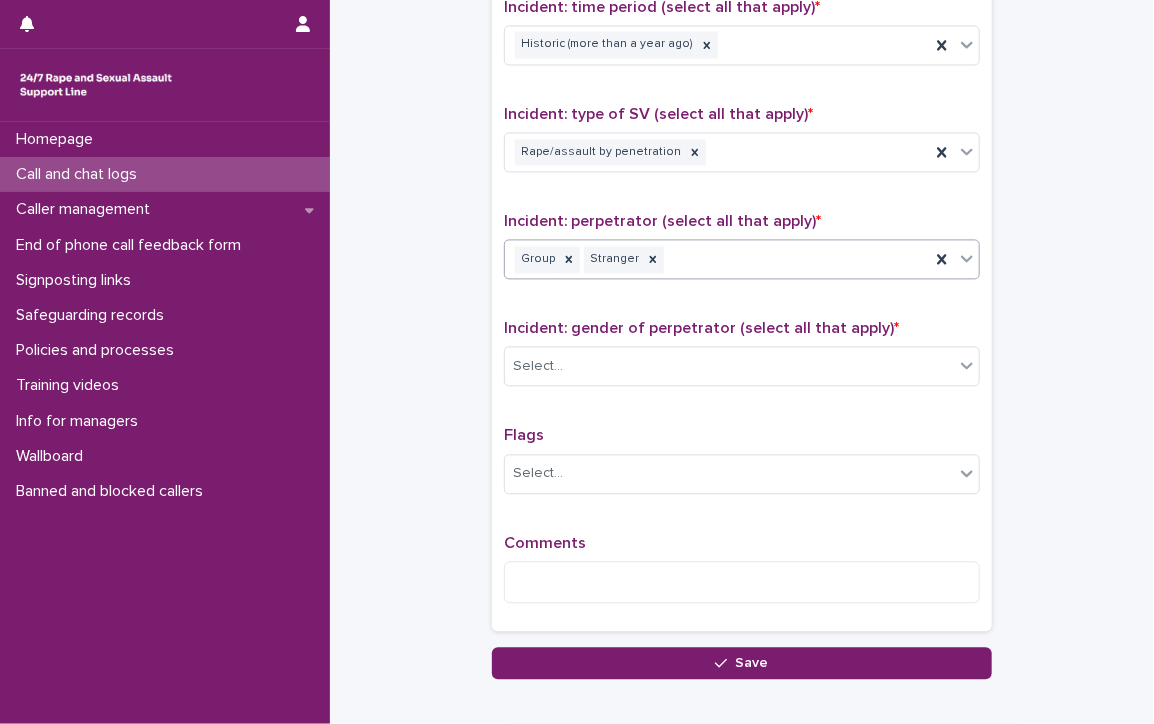 click on "Select..." at bounding box center [729, 473] 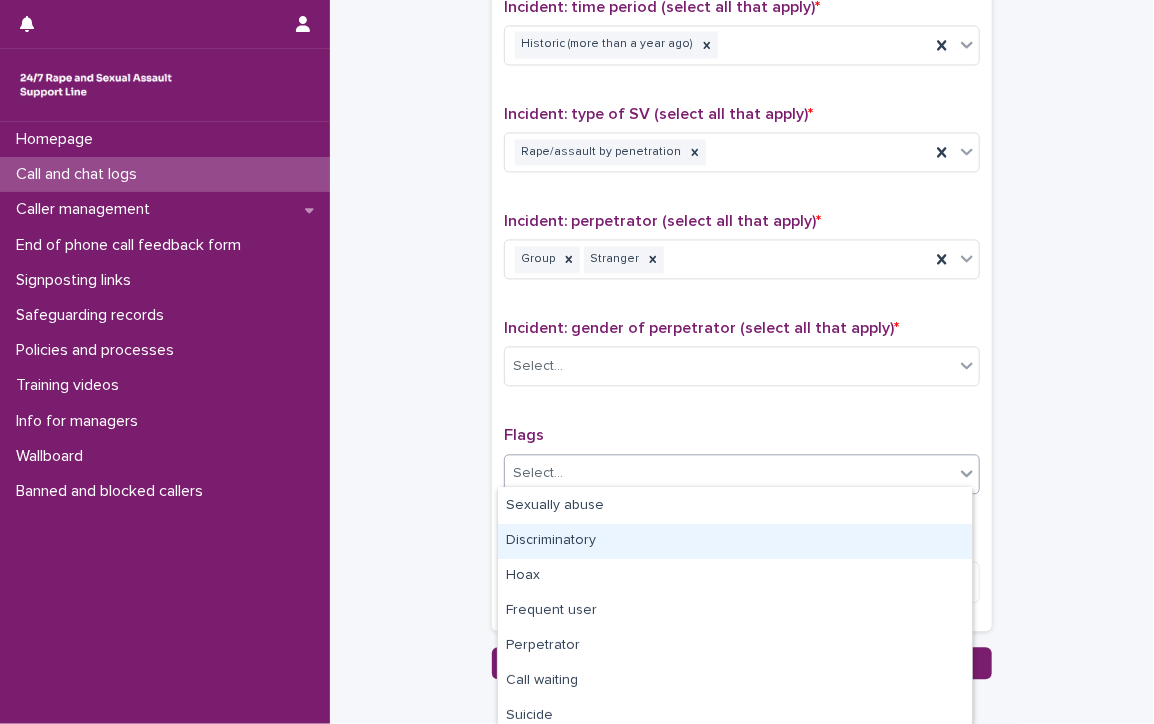 scroll, scrollTop: 100, scrollLeft: 0, axis: vertical 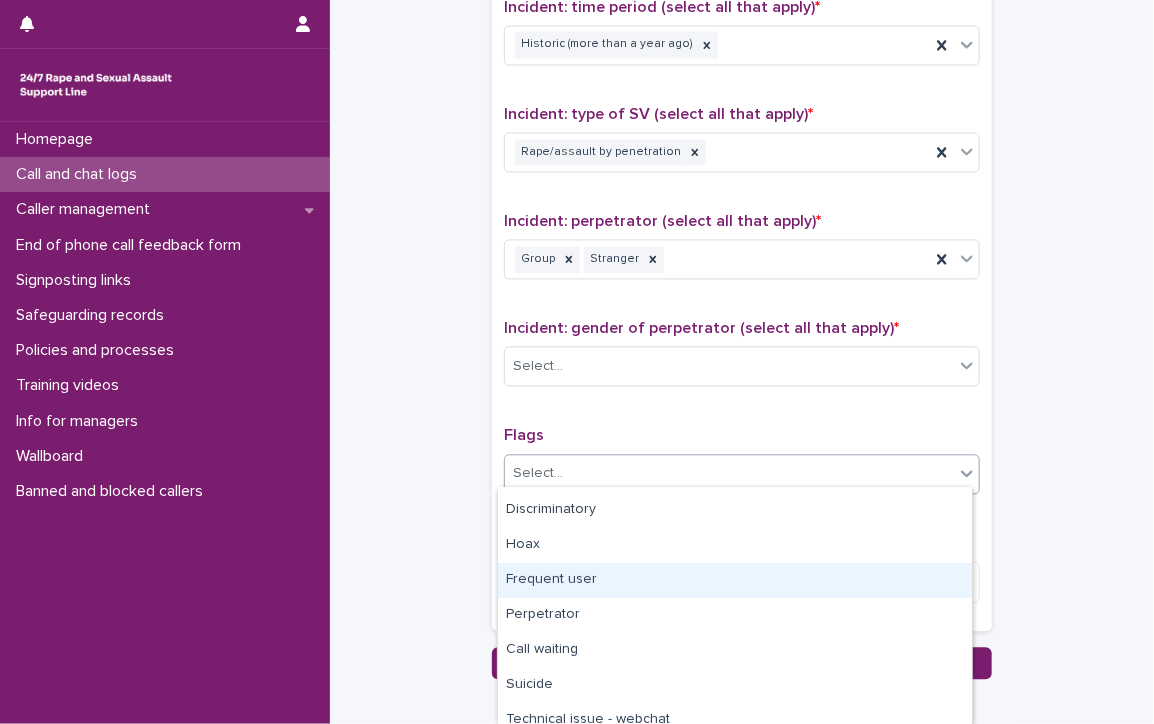 click on "Frequent user" at bounding box center (735, 580) 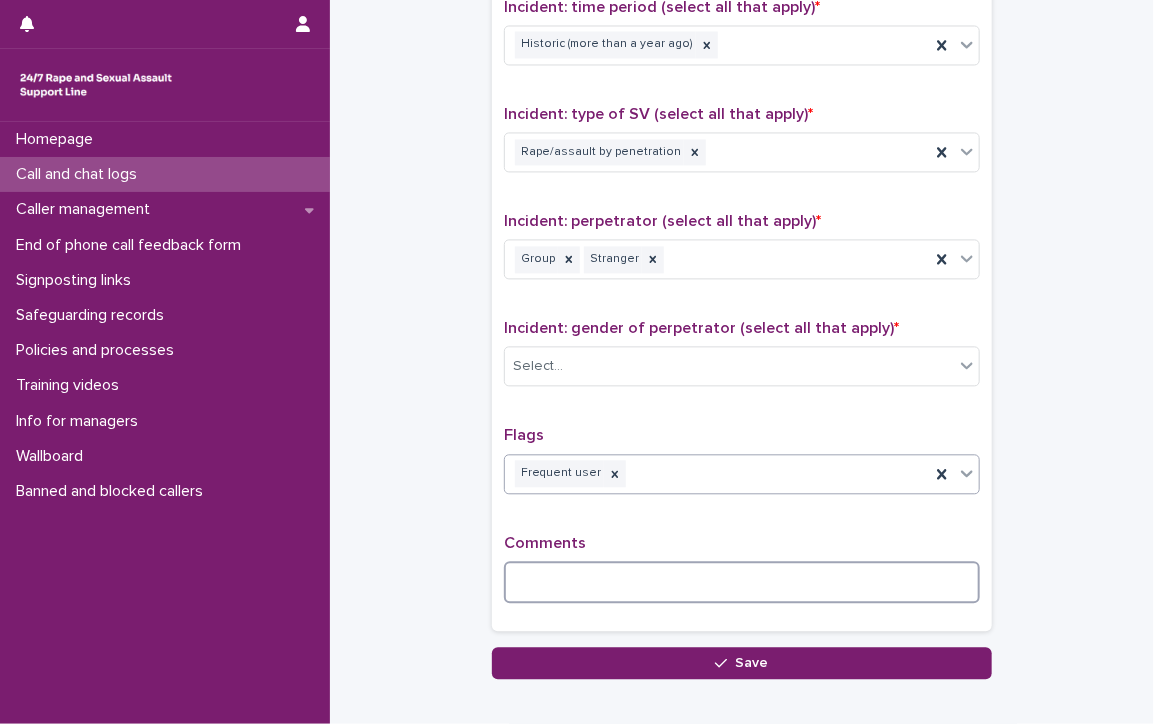 click at bounding box center (742, 582) 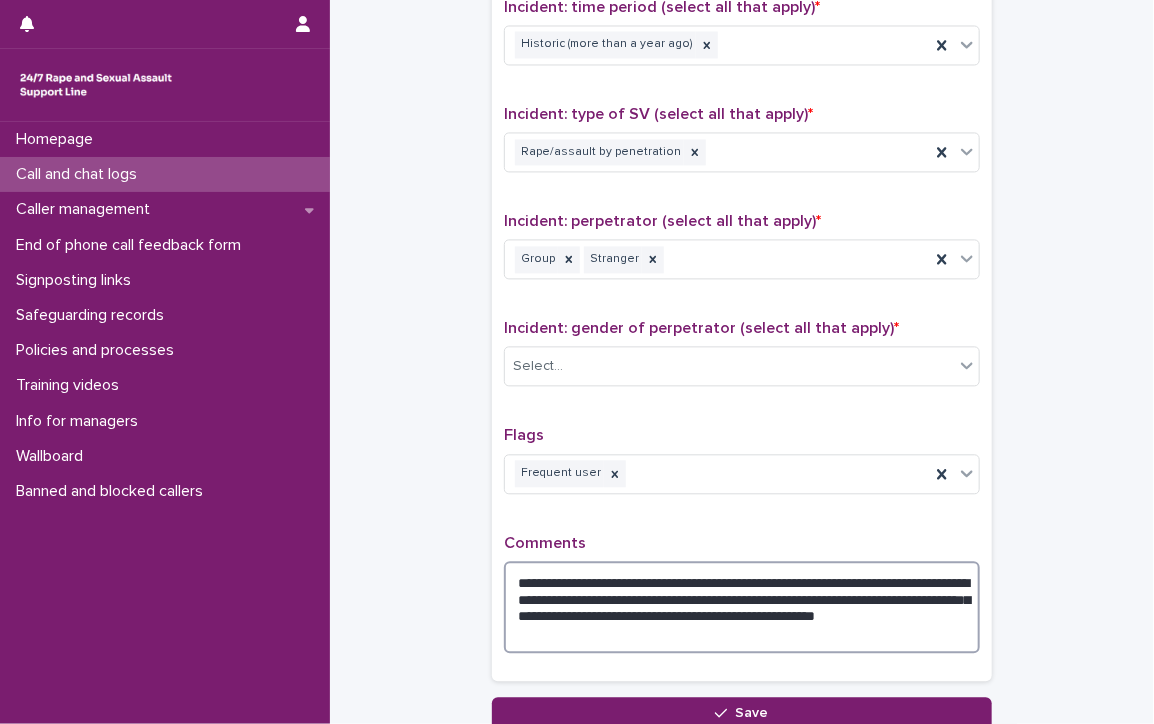 drag, startPoint x: 516, startPoint y: 576, endPoint x: 632, endPoint y: 629, distance: 127.53431 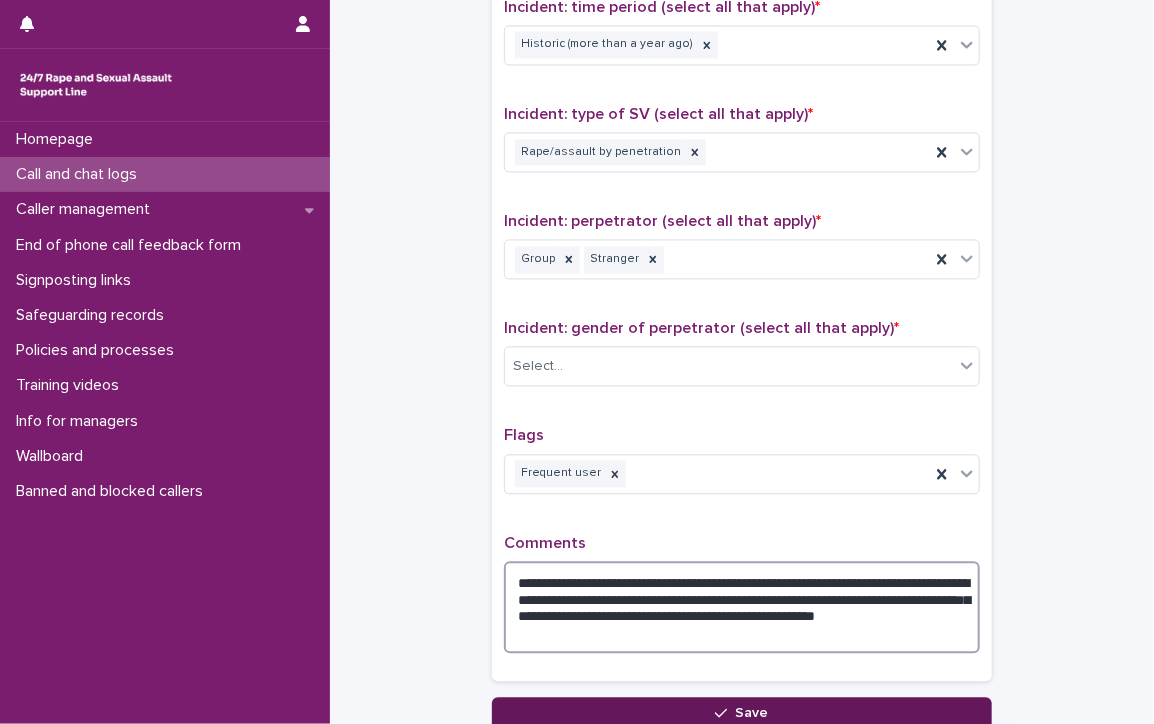 type on "**********" 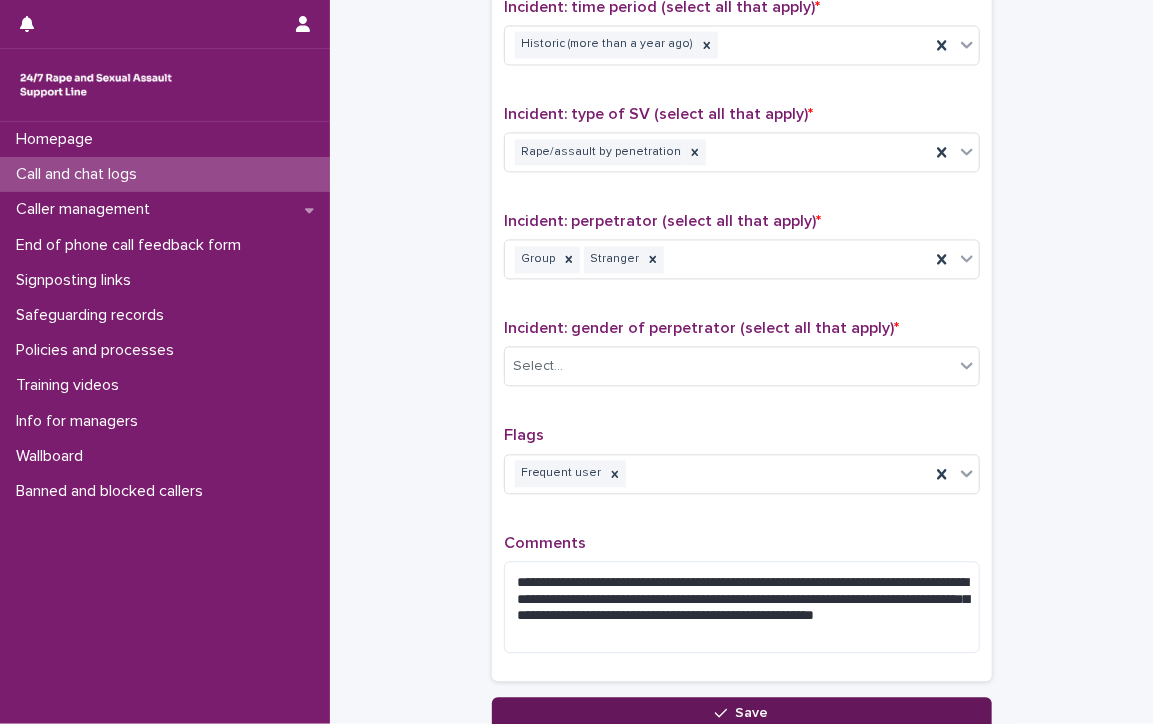 click on "Save" at bounding box center [742, 713] 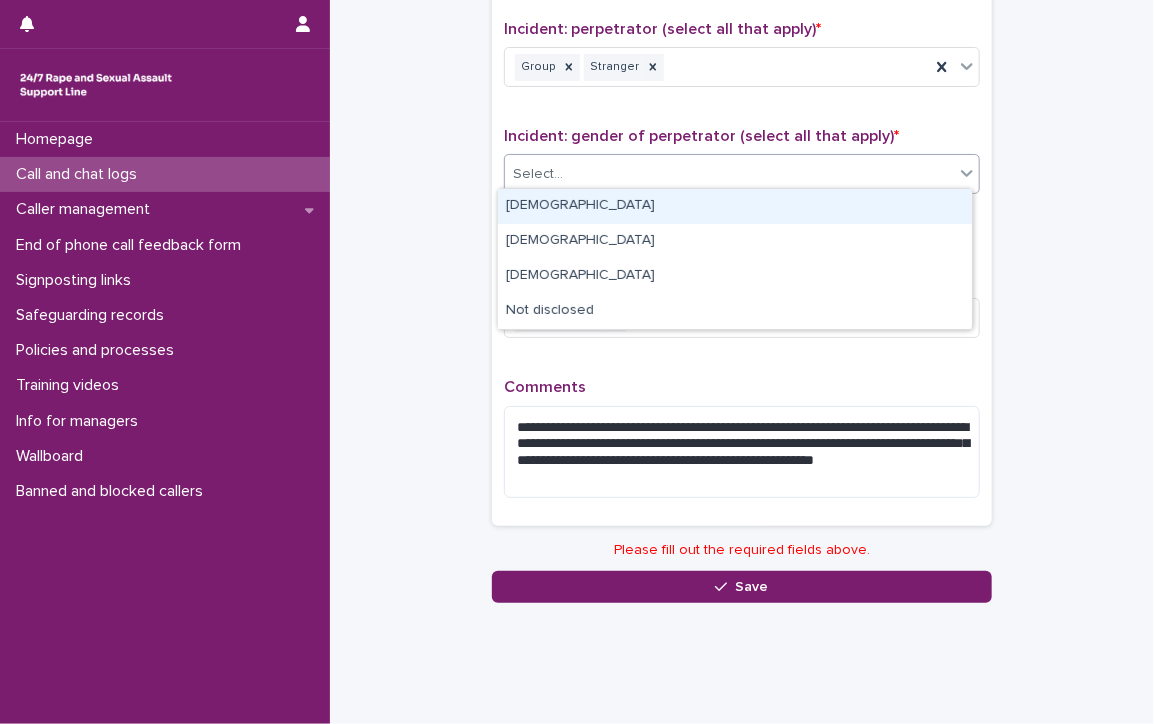 click on "Select..." at bounding box center [729, 174] 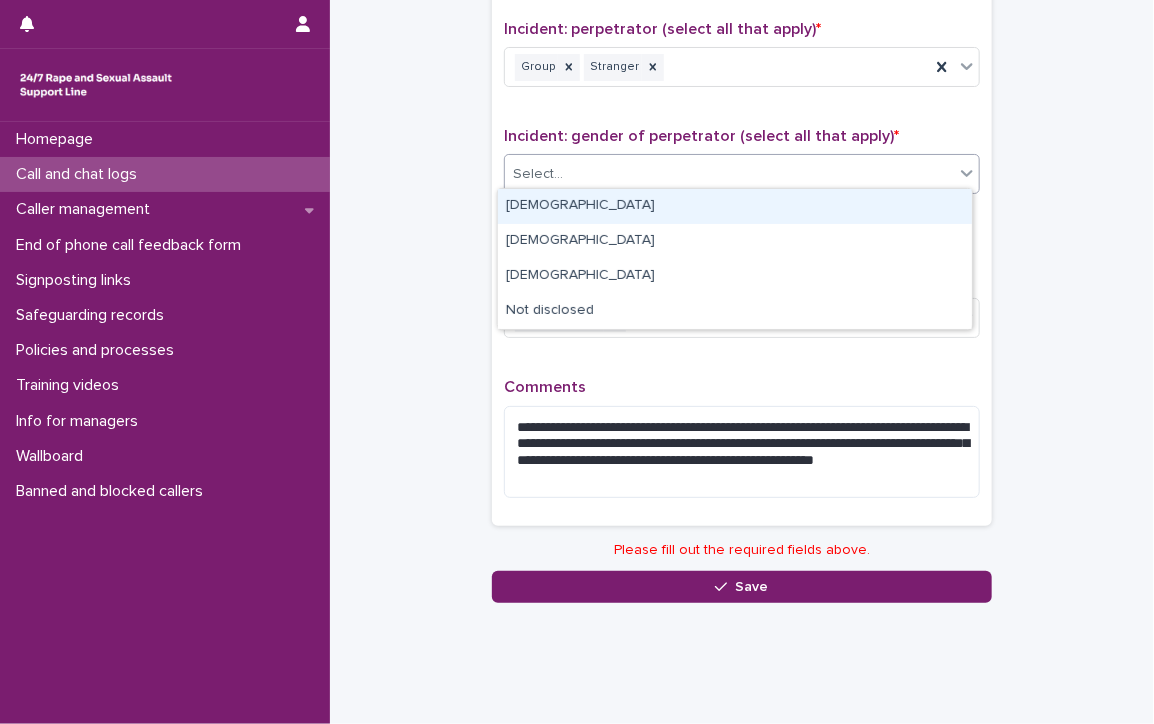 click on "[DEMOGRAPHIC_DATA]" at bounding box center (735, 206) 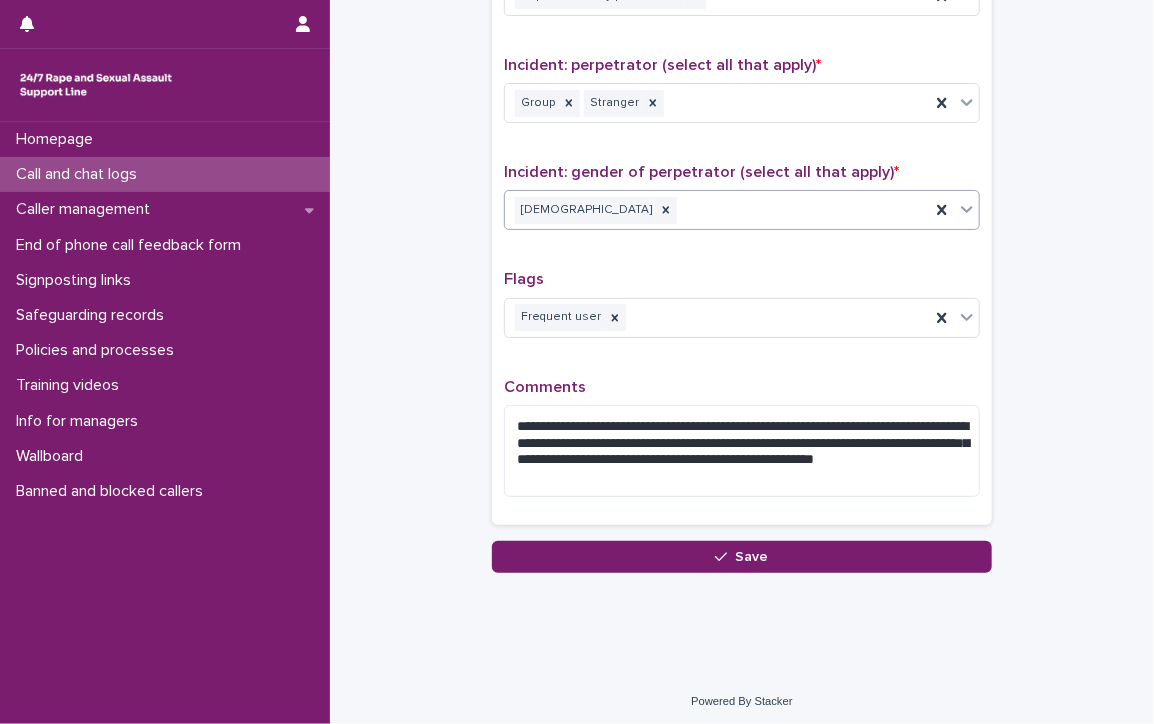 scroll, scrollTop: 1656, scrollLeft: 0, axis: vertical 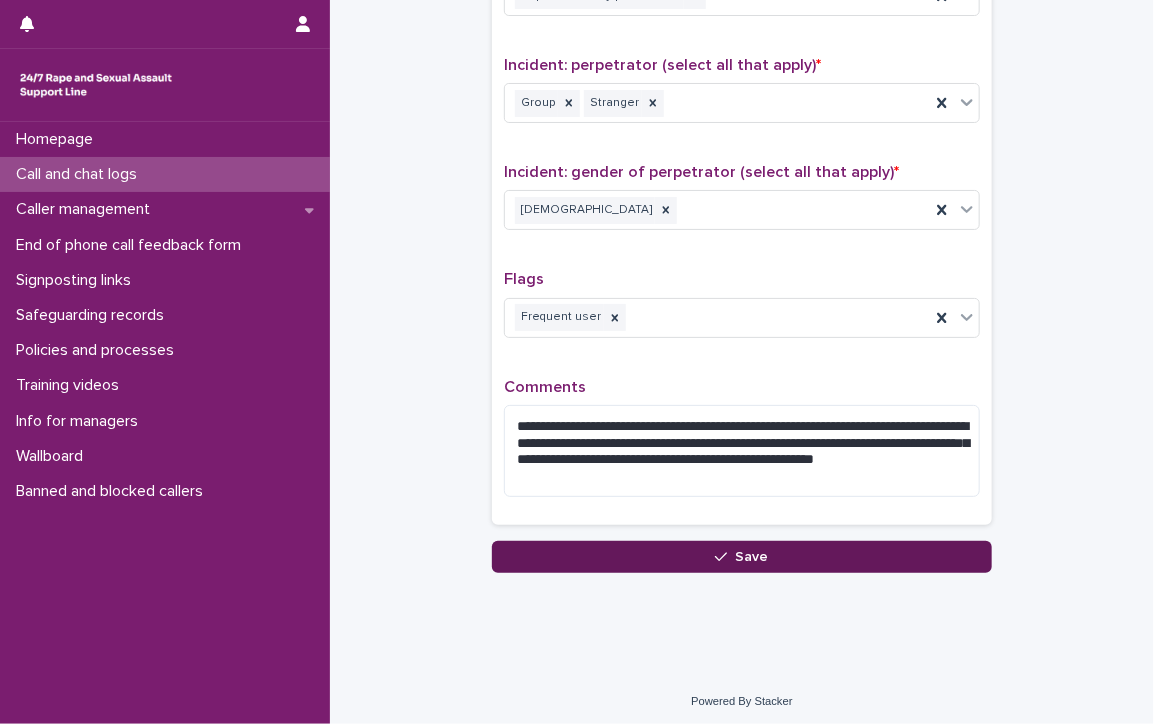 click on "Save" at bounding box center [752, 557] 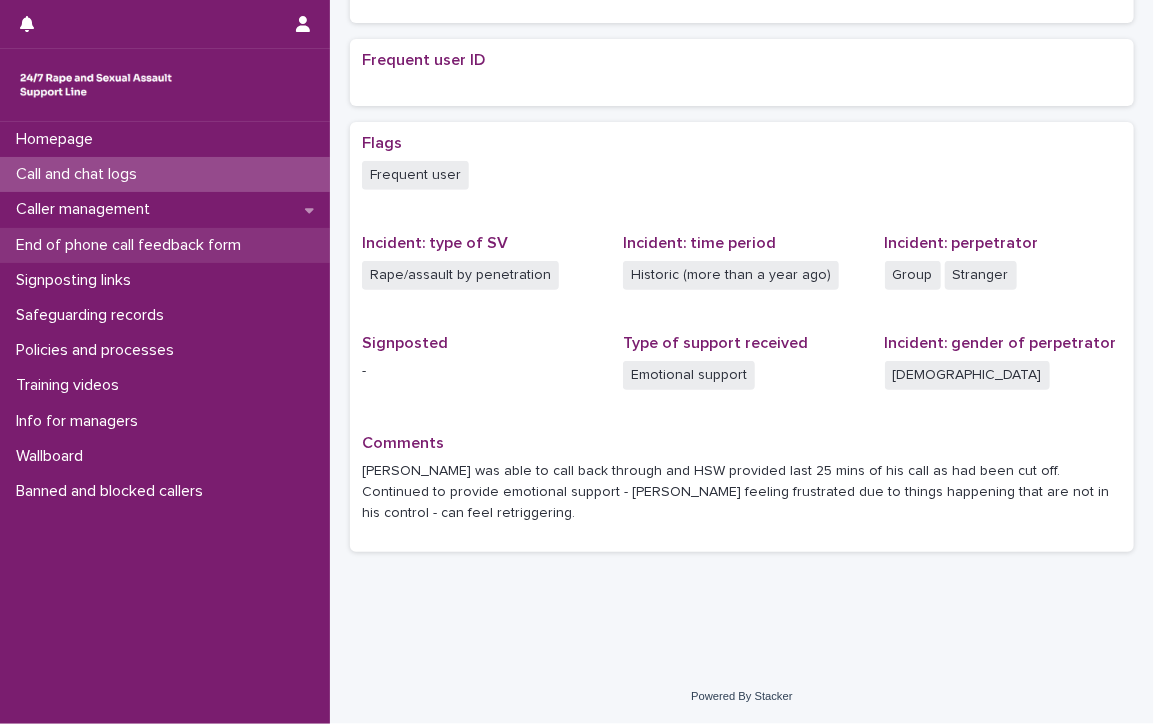 scroll, scrollTop: 0, scrollLeft: 0, axis: both 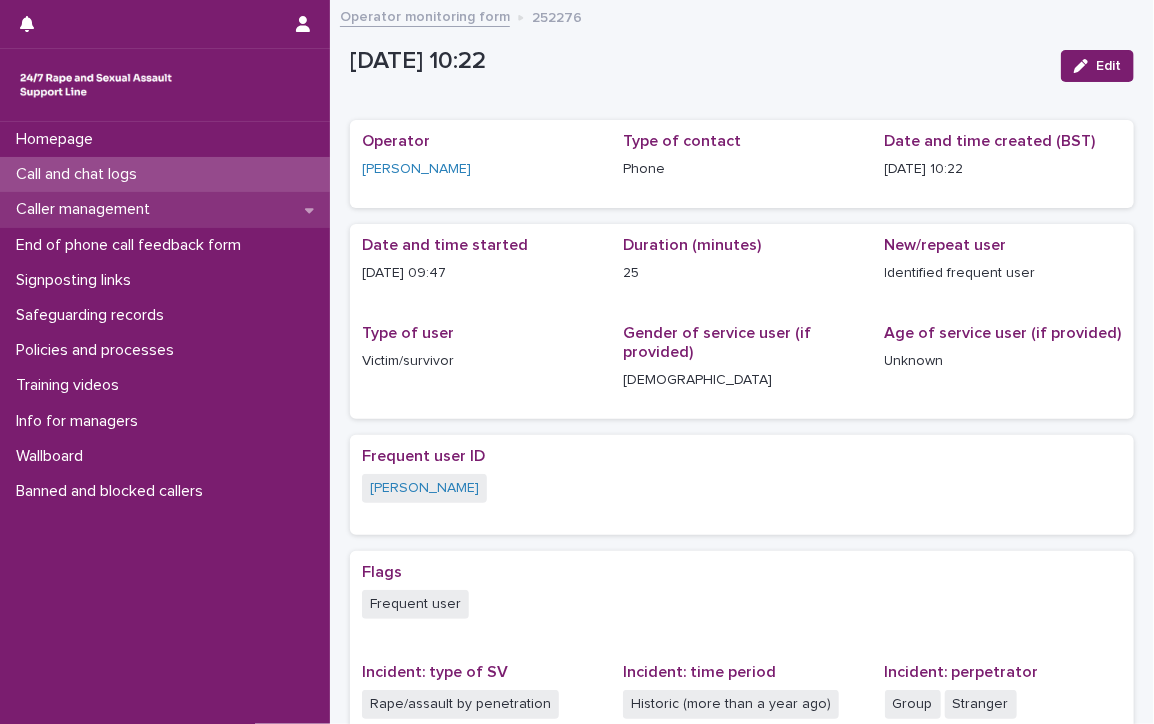 click on "Caller management" at bounding box center [87, 209] 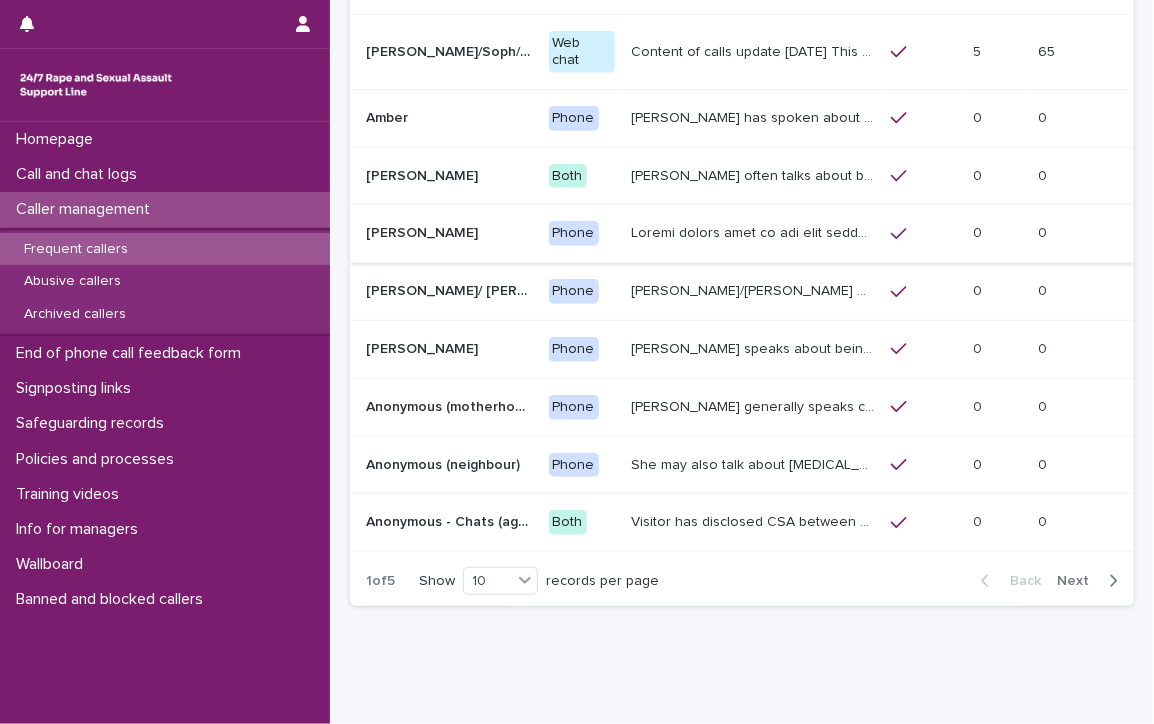 scroll, scrollTop: 346, scrollLeft: 0, axis: vertical 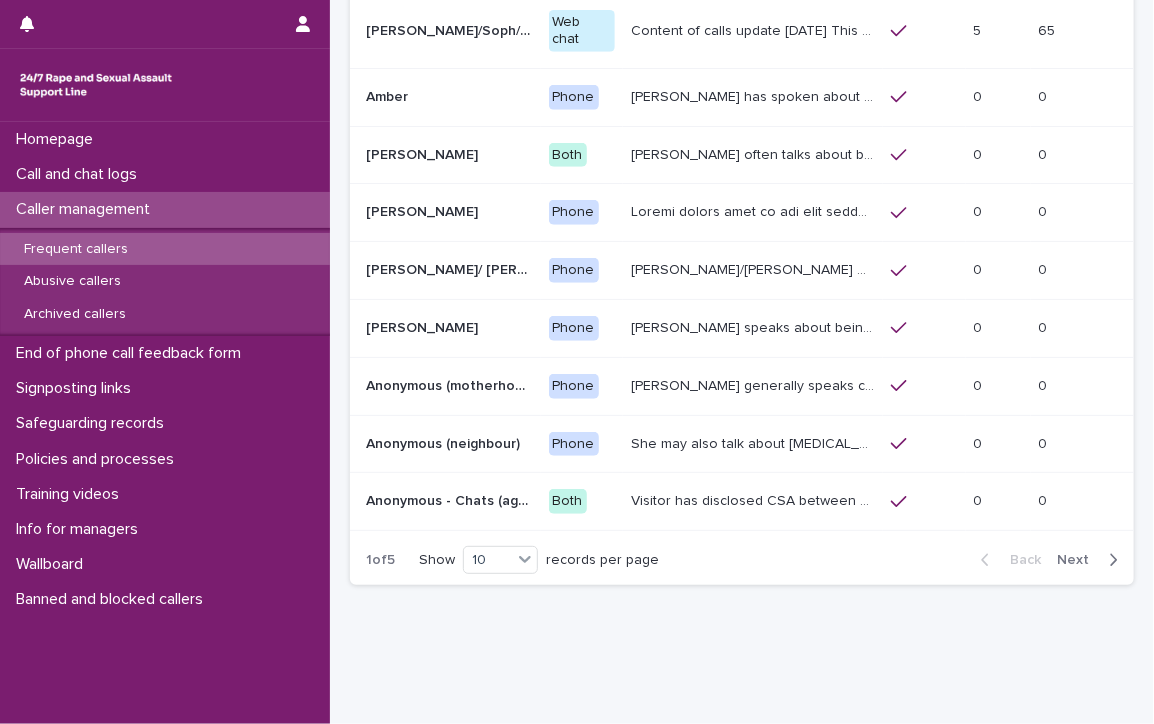 click on "Next" at bounding box center (1079, 560) 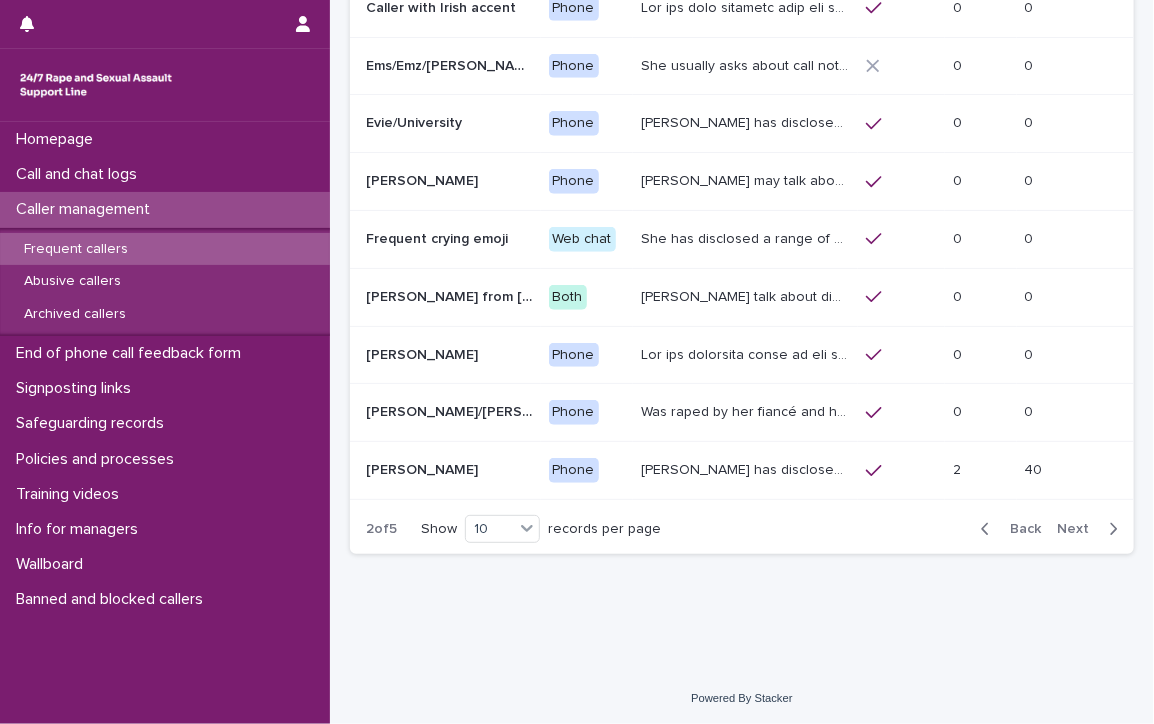 click on "[PERSON_NAME] has disclosed that he was raped by 10 men when he was homeless between the age of [DEMOGRAPHIC_DATA] -[DEMOGRAPHIC_DATA], a [DEMOGRAPHIC_DATA] offered him housing and then was raped multiple times over months, he was plied with alcohol and drugs.
He has had suicidal thoughts and uses alcohol to cope." at bounding box center [747, 468] 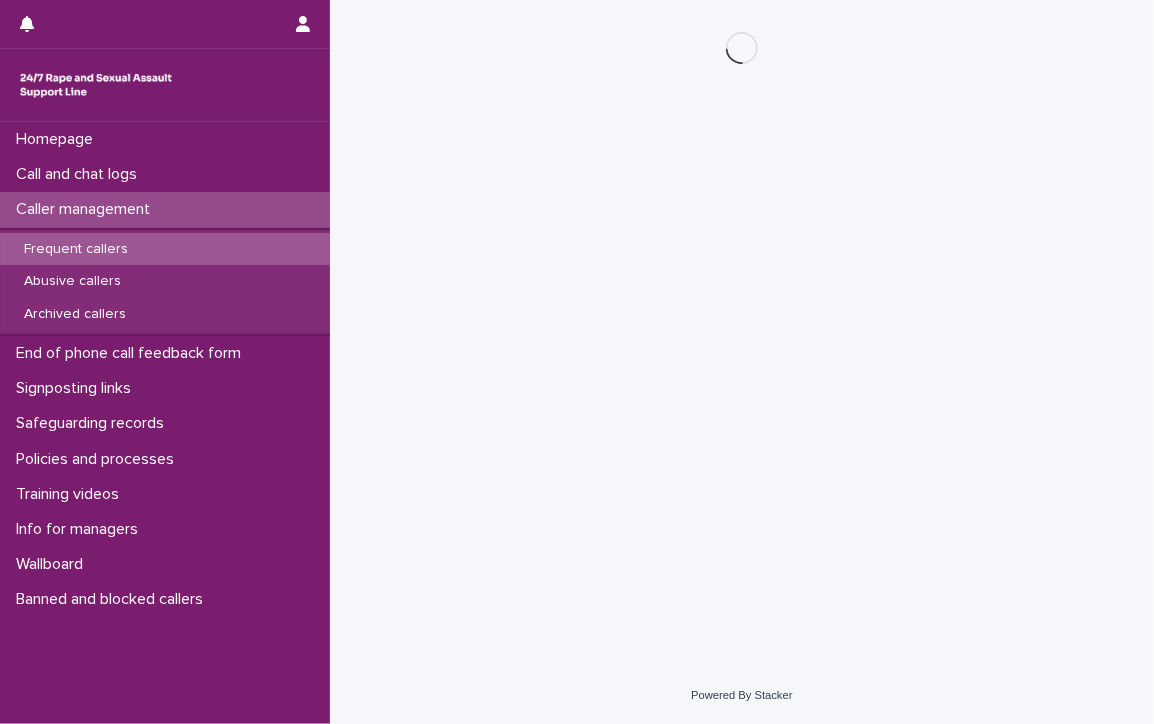 scroll, scrollTop: 0, scrollLeft: 0, axis: both 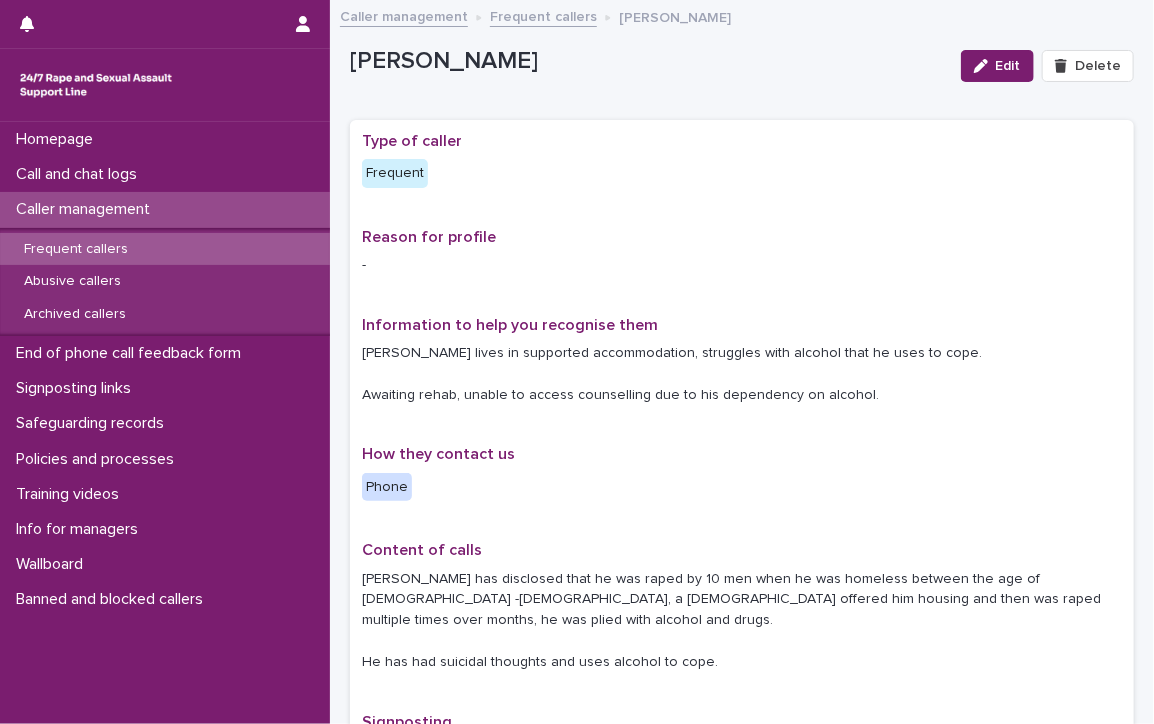drag, startPoint x: 991, startPoint y: 63, endPoint x: 979, endPoint y: 119, distance: 57.271286 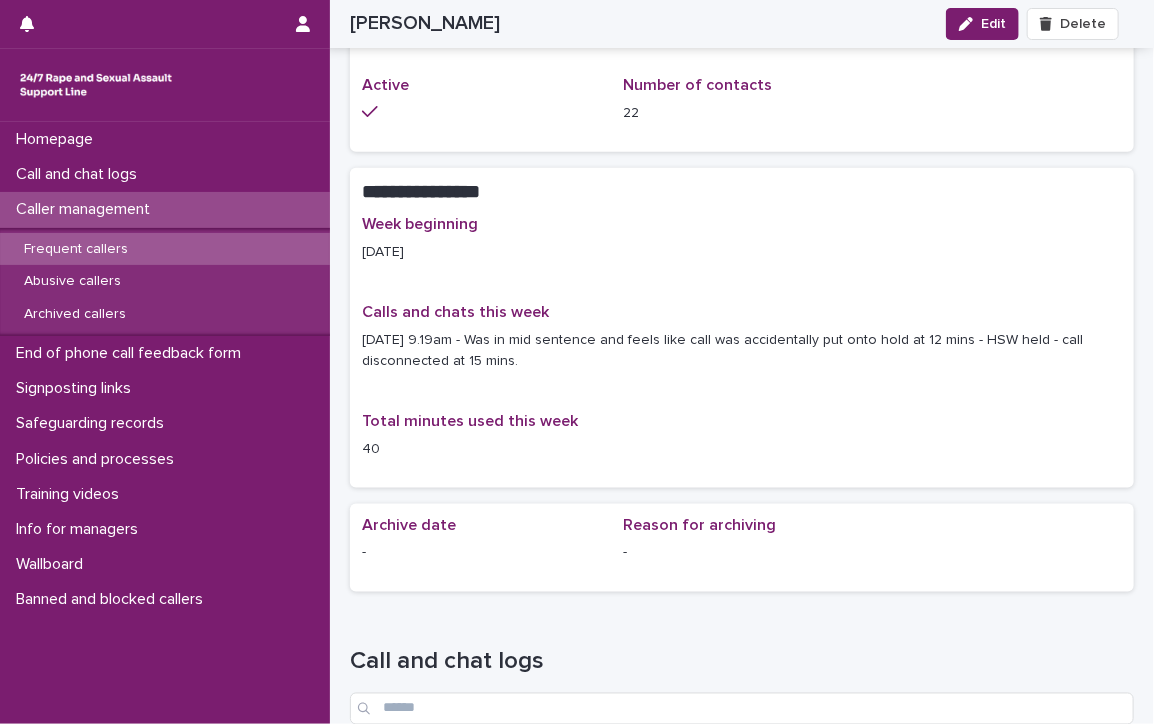 scroll, scrollTop: 900, scrollLeft: 0, axis: vertical 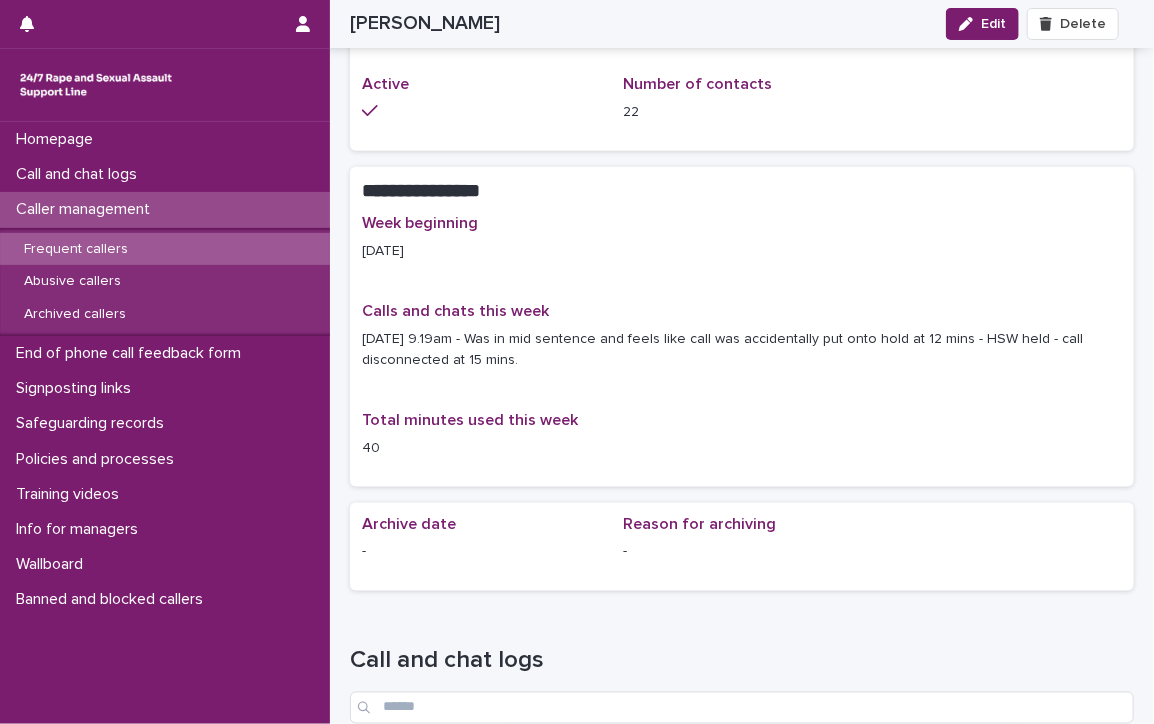 click on "[DATE] 9.19am - Was in mid sentence and feels like call was accidentally put onto hold at 12 mins - HSW held - call disconnected at 15 mins." at bounding box center (742, 350) 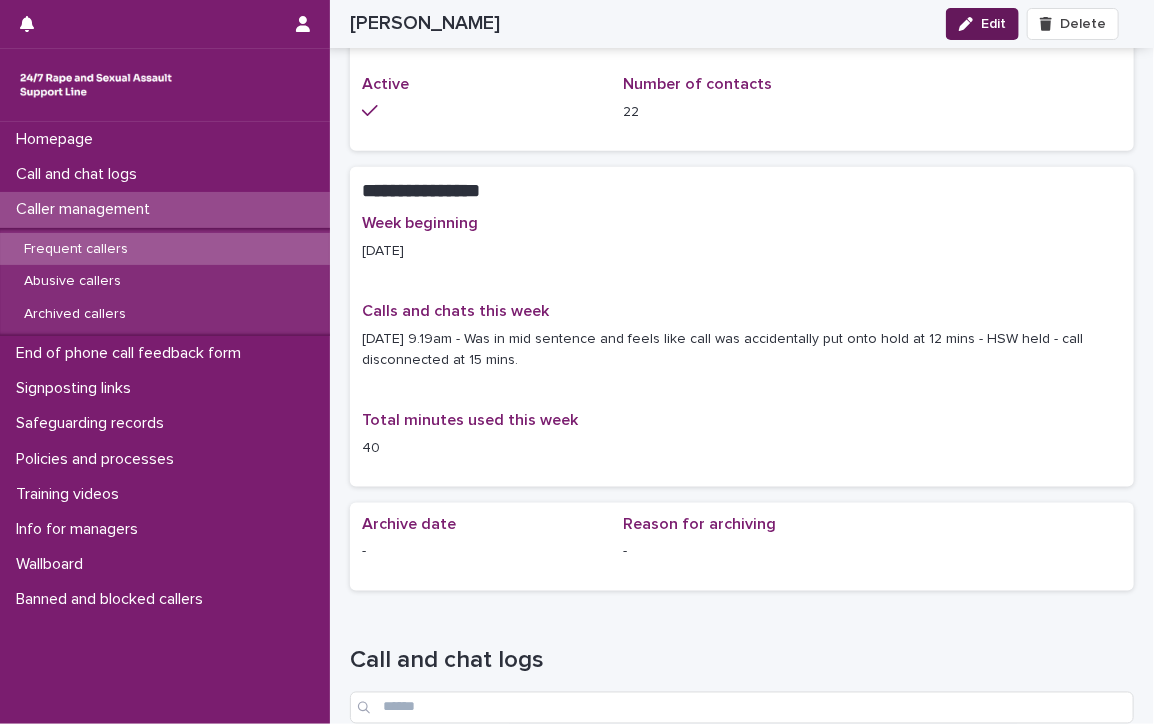 click 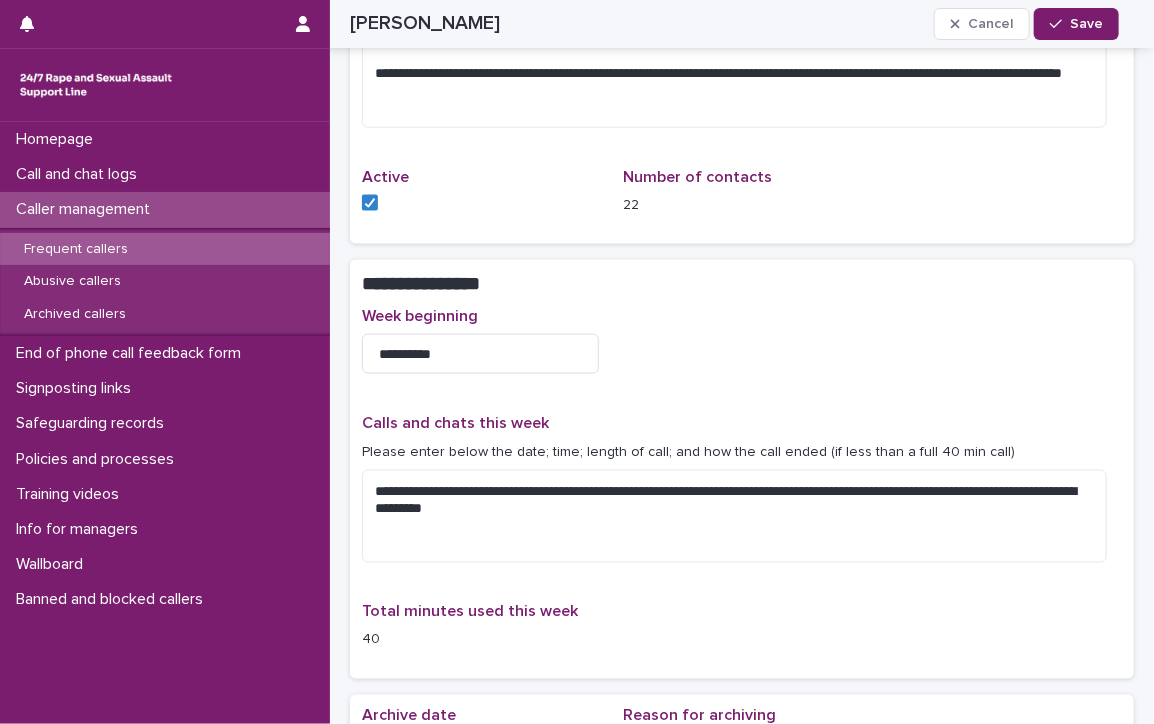 scroll, scrollTop: 906, scrollLeft: 0, axis: vertical 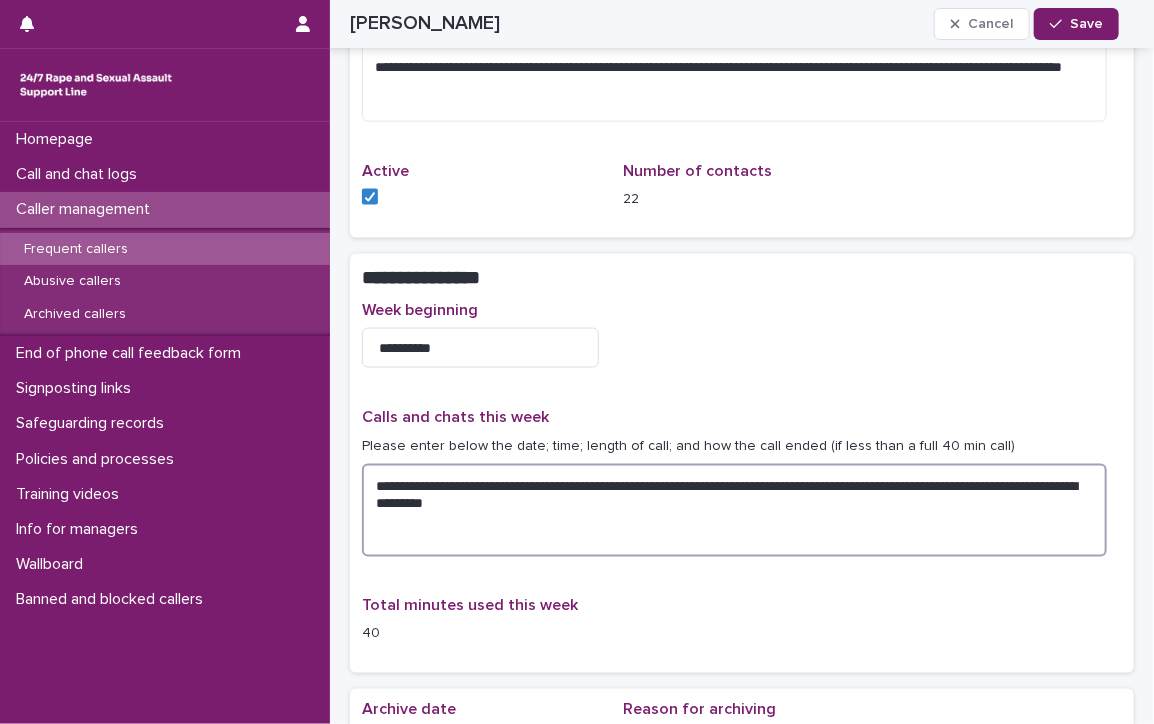 click on "**********" at bounding box center [734, 510] 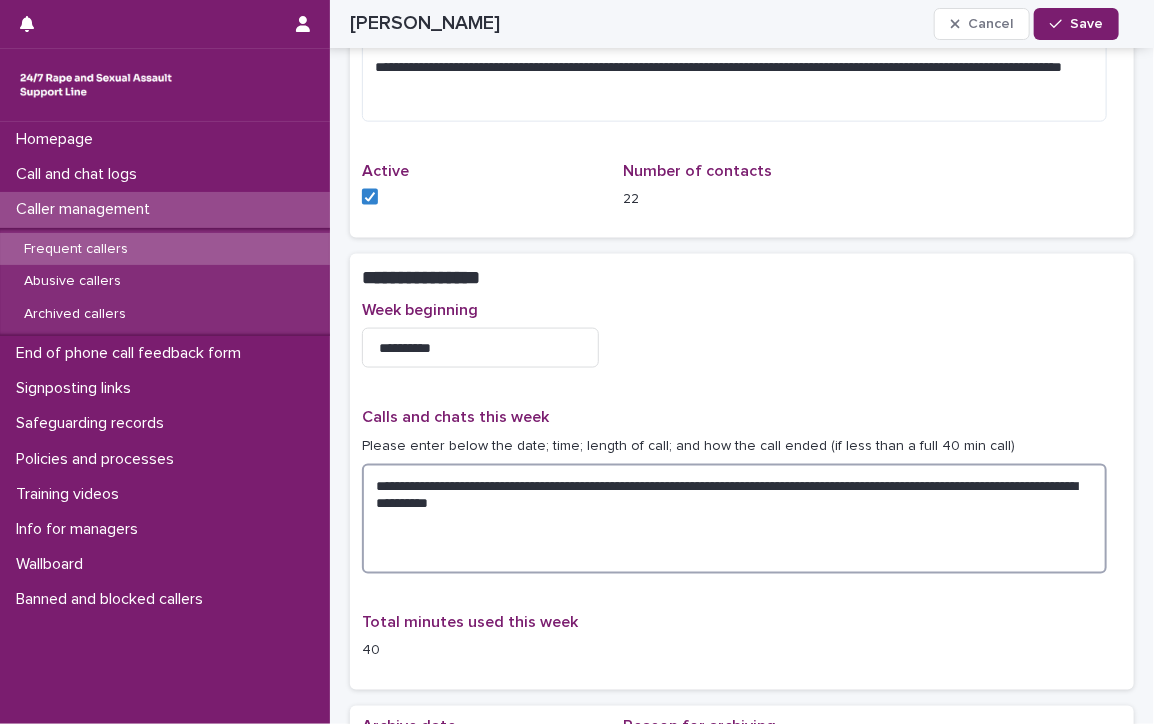 paste on "**********" 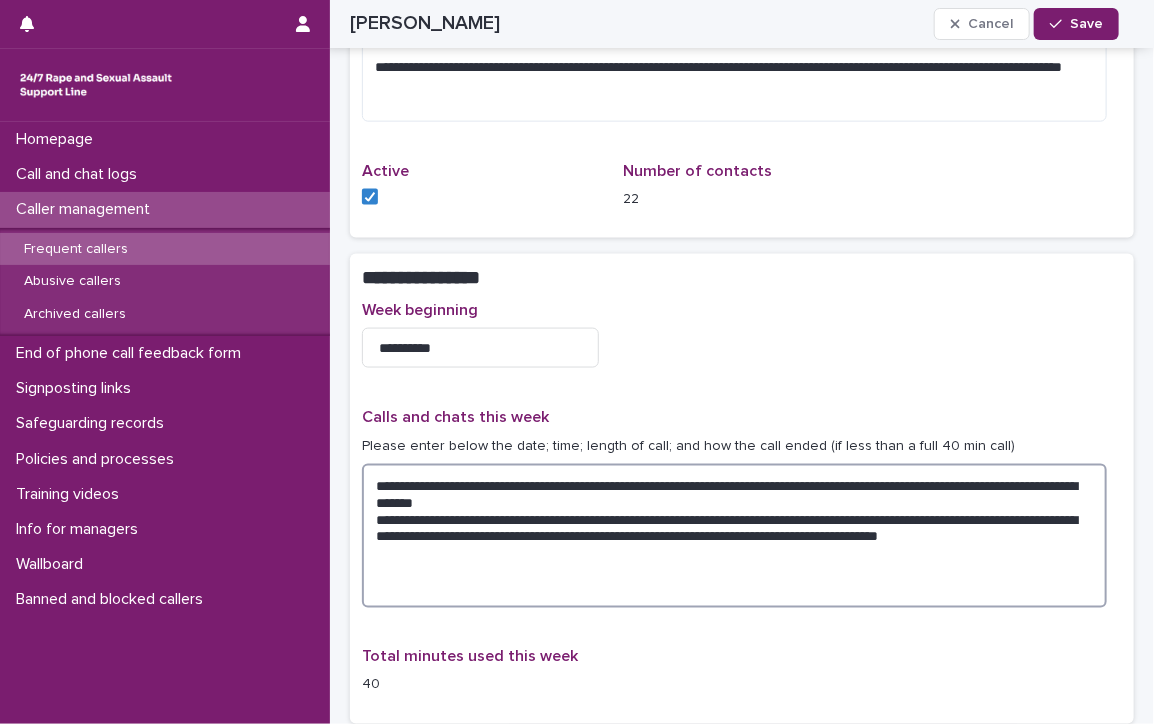 click on "**********" at bounding box center (734, 536) 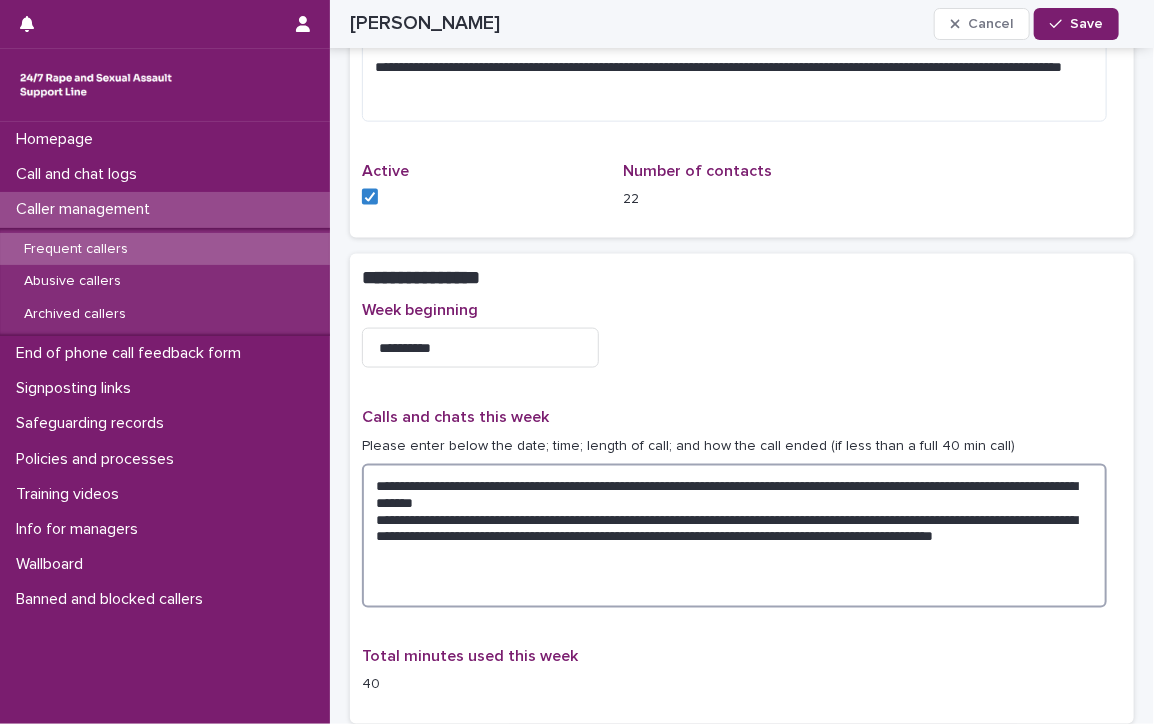 click on "**********" at bounding box center (734, 536) 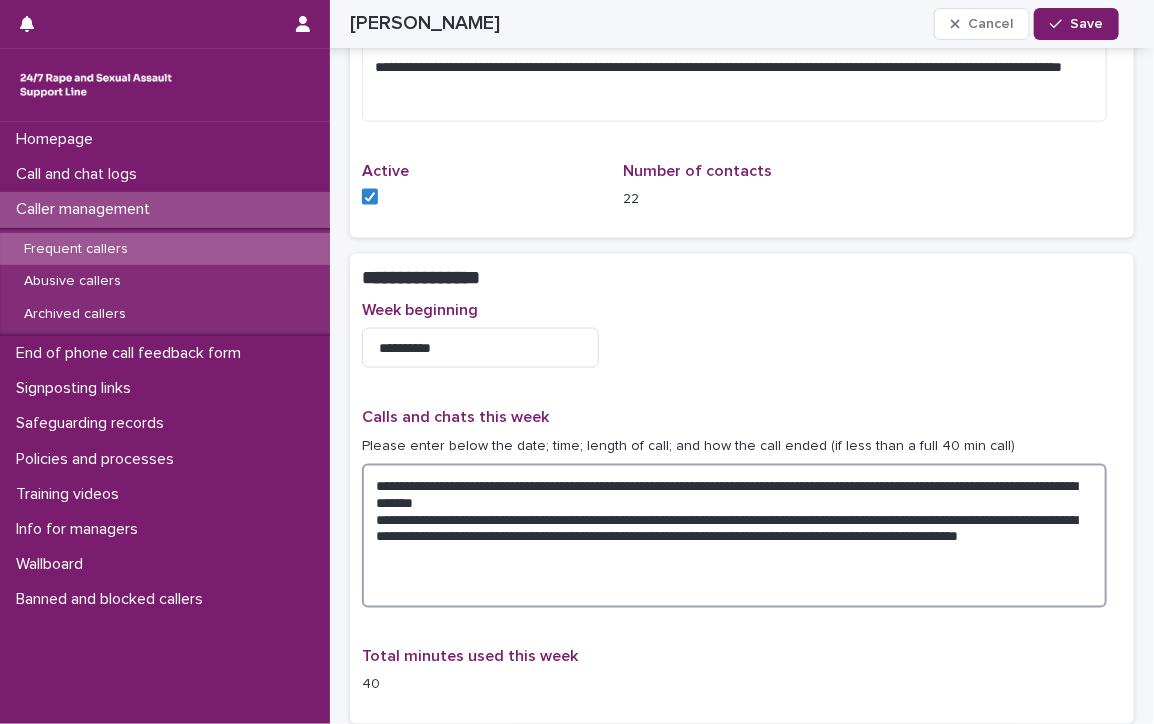 drag, startPoint x: 376, startPoint y: 533, endPoint x: 538, endPoint y: 547, distance: 162.6038 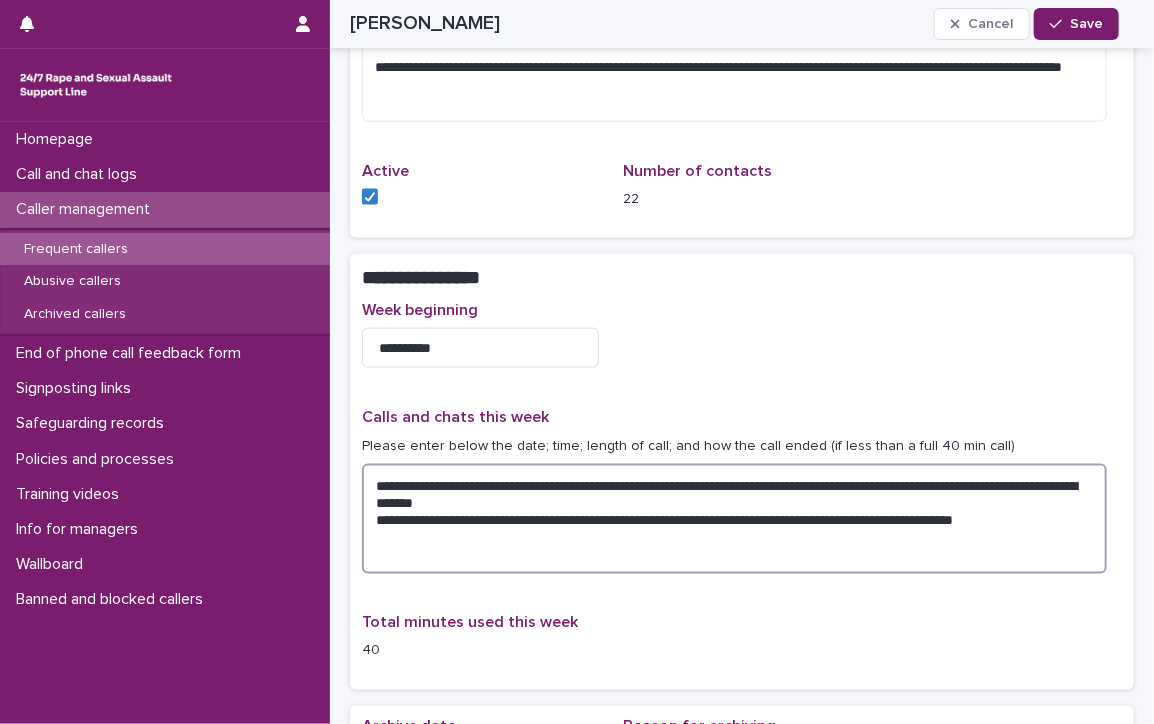 click on "**********" at bounding box center (734, 519) 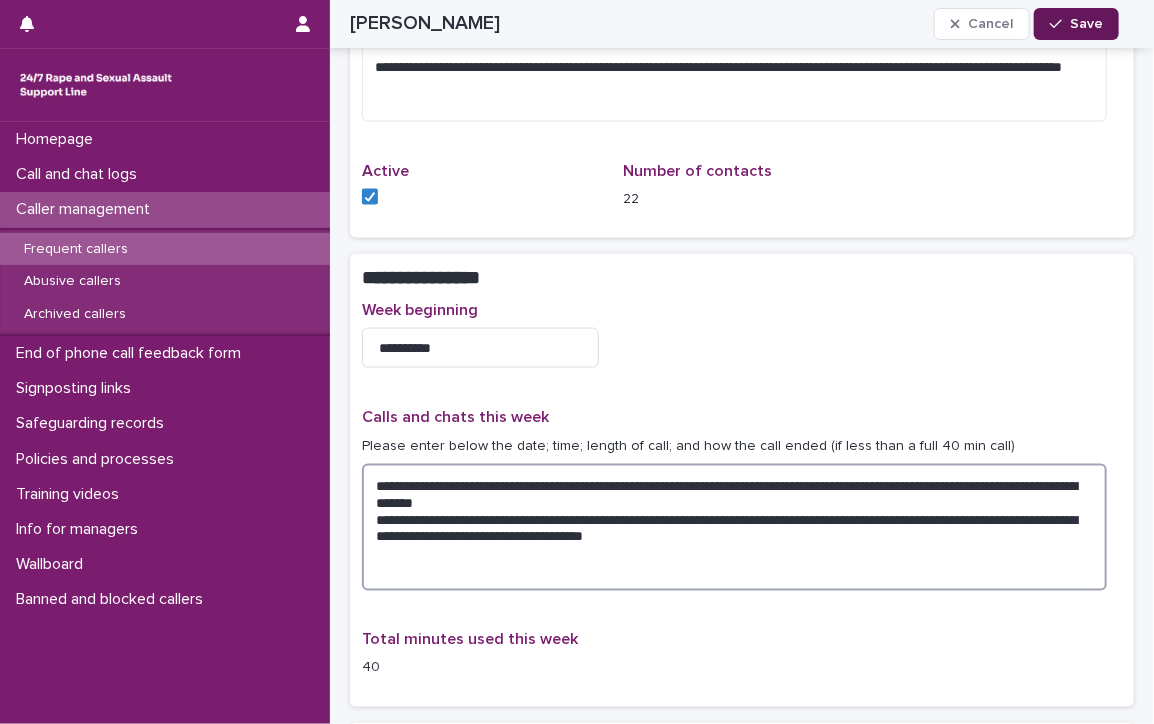 type on "**********" 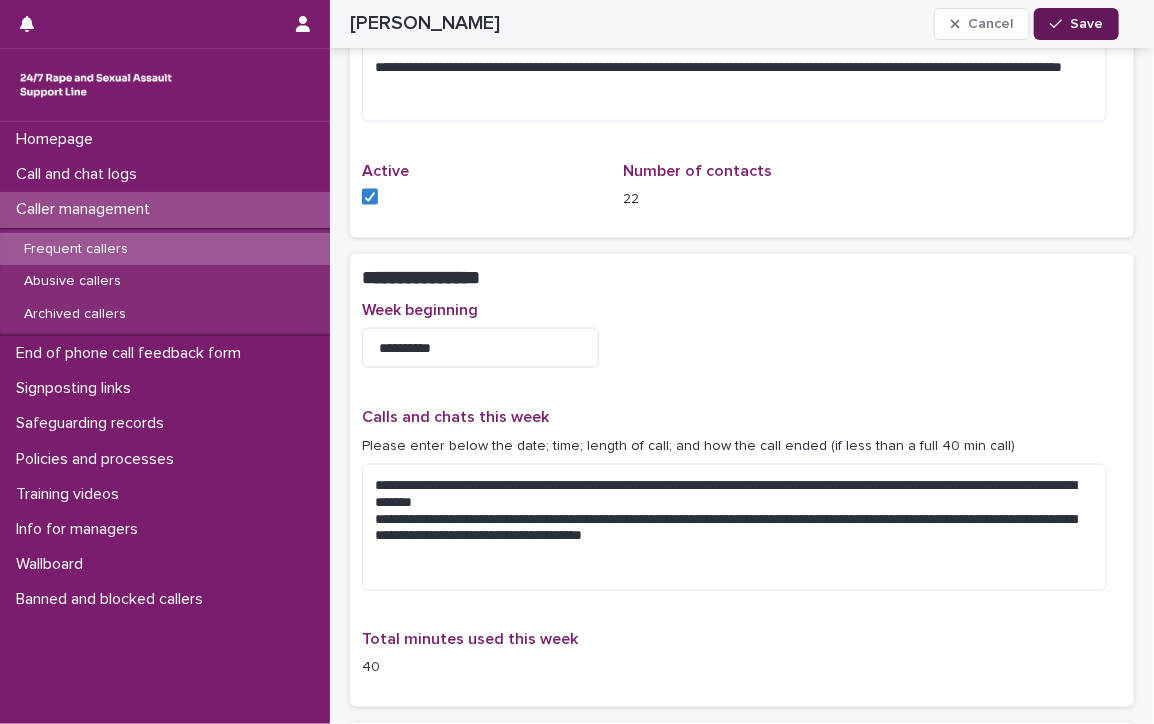 click on "Save" at bounding box center [1076, 24] 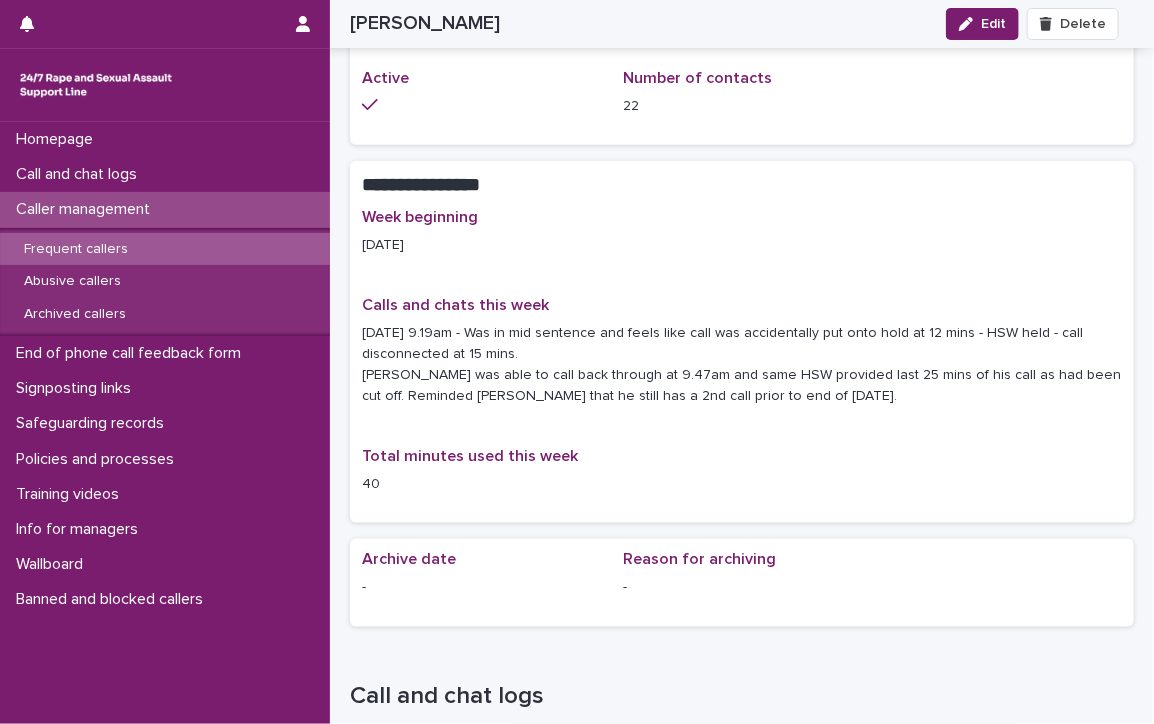 scroll, scrollTop: 803, scrollLeft: 0, axis: vertical 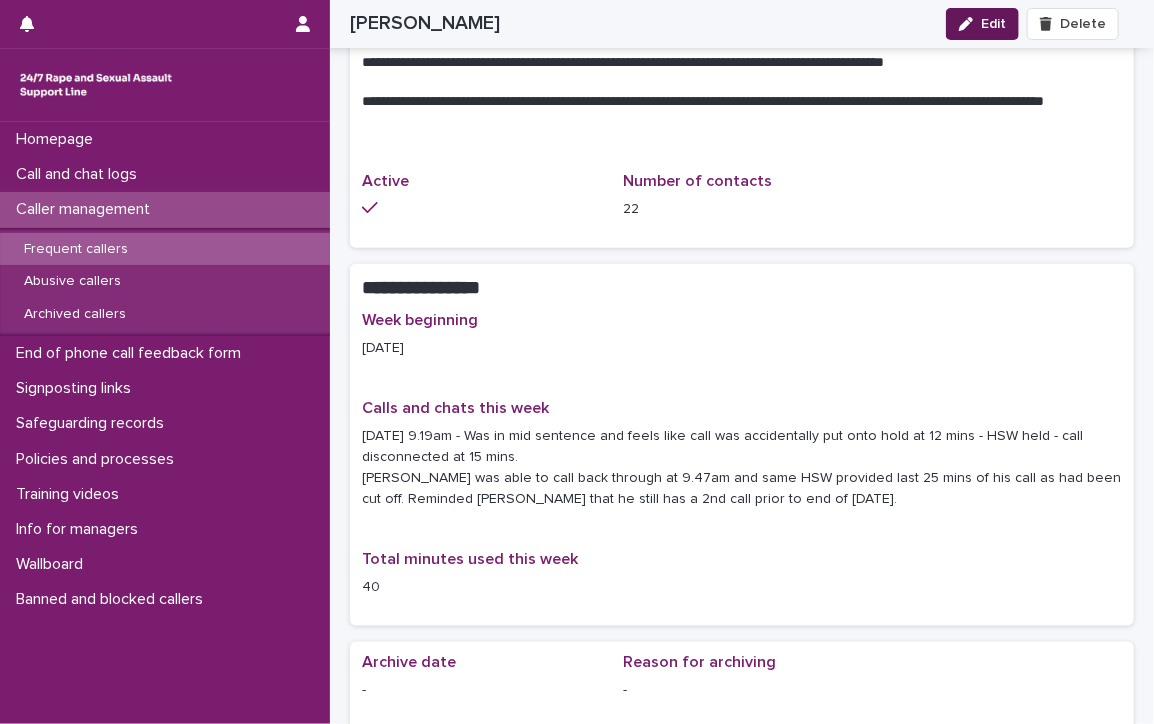 click on "Edit" at bounding box center (993, 24) 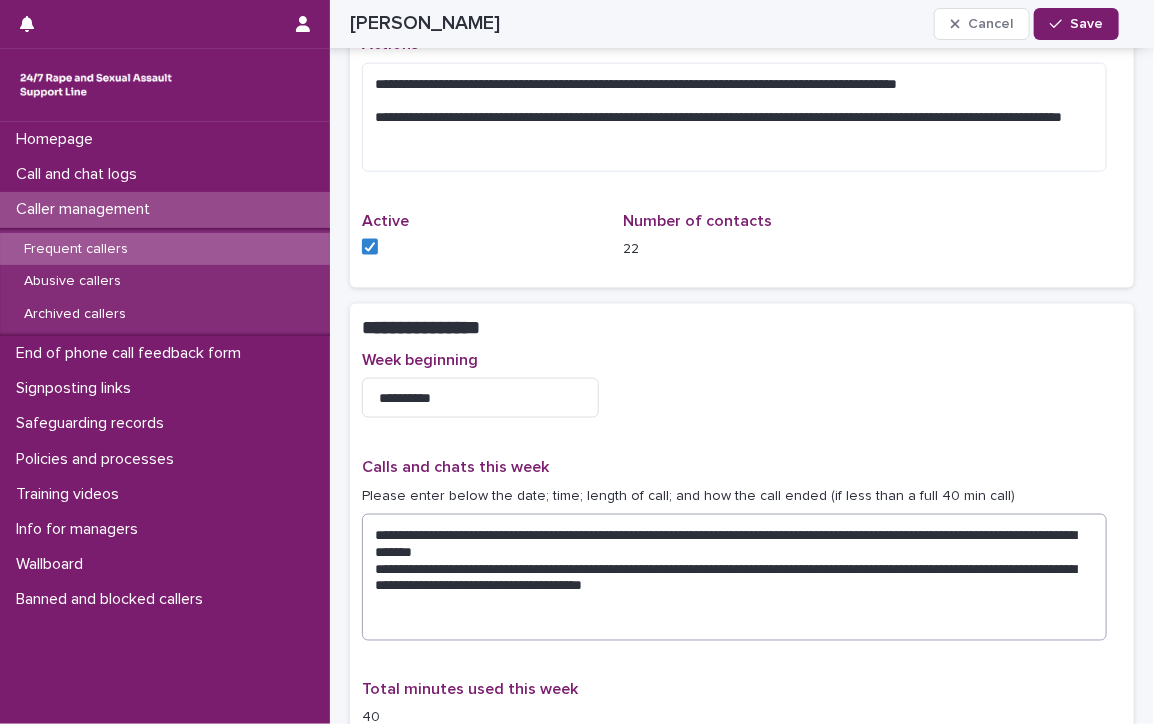 scroll, scrollTop: 888, scrollLeft: 0, axis: vertical 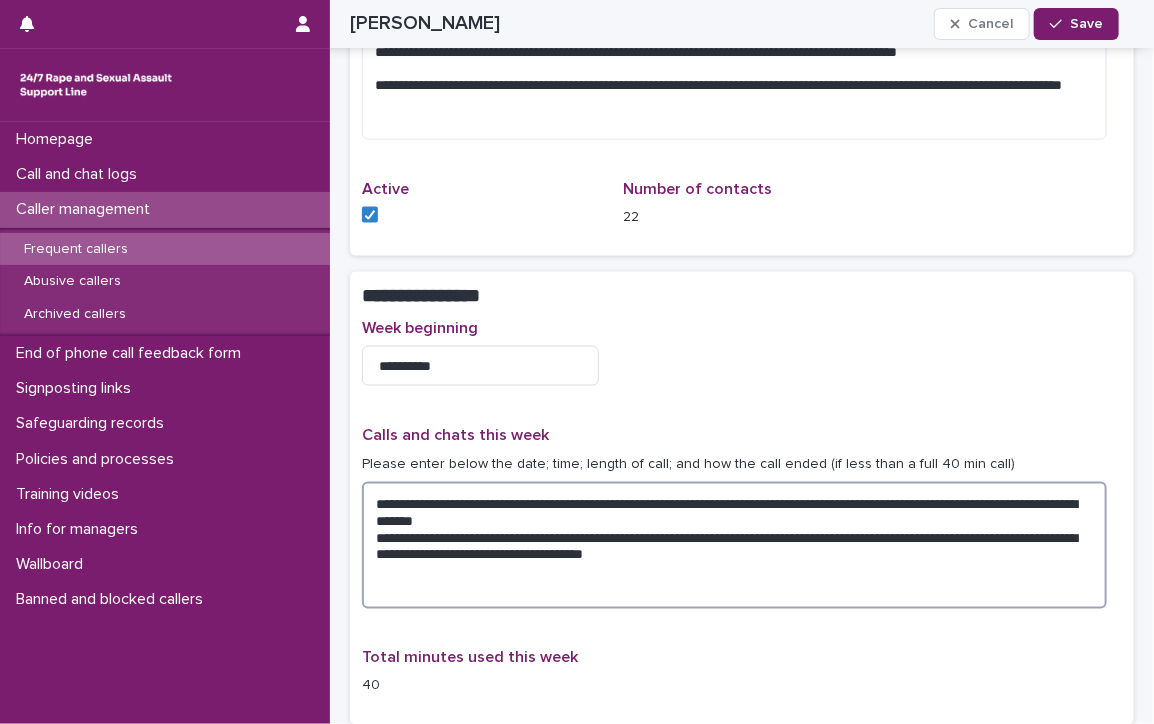 click on "**********" at bounding box center [734, 545] 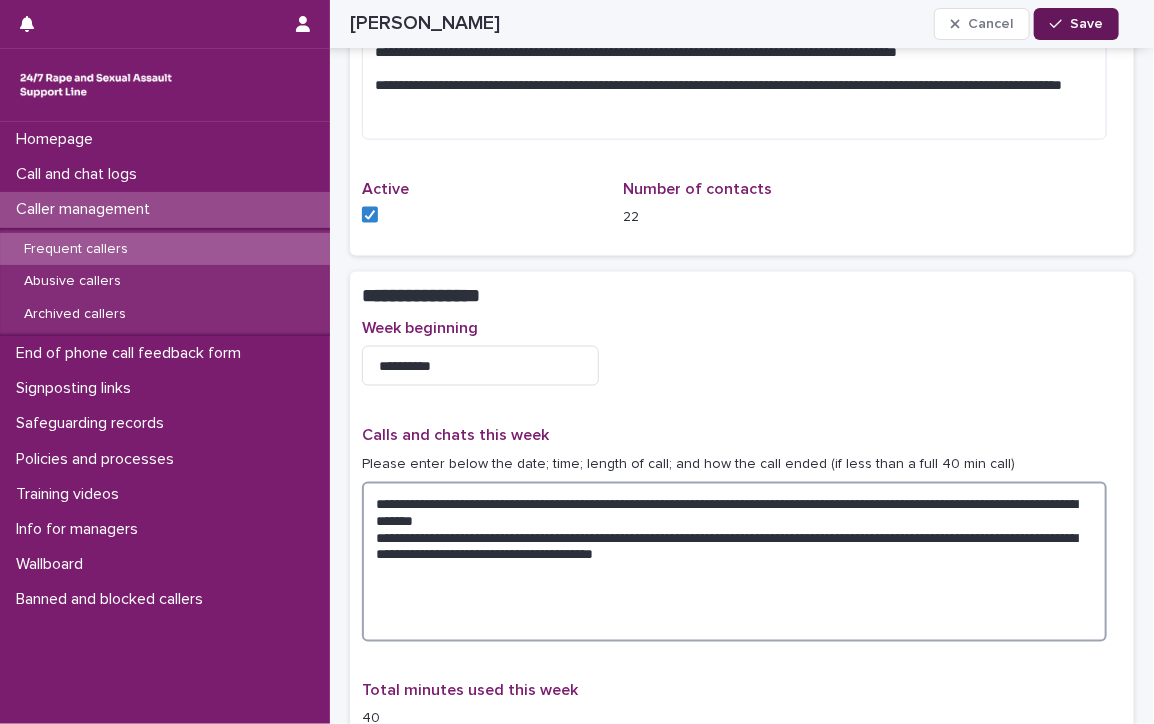 type on "**********" 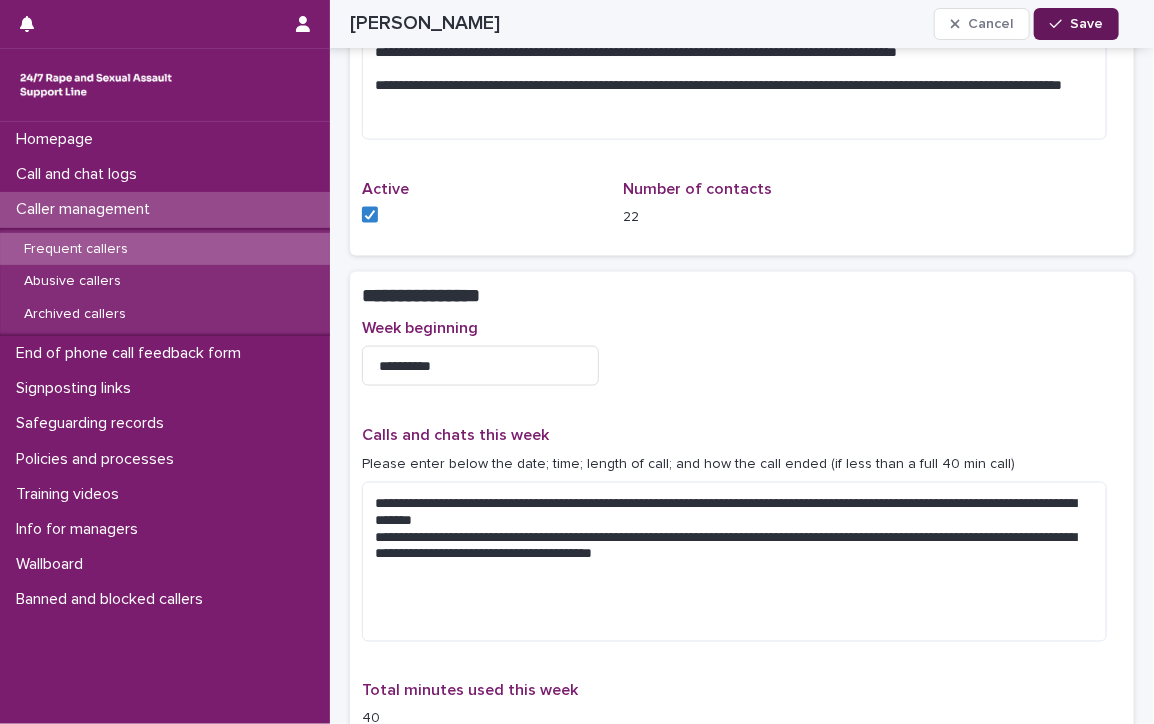 click on "Save" at bounding box center [1076, 24] 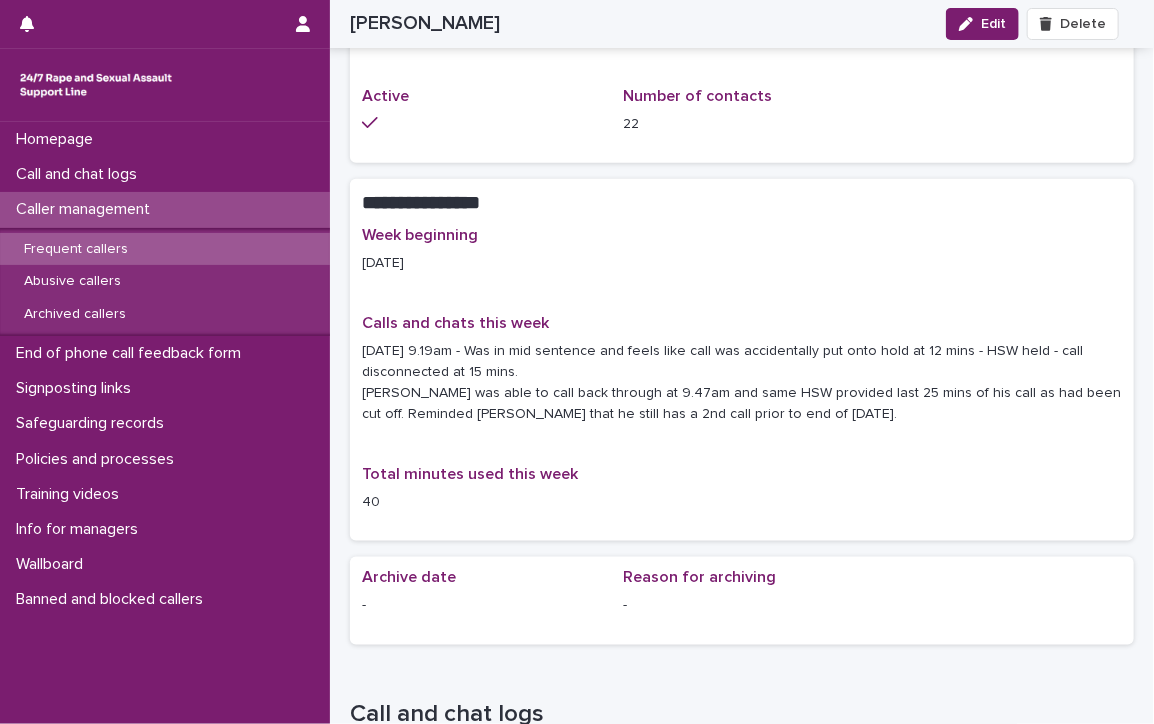 scroll, scrollTop: 790, scrollLeft: 0, axis: vertical 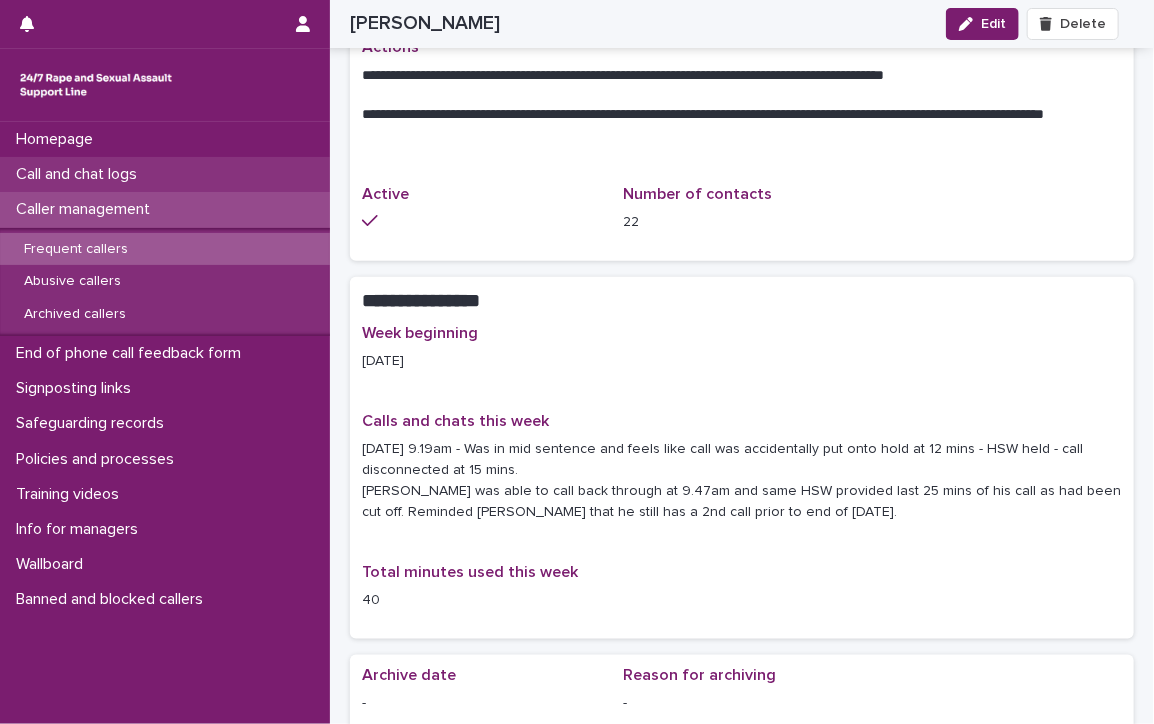 click on "Call and chat logs" at bounding box center [80, 174] 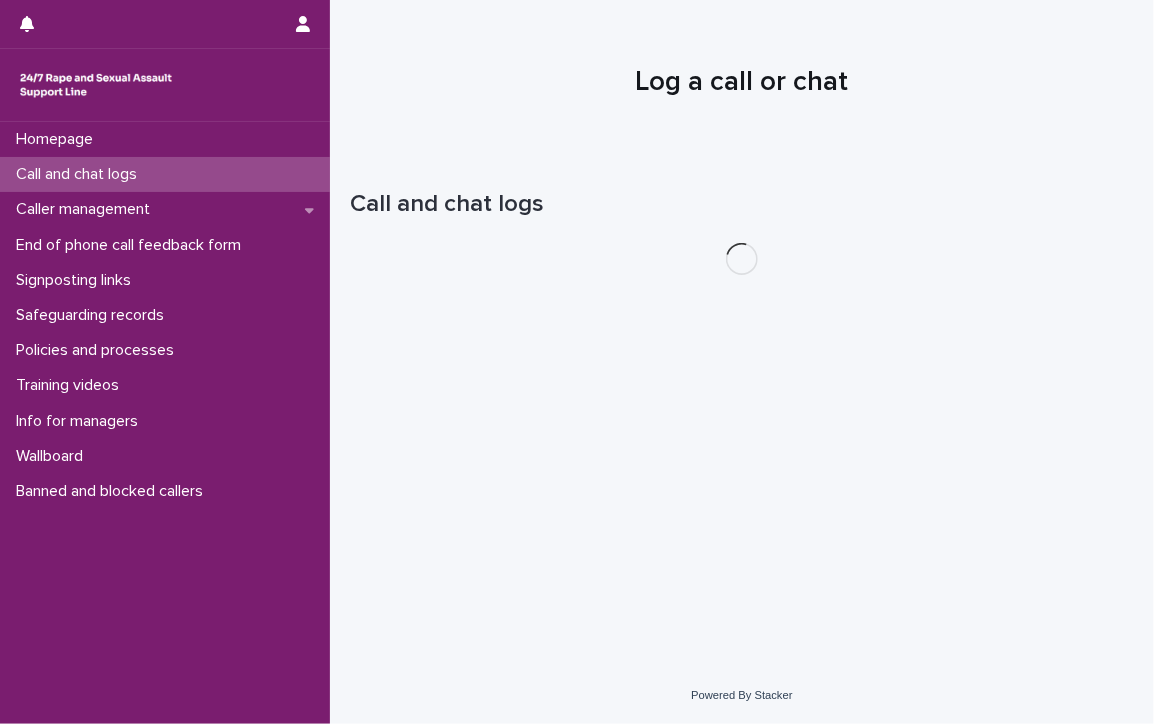 scroll, scrollTop: 0, scrollLeft: 0, axis: both 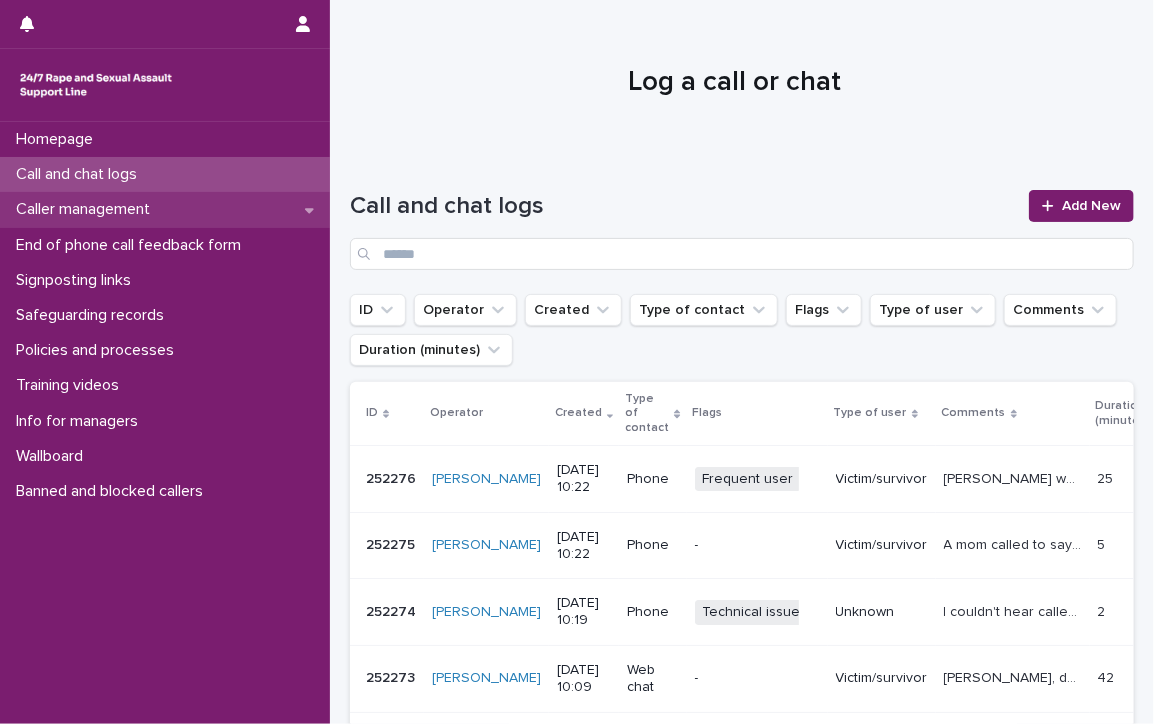 click on "Caller management" at bounding box center (87, 209) 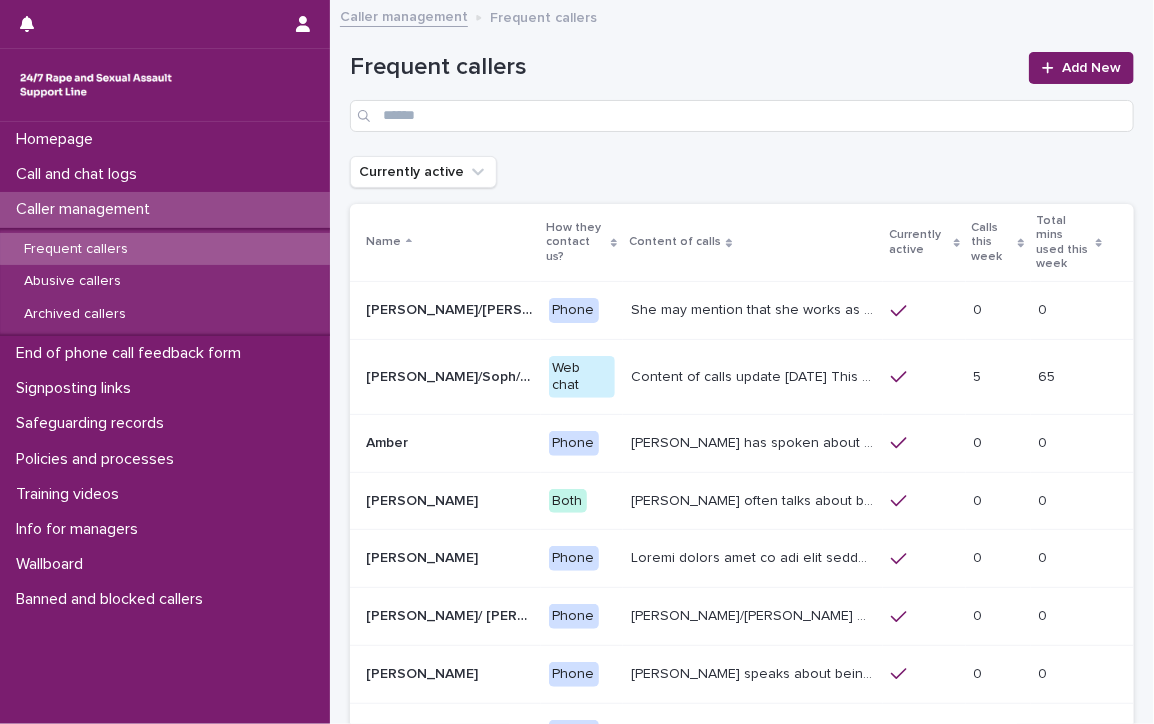 click on "Caller management" at bounding box center (87, 209) 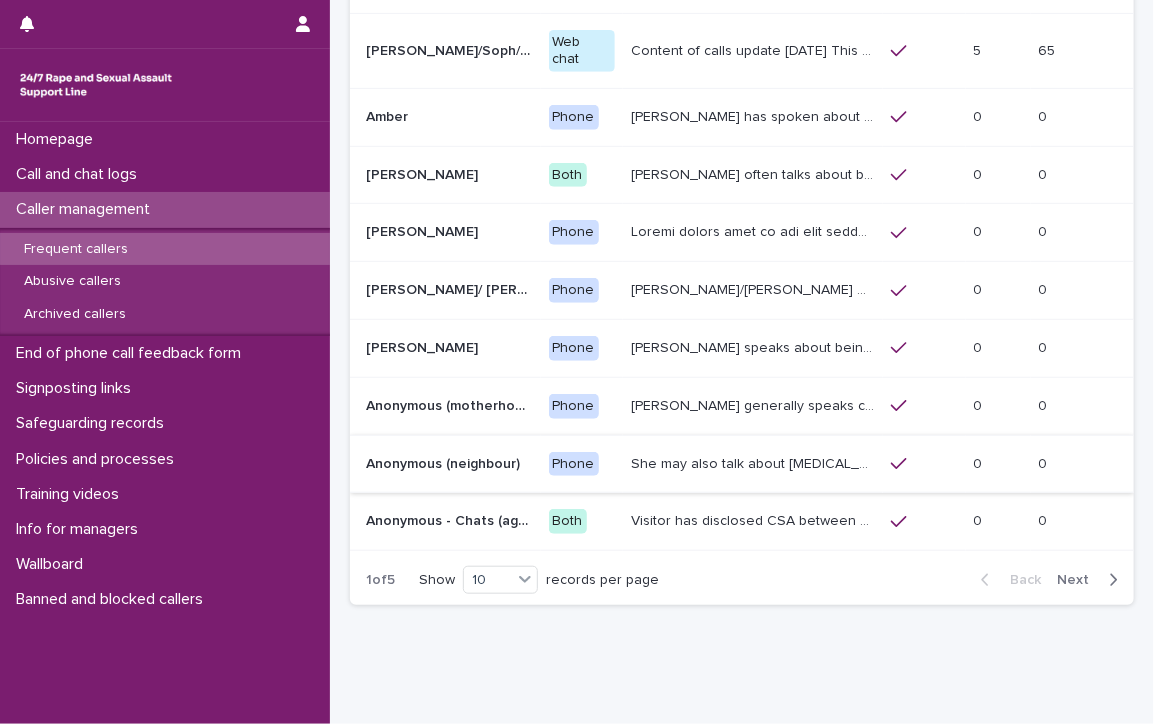 scroll, scrollTop: 346, scrollLeft: 0, axis: vertical 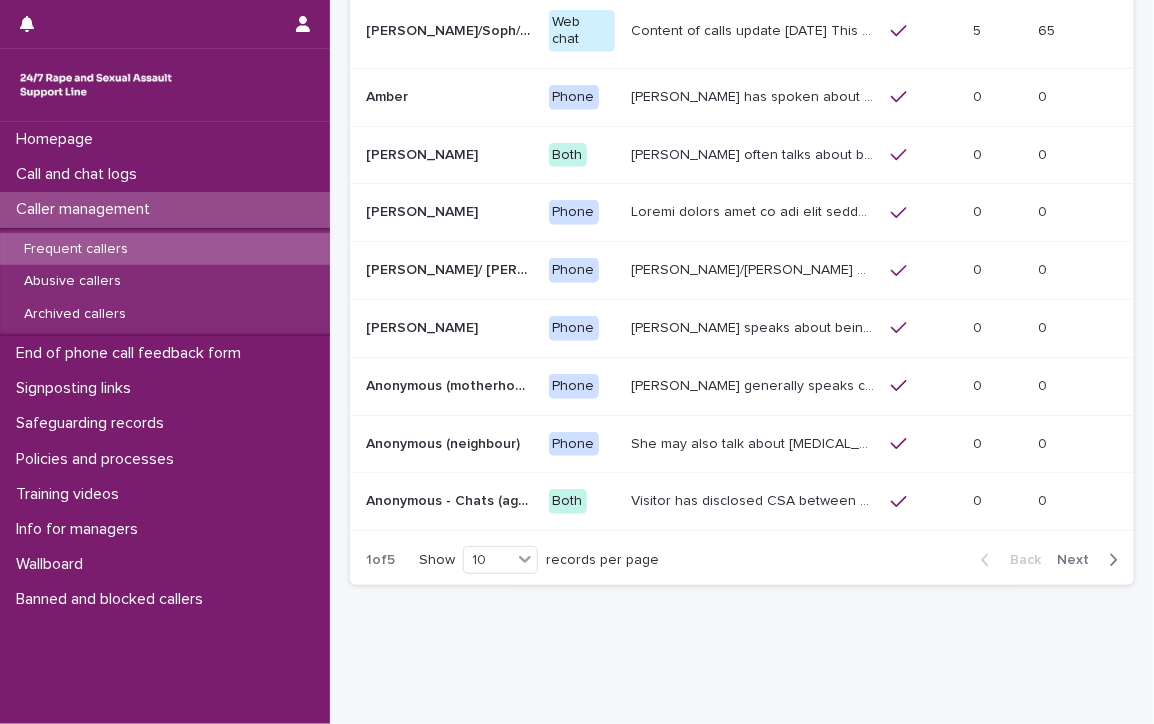 click on "Next" at bounding box center [1079, 560] 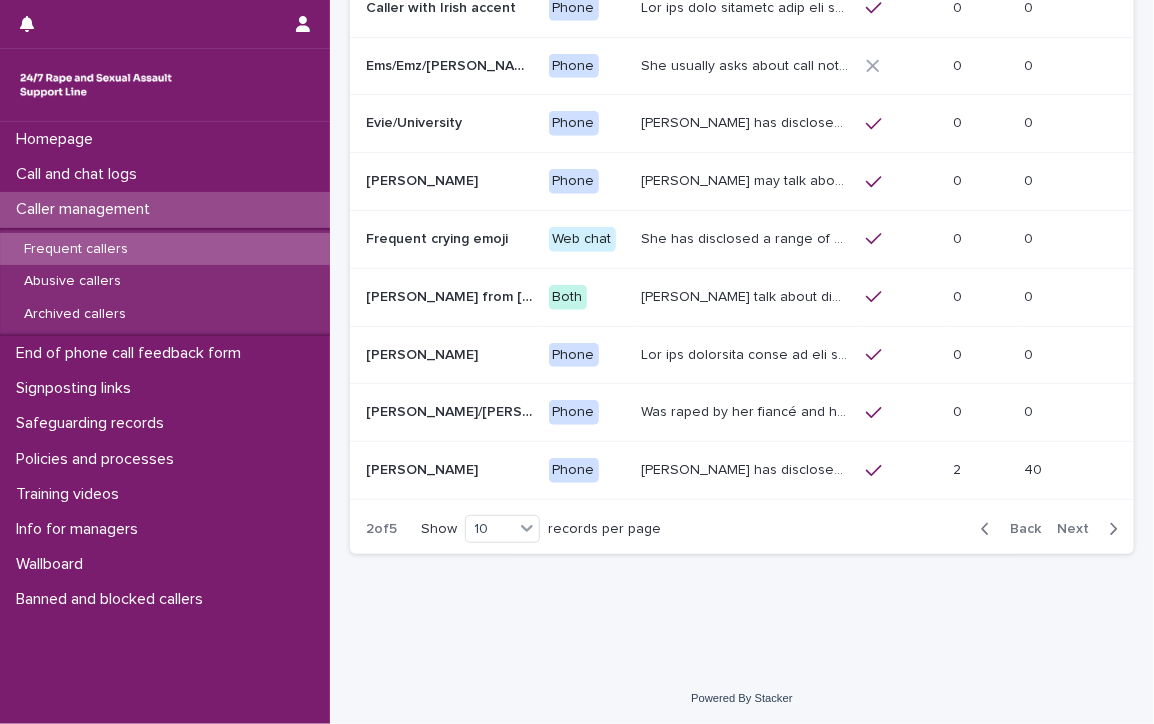 click on "Next" at bounding box center (1079, 529) 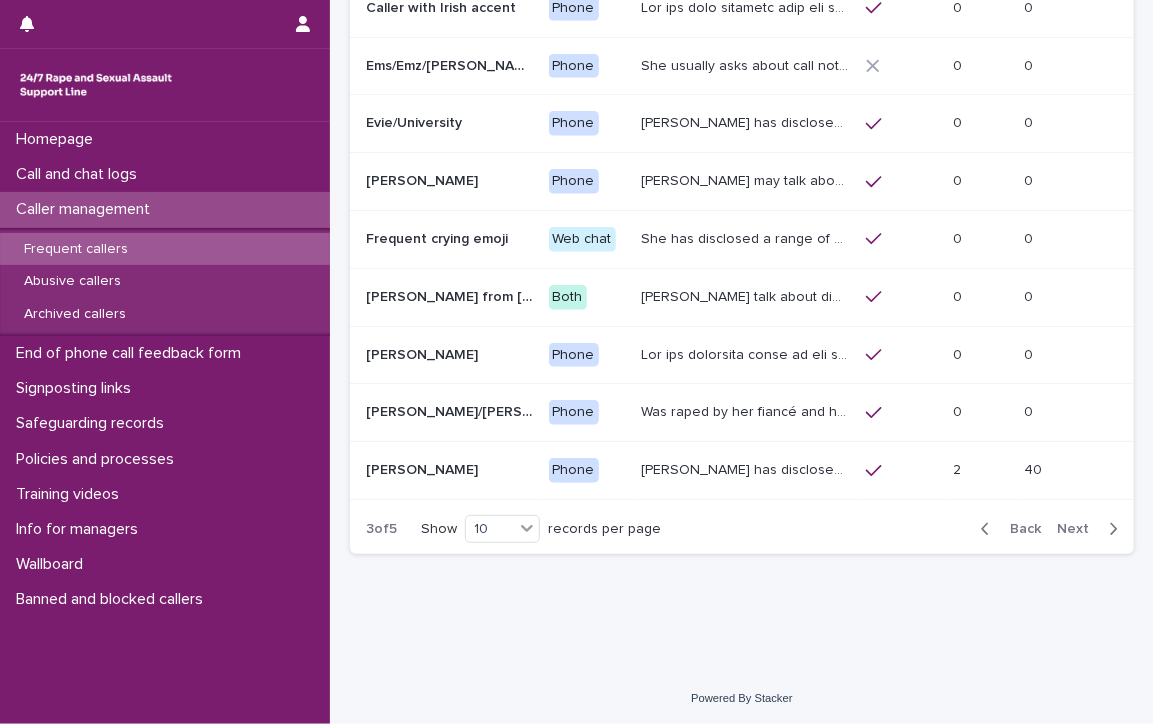 scroll, scrollTop: 332, scrollLeft: 0, axis: vertical 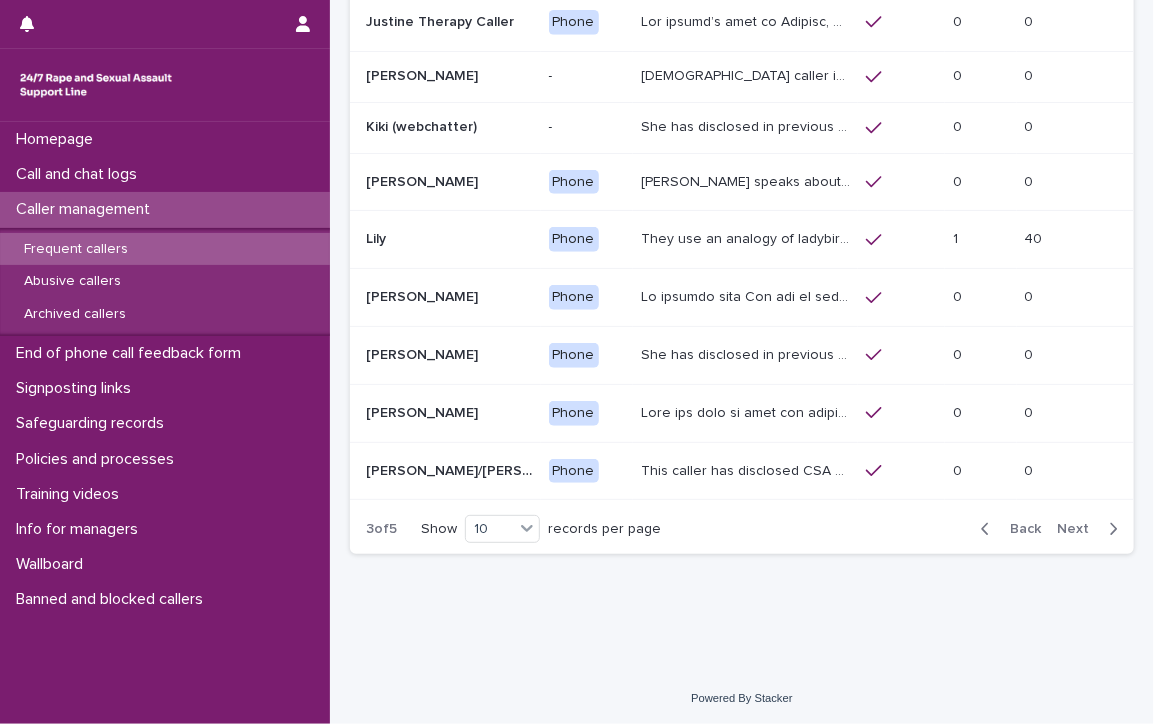 click on "Next" at bounding box center (1079, 529) 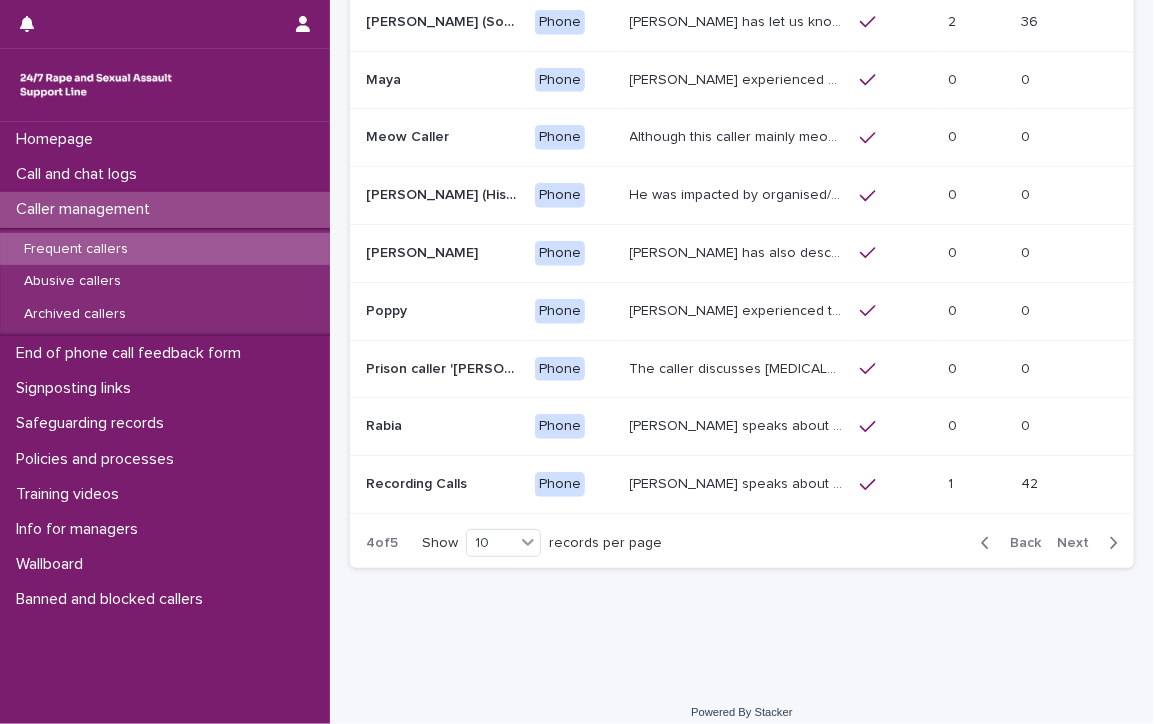 scroll, scrollTop: 332, scrollLeft: 0, axis: vertical 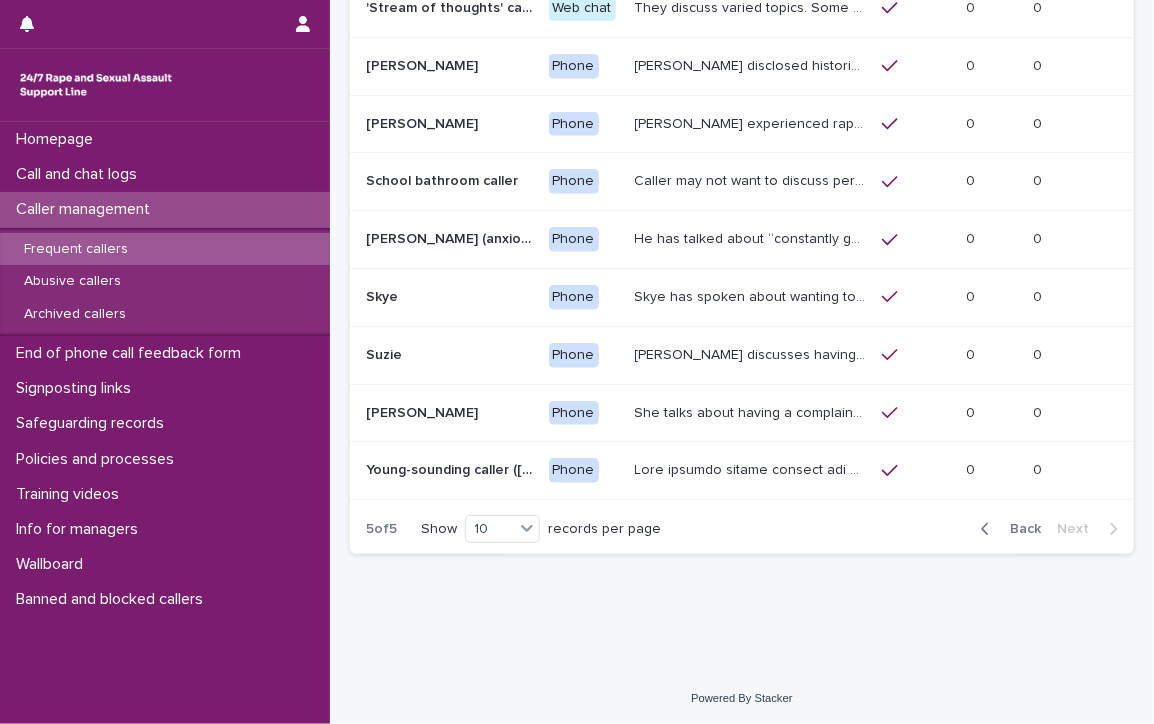 click on "[PERSON_NAME] discusses having been raped and sexually assaulted twice by a man who she was caring for. This person was a resident at a care home in which she was working. In light of this, she has been prosecuted for [MEDICAL_DATA] of an adult at risk.
The plea hearing was [DATE][DATE] She has now been charged, but is waiting sentencing based on possible mitigating circumstances.
[PERSON_NAME] has also mentioned having trauma symptoms such as flashbacks. A recording was made of the rape, and this was shared." at bounding box center (753, 353) 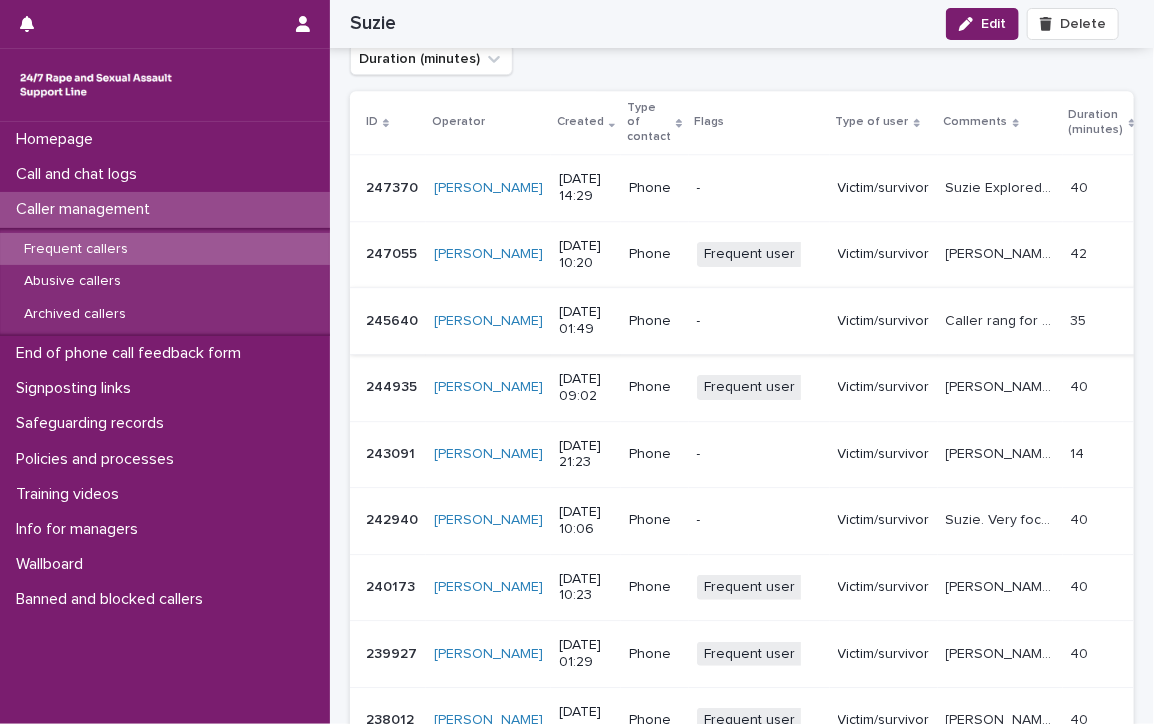 scroll, scrollTop: 2118, scrollLeft: 0, axis: vertical 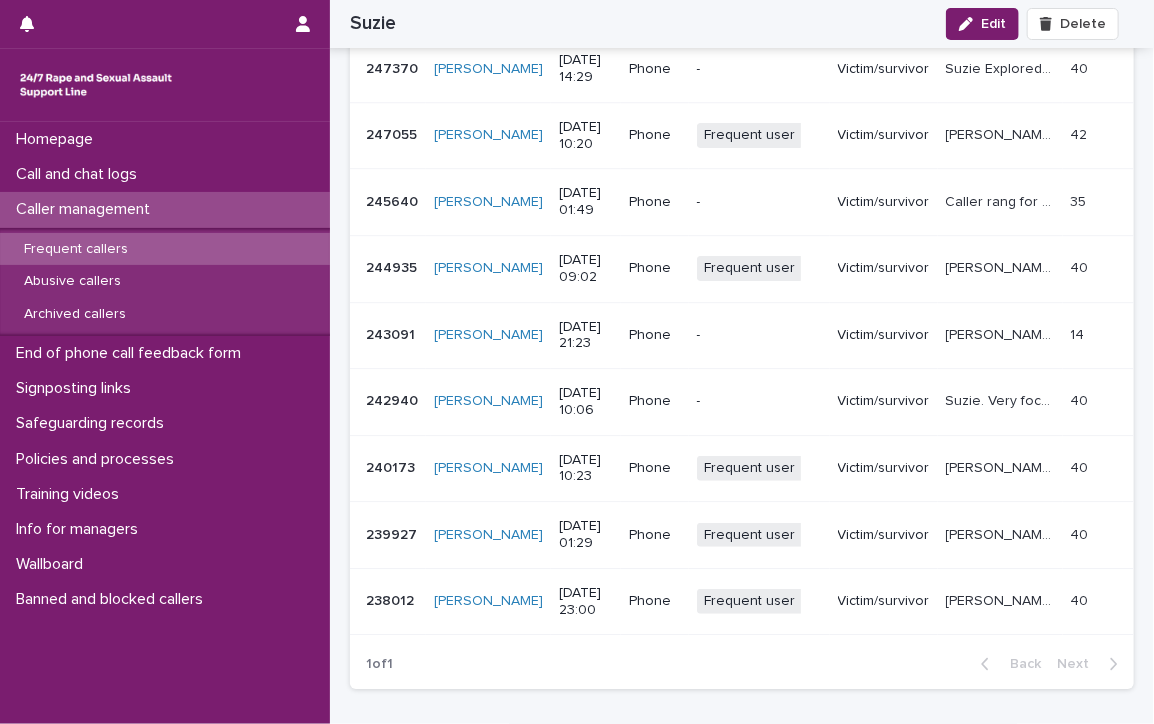 click on "Caller management" at bounding box center (87, 209) 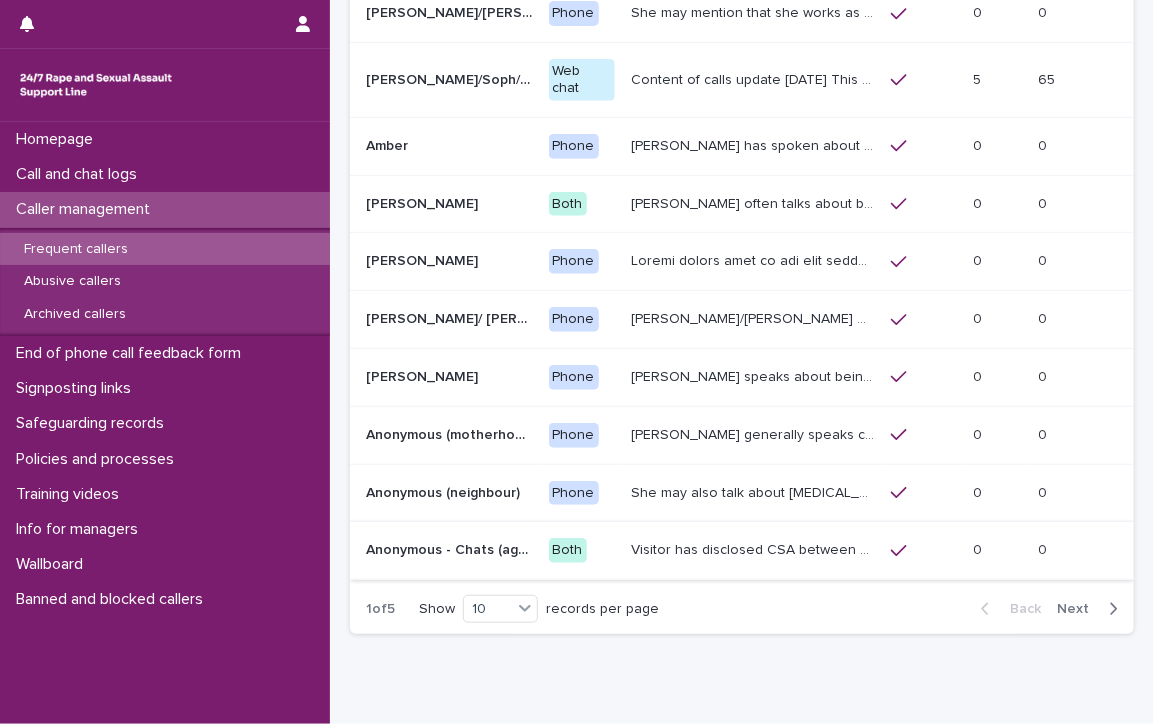 scroll, scrollTop: 346, scrollLeft: 0, axis: vertical 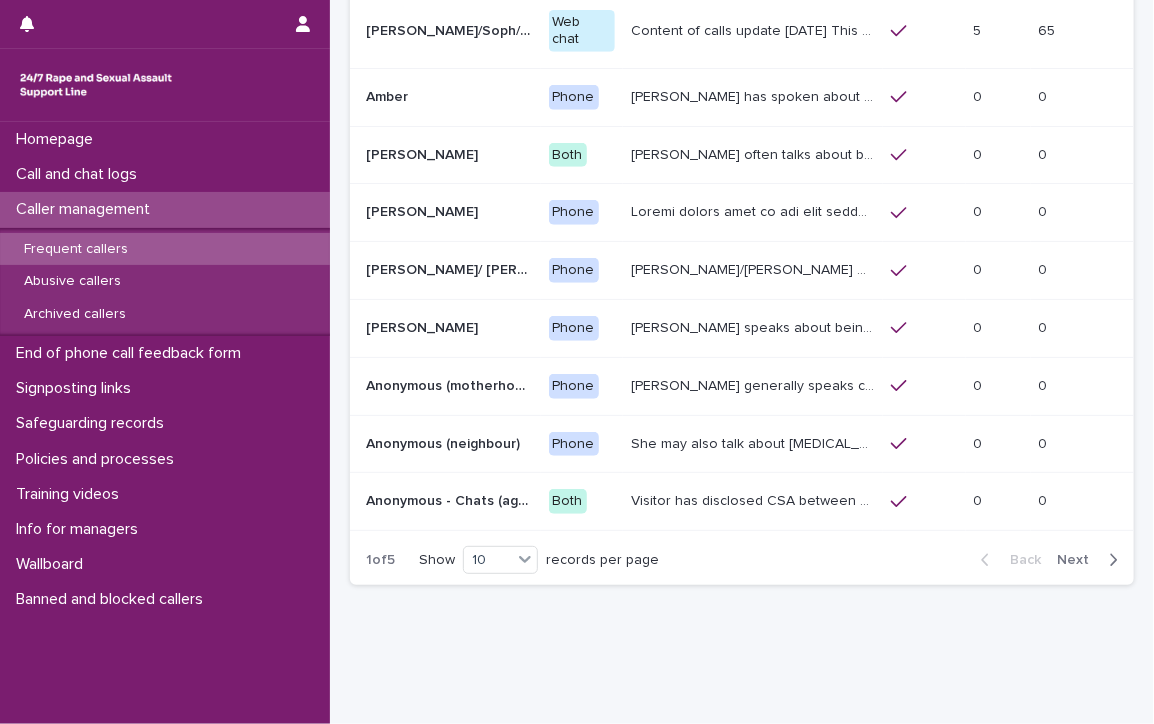 click on "Next" at bounding box center (1079, 560) 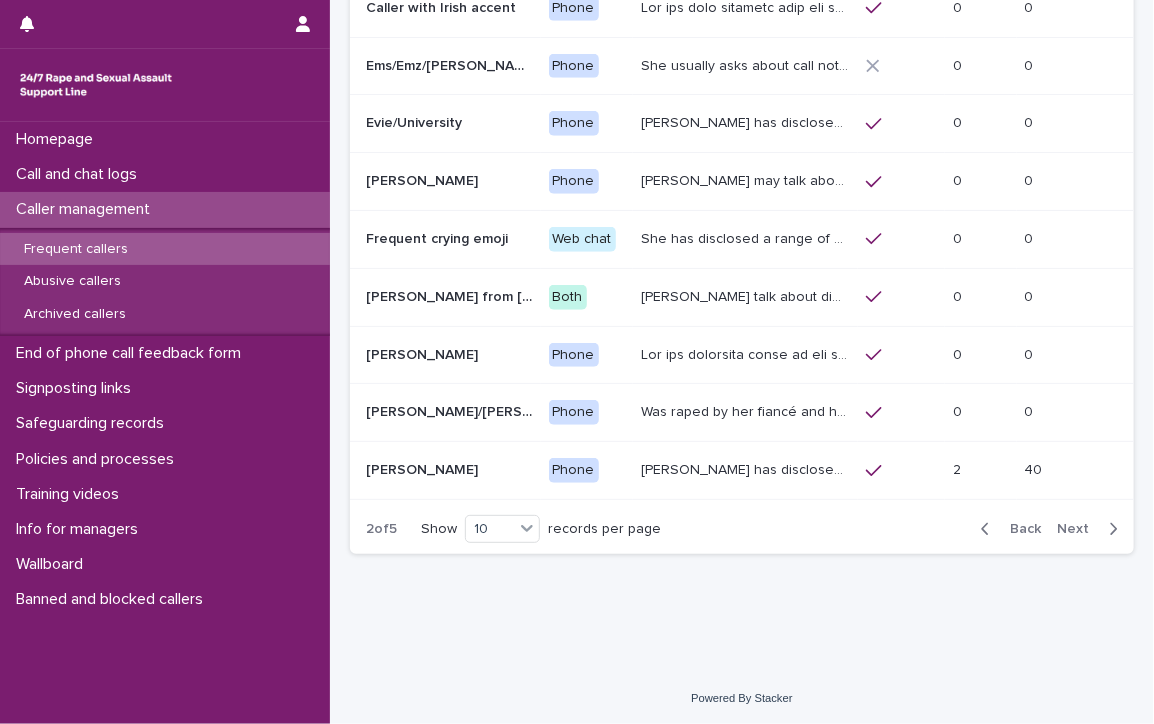 click on "Next" at bounding box center [1091, 529] 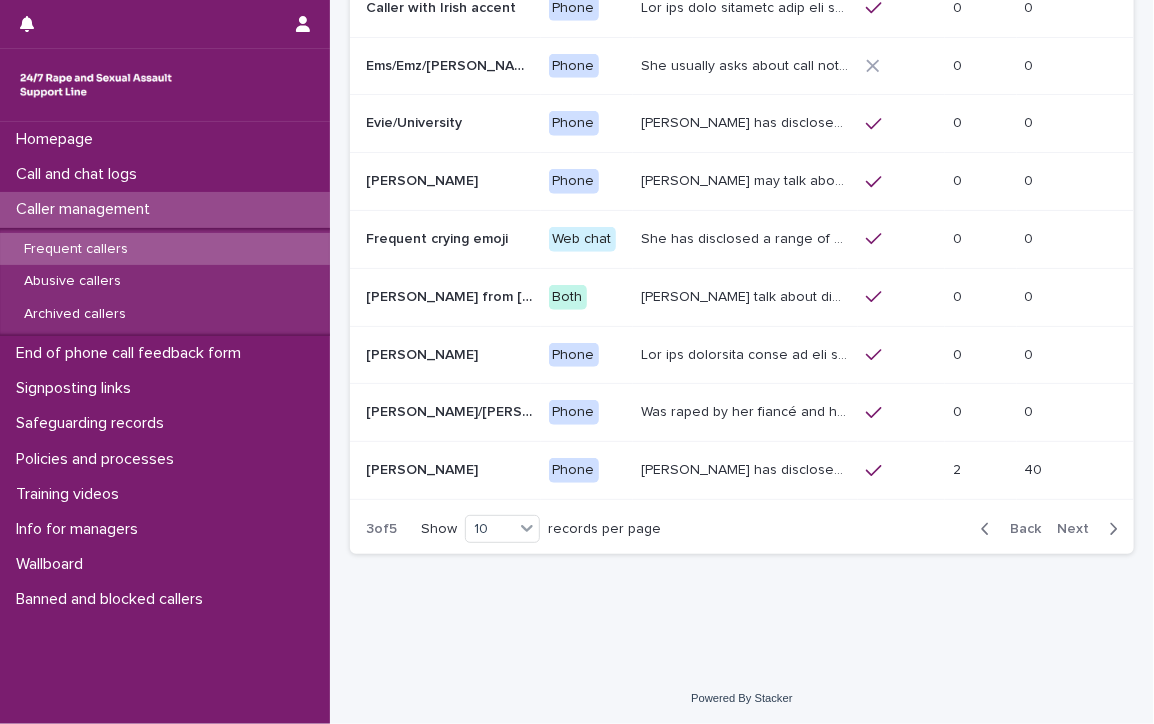 scroll, scrollTop: 332, scrollLeft: 0, axis: vertical 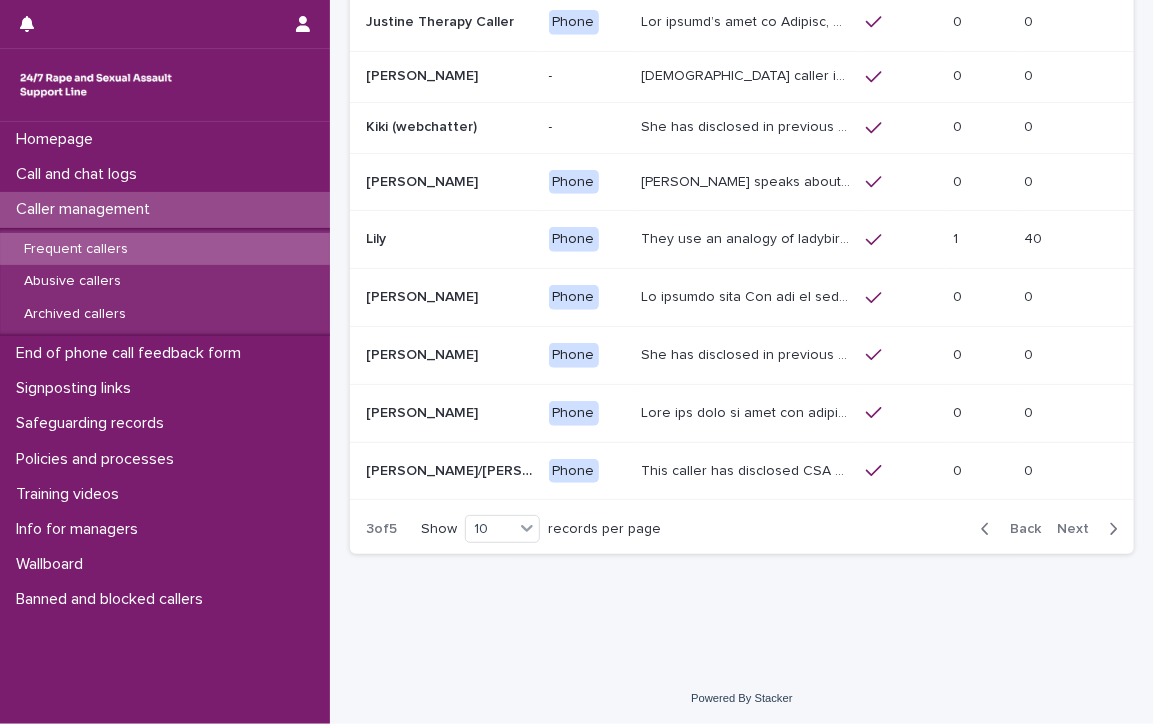 click on "Next" at bounding box center [1091, 529] 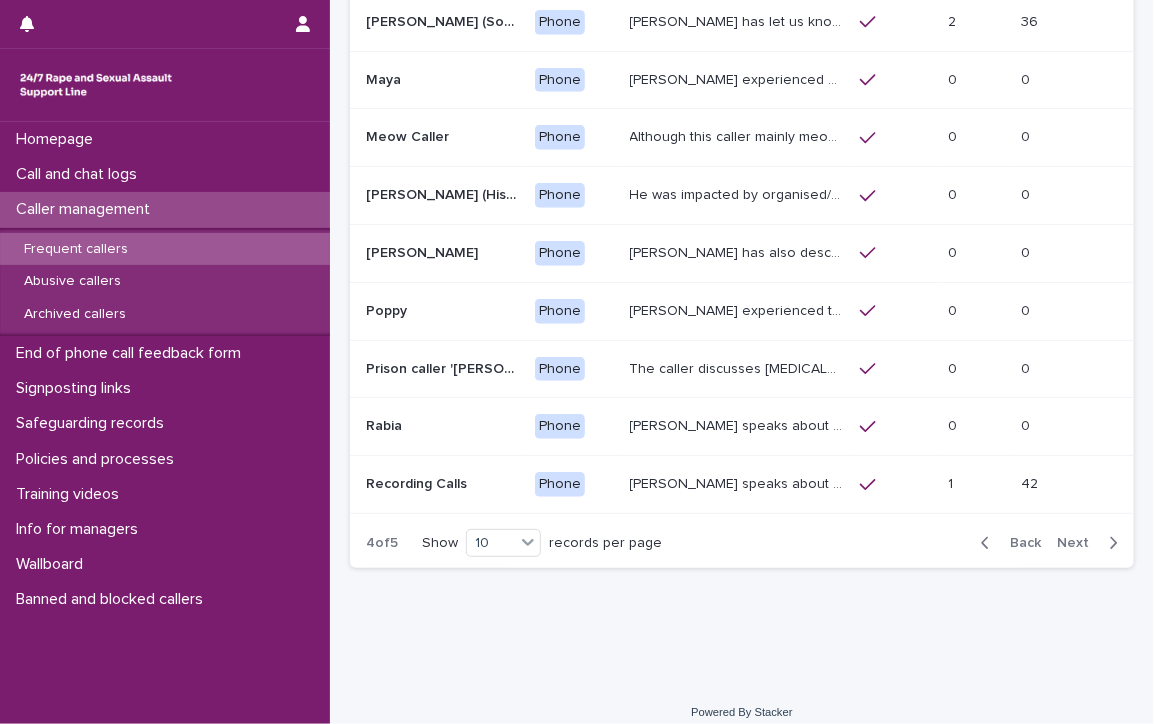 scroll, scrollTop: 332, scrollLeft: 0, axis: vertical 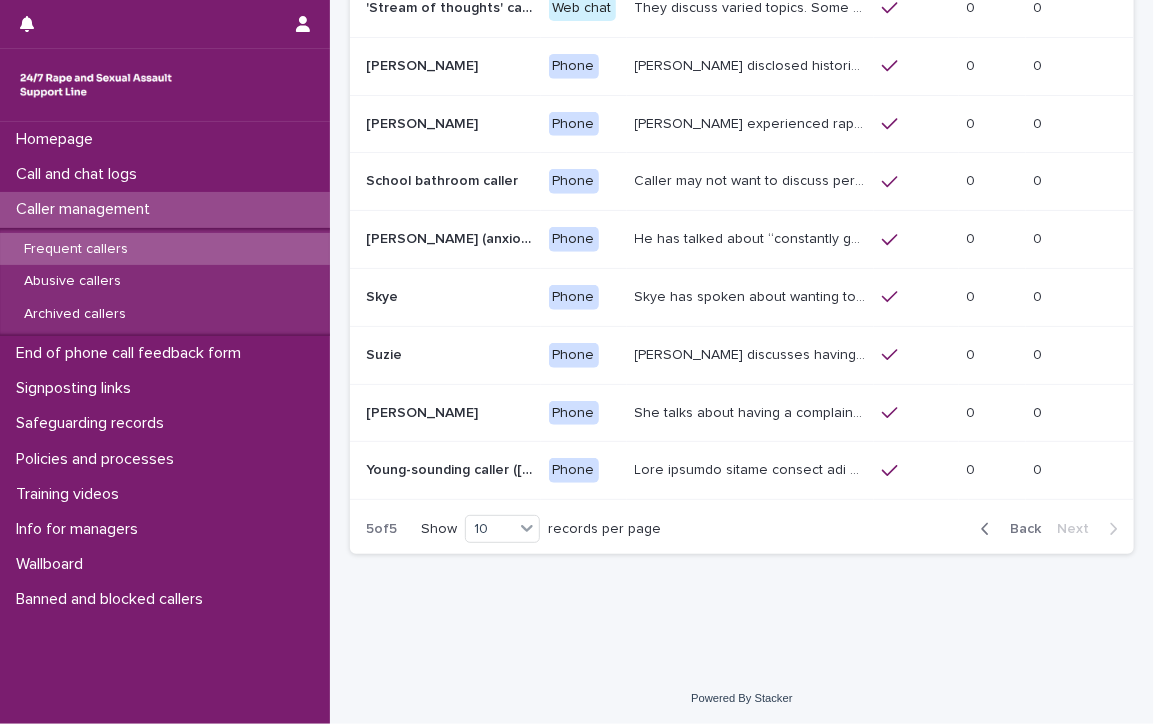 click on "[PERSON_NAME] discusses having been raped and sexually assaulted twice by a man who she was caring for. This person was a resident at a care home in which she was working. In light of this, she has been prosecuted for [MEDICAL_DATA] of an adult at risk.
The plea hearing was [DATE][DATE] She has now been charged, but is waiting sentencing based on possible mitigating circumstances.
[PERSON_NAME] has also mentioned having trauma symptoms such as flashbacks. A recording was made of the rape, and this was shared." at bounding box center (753, 353) 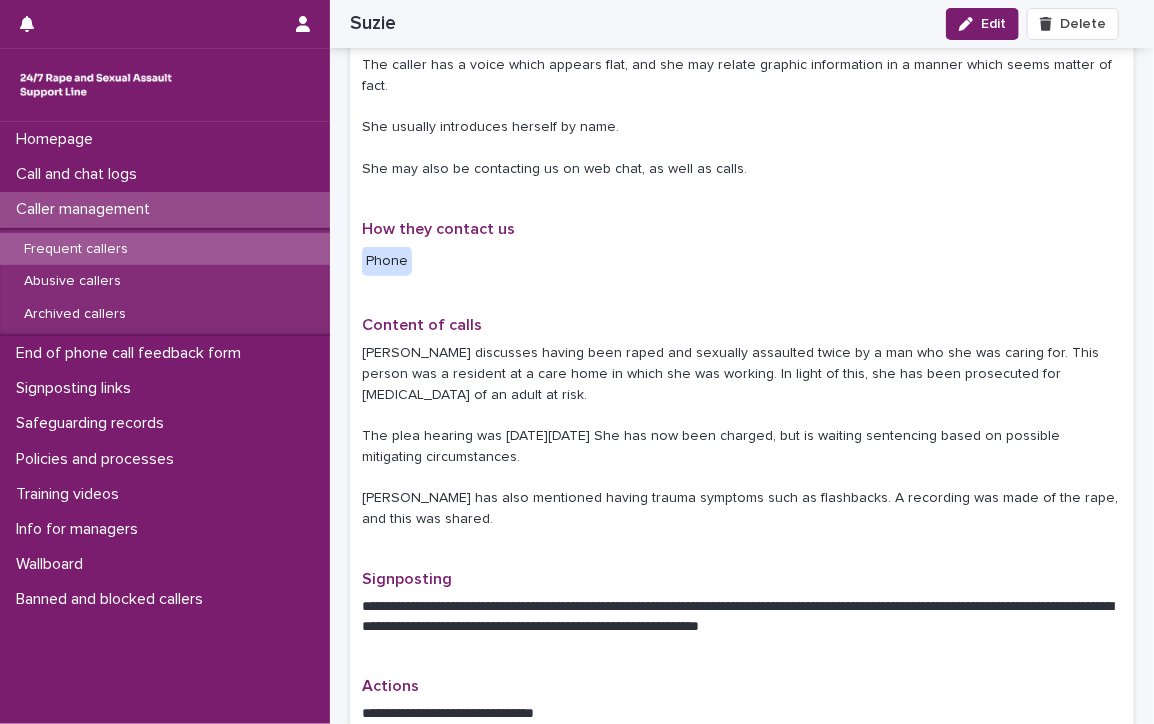 scroll, scrollTop: 776, scrollLeft: 0, axis: vertical 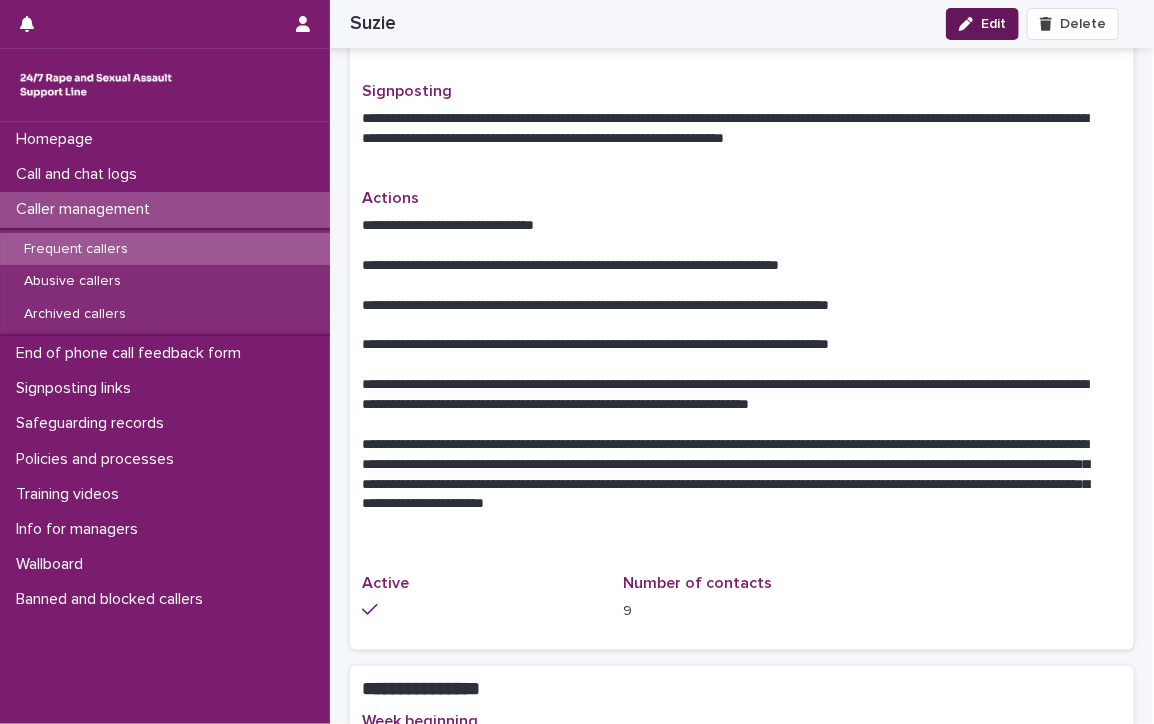 click on "Edit" at bounding box center (993, 24) 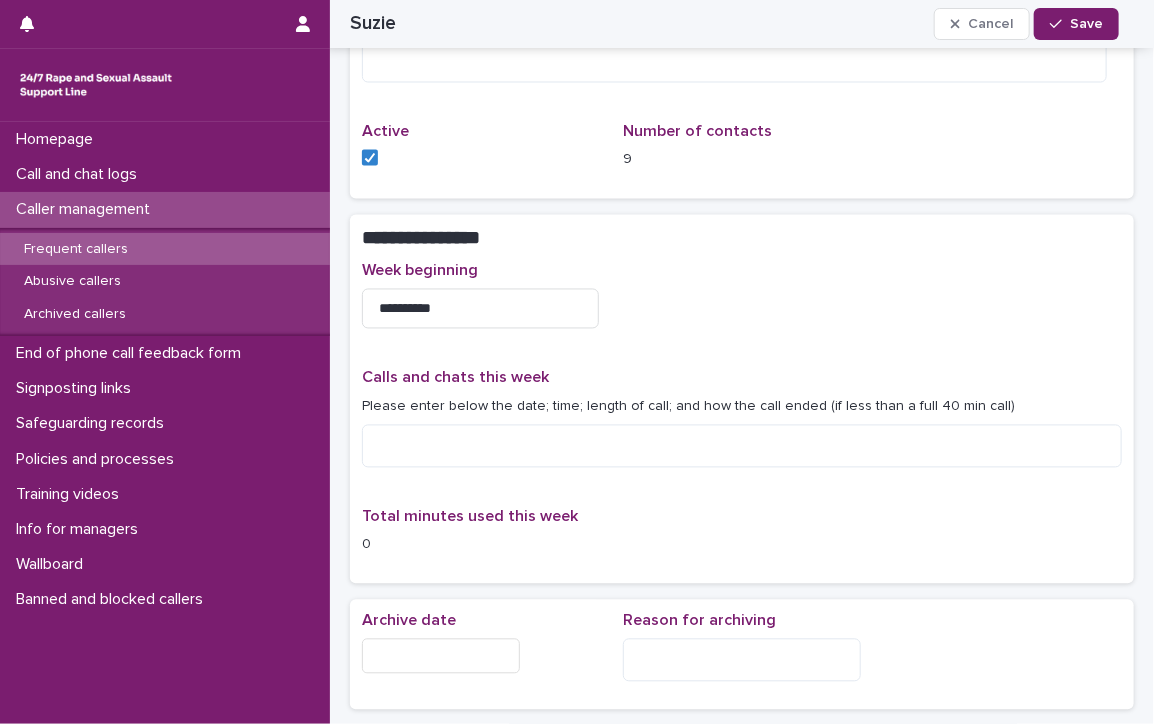 scroll, scrollTop: 1415, scrollLeft: 0, axis: vertical 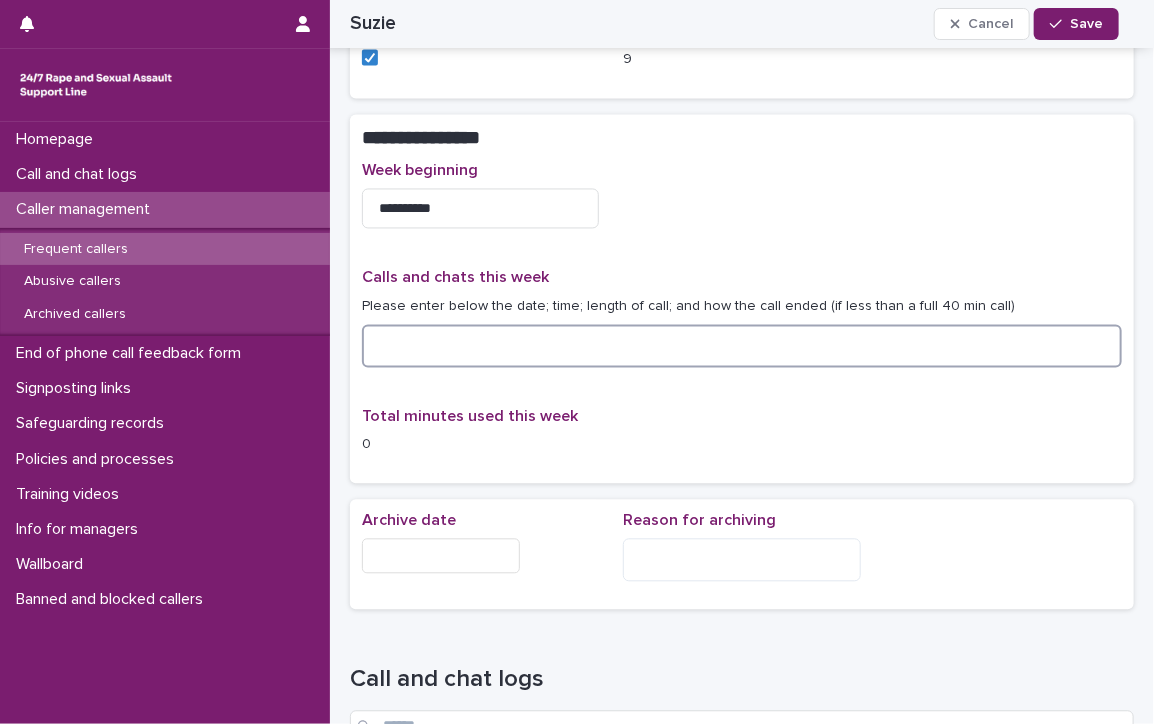 click at bounding box center [742, 346] 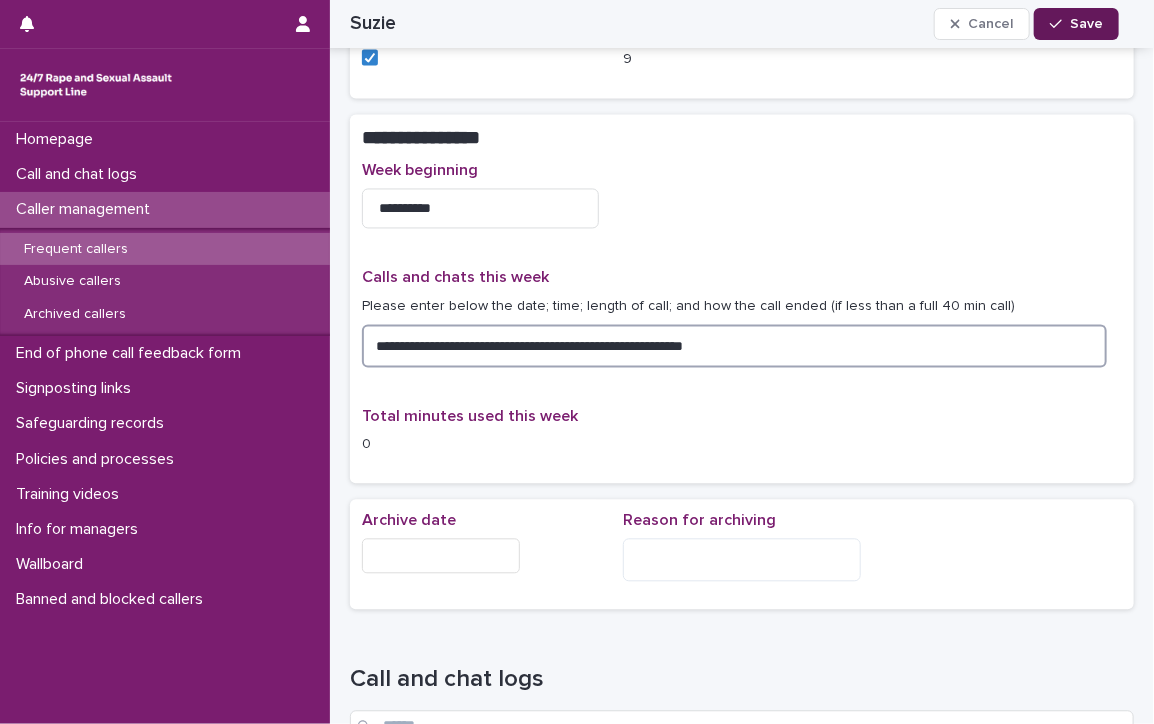 type on "**********" 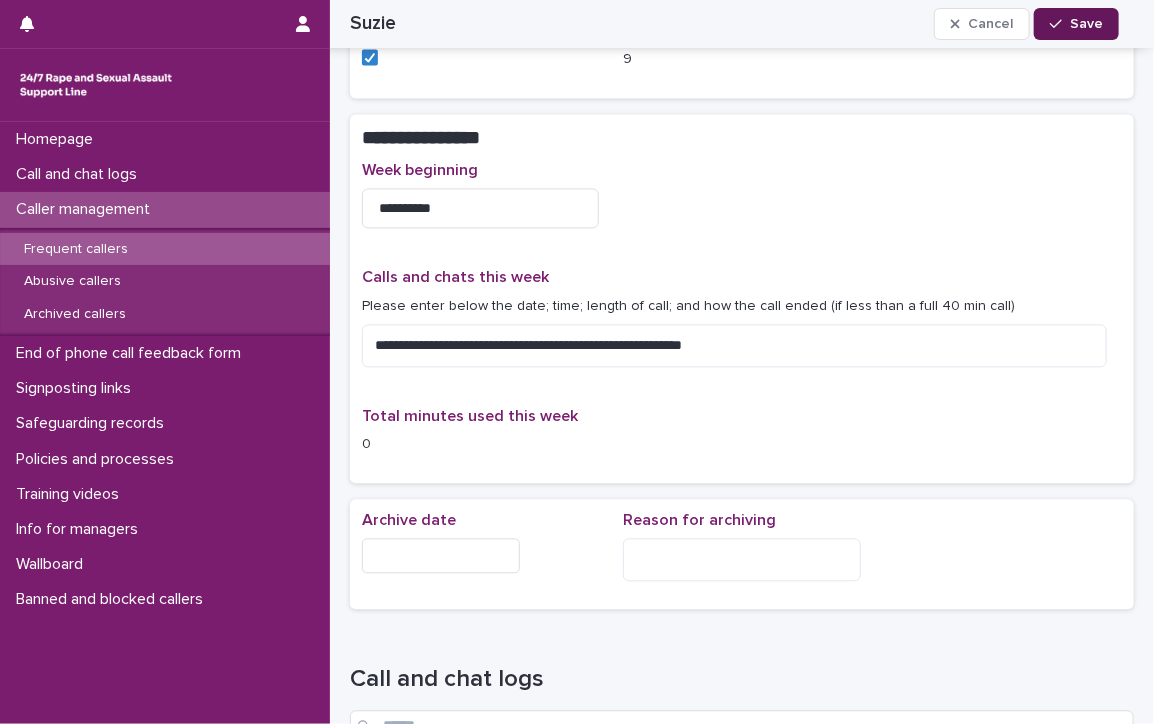 click on "Save" at bounding box center [1086, 24] 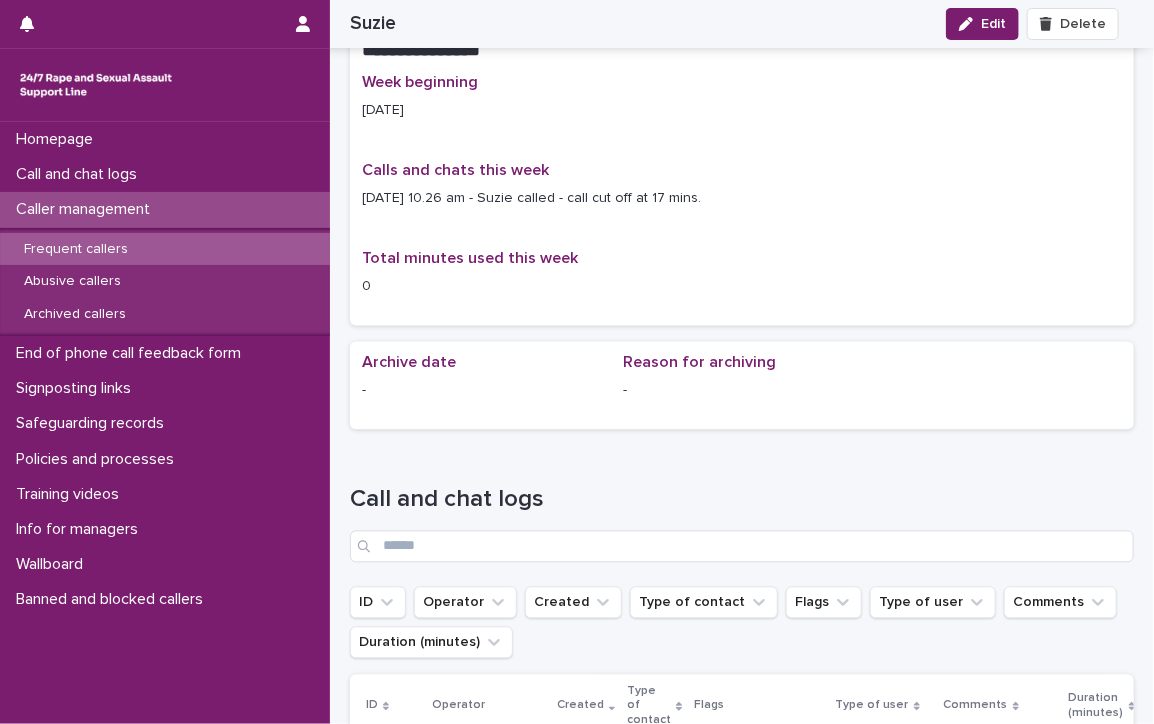 scroll, scrollTop: 1315, scrollLeft: 0, axis: vertical 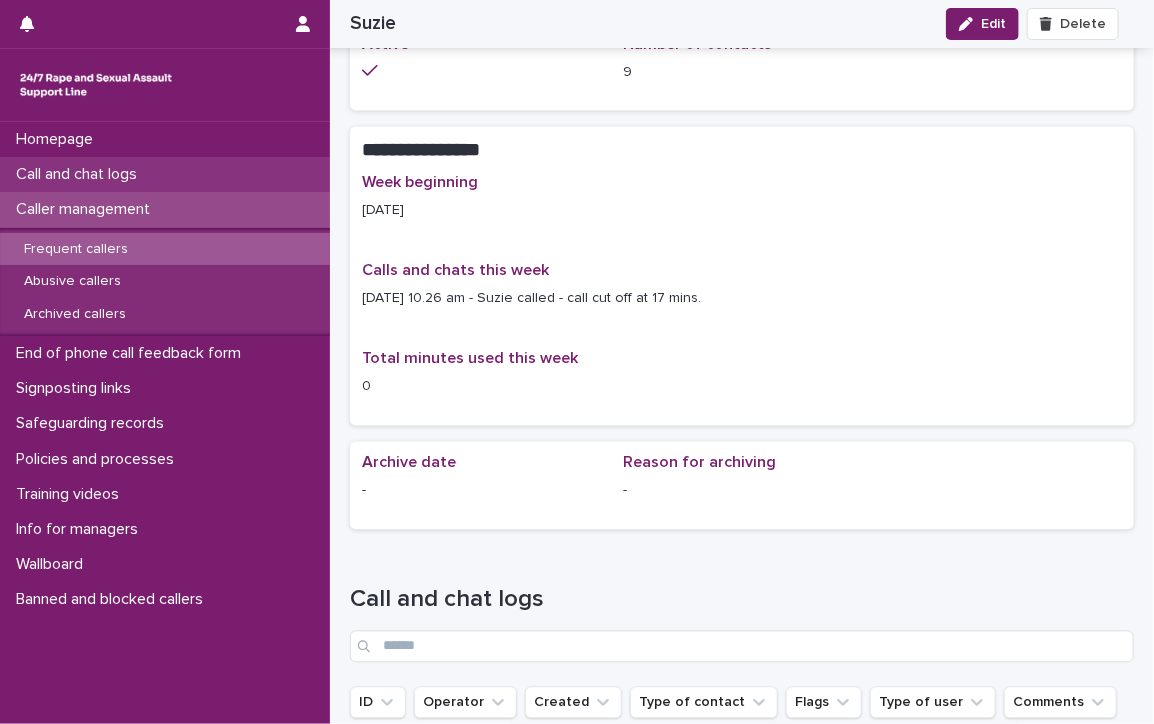 click on "Call and chat logs" at bounding box center (80, 174) 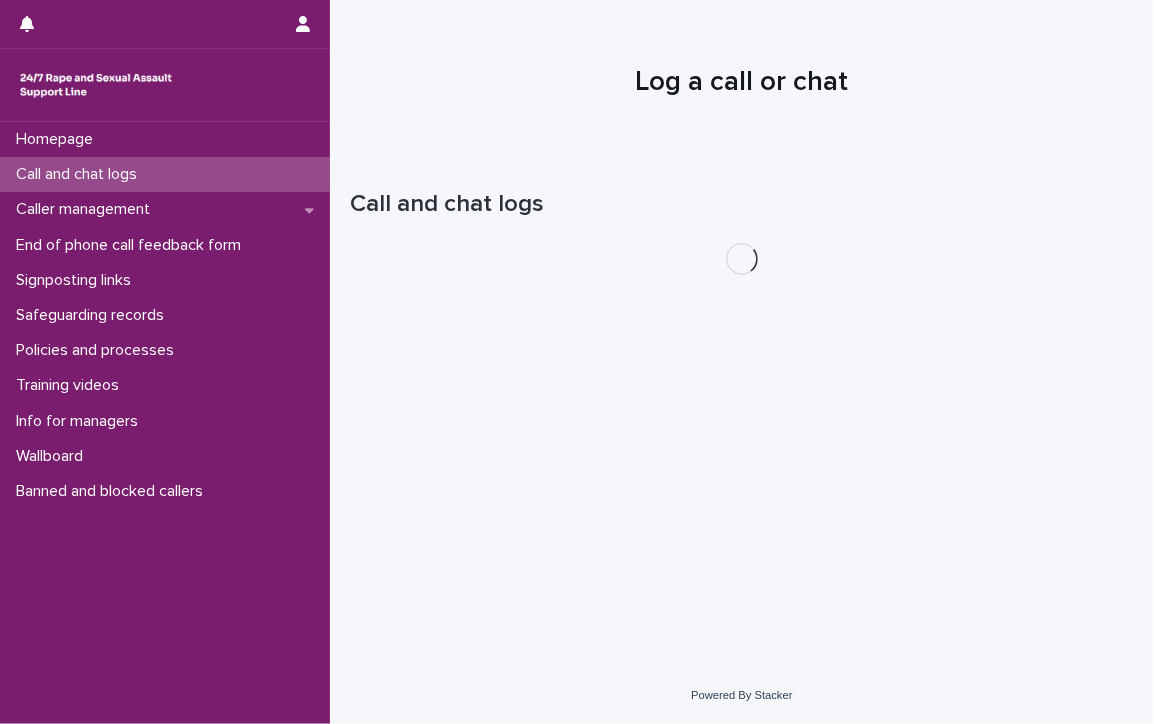 scroll, scrollTop: 0, scrollLeft: 0, axis: both 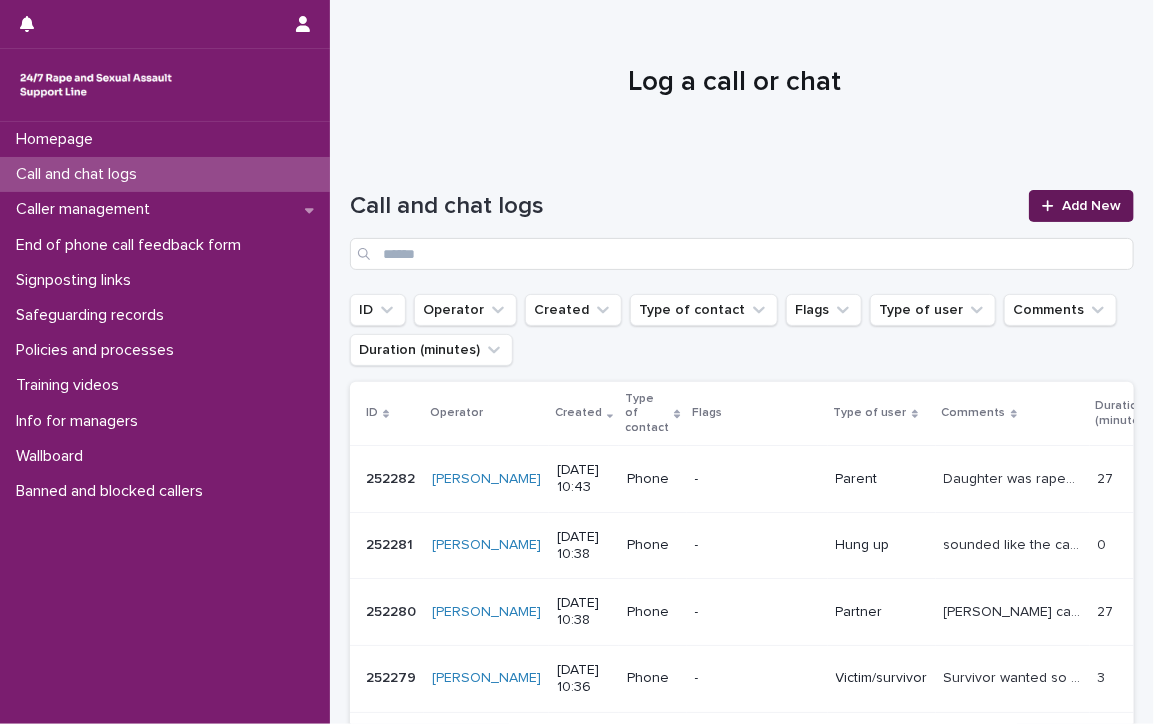 click on "Add New" at bounding box center [1091, 206] 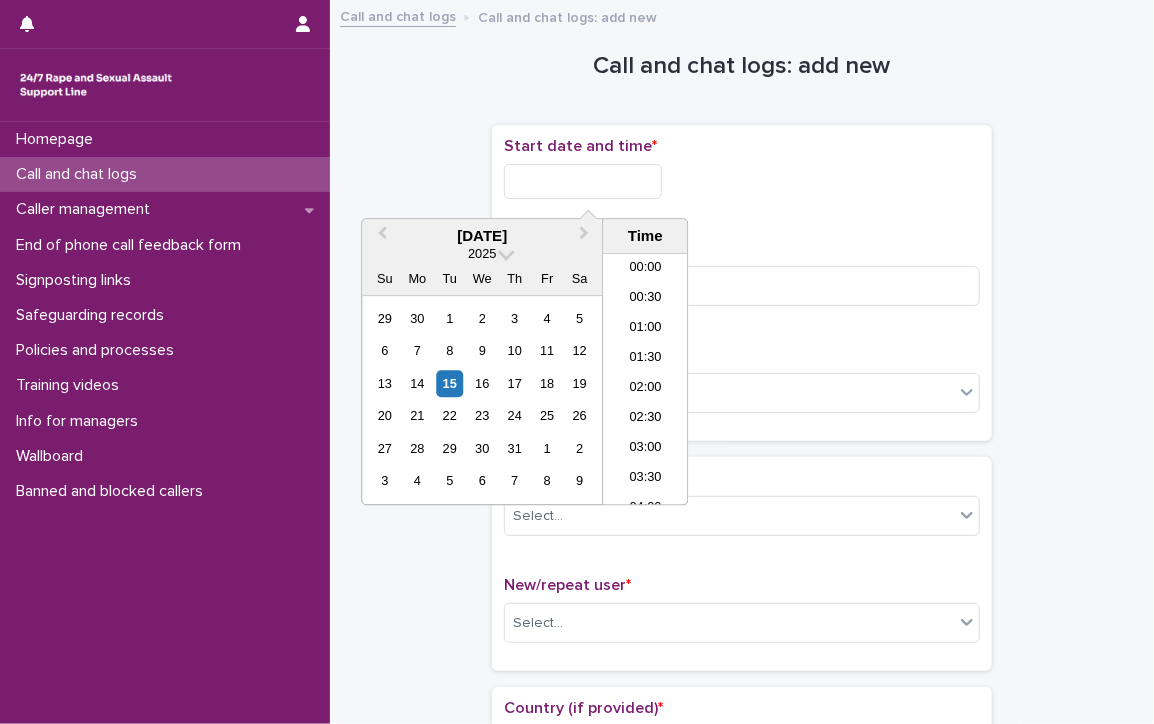 click at bounding box center (583, 181) 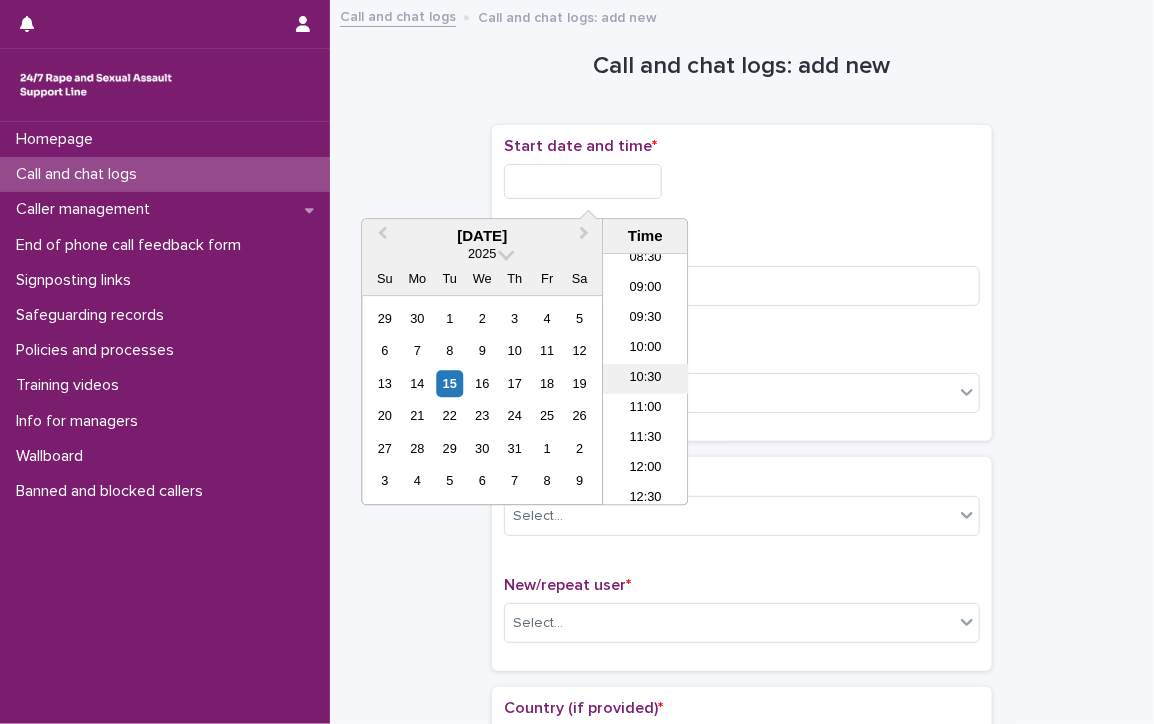 click on "10:30" at bounding box center (645, 380) 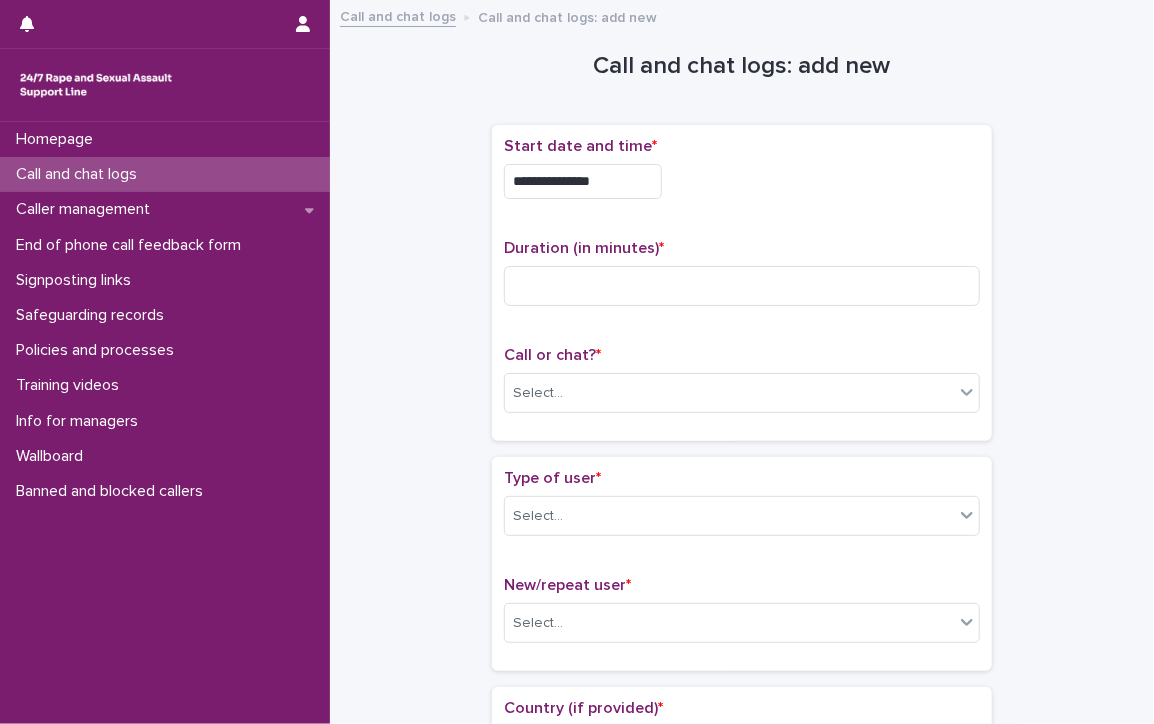 click on "**********" at bounding box center [583, 181] 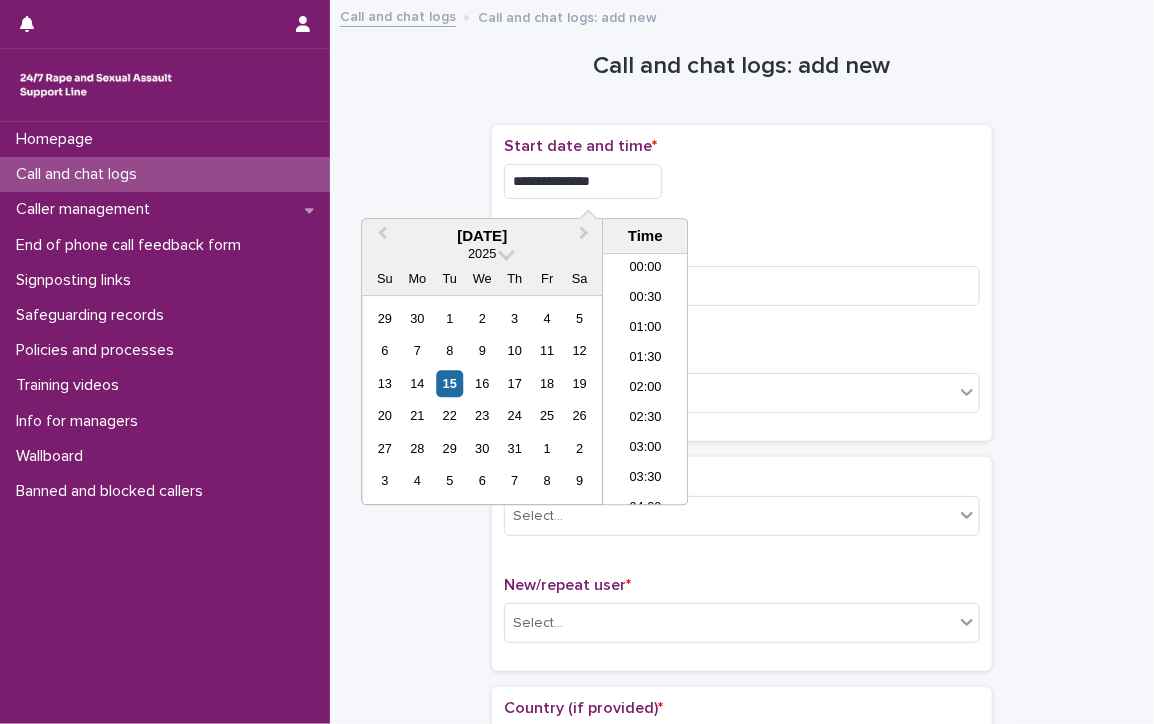 scroll, scrollTop: 520, scrollLeft: 0, axis: vertical 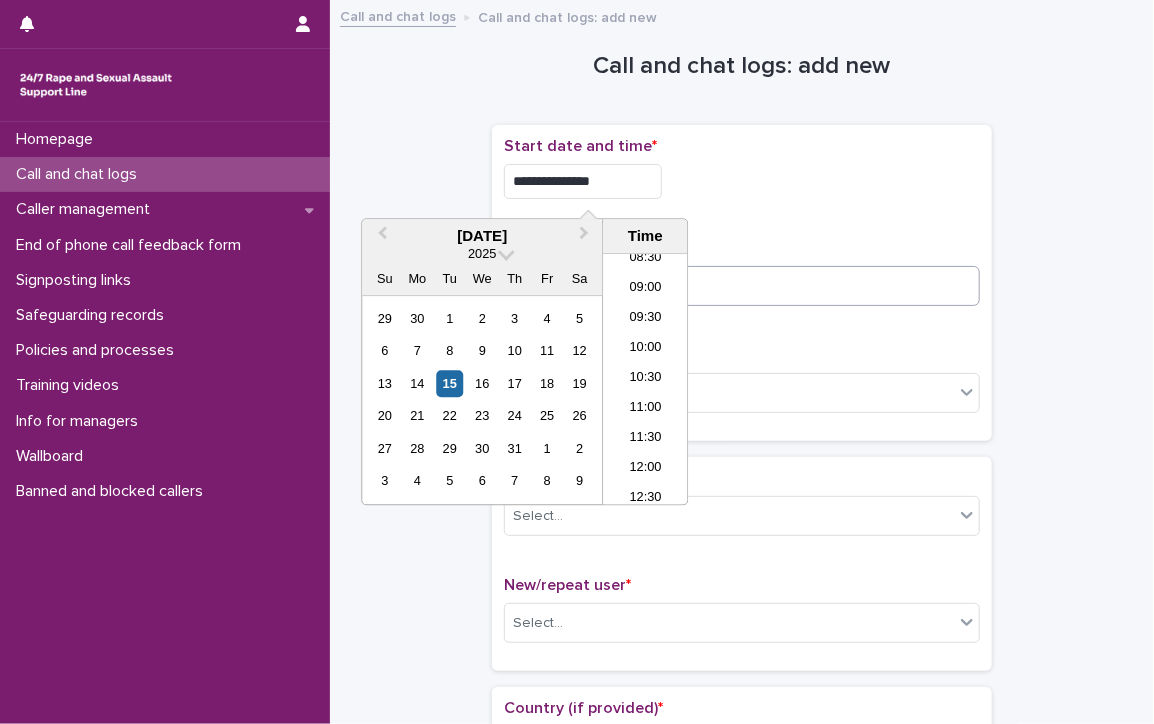 type on "**********" 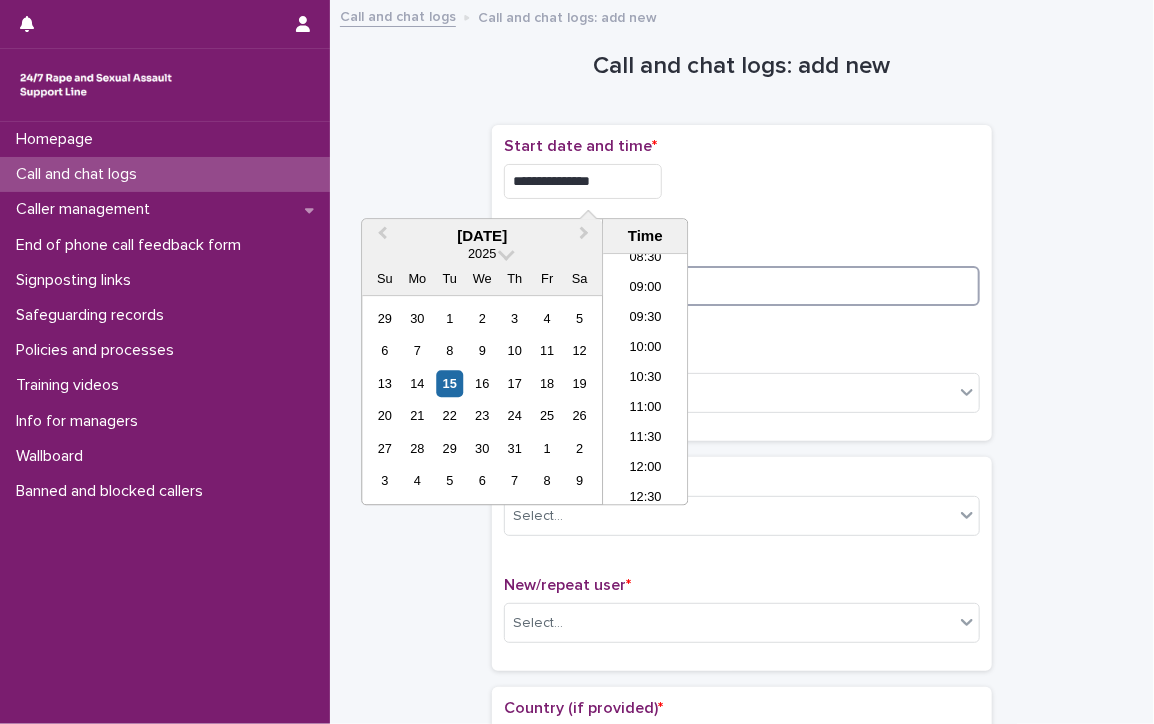 click at bounding box center [742, 286] 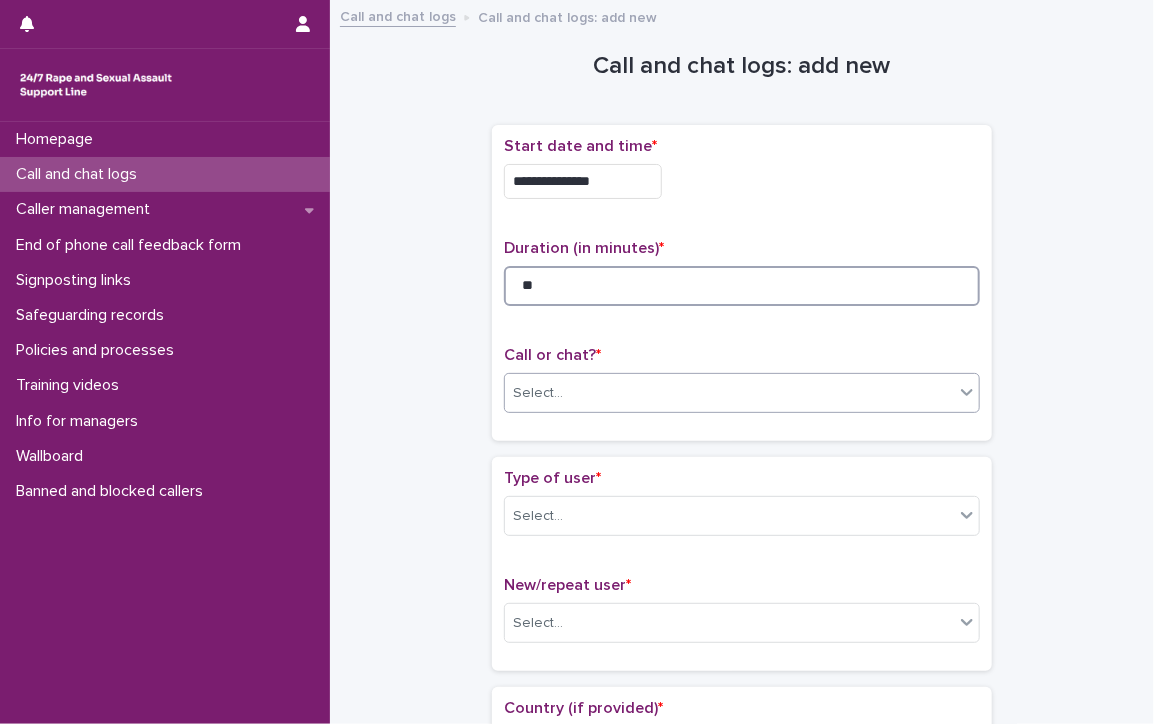 type on "**" 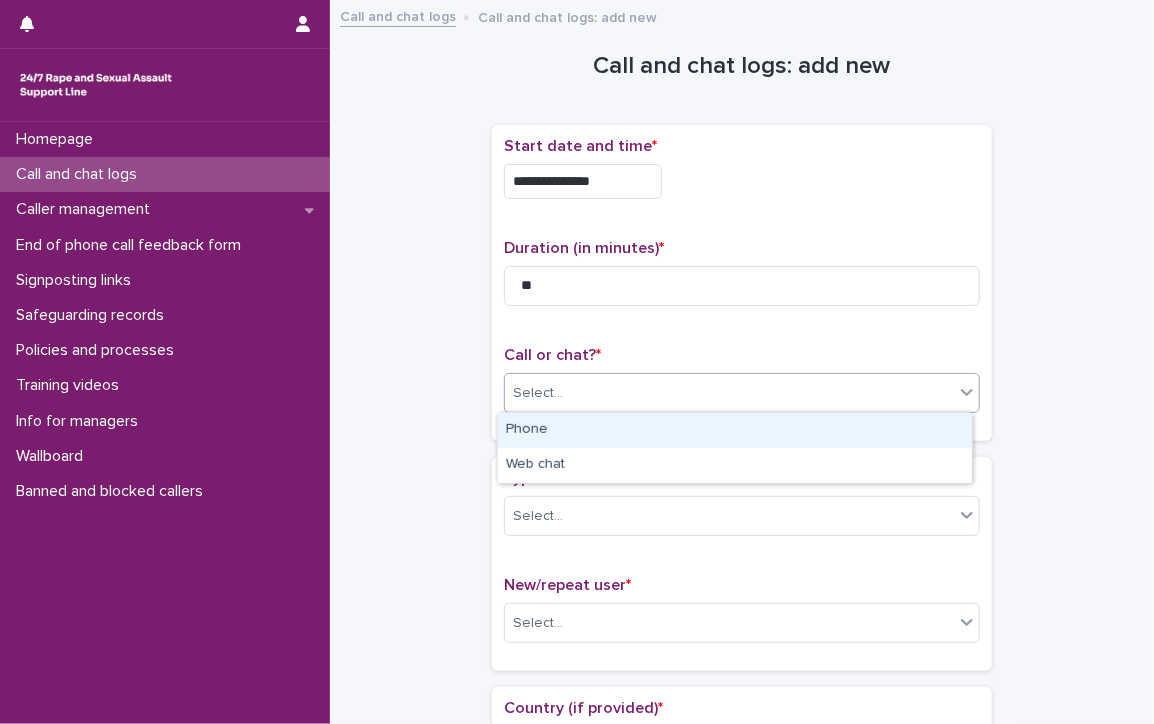 click on "Select..." at bounding box center [729, 393] 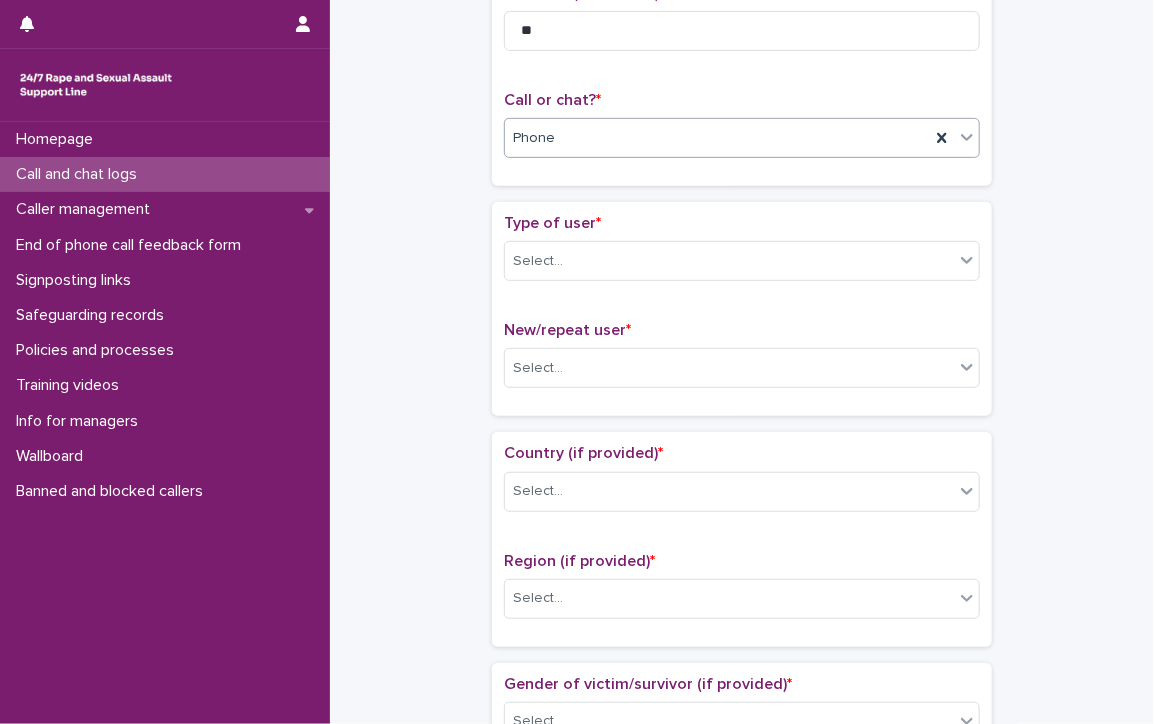 scroll, scrollTop: 300, scrollLeft: 0, axis: vertical 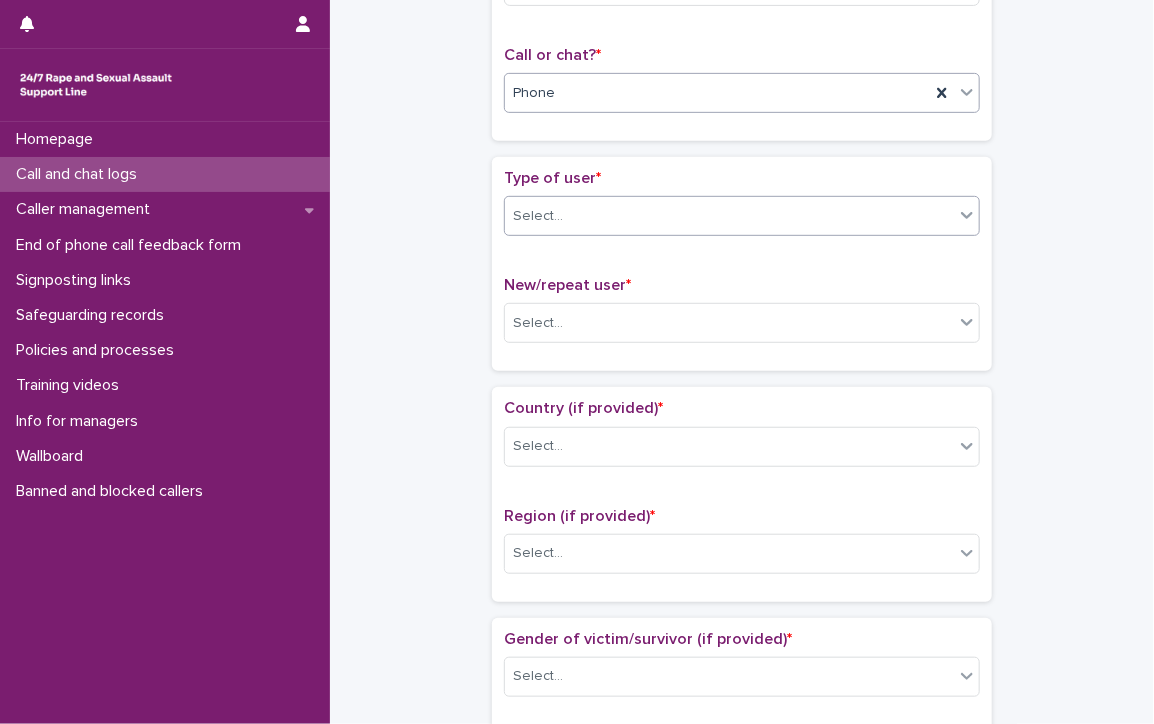 click on "Select..." at bounding box center (729, 216) 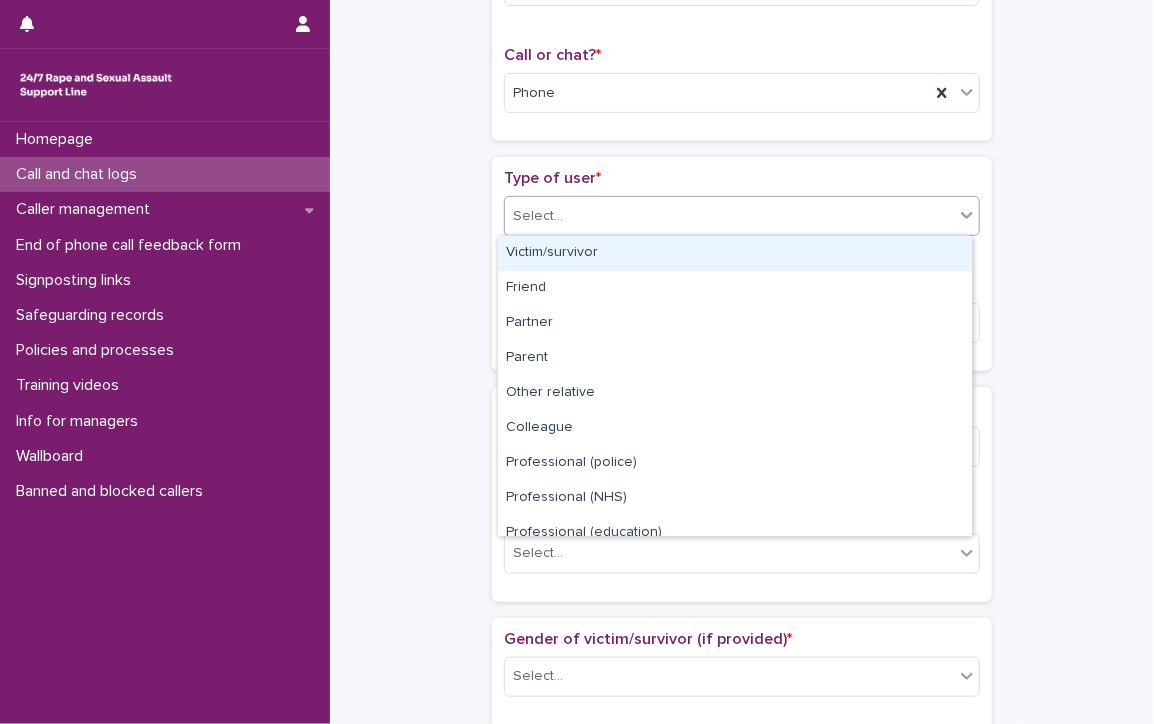 click on "Victim/survivor" at bounding box center [735, 253] 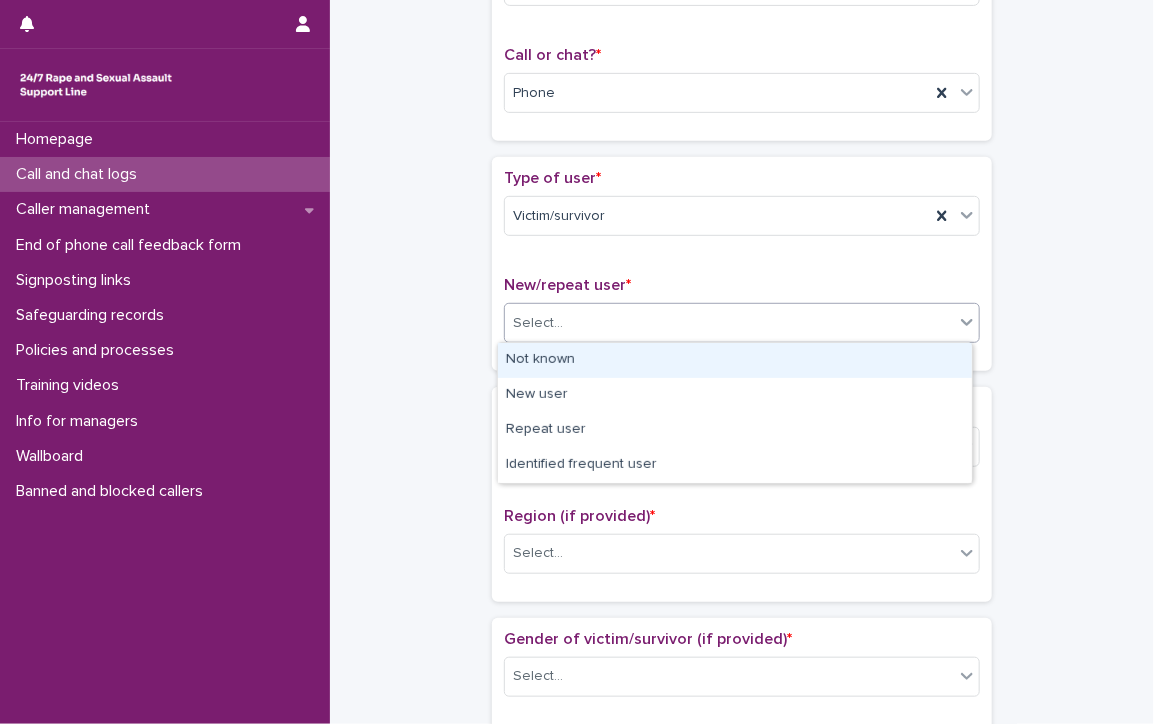 click at bounding box center [566, 323] 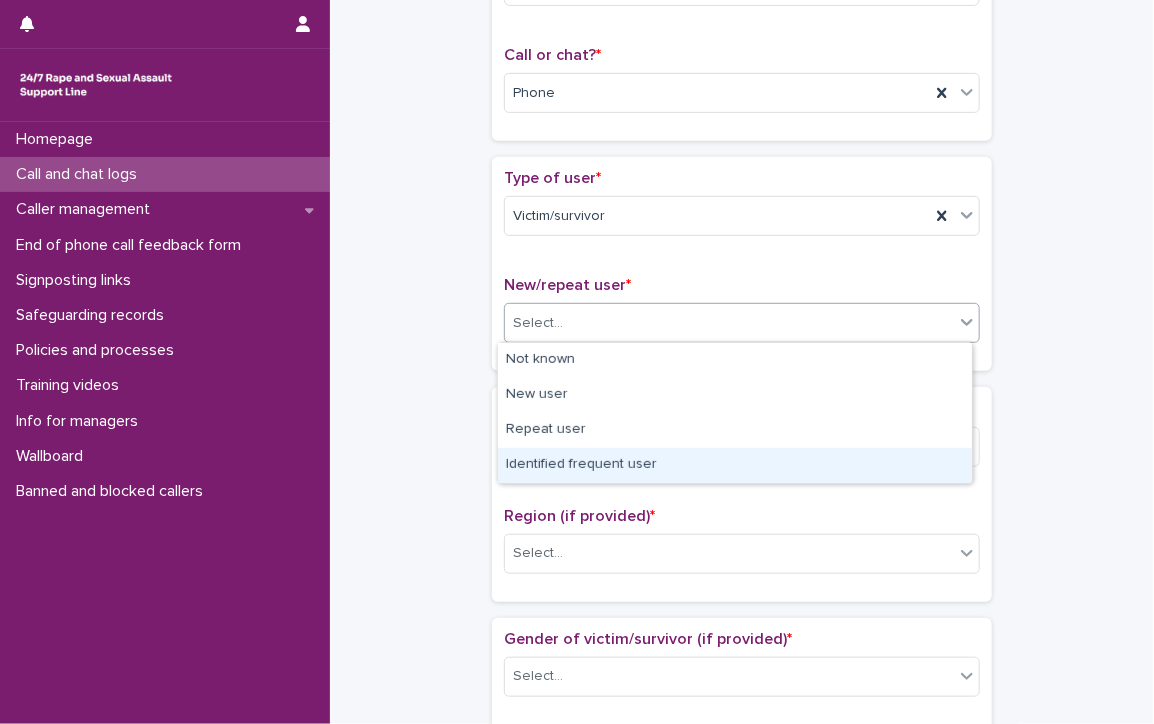 click on "Identified frequent user" at bounding box center [735, 465] 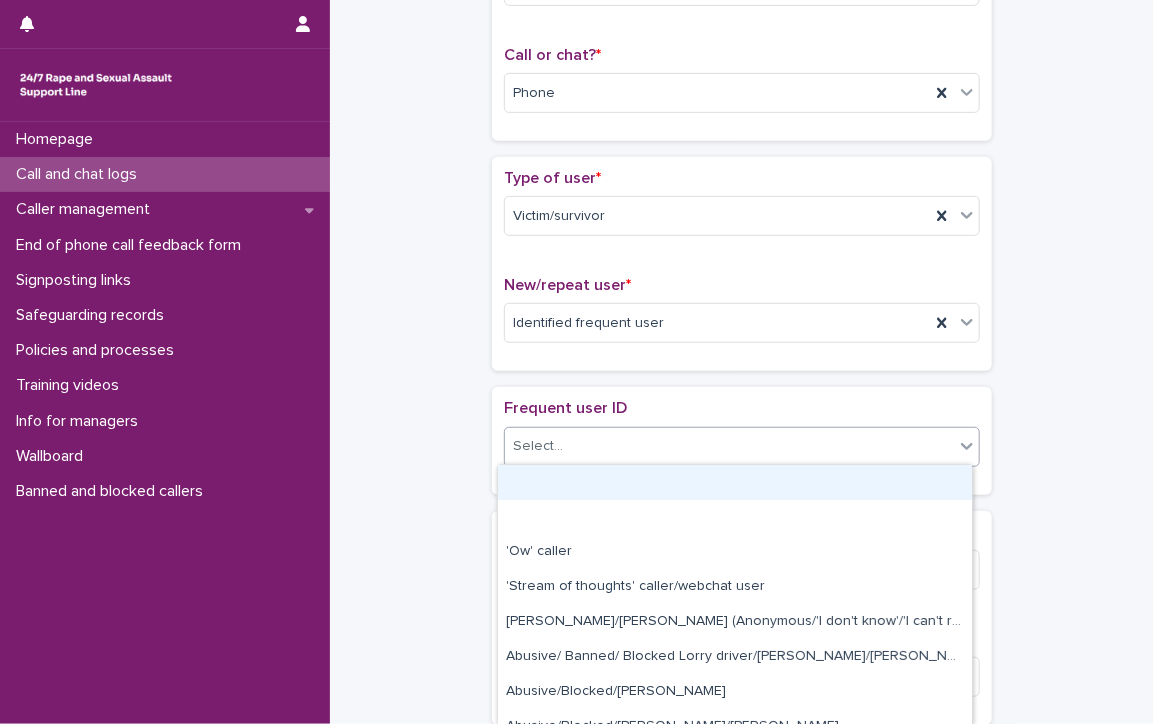 click on "Select..." at bounding box center (729, 446) 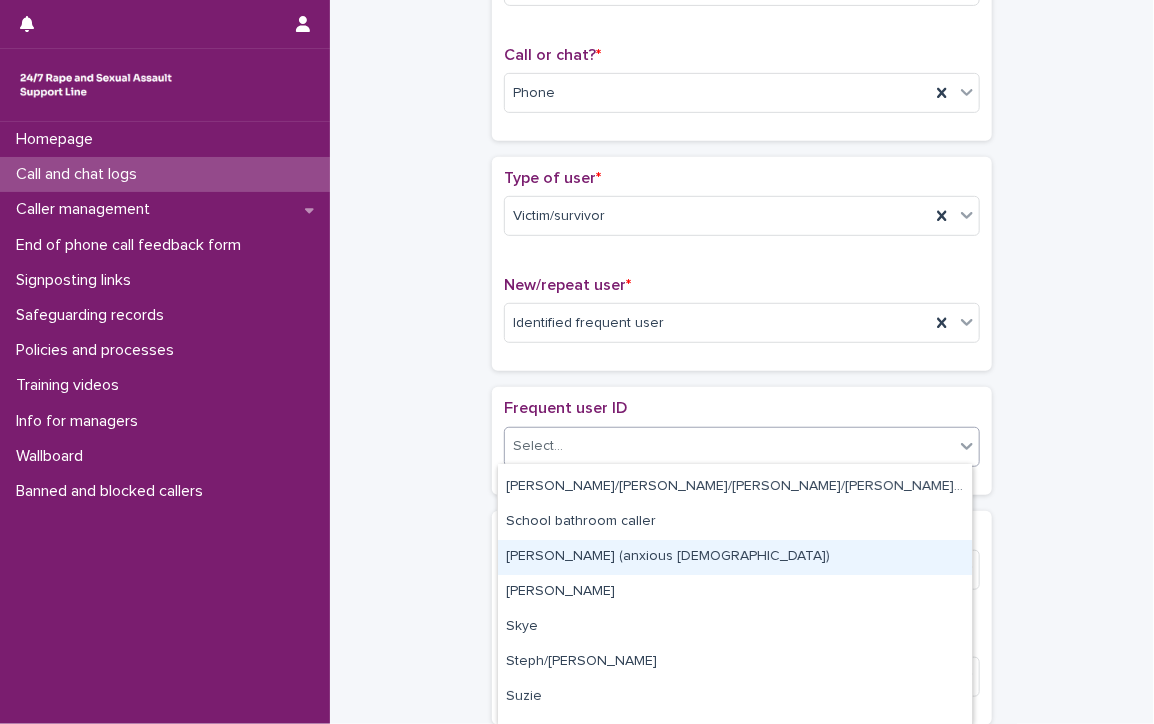 scroll, scrollTop: 2900, scrollLeft: 0, axis: vertical 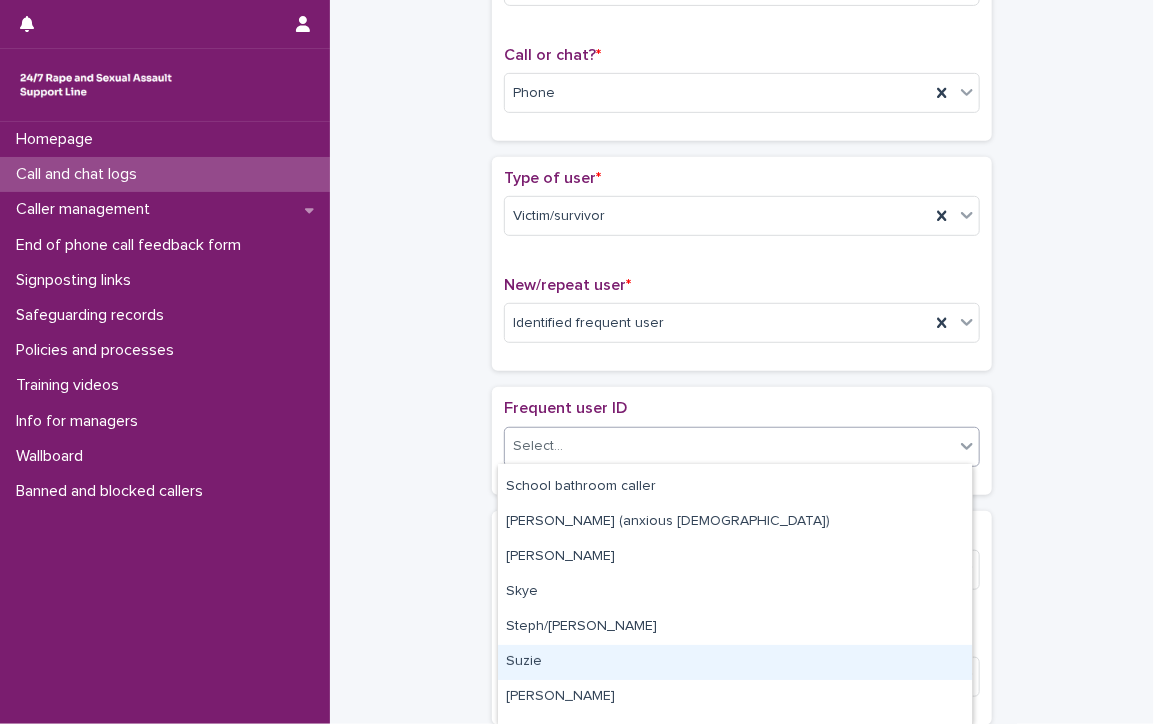 click on "Suzie" at bounding box center (735, 662) 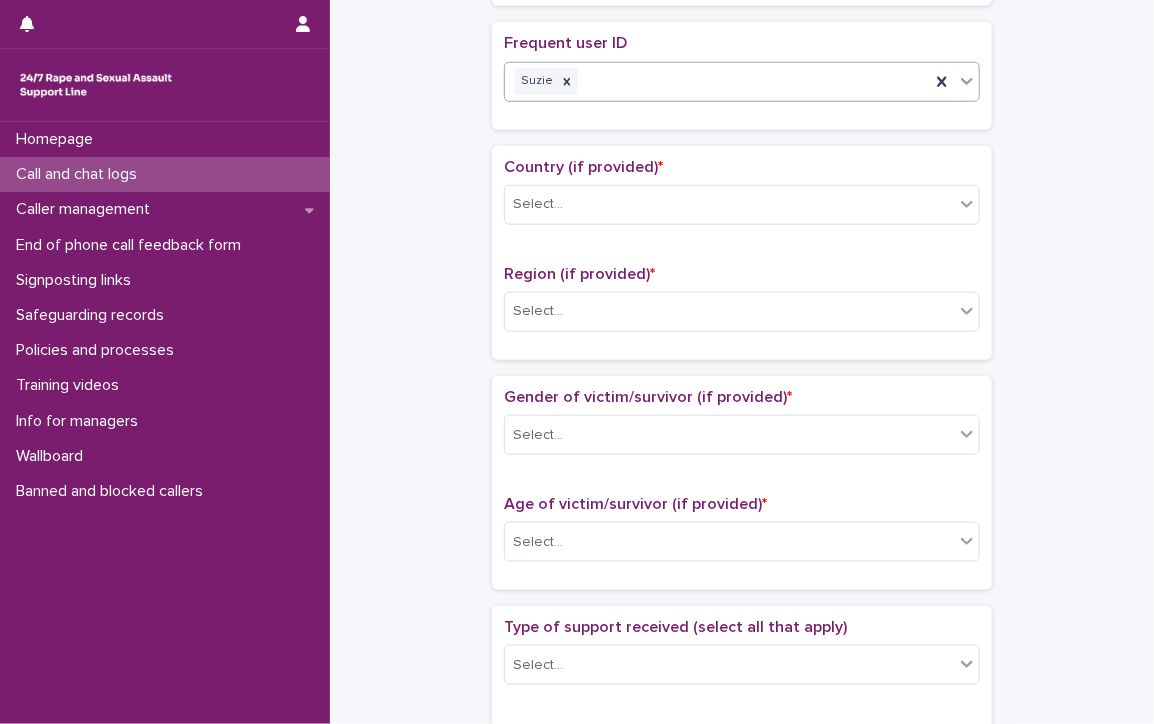 scroll, scrollTop: 700, scrollLeft: 0, axis: vertical 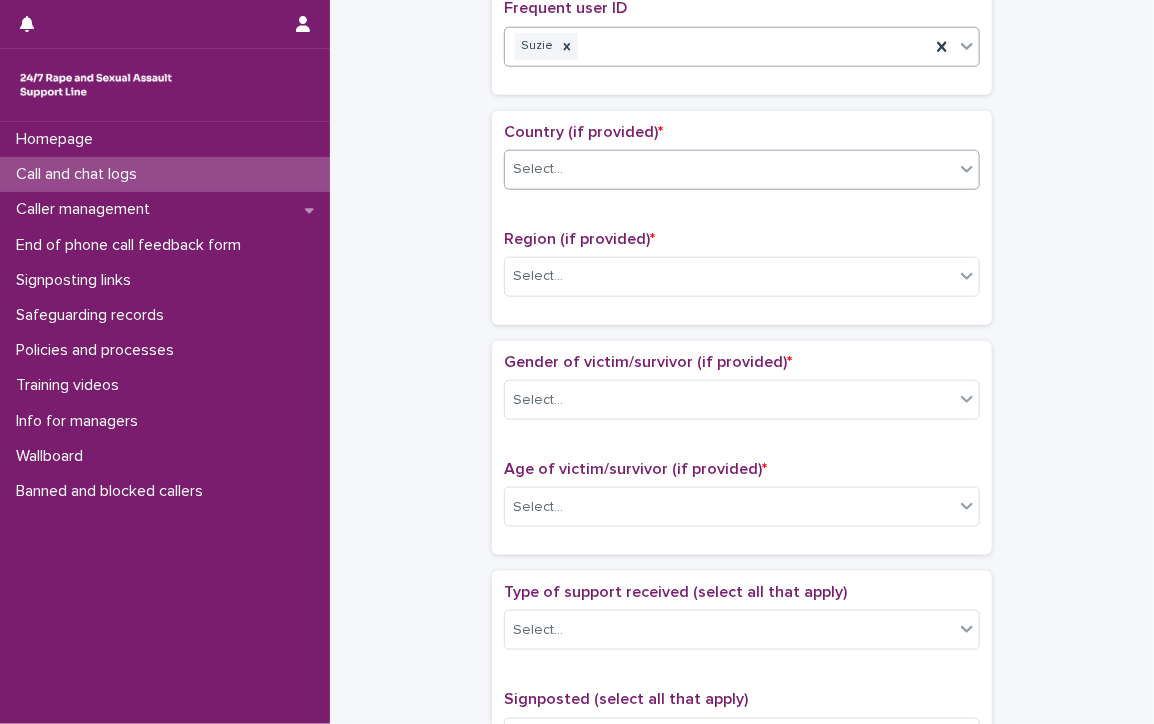 click on "Select..." at bounding box center (538, 169) 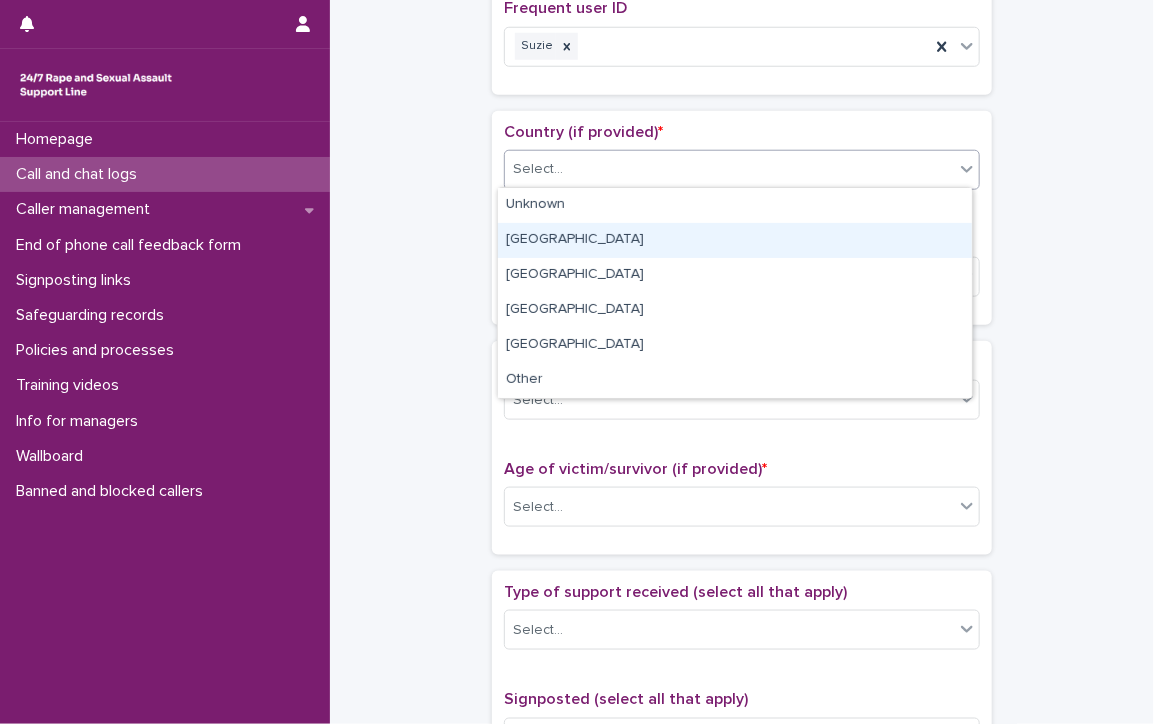 click on "[GEOGRAPHIC_DATA]" at bounding box center [735, 240] 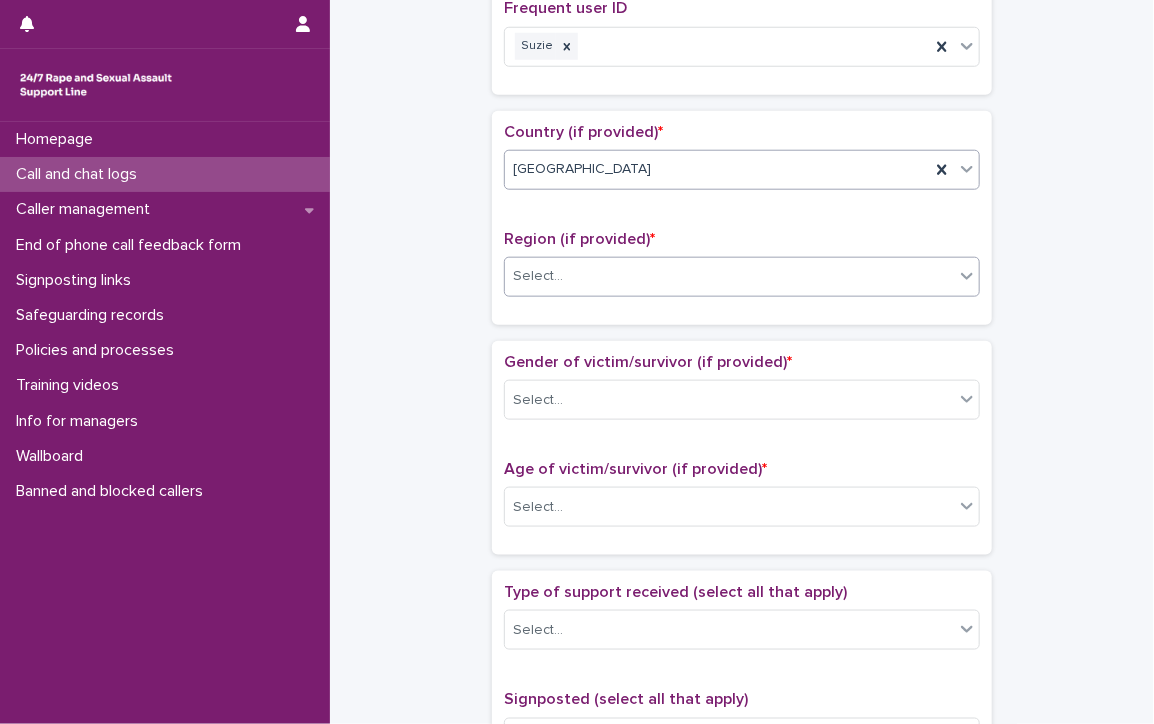 click on "Select..." at bounding box center [729, 276] 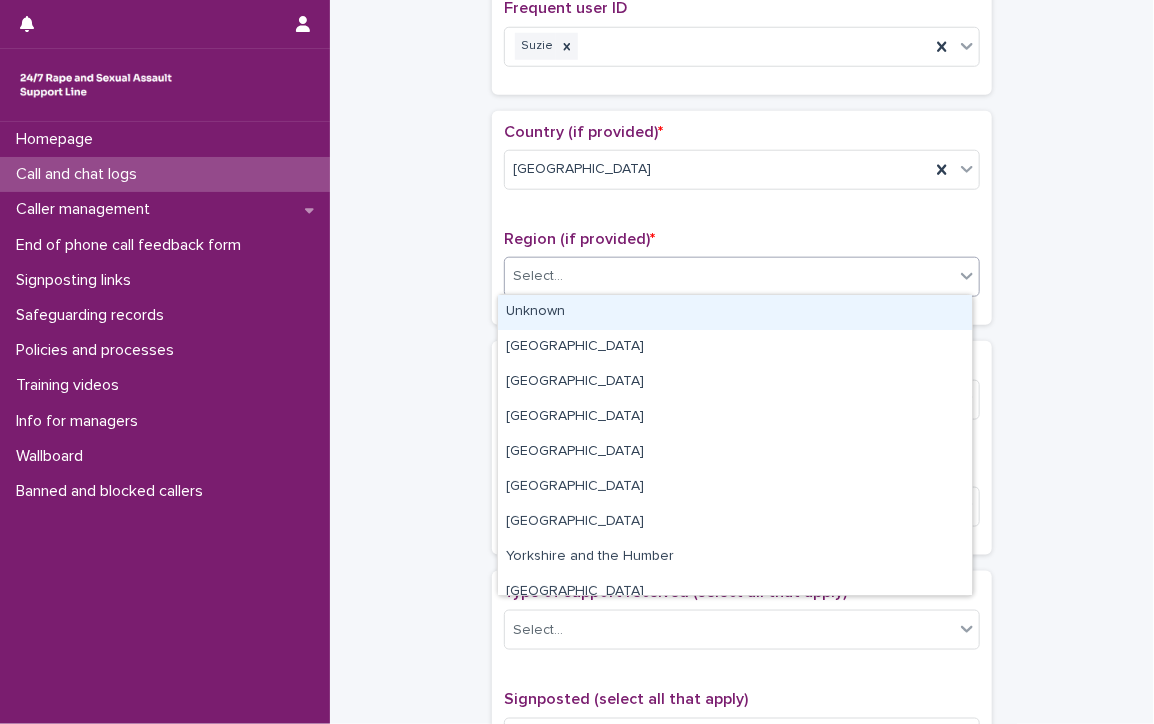 click on "Unknown" at bounding box center (735, 312) 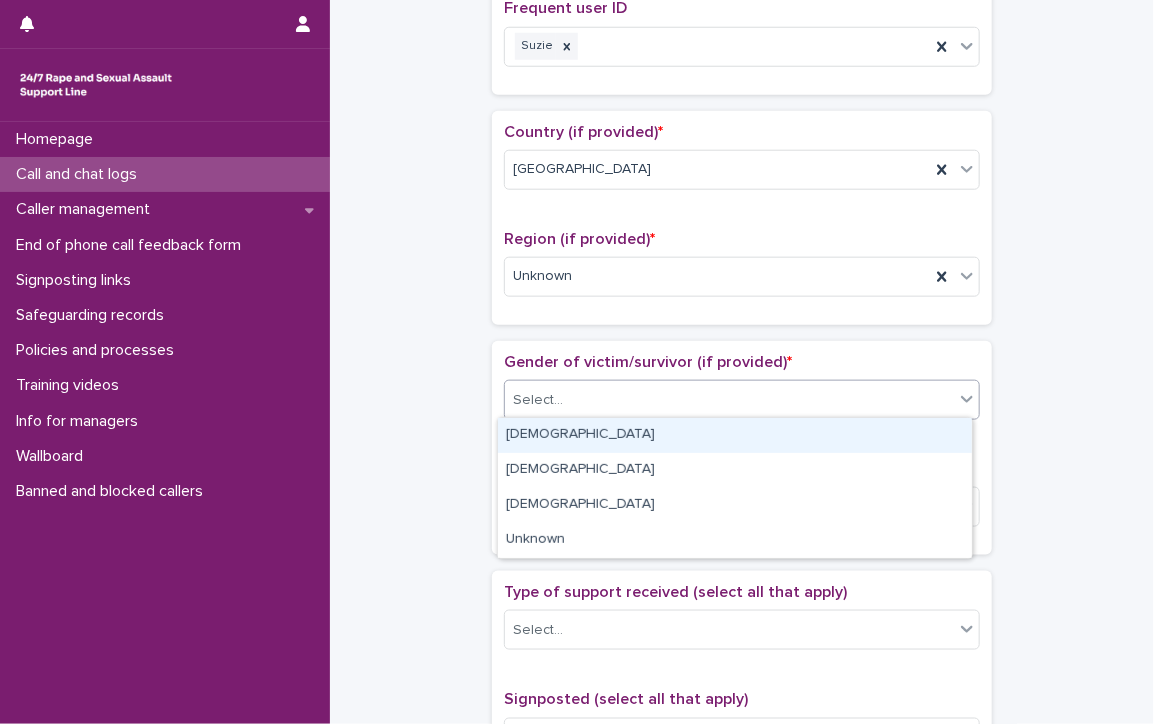 click on "Select..." at bounding box center (729, 400) 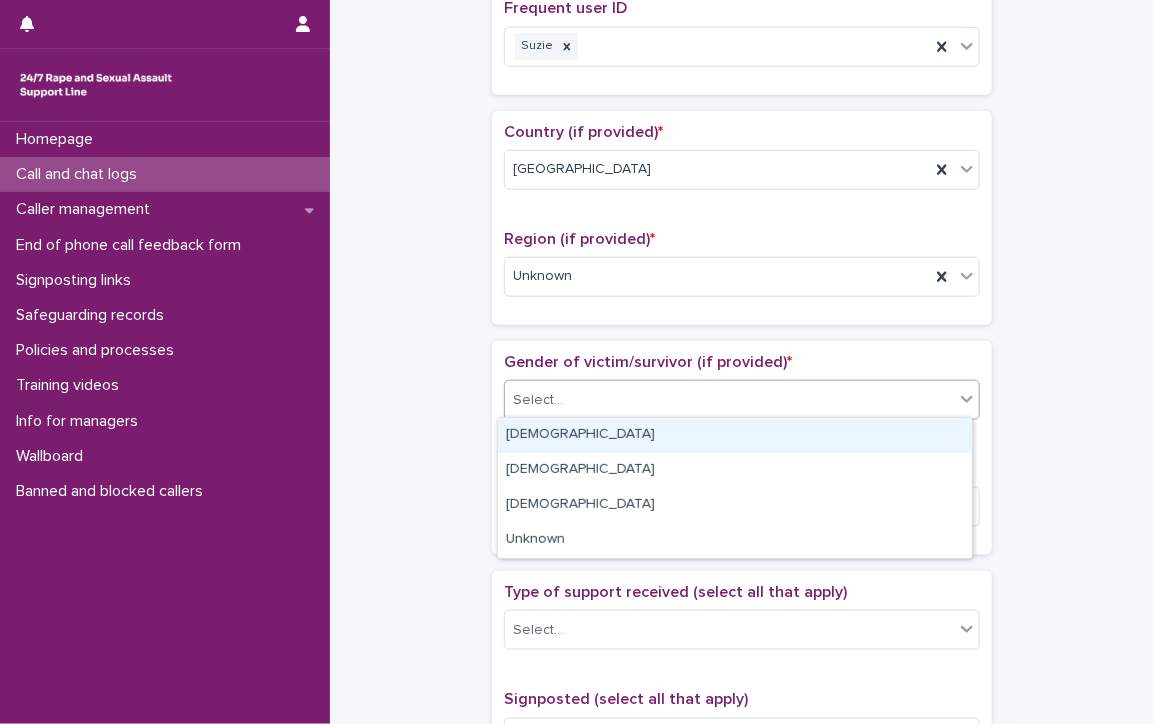 click on "[DEMOGRAPHIC_DATA]" at bounding box center [735, 435] 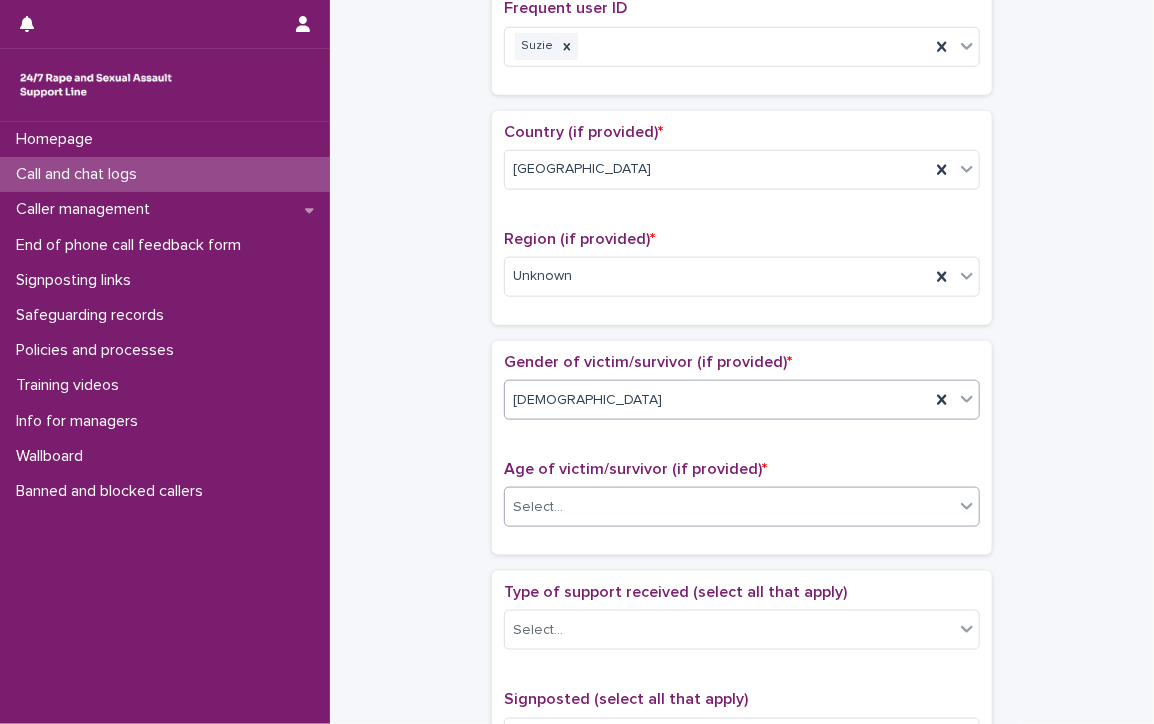 click on "Select..." at bounding box center [729, 507] 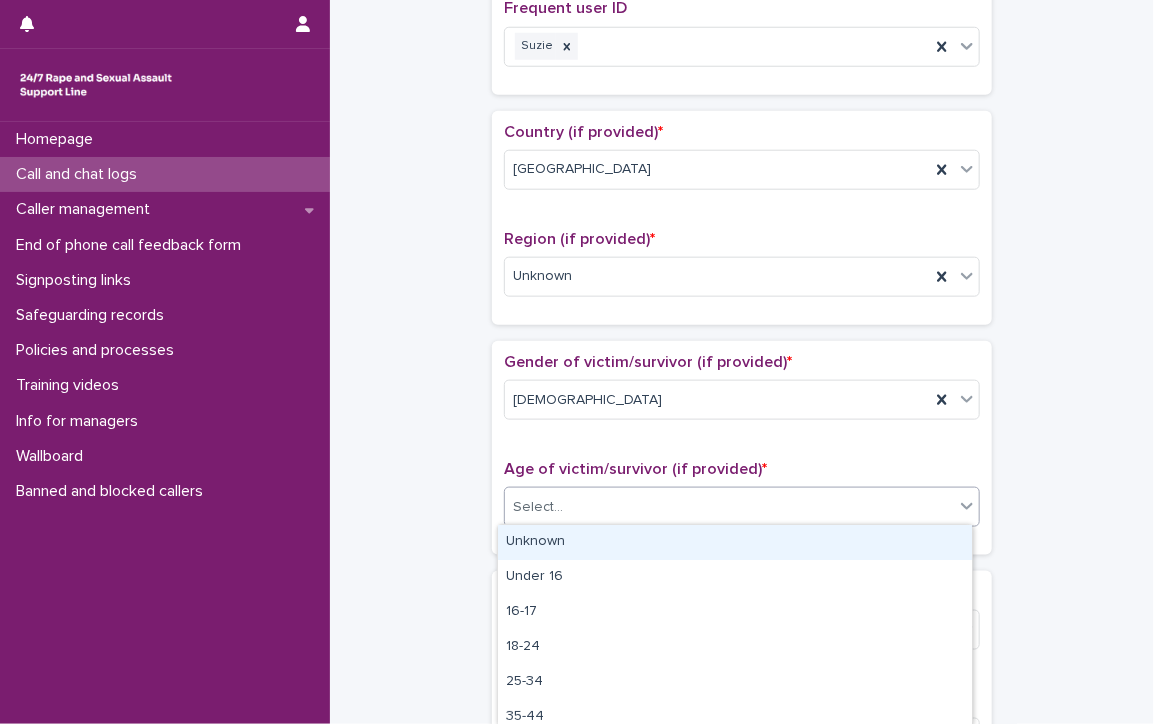 click on "Unknown" at bounding box center [735, 542] 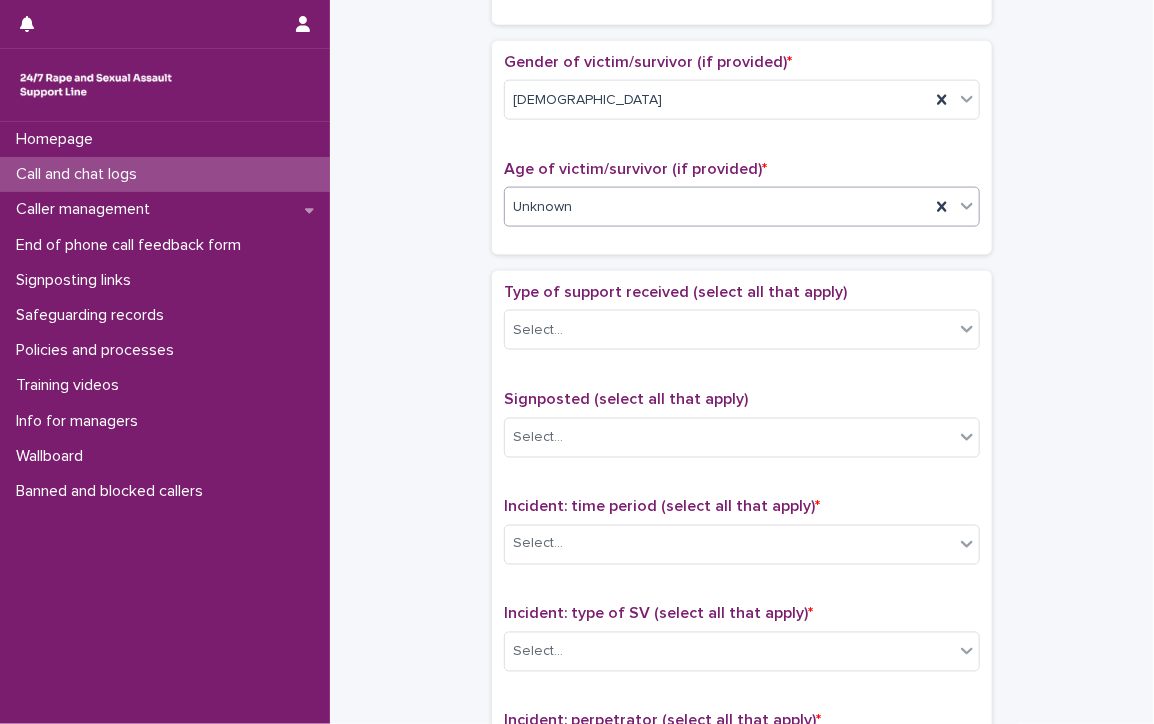scroll, scrollTop: 1000, scrollLeft: 0, axis: vertical 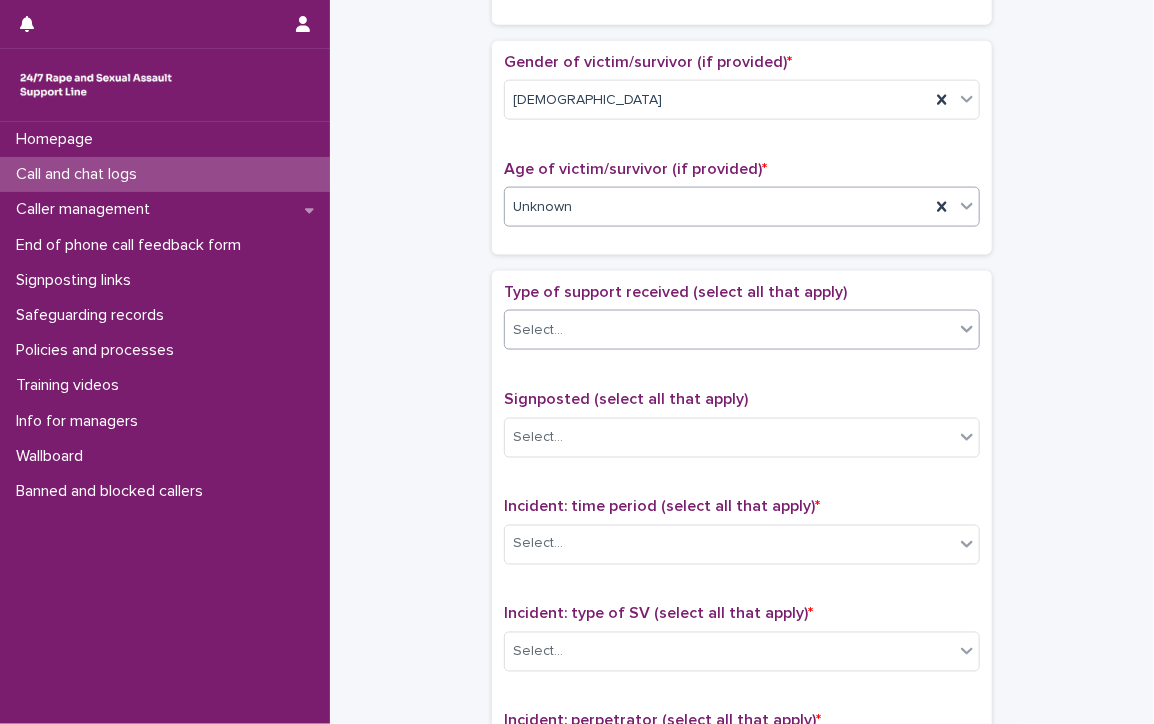 click on "Select..." at bounding box center [729, 330] 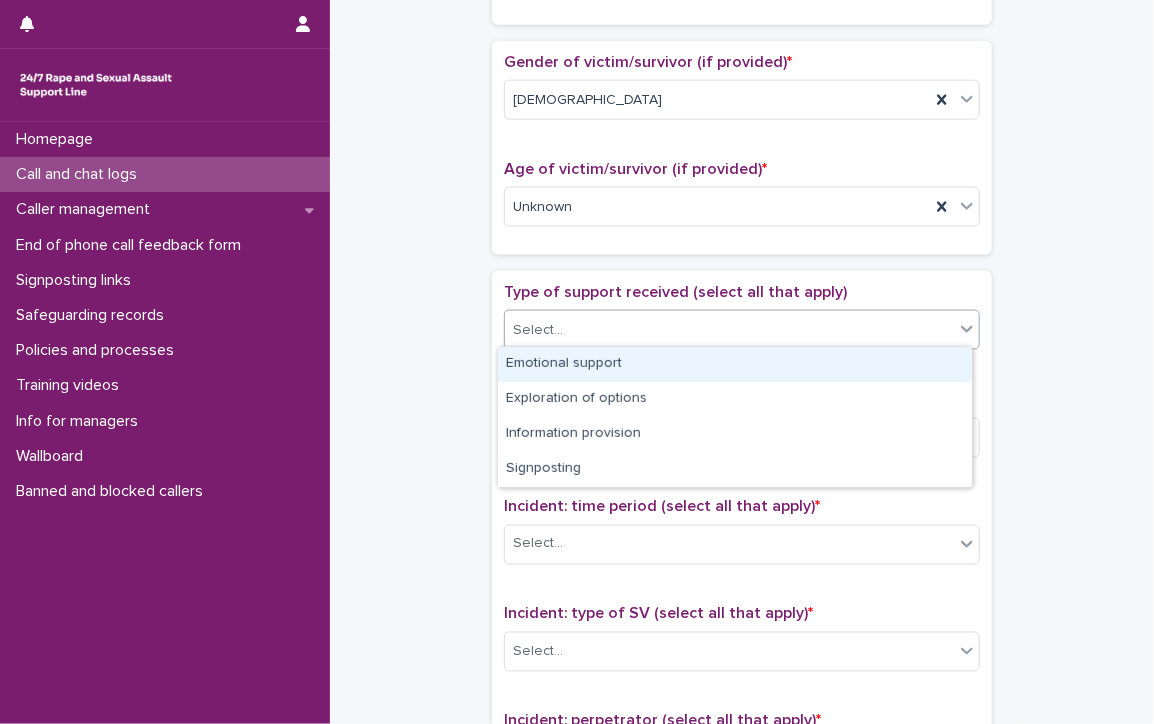 click on "Emotional support" at bounding box center (735, 364) 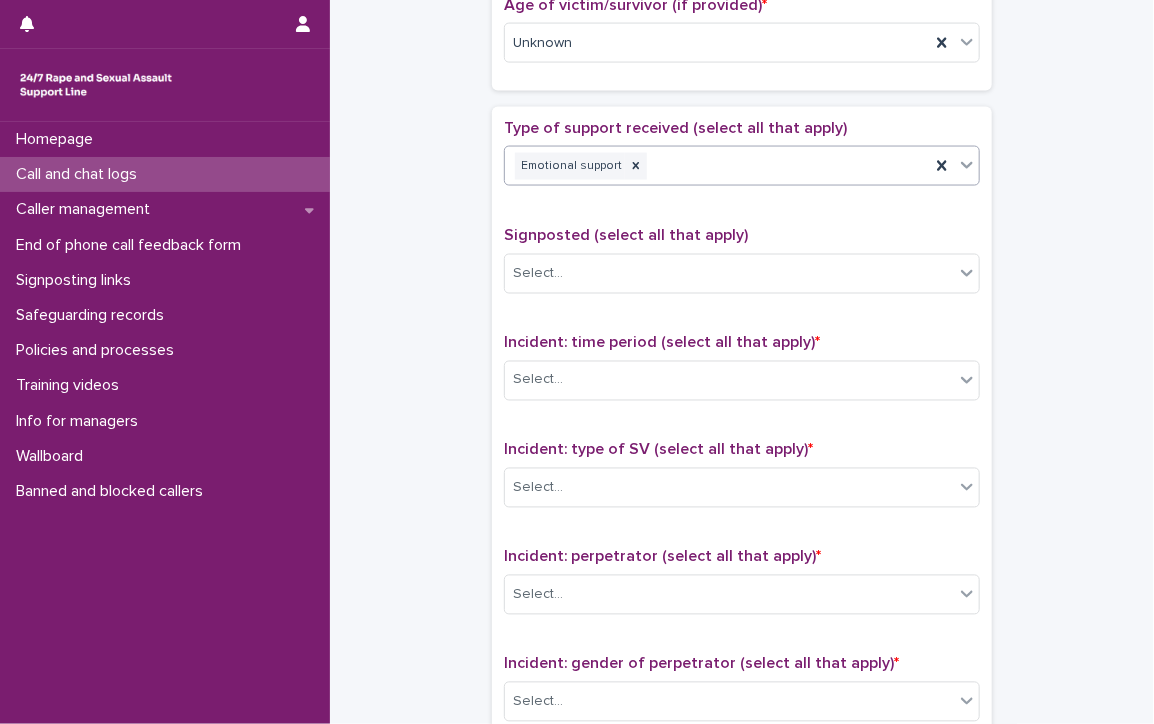 scroll, scrollTop: 1300, scrollLeft: 0, axis: vertical 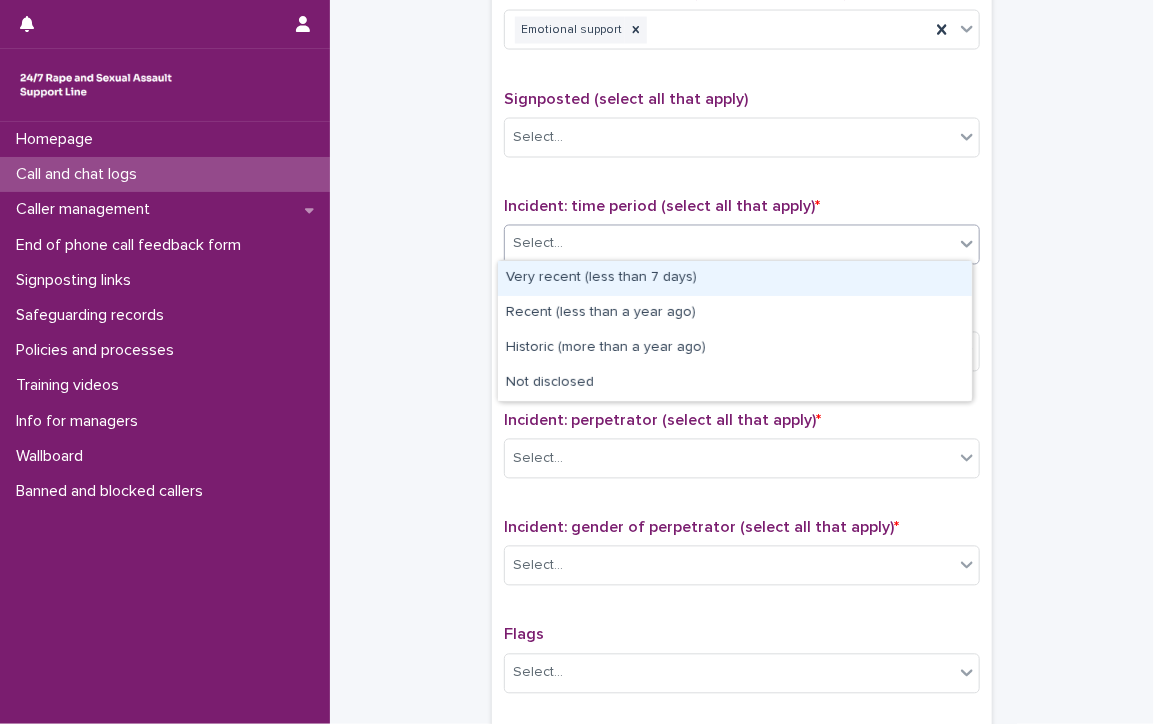 click on "Select..." at bounding box center [729, 244] 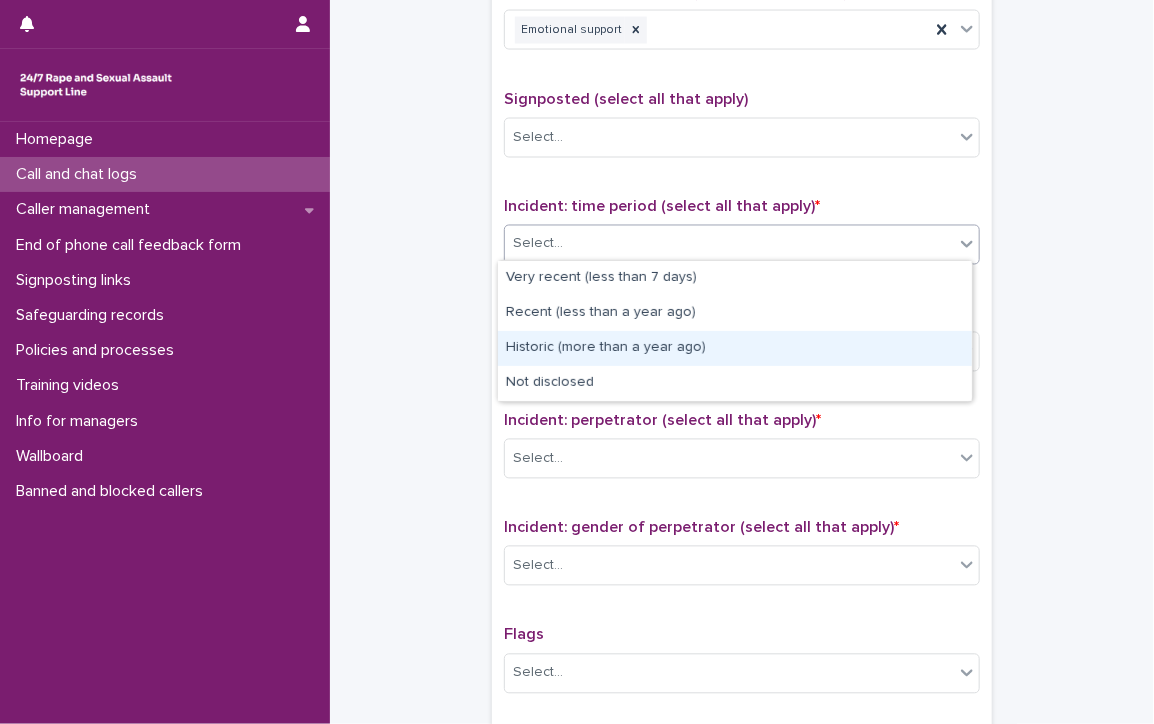 click on "Historic (more than a year ago)" at bounding box center [735, 348] 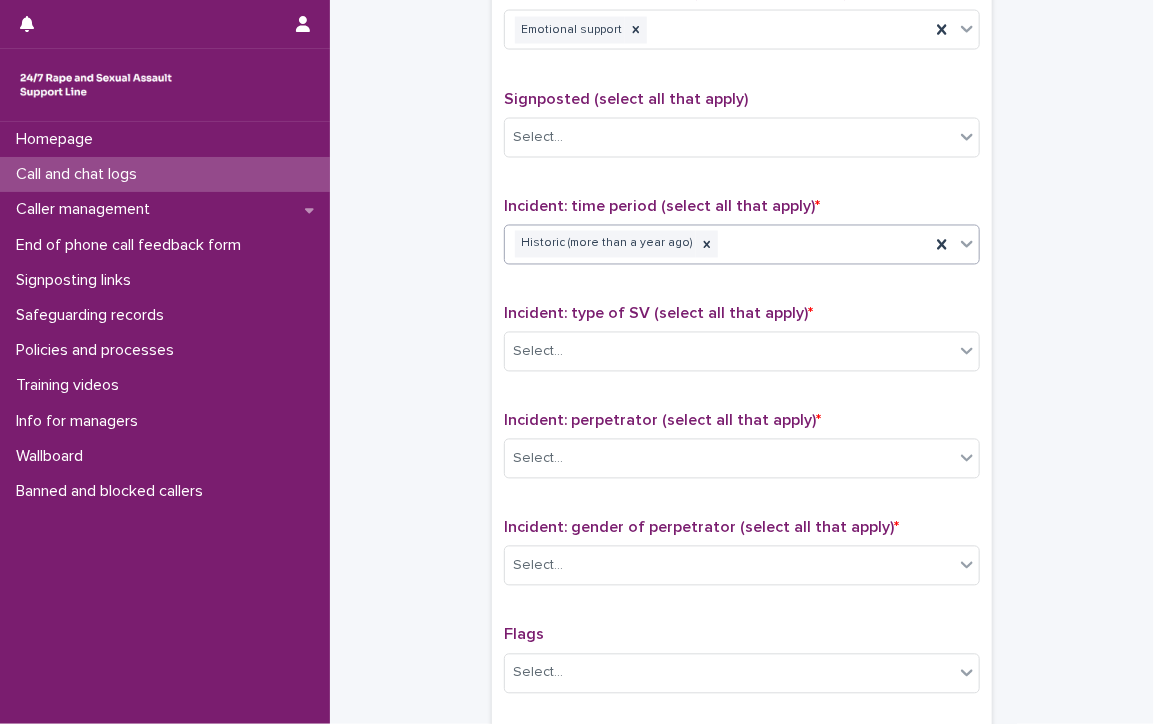 scroll, scrollTop: 1400, scrollLeft: 0, axis: vertical 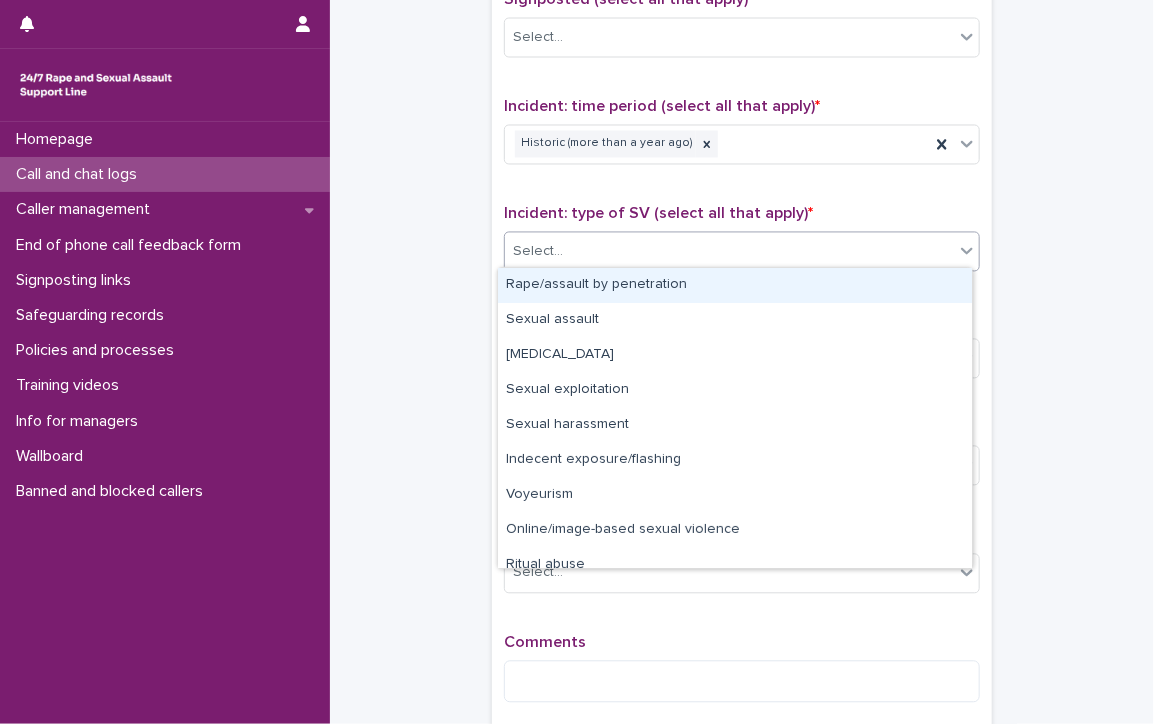 click on "Select..." at bounding box center [729, 252] 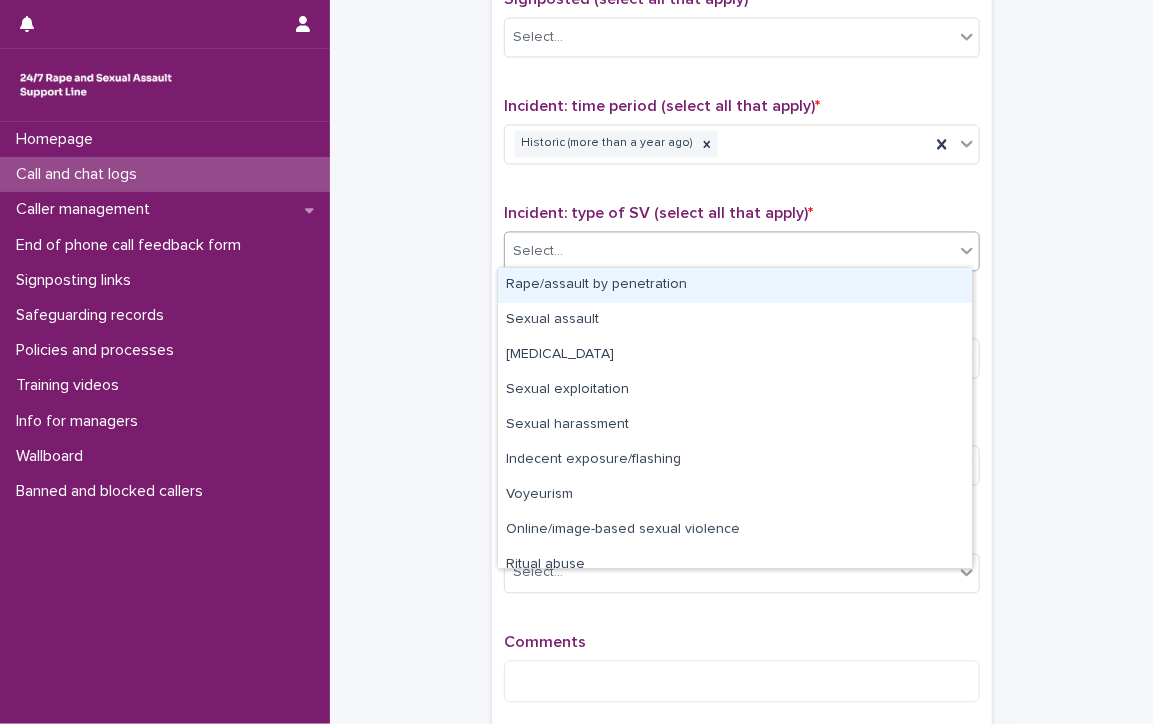 click on "Rape/assault by penetration" at bounding box center [735, 285] 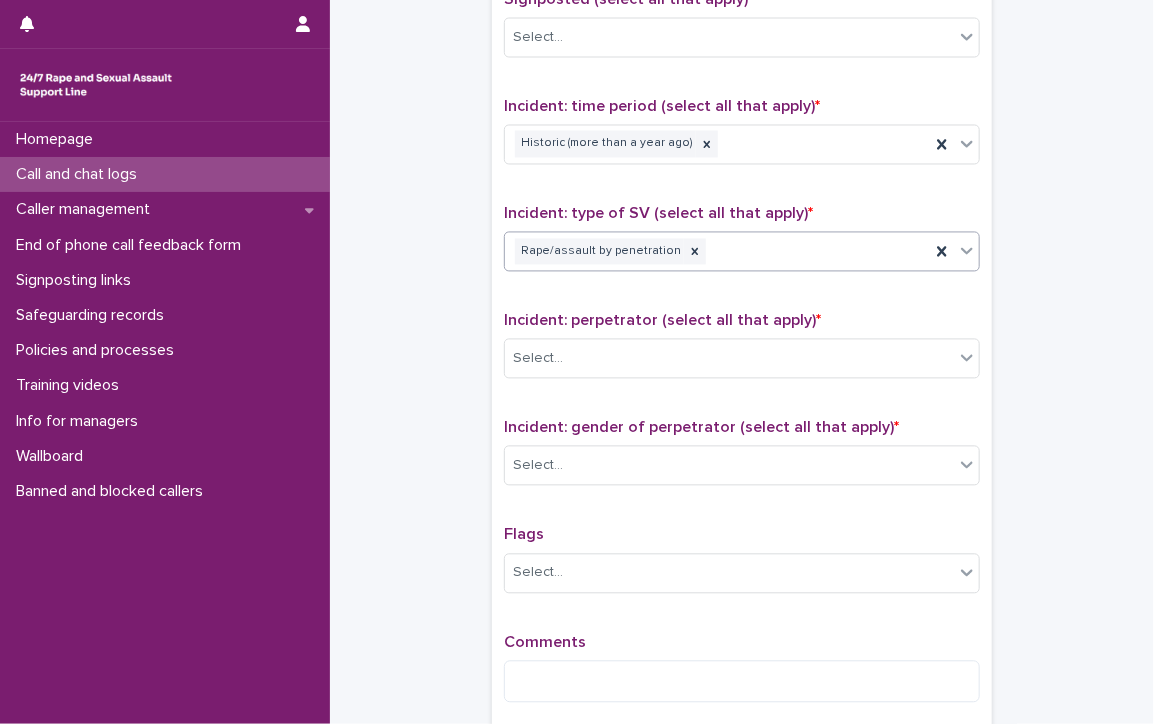 click on "Rape/assault by penetration" at bounding box center [717, 252] 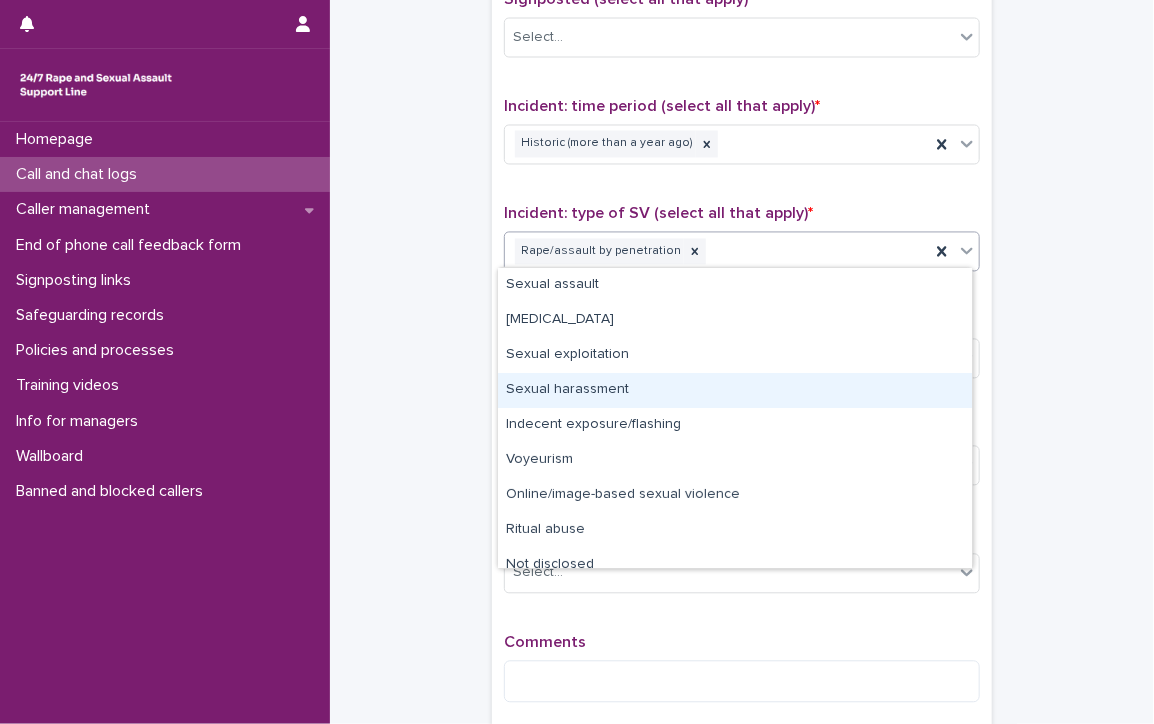click on "Sexual harassment" at bounding box center [735, 390] 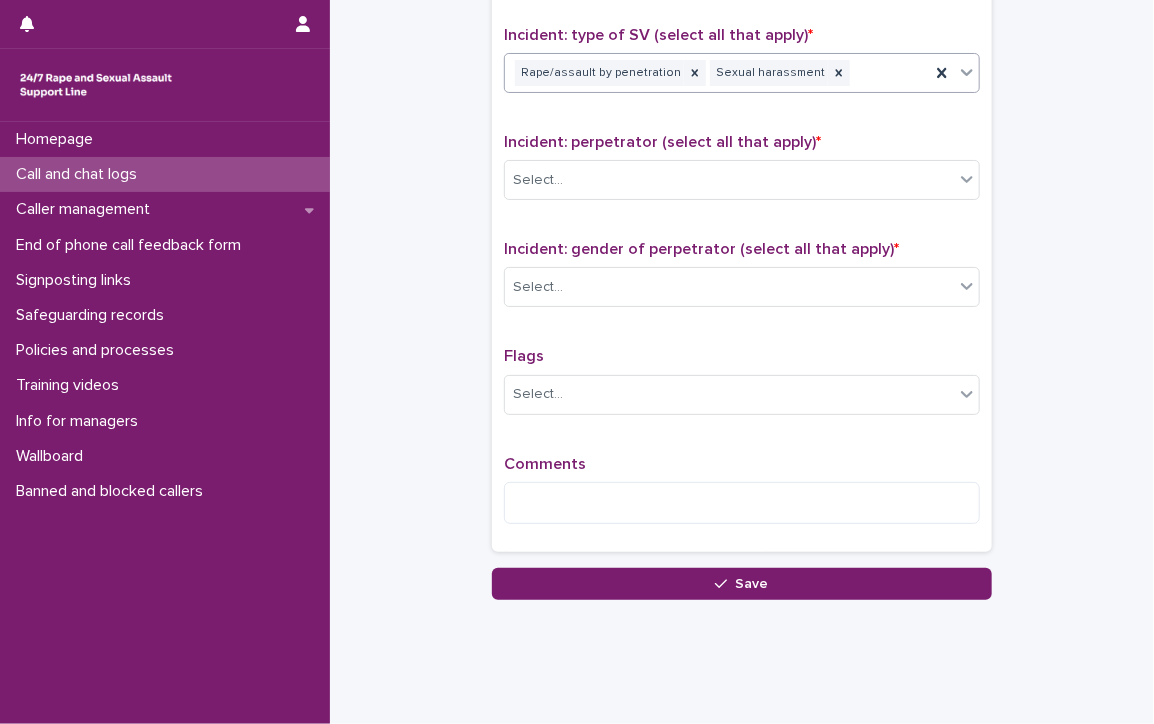 scroll, scrollTop: 1600, scrollLeft: 0, axis: vertical 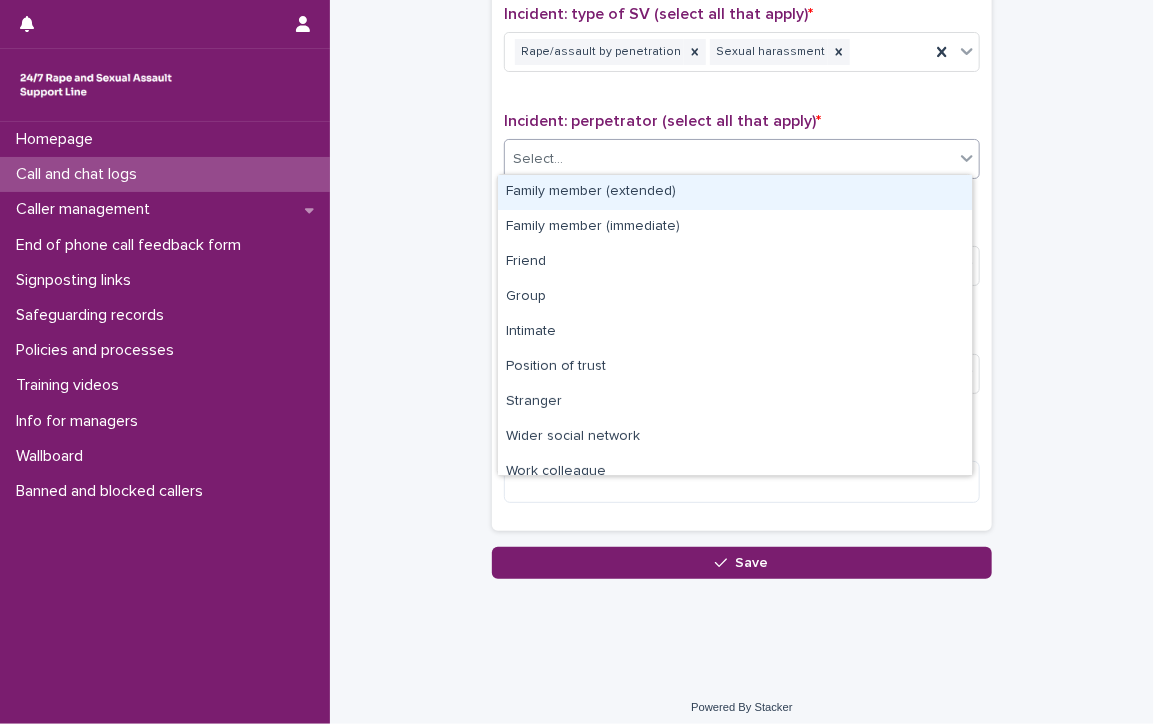 click on "Select..." at bounding box center (729, 159) 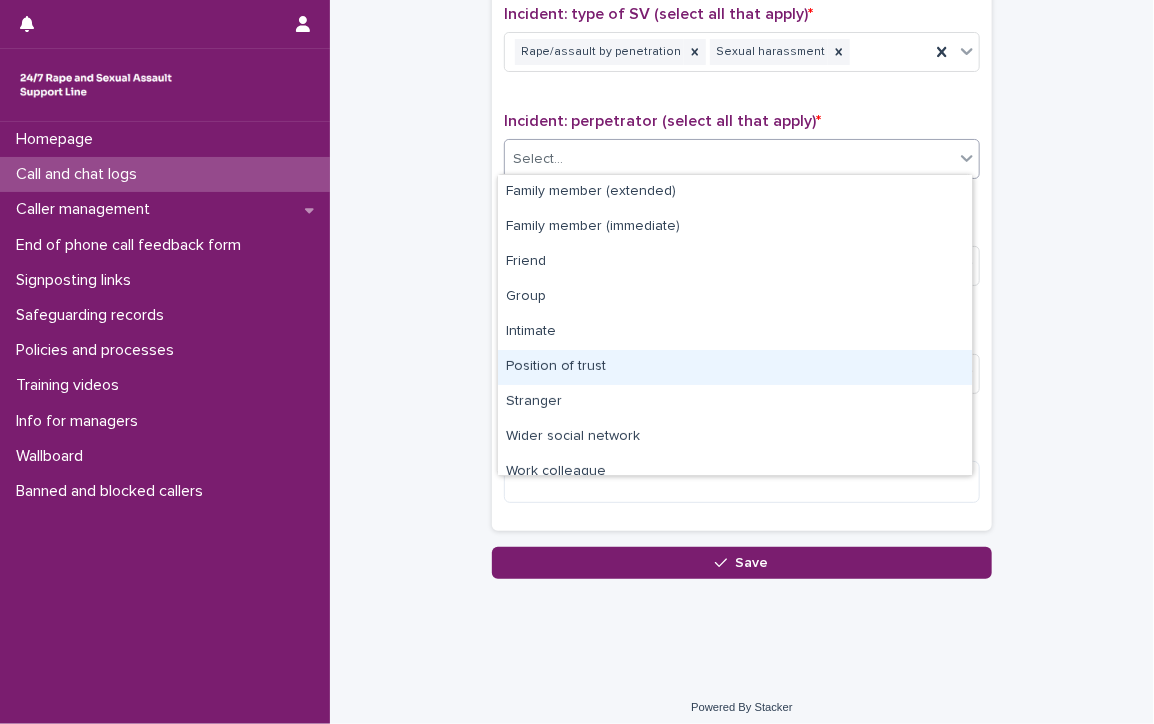 click on "Position of trust" at bounding box center [735, 367] 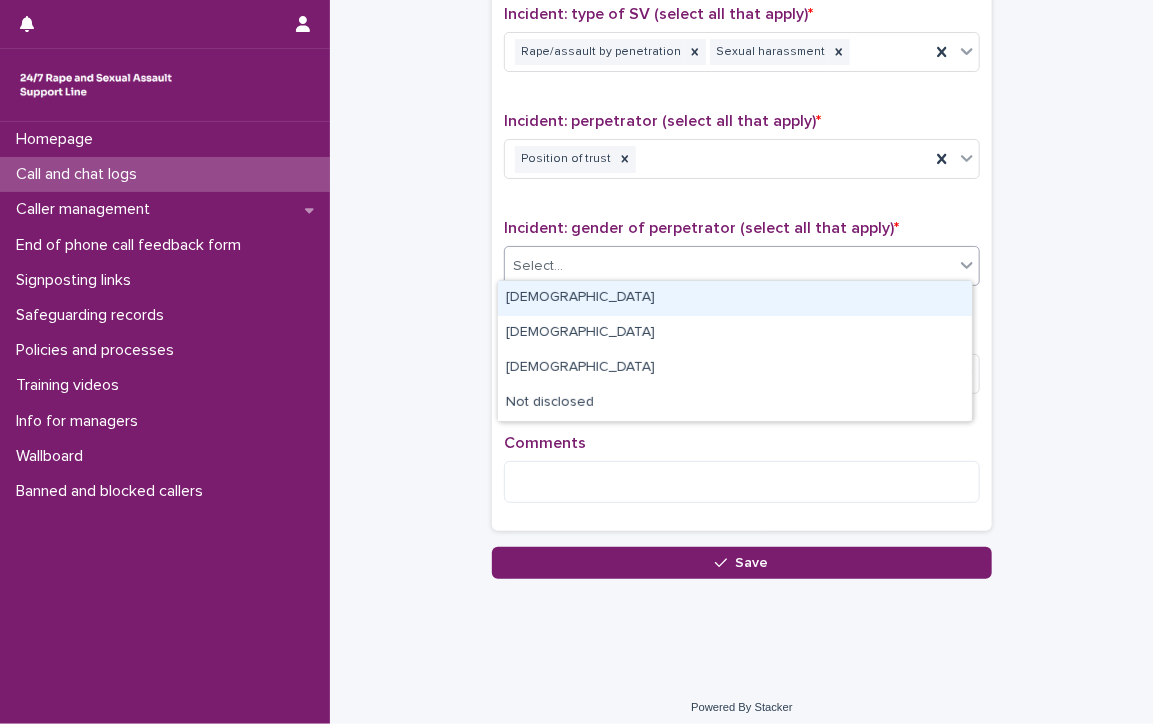 drag, startPoint x: 627, startPoint y: 254, endPoint x: 620, endPoint y: 294, distance: 40.60788 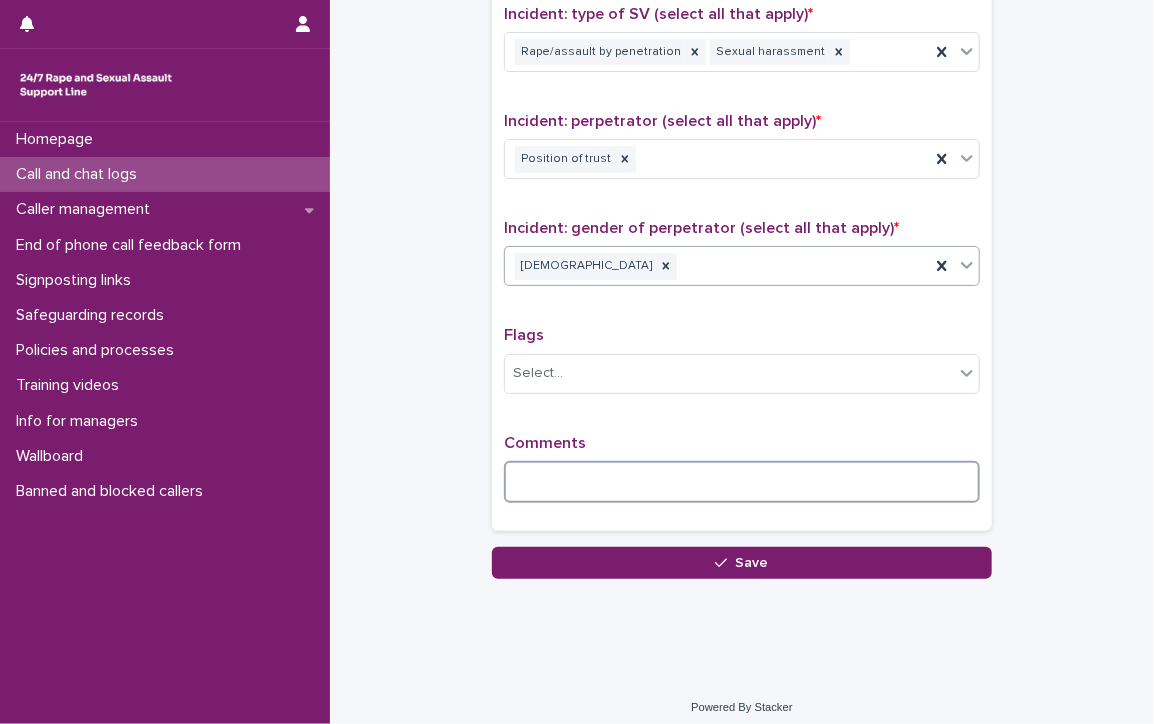 click at bounding box center [742, 482] 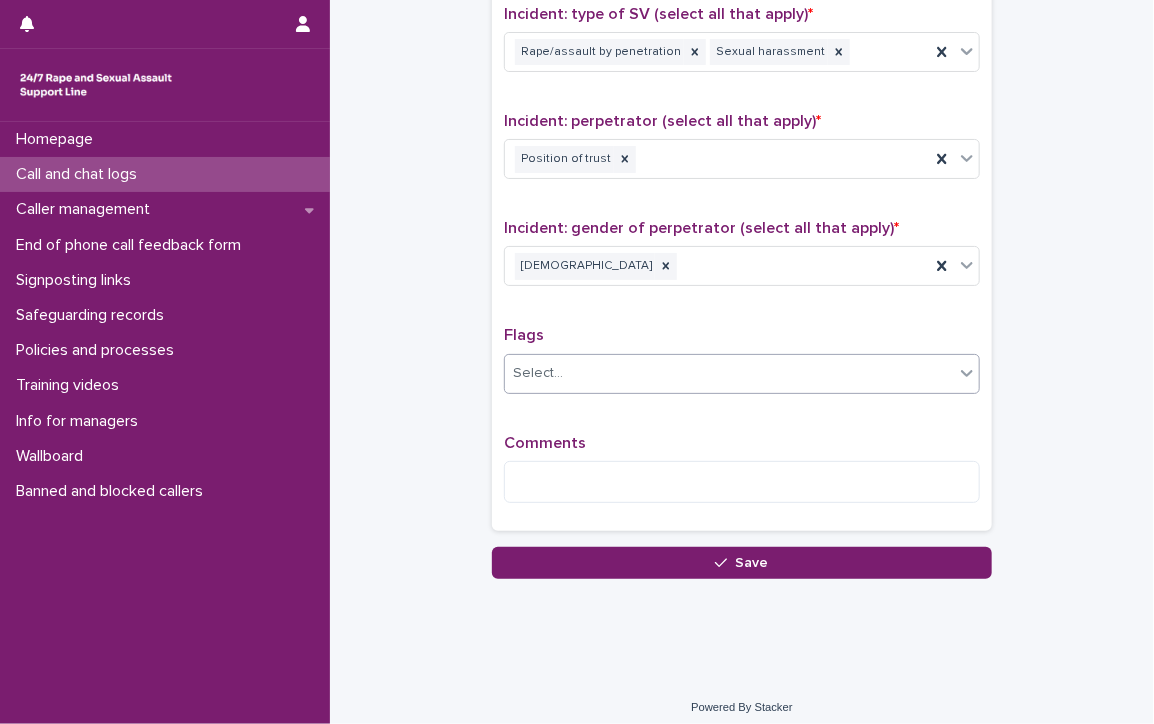click on "Select..." at bounding box center [729, 373] 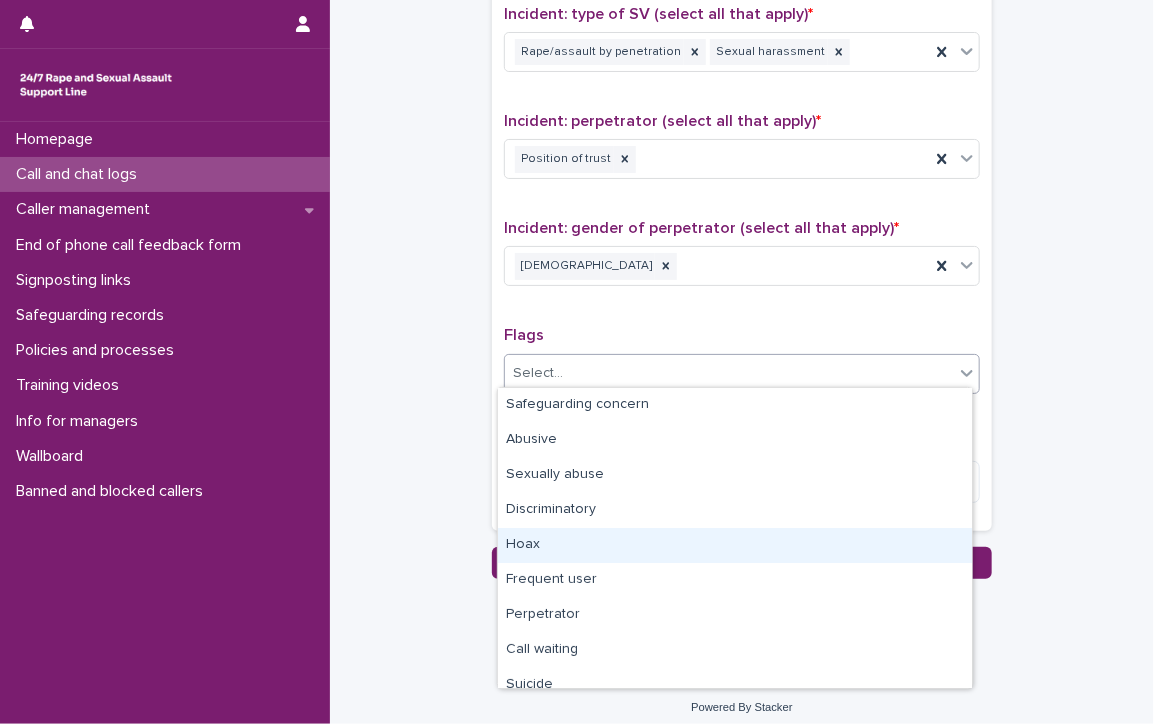 scroll, scrollTop: 100, scrollLeft: 0, axis: vertical 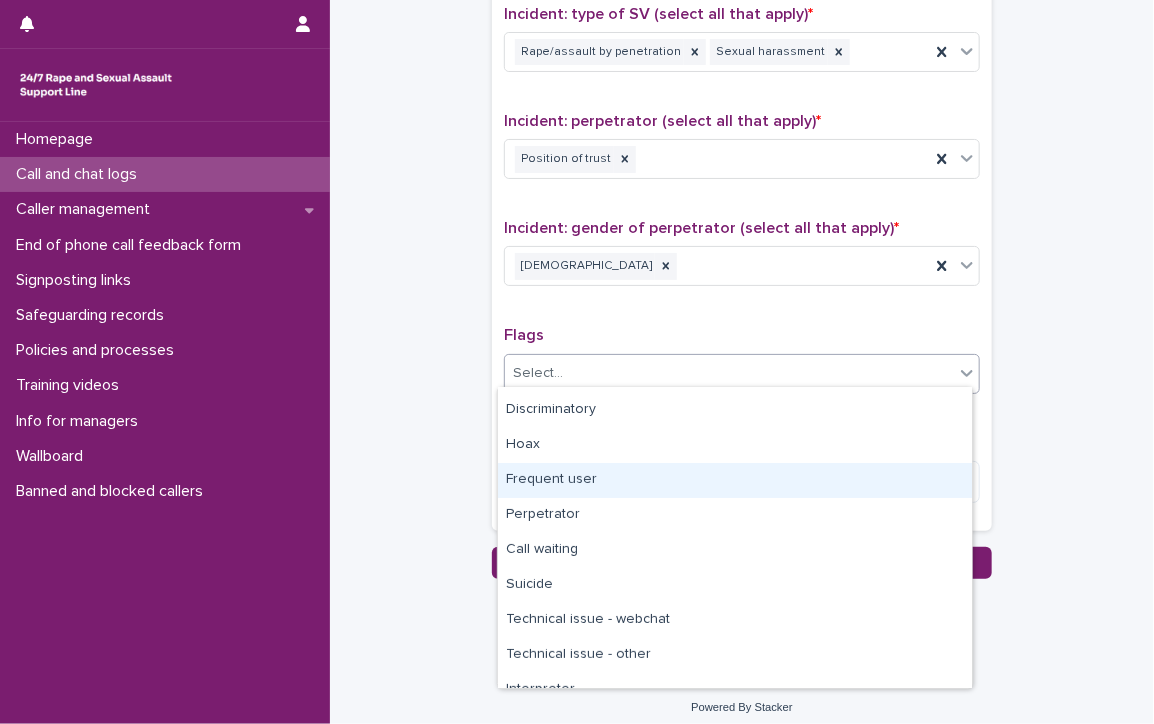 click on "Frequent user" at bounding box center [735, 480] 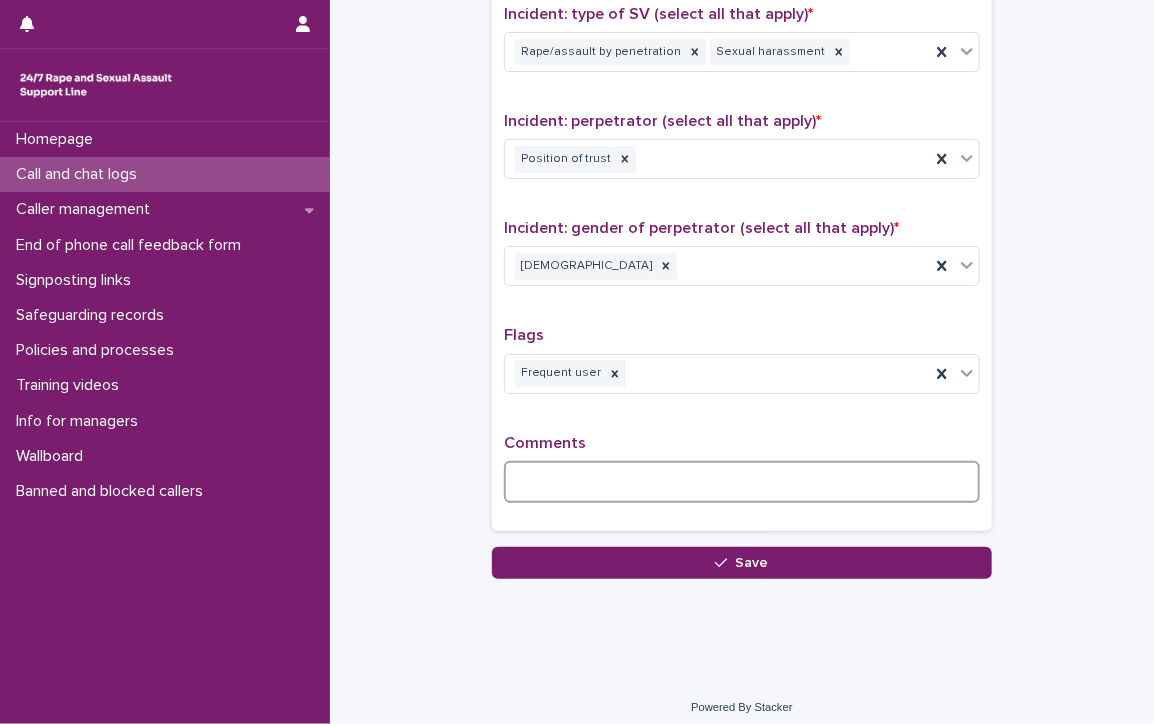 click at bounding box center (742, 482) 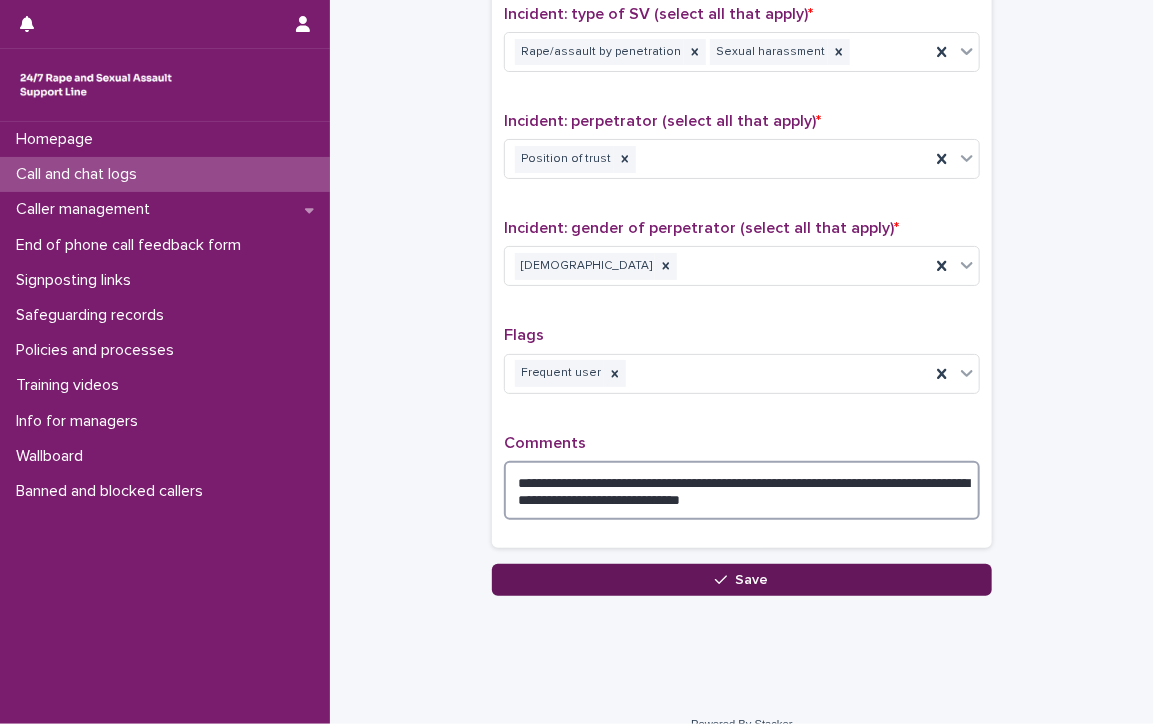 type on "**********" 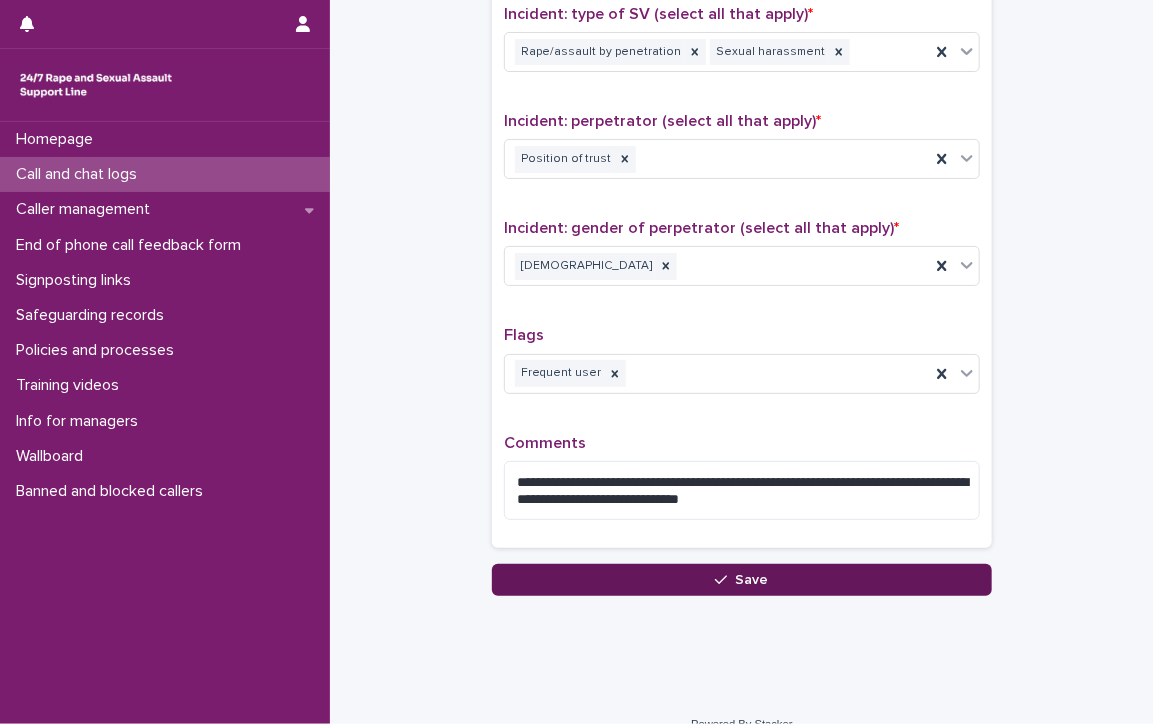 click on "Save" at bounding box center [742, 580] 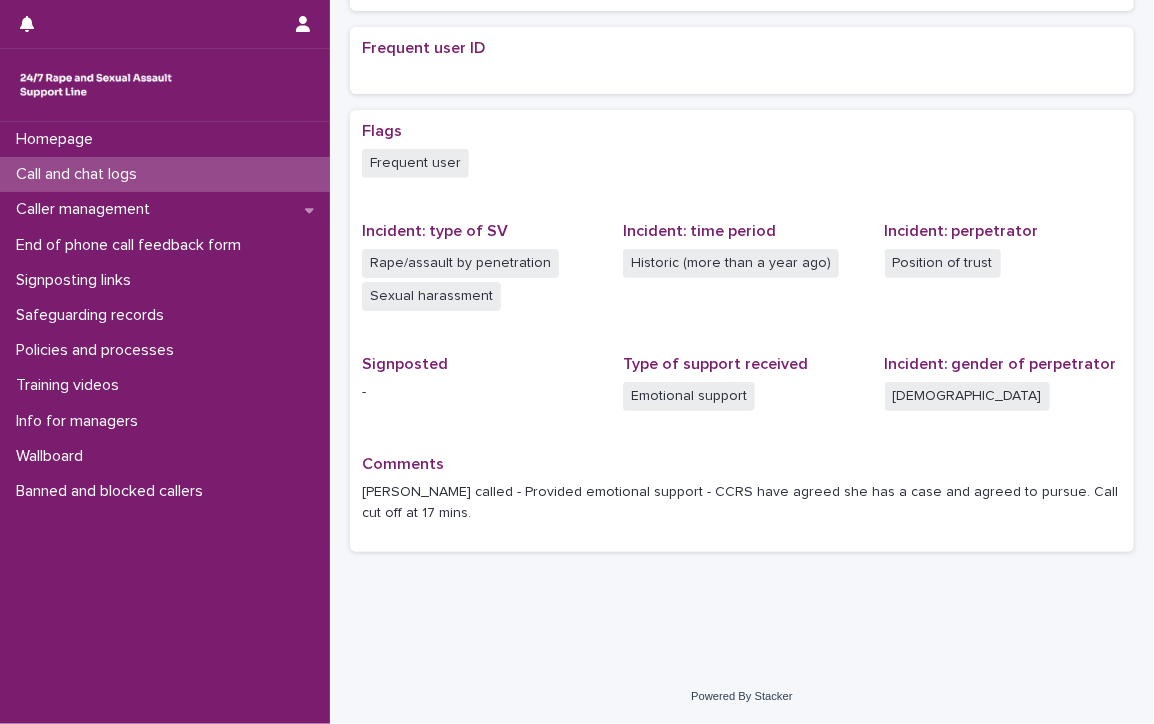 click on "Call and chat logs" at bounding box center (80, 174) 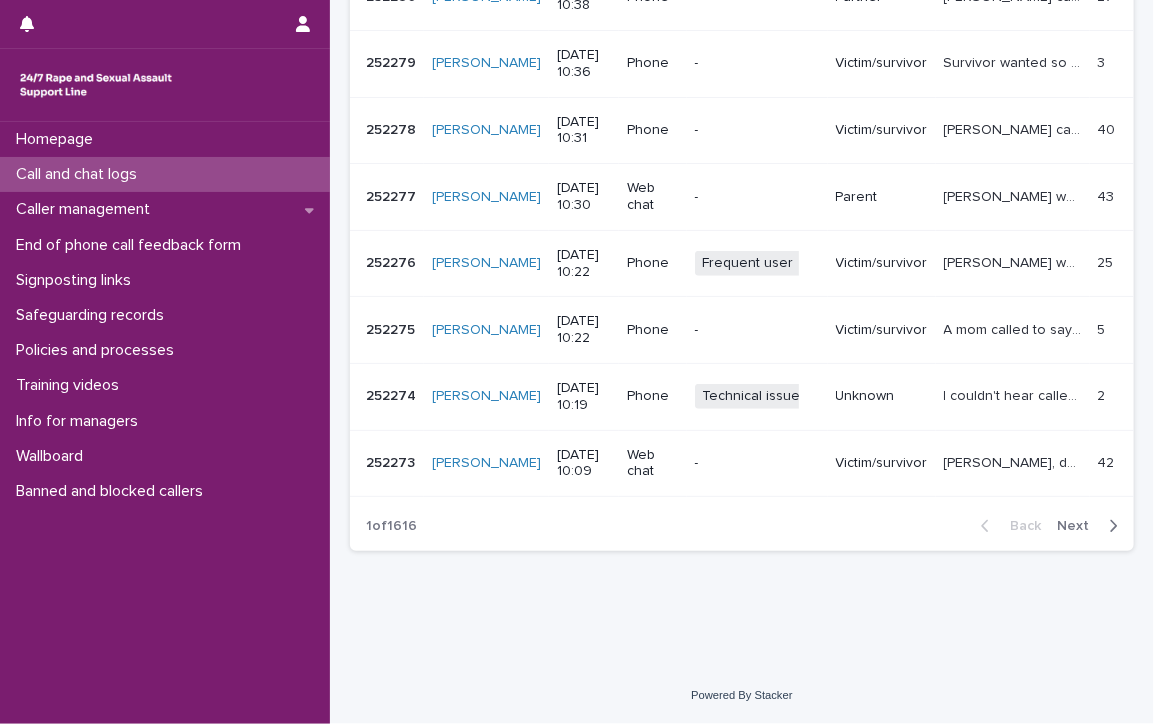 scroll, scrollTop: 0, scrollLeft: 0, axis: both 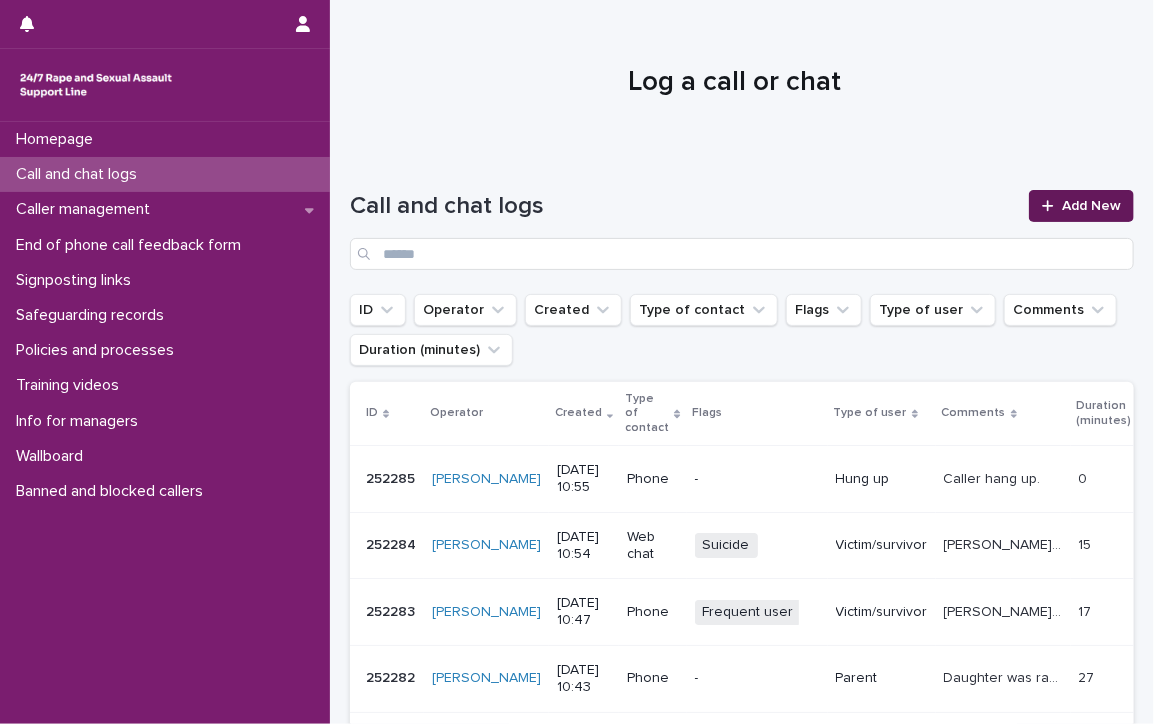 click on "Add New" at bounding box center (1091, 206) 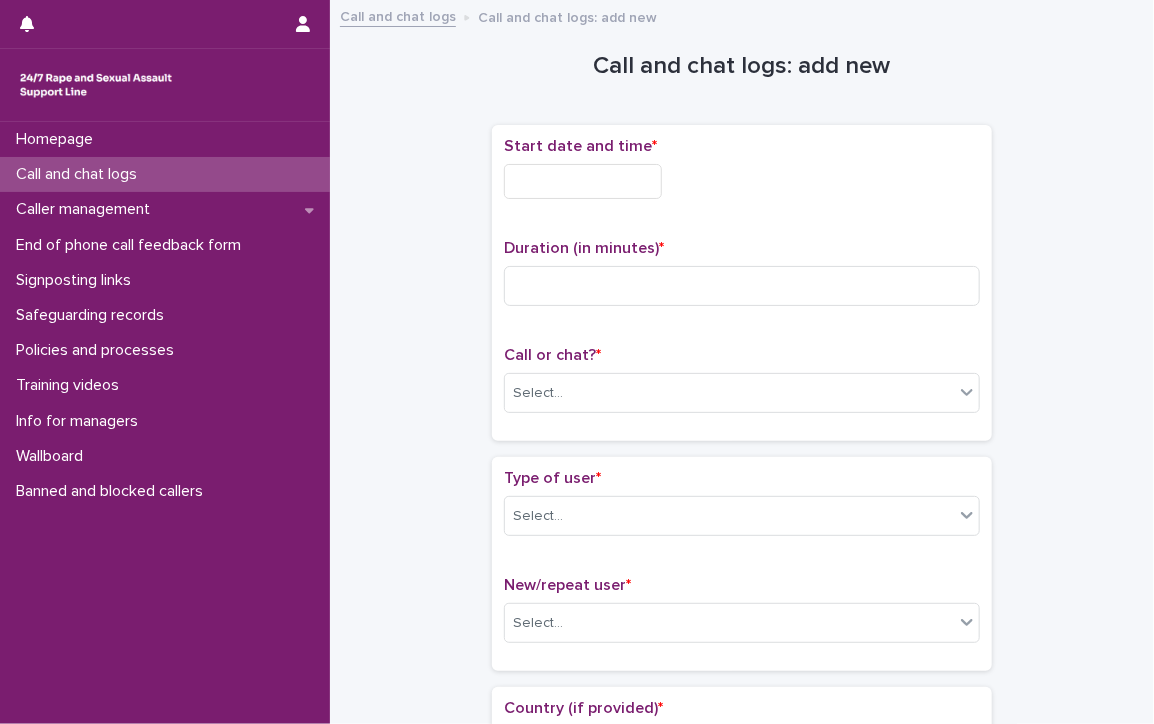 click at bounding box center (583, 181) 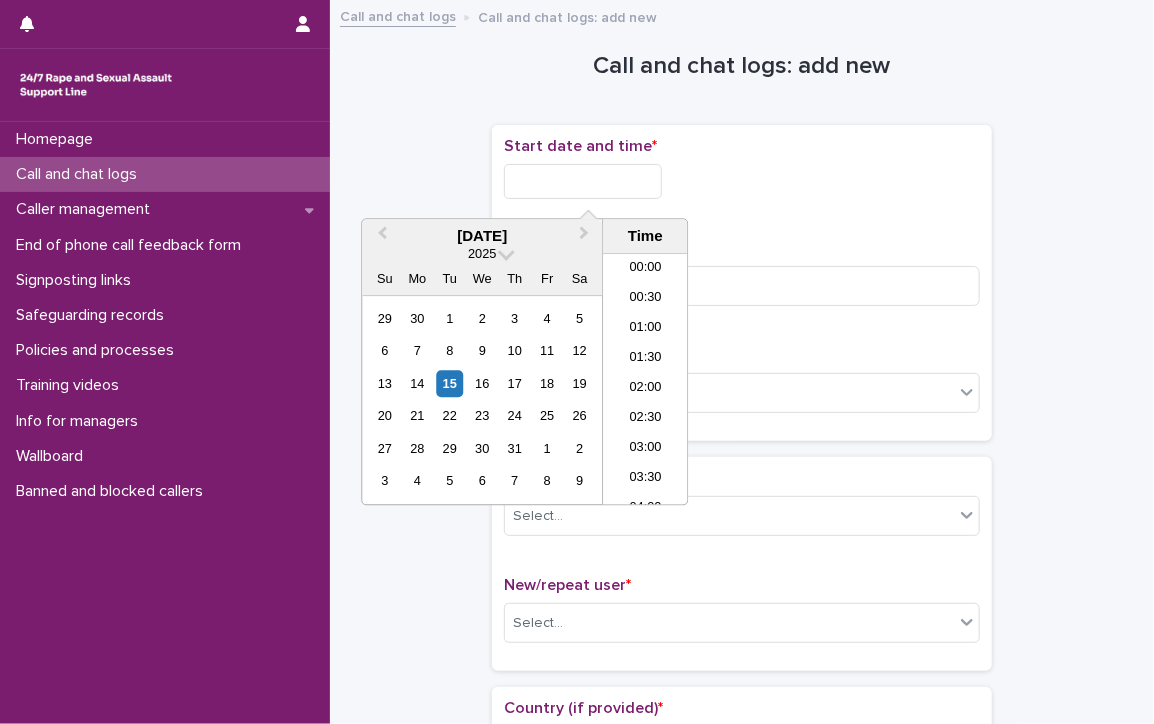 scroll, scrollTop: 520, scrollLeft: 0, axis: vertical 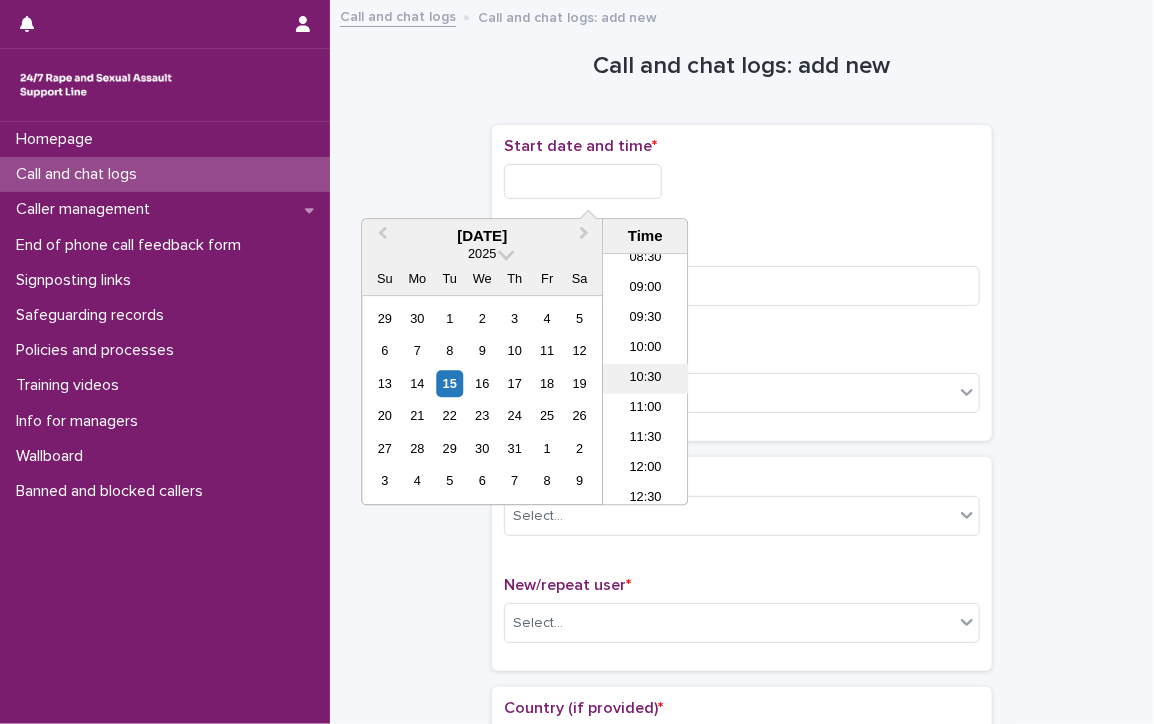 click on "10:30" at bounding box center (645, 380) 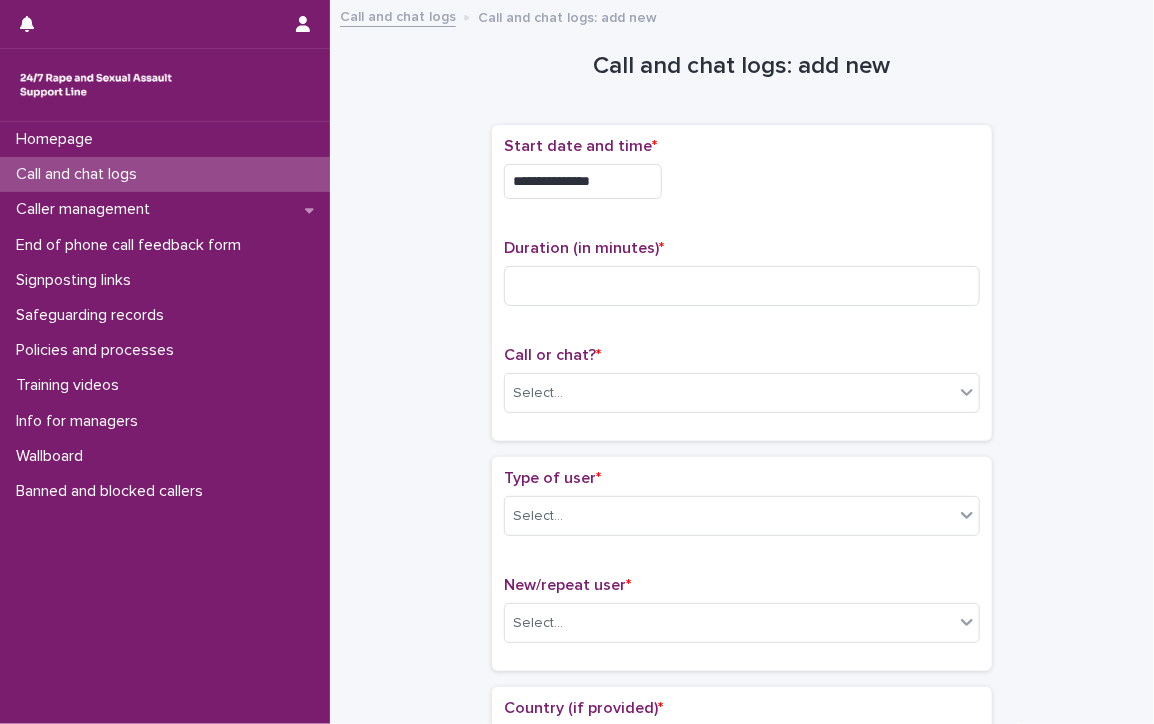 click on "**********" at bounding box center (583, 181) 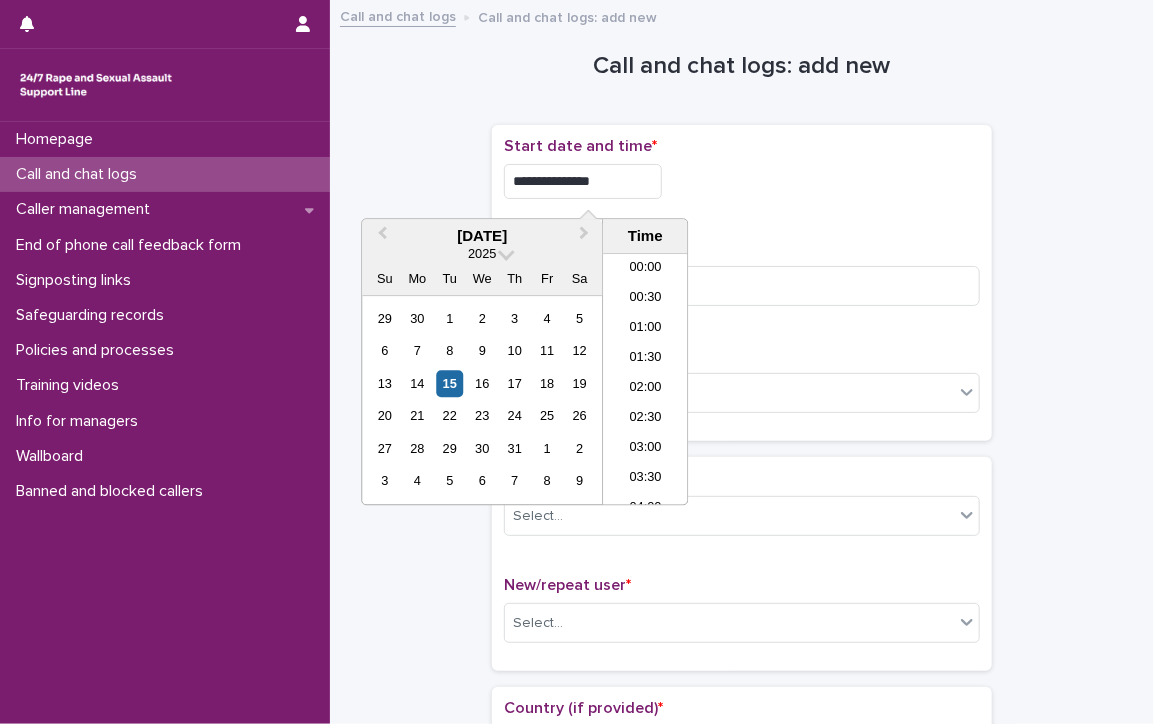 scroll, scrollTop: 520, scrollLeft: 0, axis: vertical 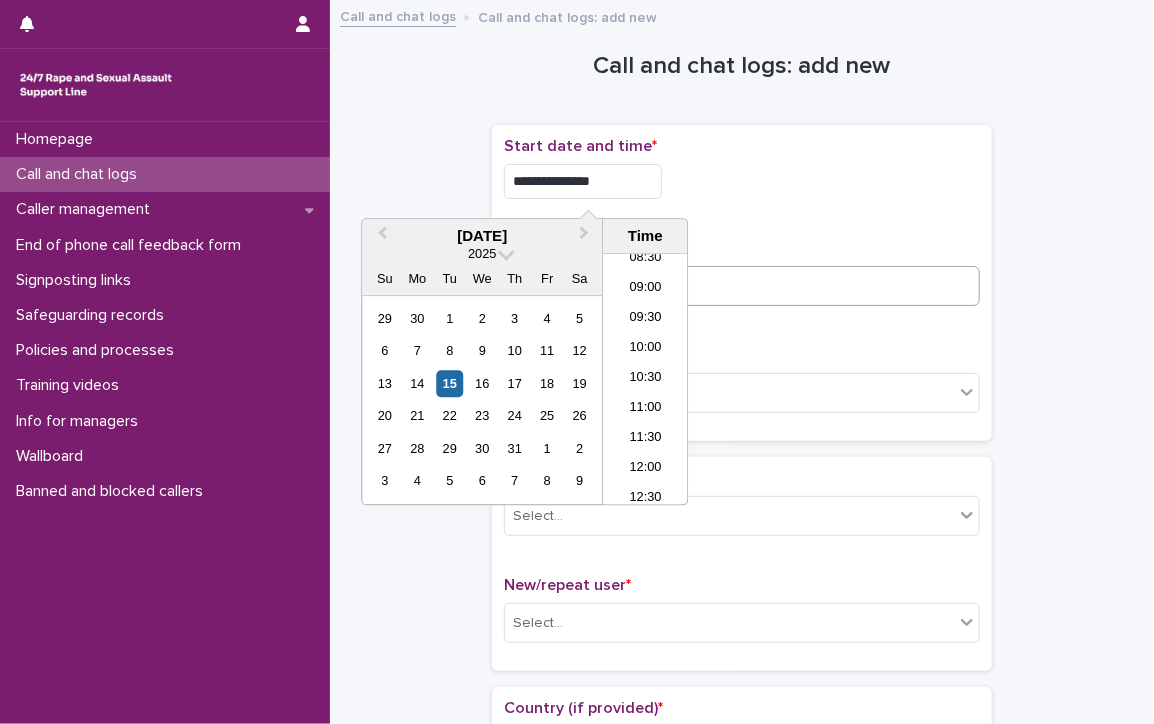 type on "**********" 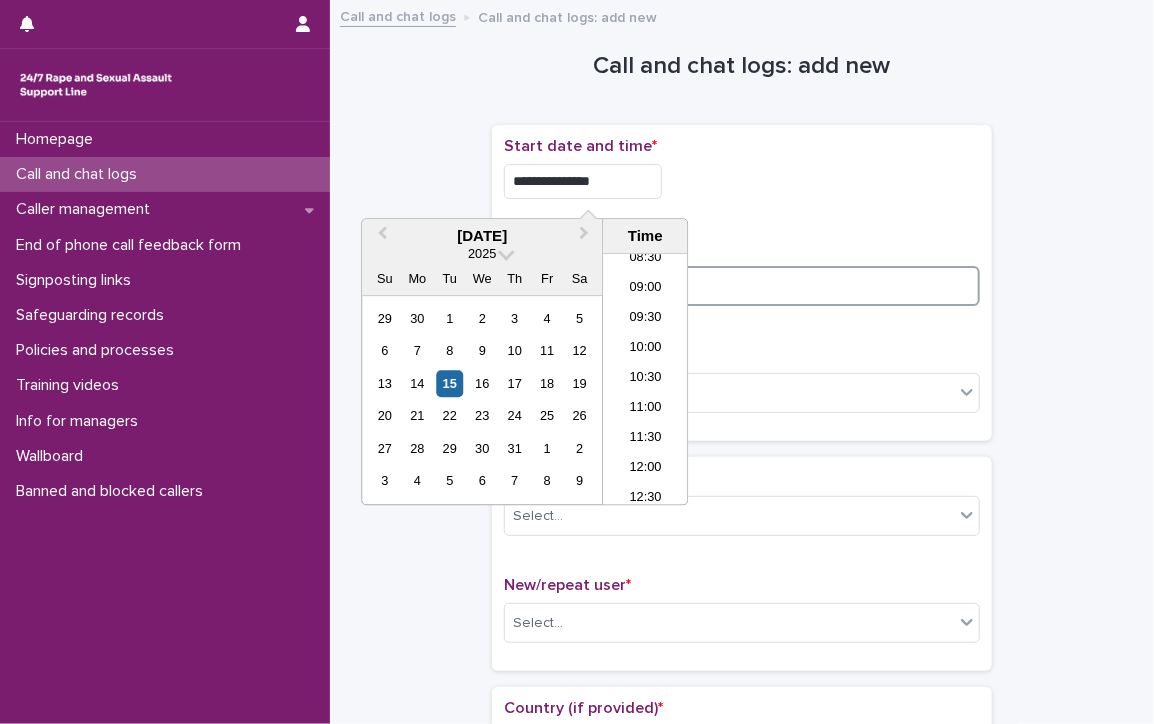 click at bounding box center [742, 286] 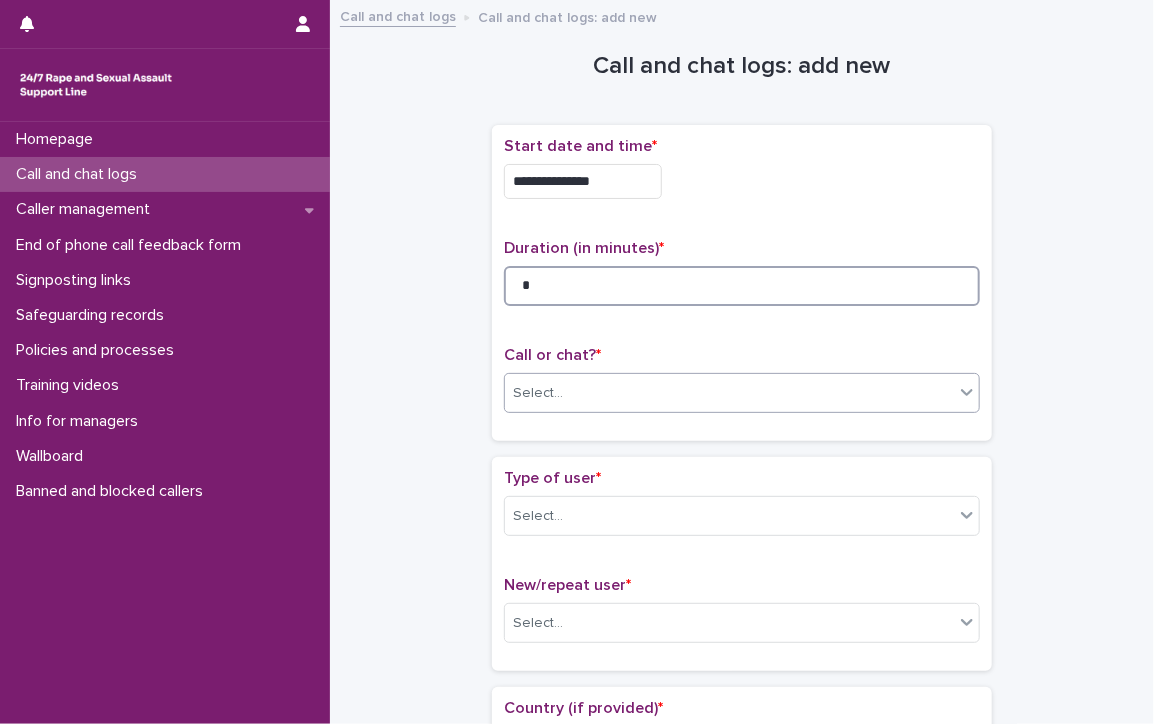 type on "*" 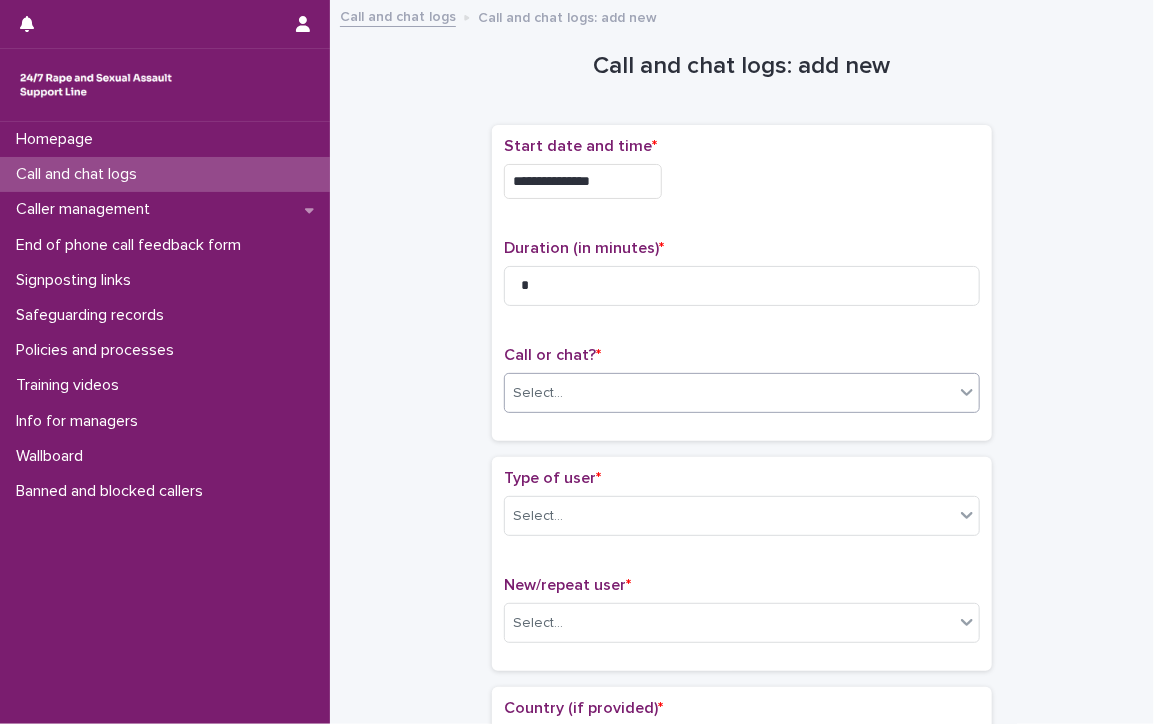 click on "Select..." at bounding box center [729, 393] 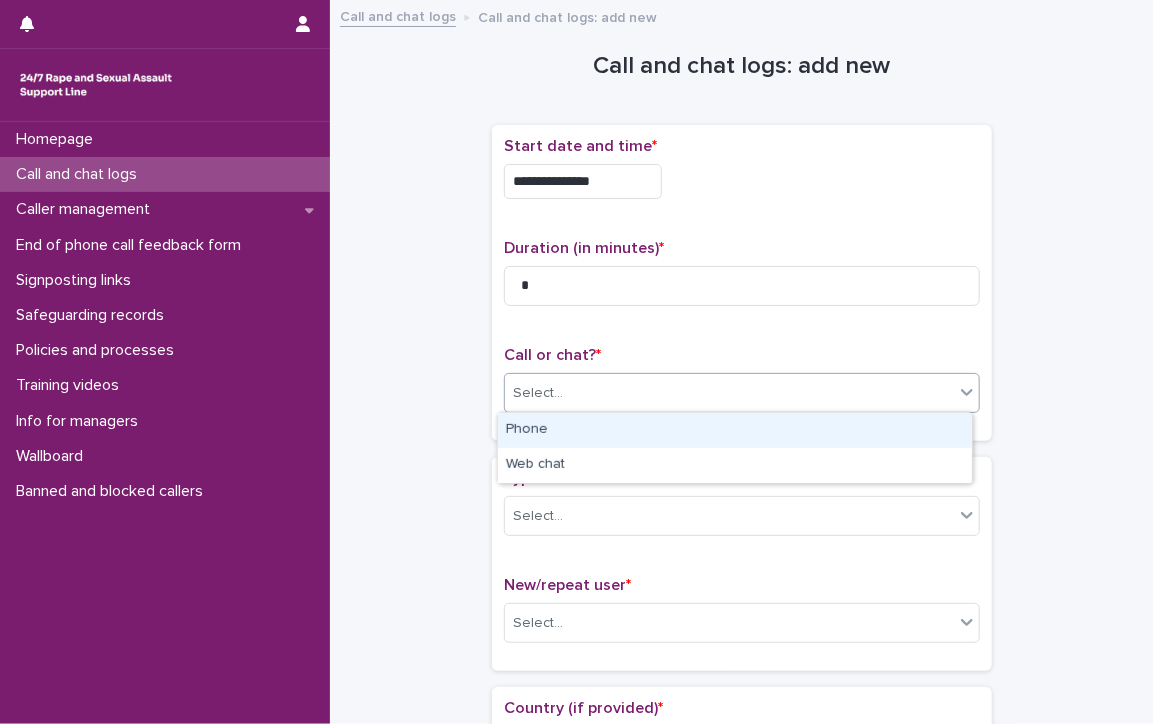 click on "Phone" at bounding box center [735, 430] 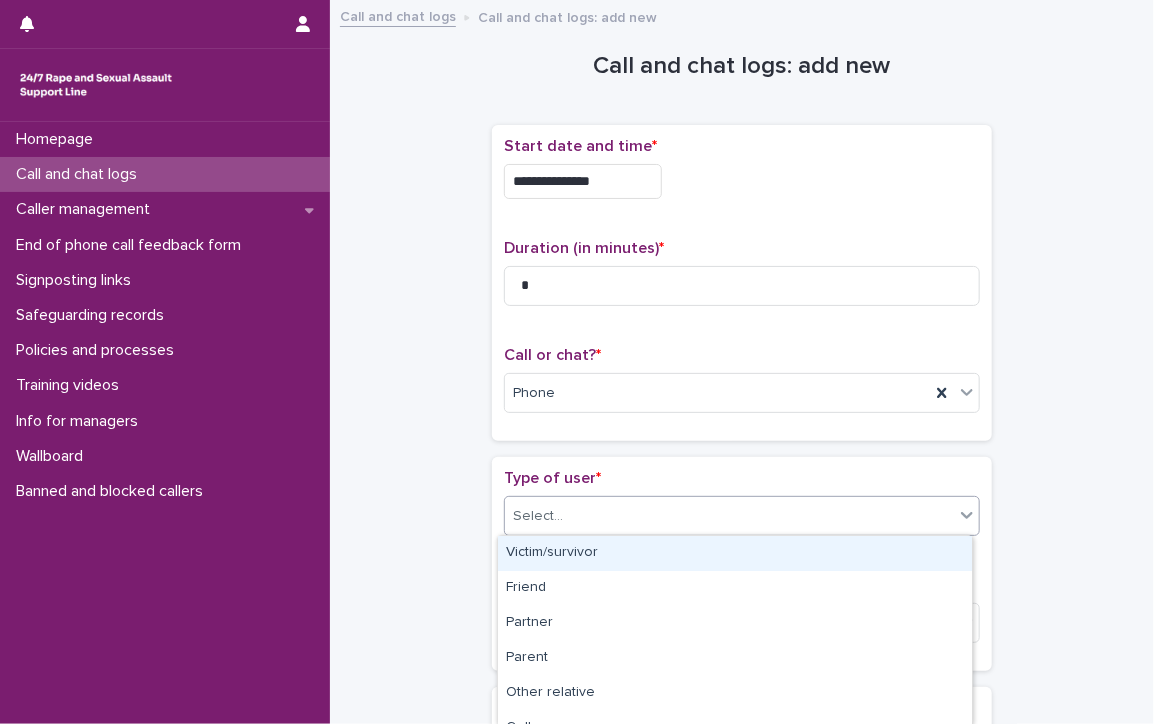 click on "Select..." at bounding box center [729, 516] 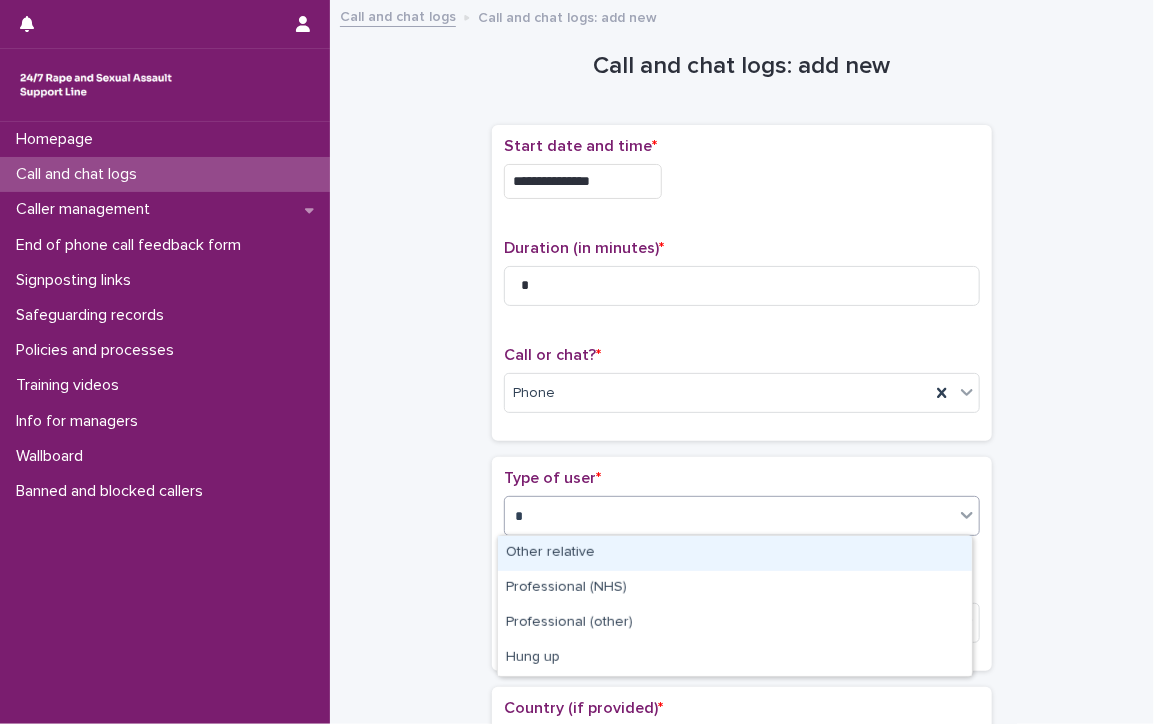 type on "**" 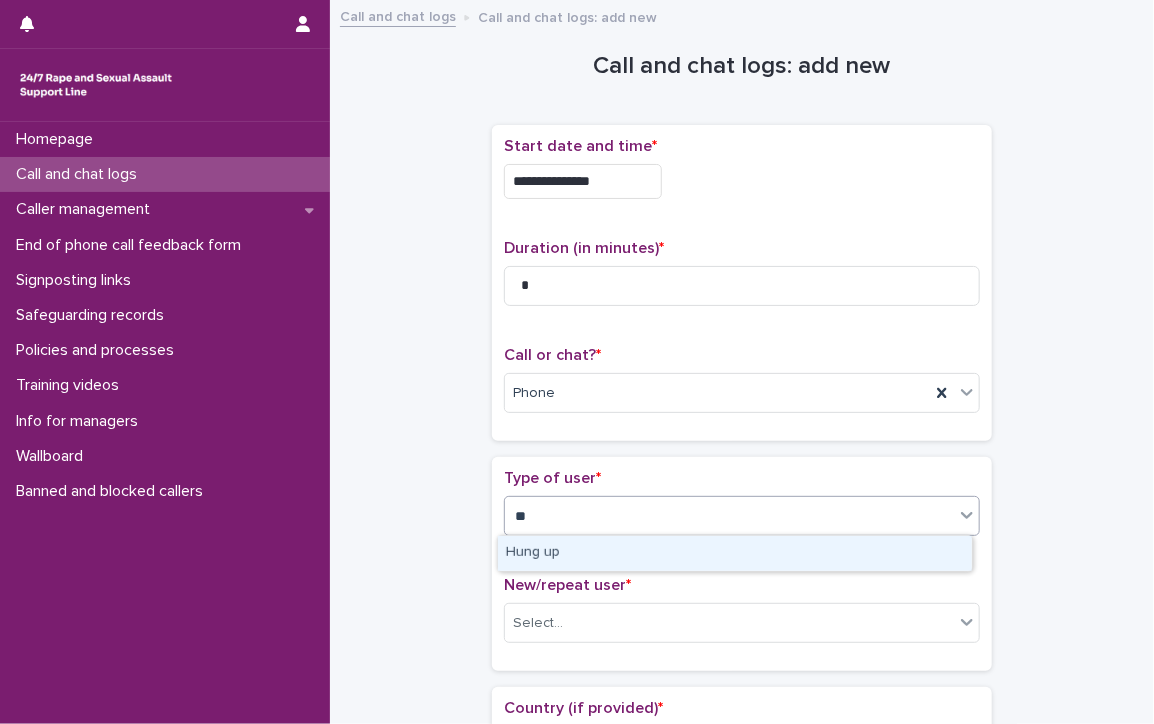 click on "Hung up" at bounding box center [735, 553] 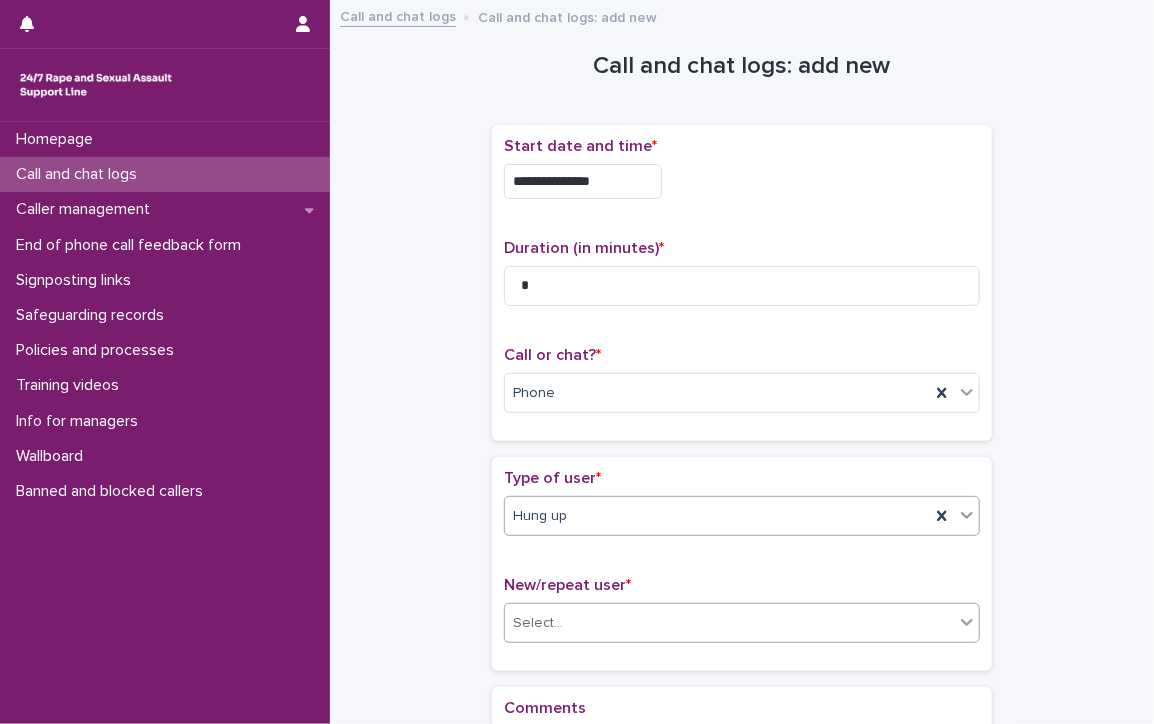 click on "Select..." at bounding box center [742, 623] 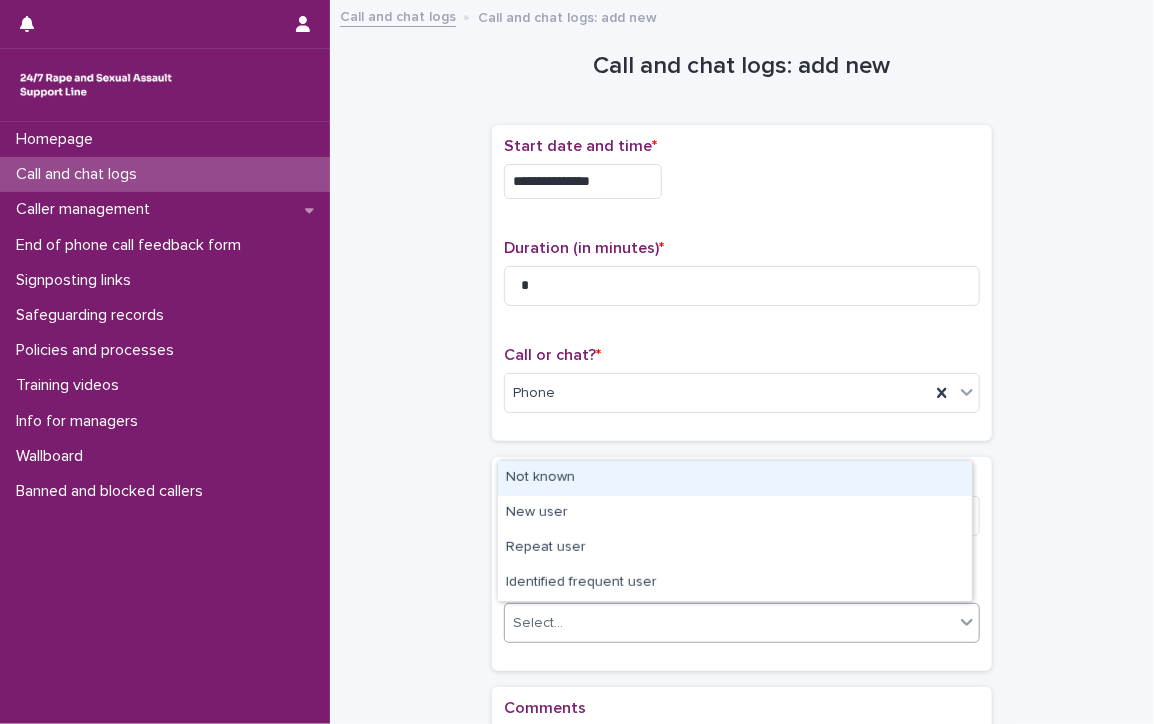 click on "Not known" at bounding box center [735, 478] 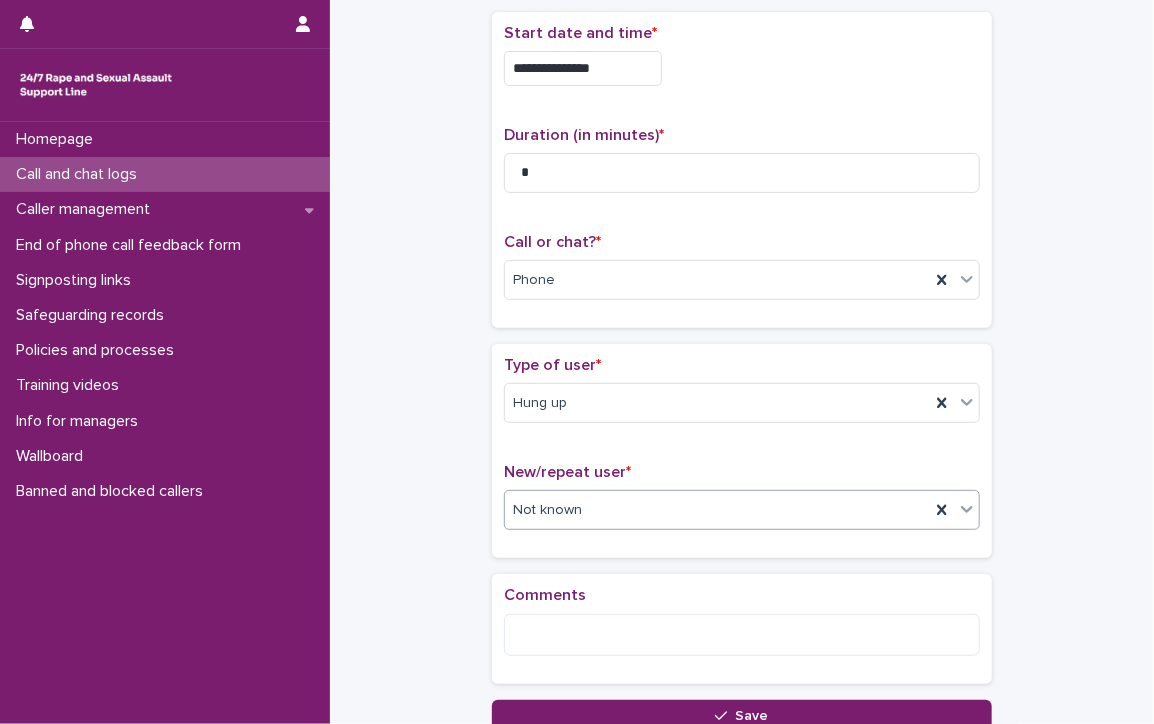 scroll, scrollTop: 276, scrollLeft: 0, axis: vertical 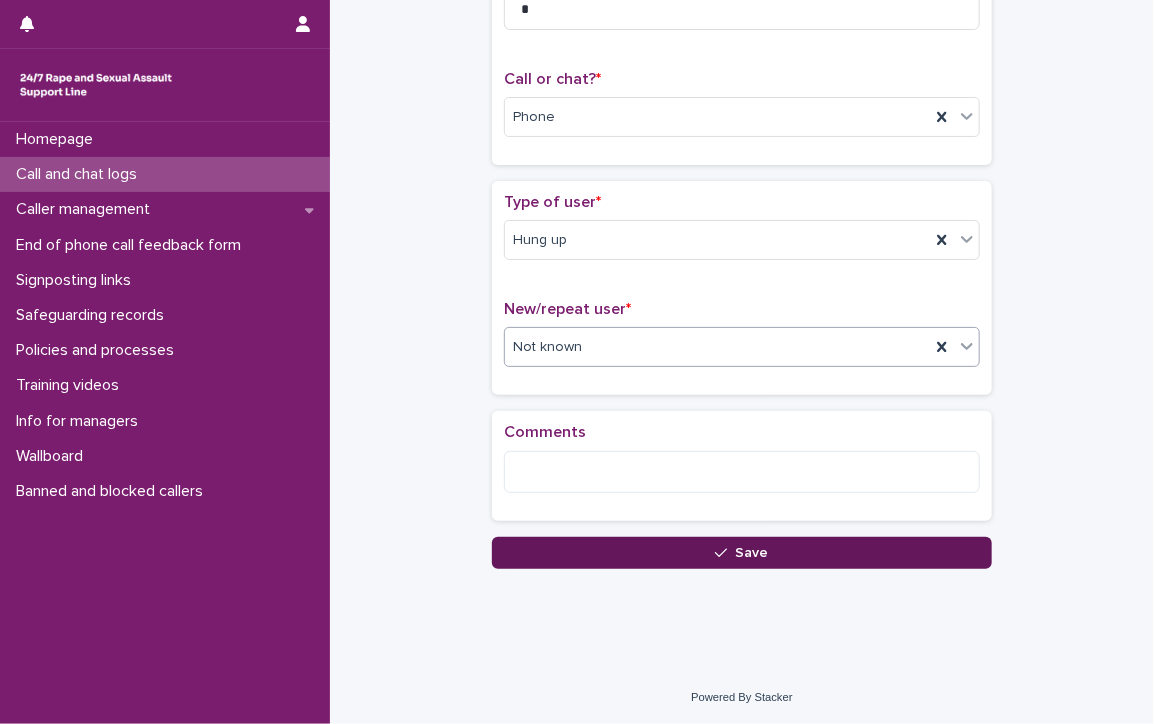 click on "Save" at bounding box center (742, 553) 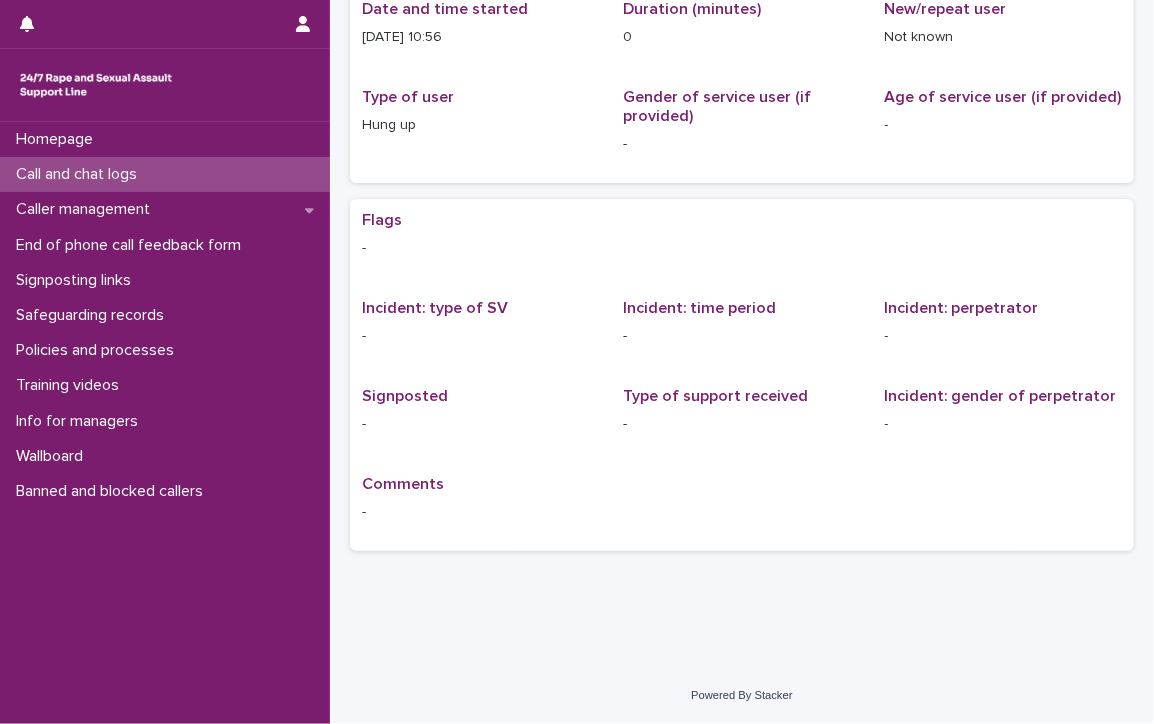 scroll, scrollTop: 0, scrollLeft: 0, axis: both 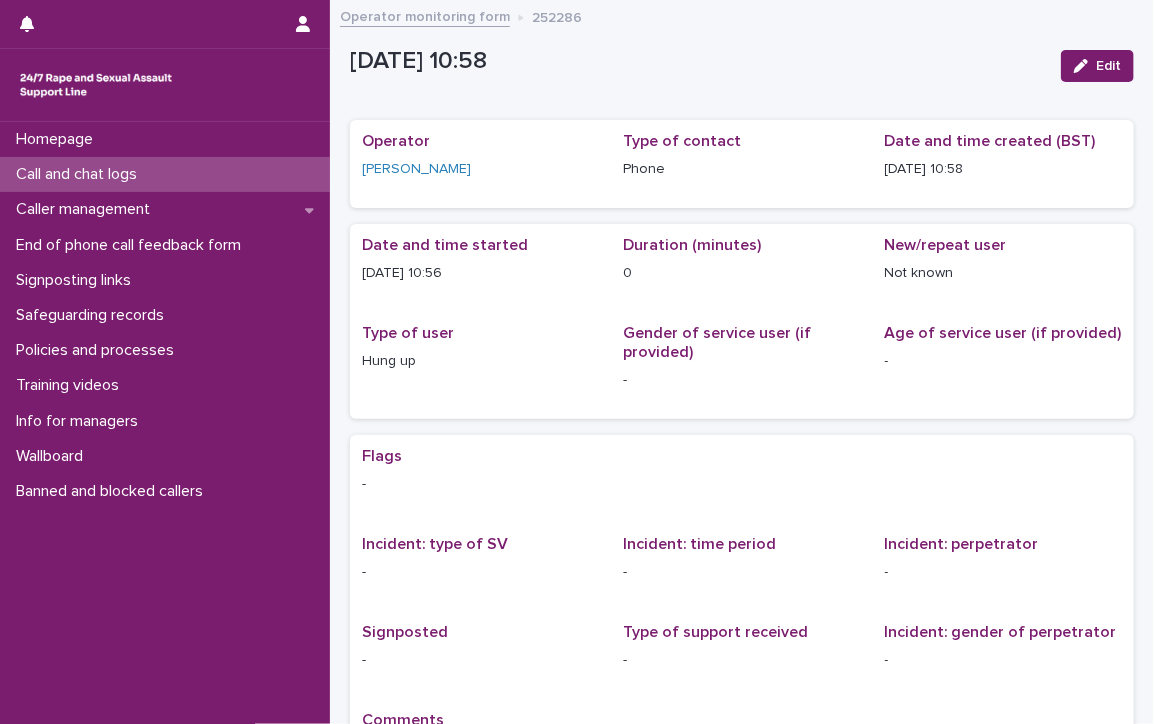 click on "Call and chat logs" at bounding box center (80, 174) 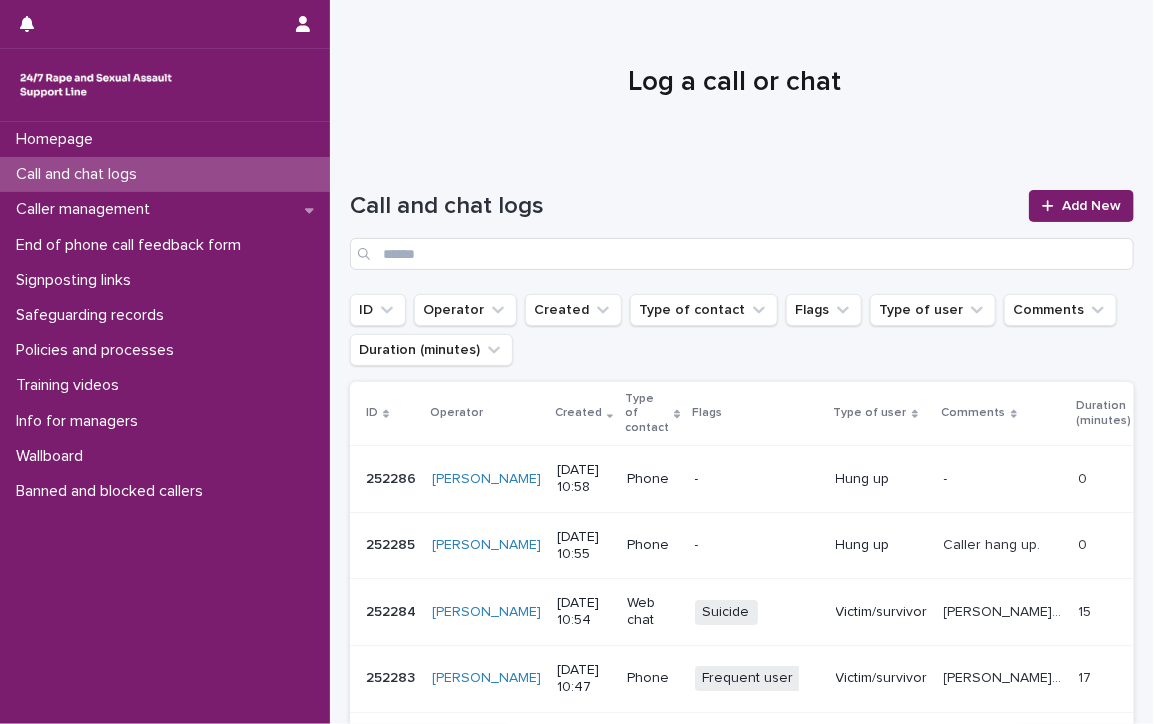 click on "Call and chat logs" at bounding box center (80, 174) 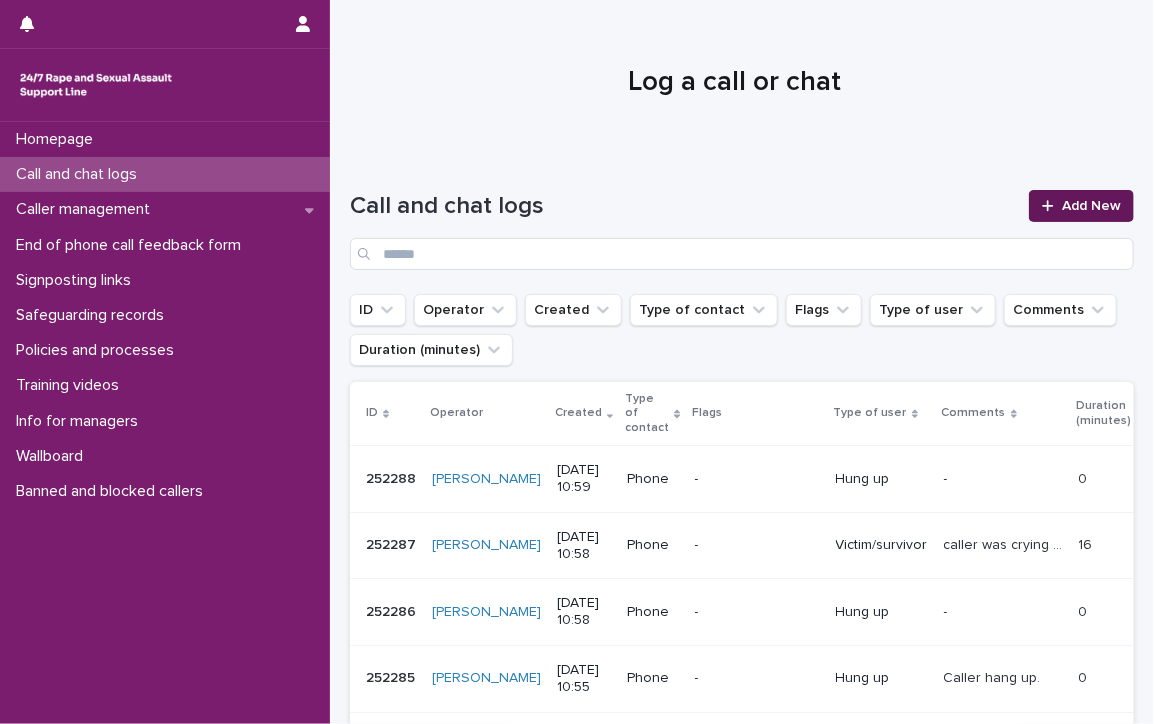 click on "Add New" at bounding box center [1091, 206] 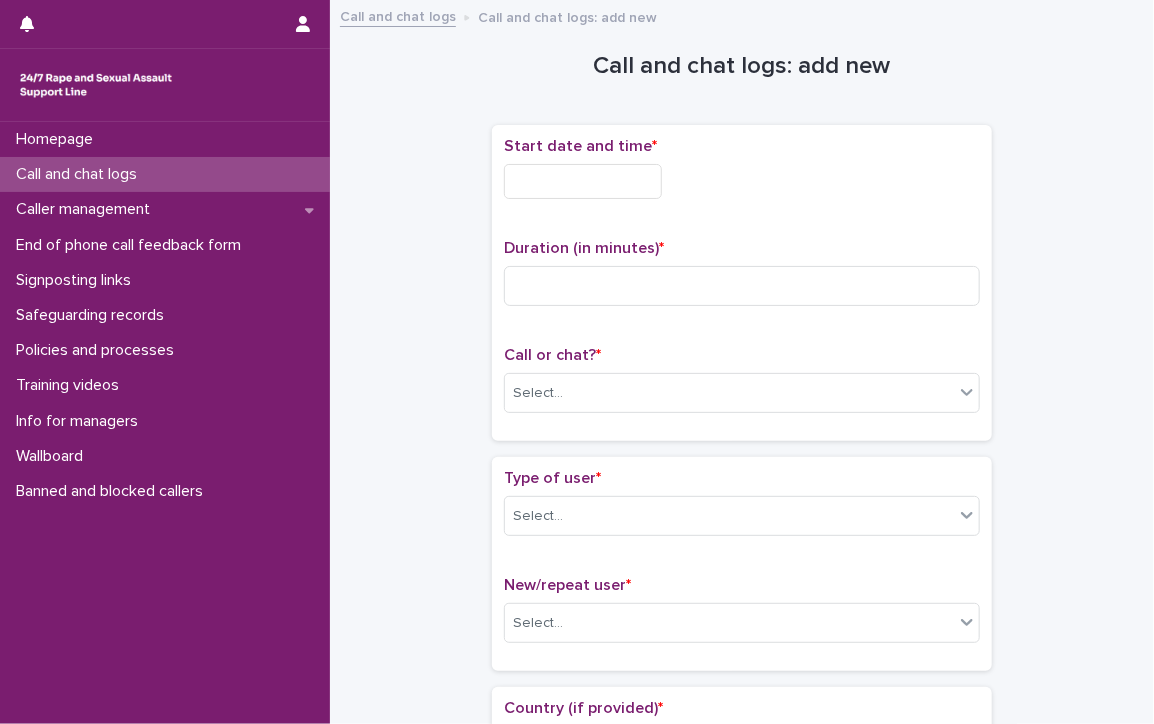 click at bounding box center [583, 181] 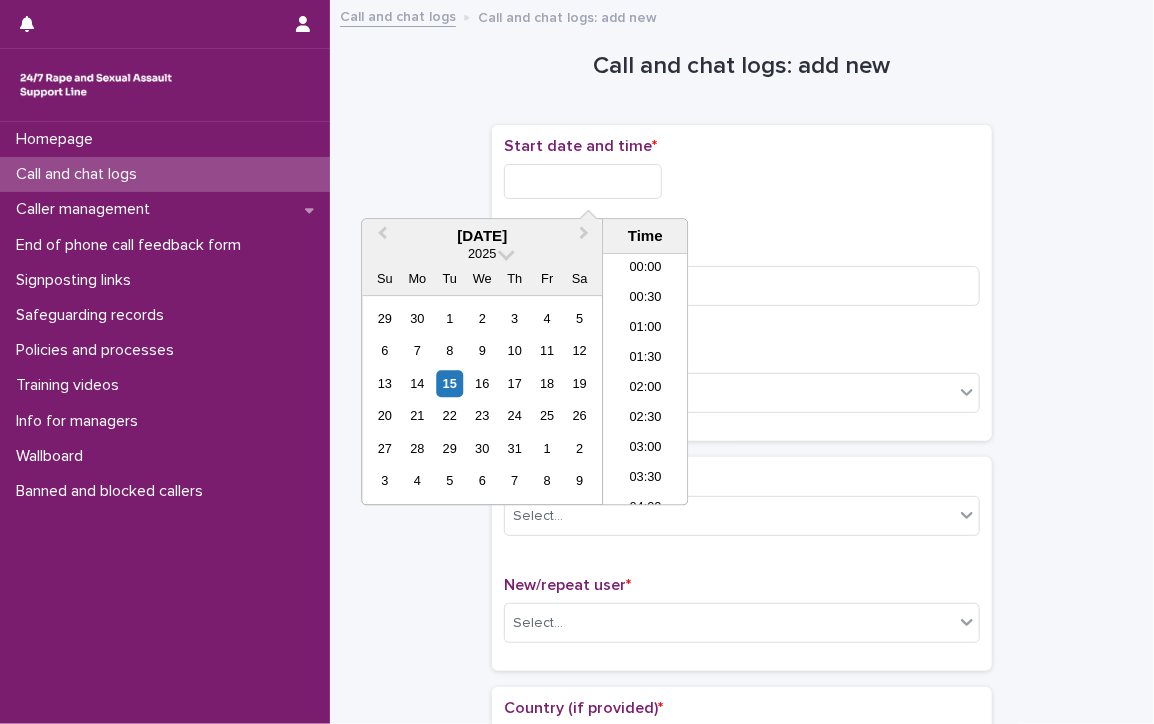 scroll, scrollTop: 550, scrollLeft: 0, axis: vertical 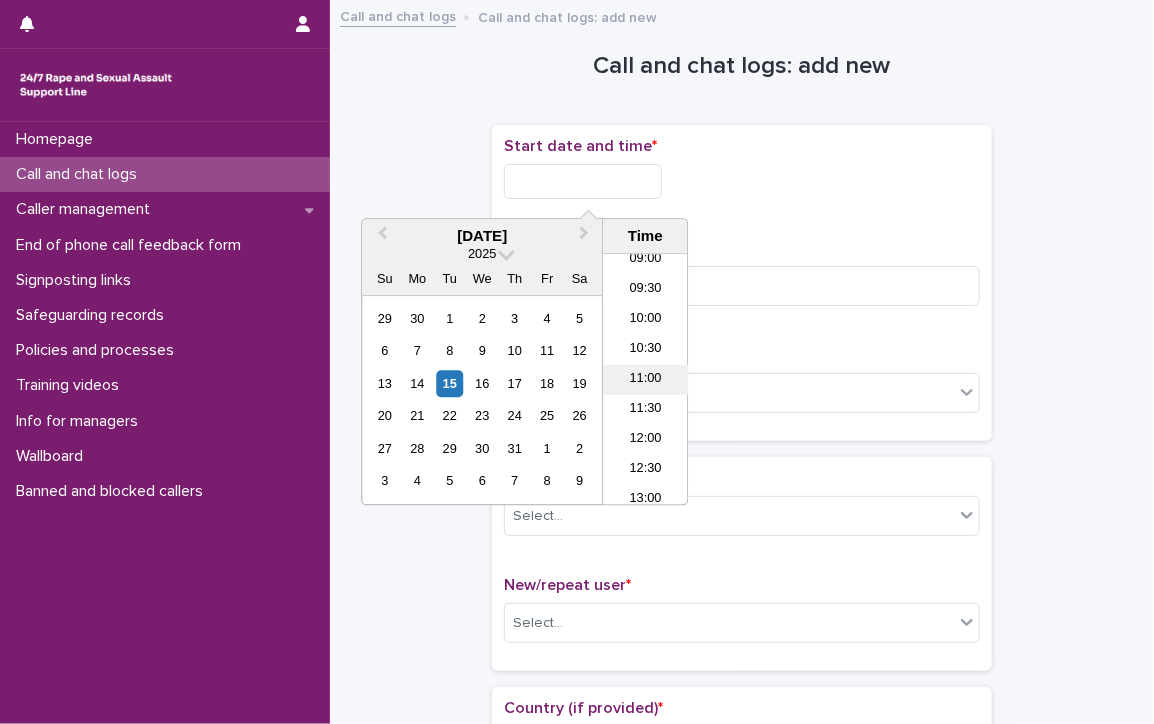 click on "11:00" at bounding box center [645, 380] 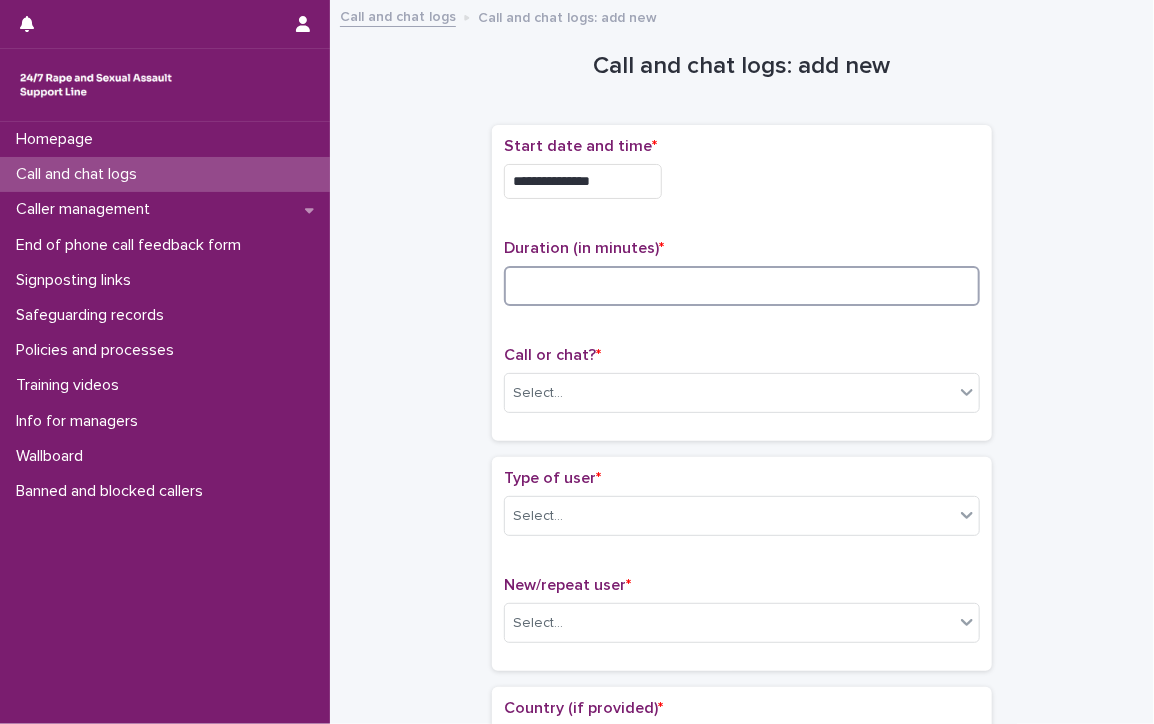 click at bounding box center (742, 286) 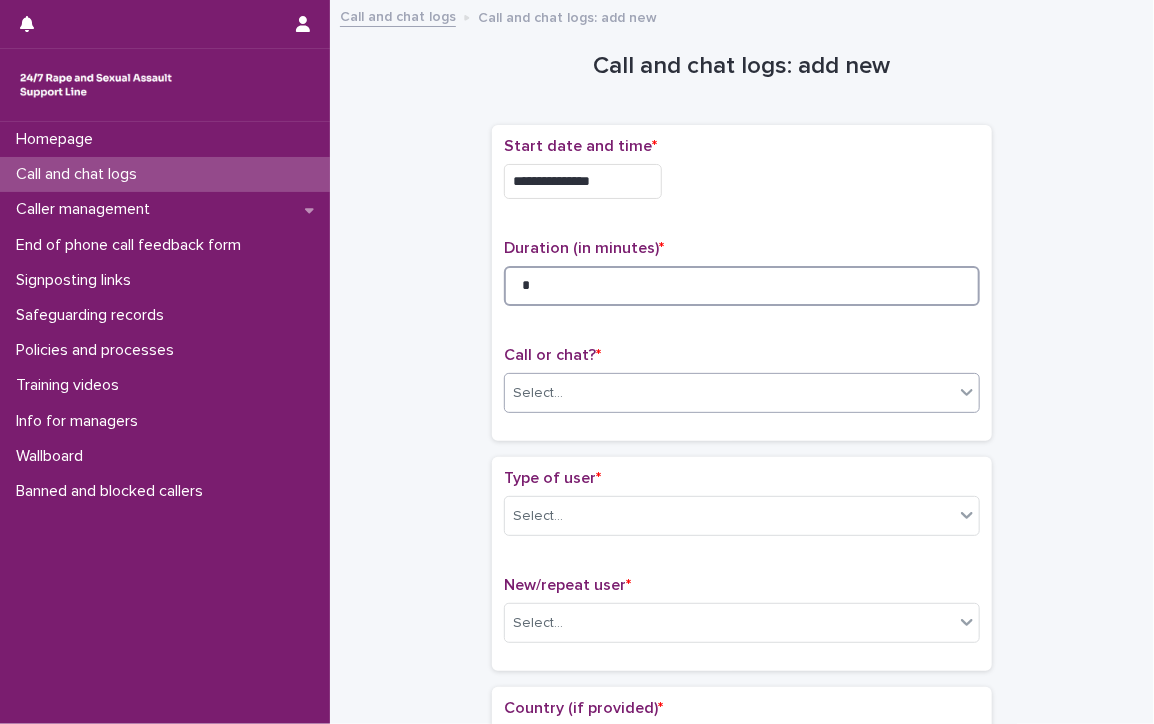 type on "*" 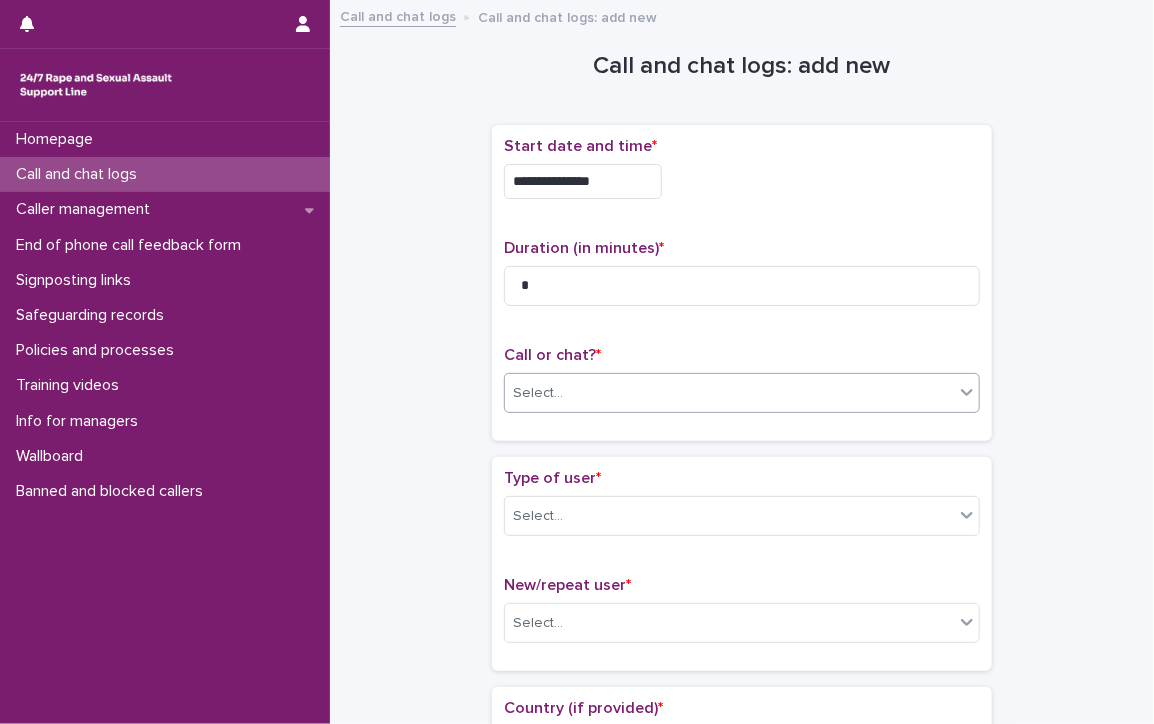 click on "Select..." at bounding box center [729, 393] 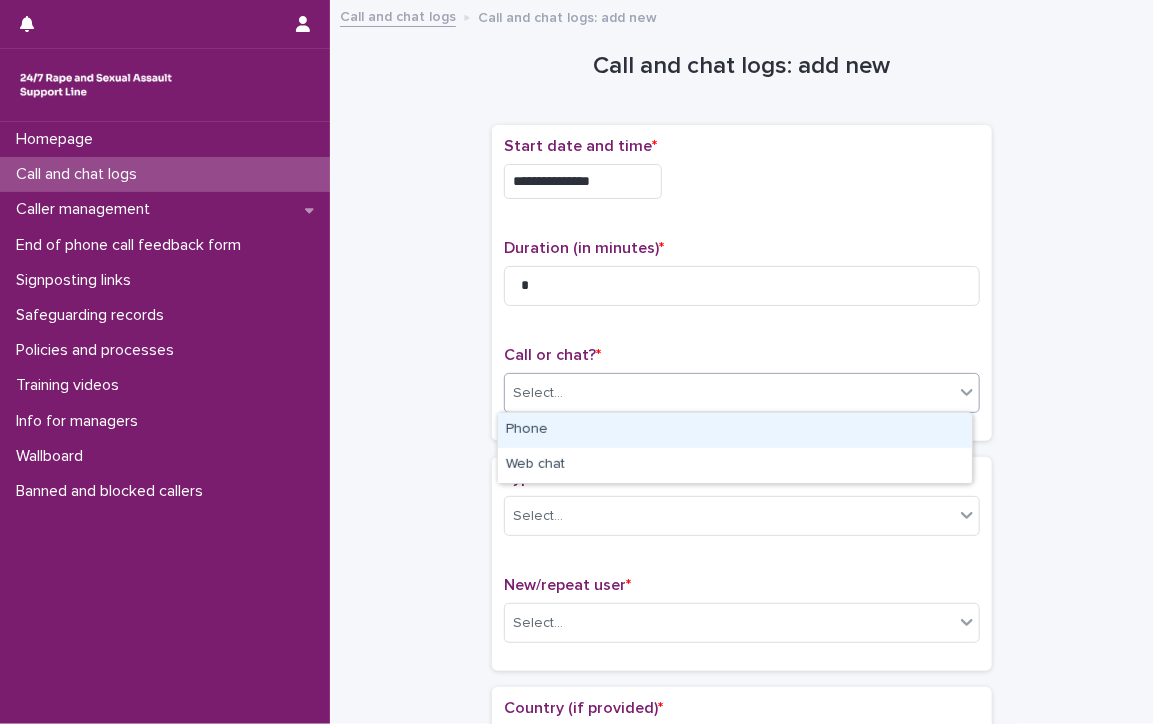click on "Phone" at bounding box center [735, 430] 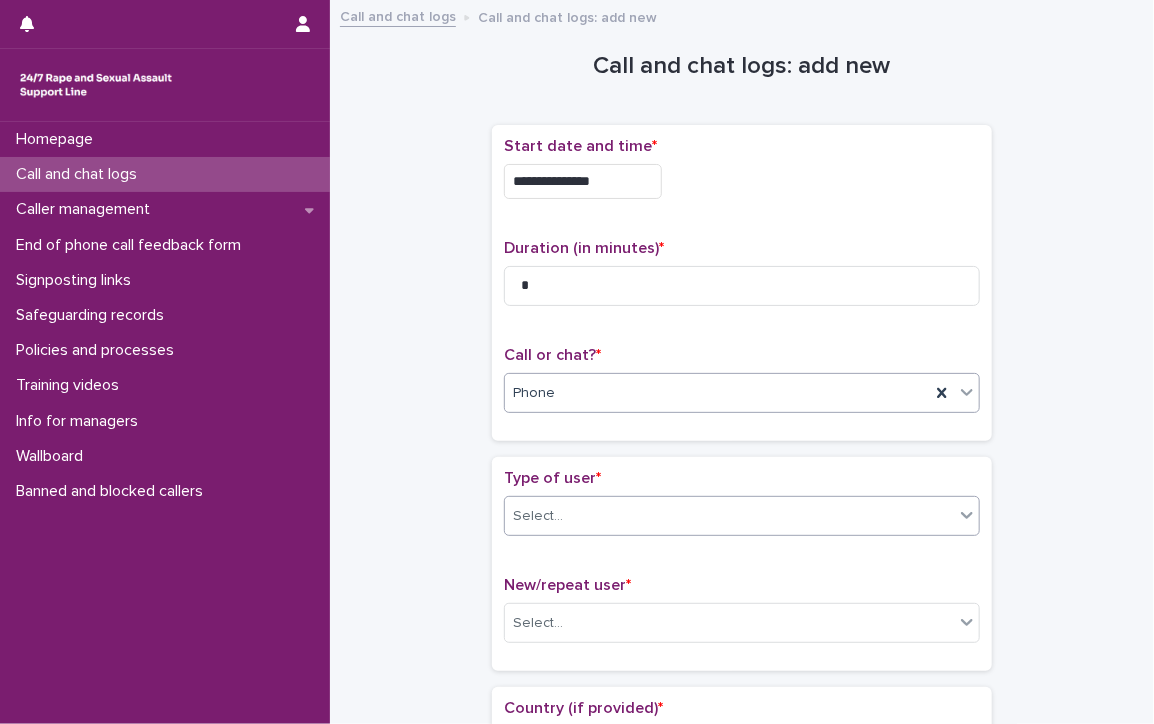 click on "Select..." at bounding box center [729, 516] 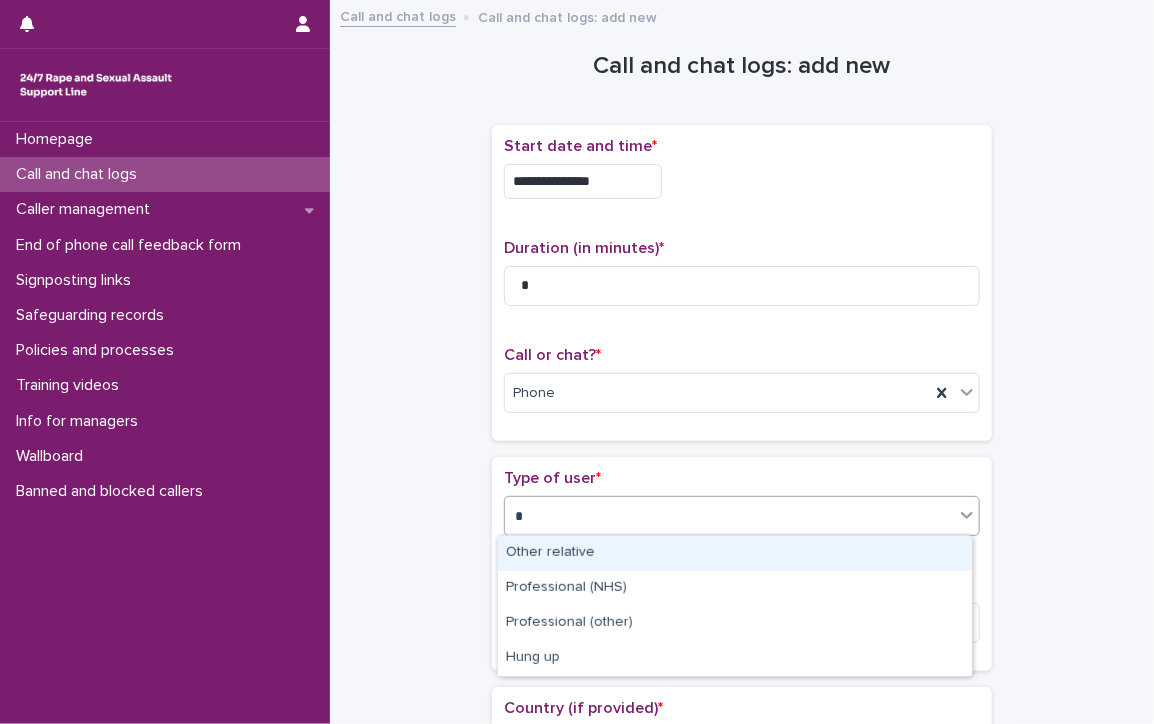 type on "**" 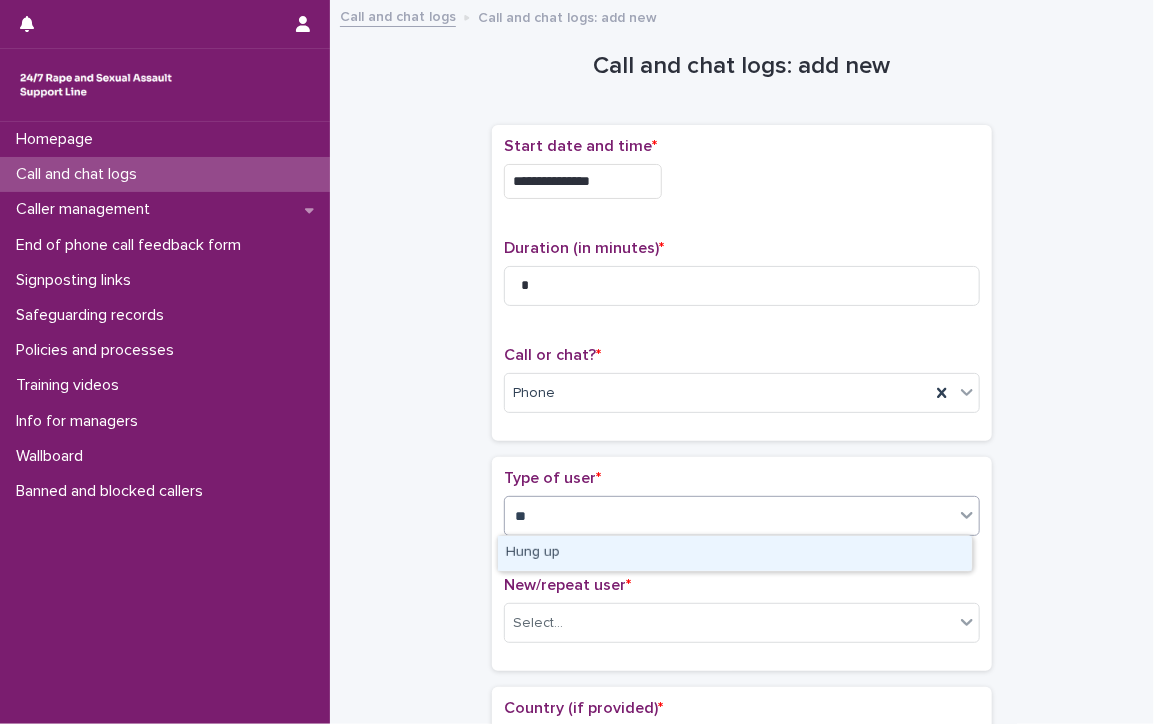 click on "Hung up" at bounding box center (735, 553) 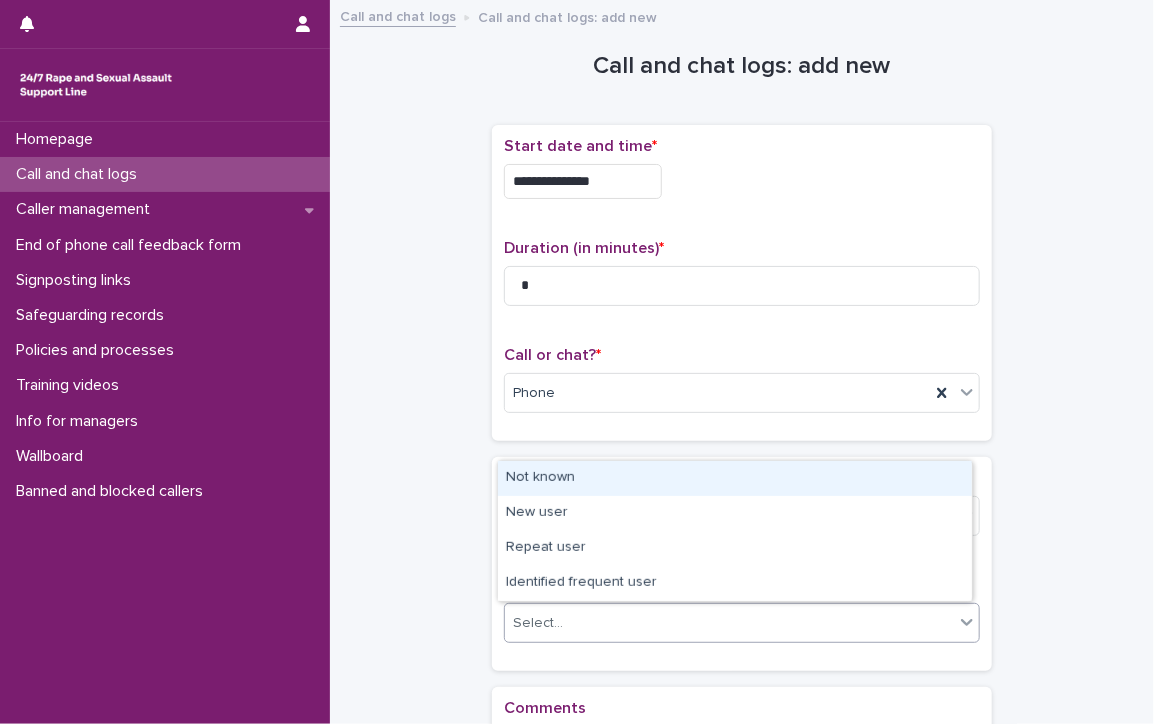 click on "Select..." at bounding box center (729, 623) 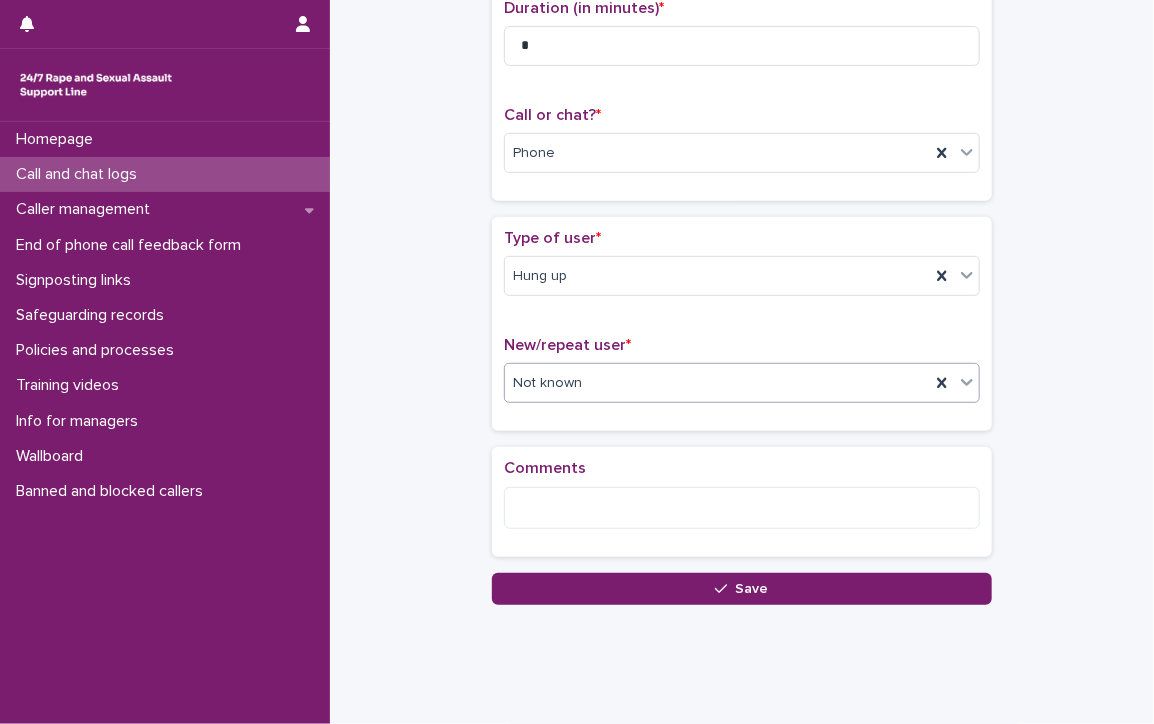 scroll, scrollTop: 276, scrollLeft: 0, axis: vertical 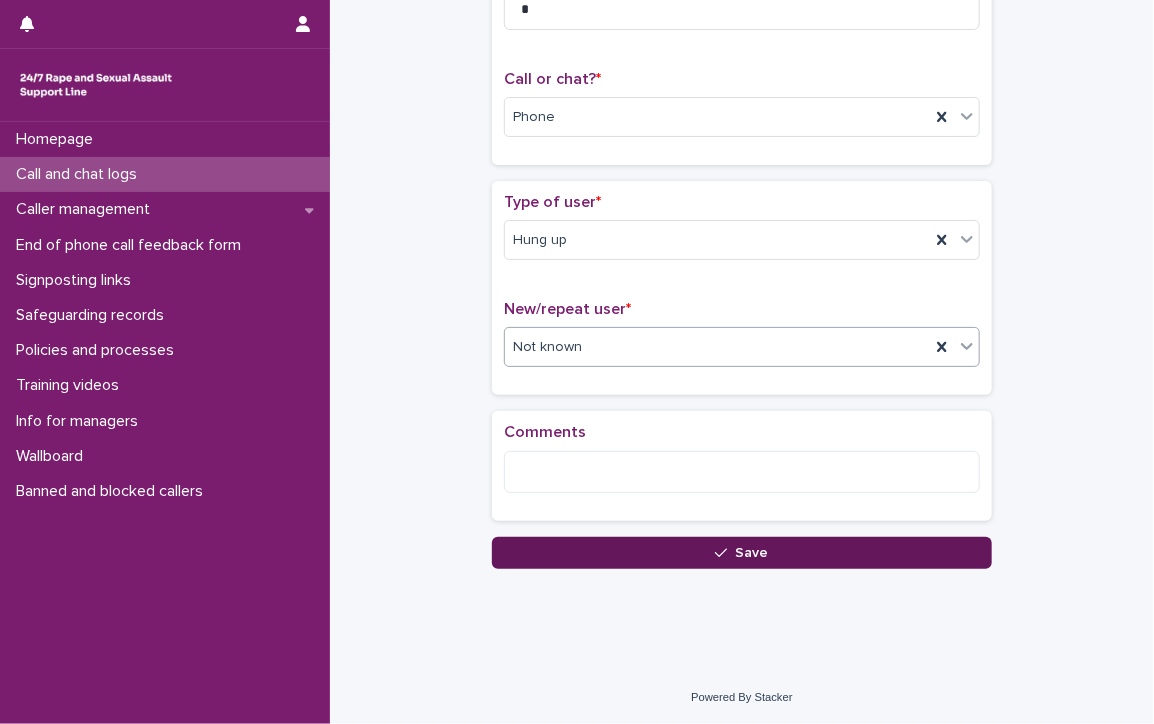 click on "Save" at bounding box center [742, 553] 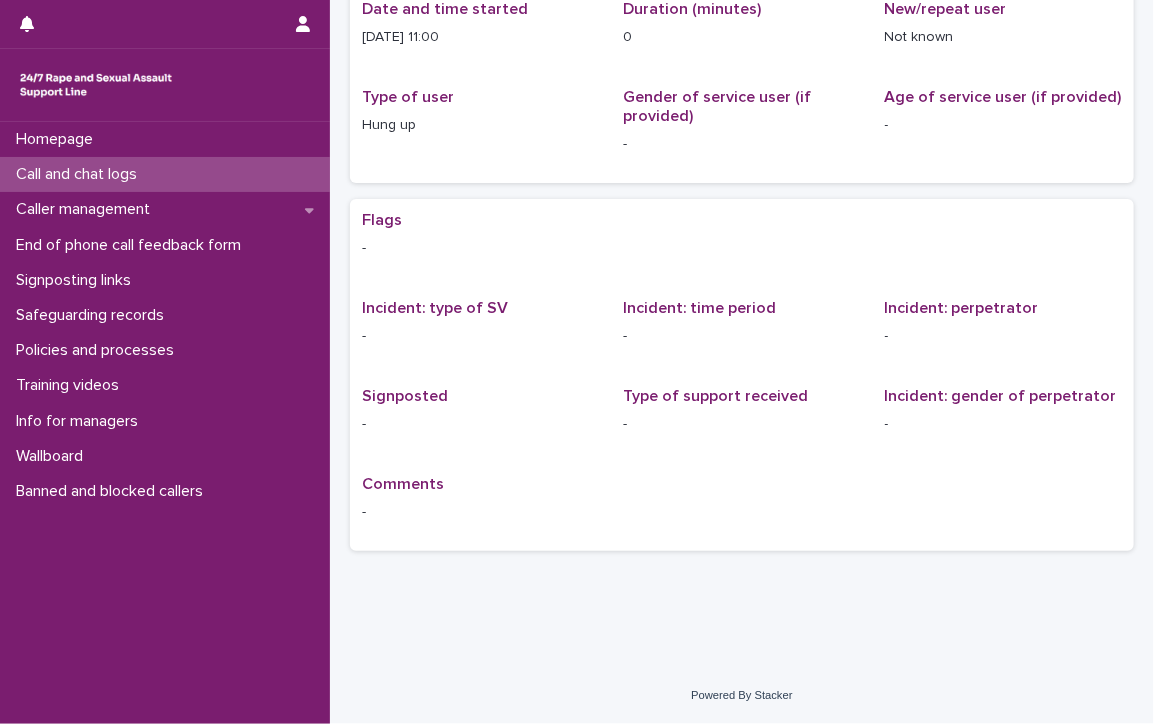 scroll, scrollTop: 0, scrollLeft: 0, axis: both 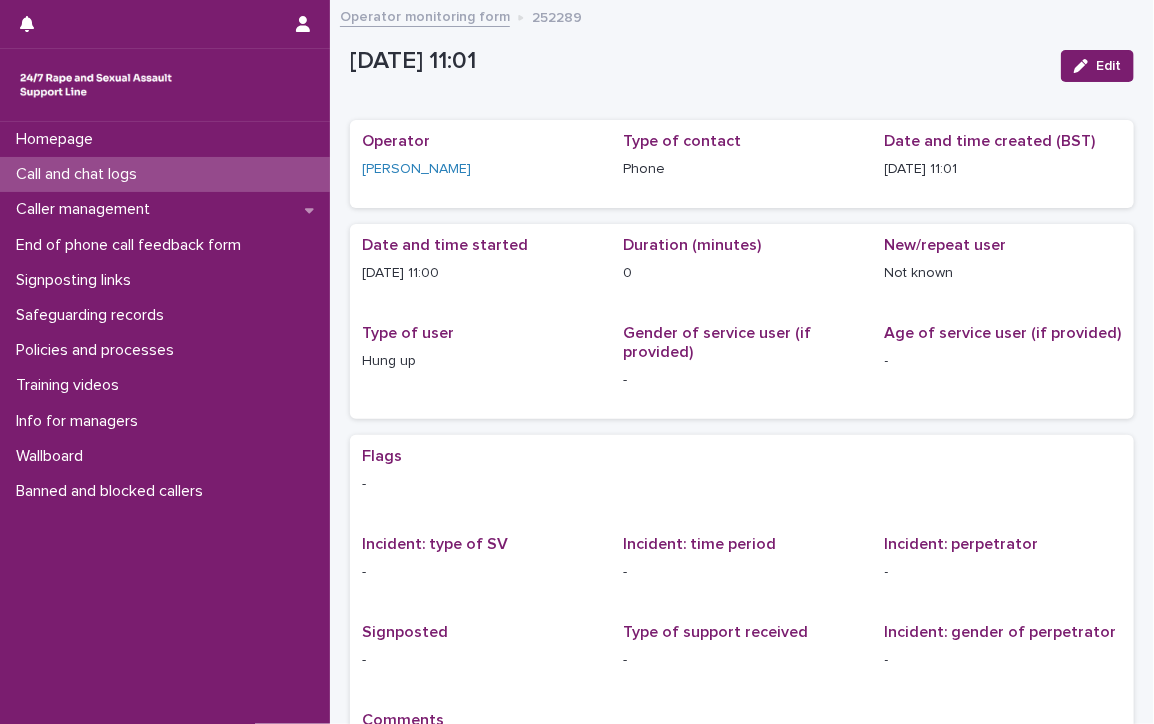 click on "Call and chat logs" at bounding box center [80, 174] 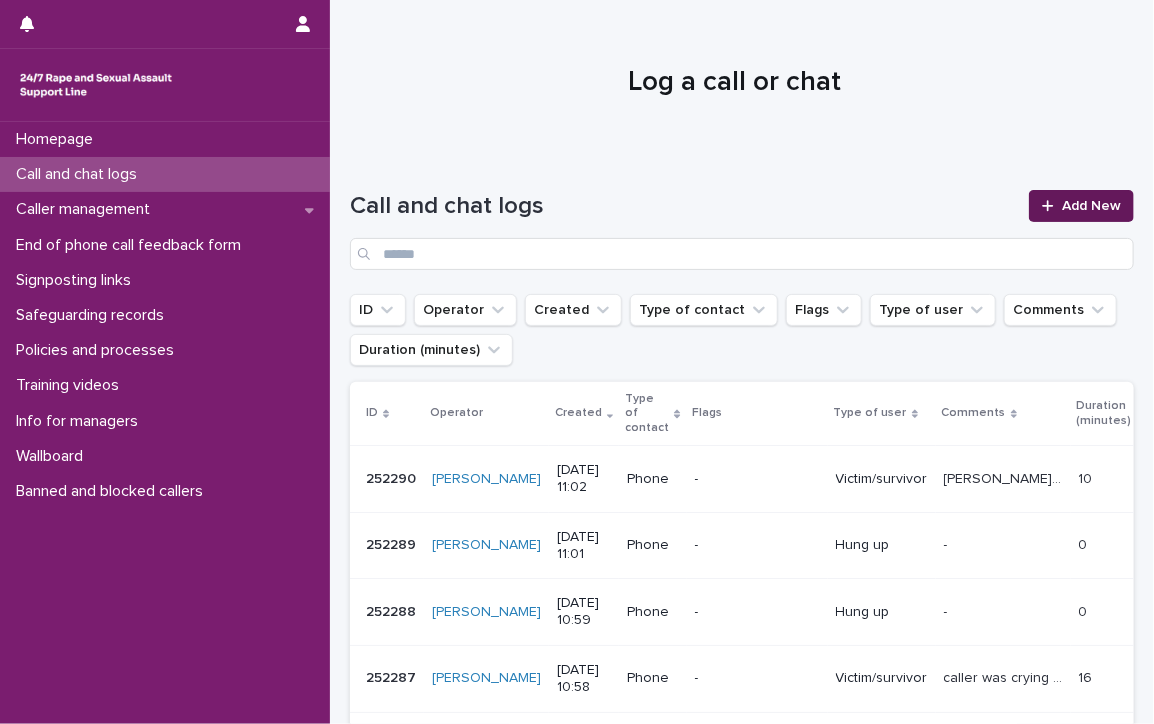 click on "Add New" at bounding box center (1091, 206) 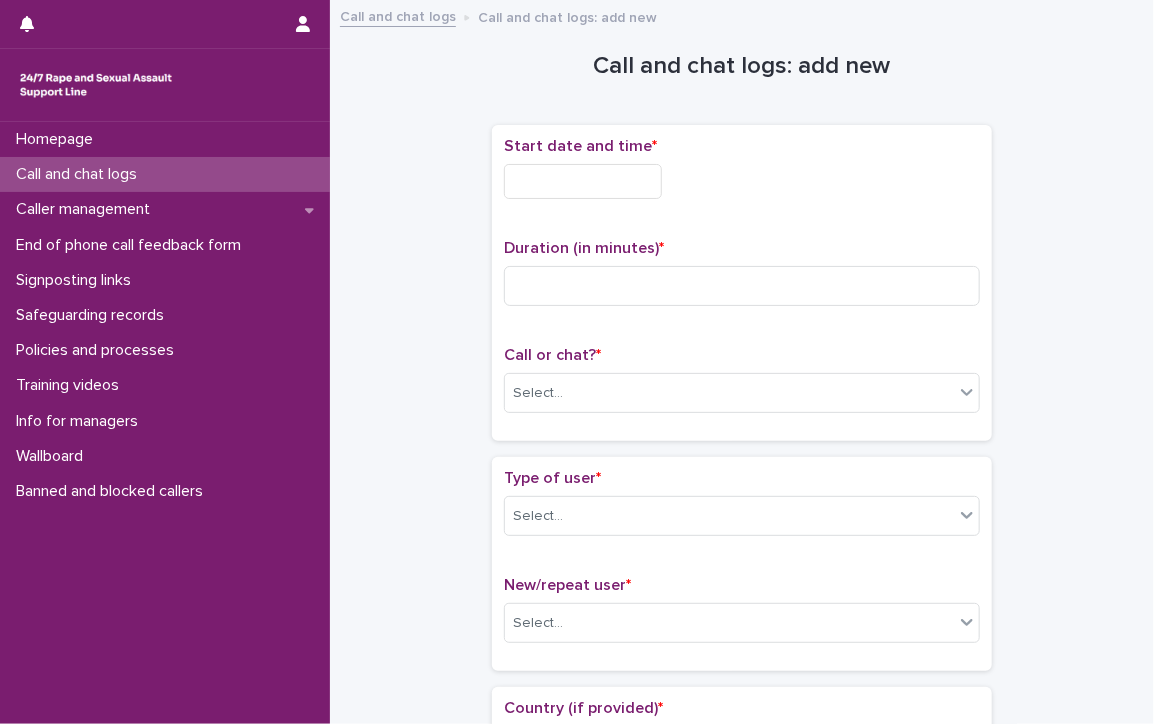 click at bounding box center (583, 181) 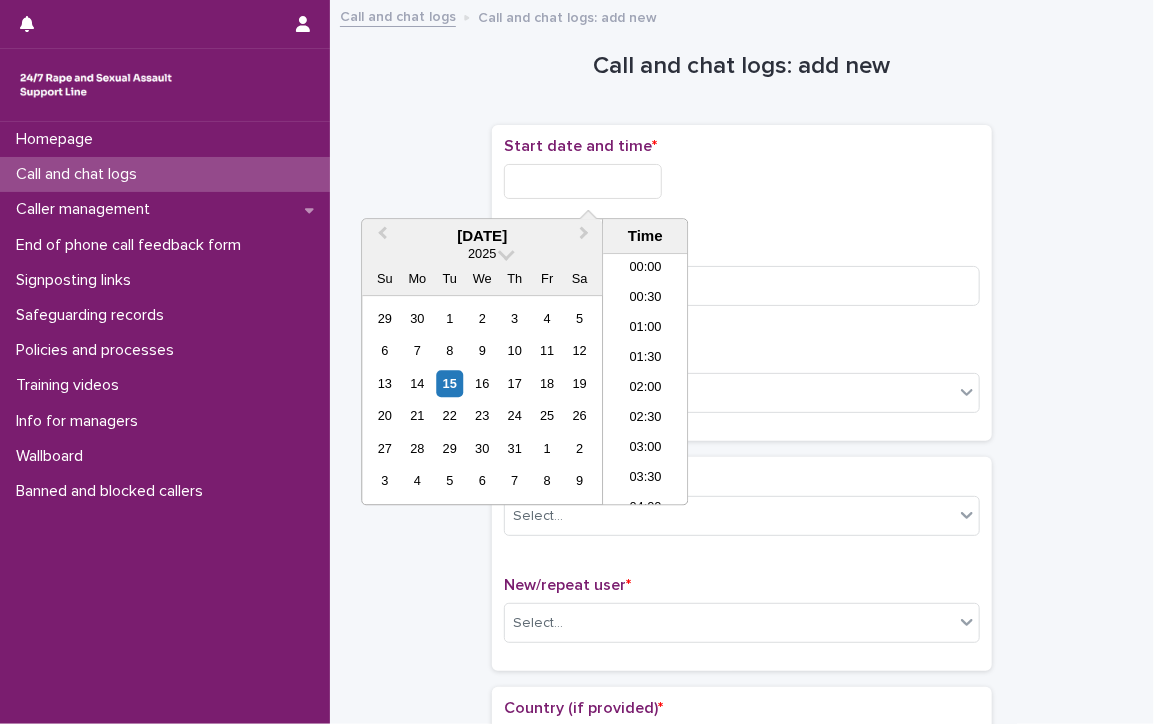 scroll, scrollTop: 550, scrollLeft: 0, axis: vertical 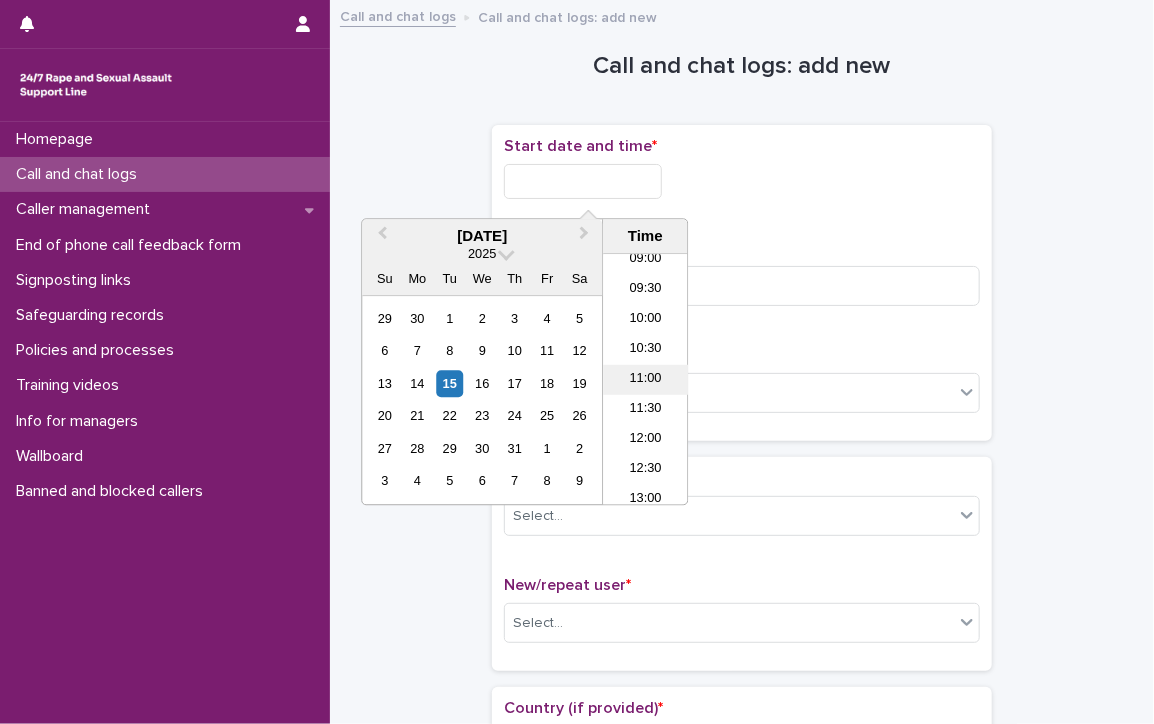 click on "11:00" at bounding box center [645, 380] 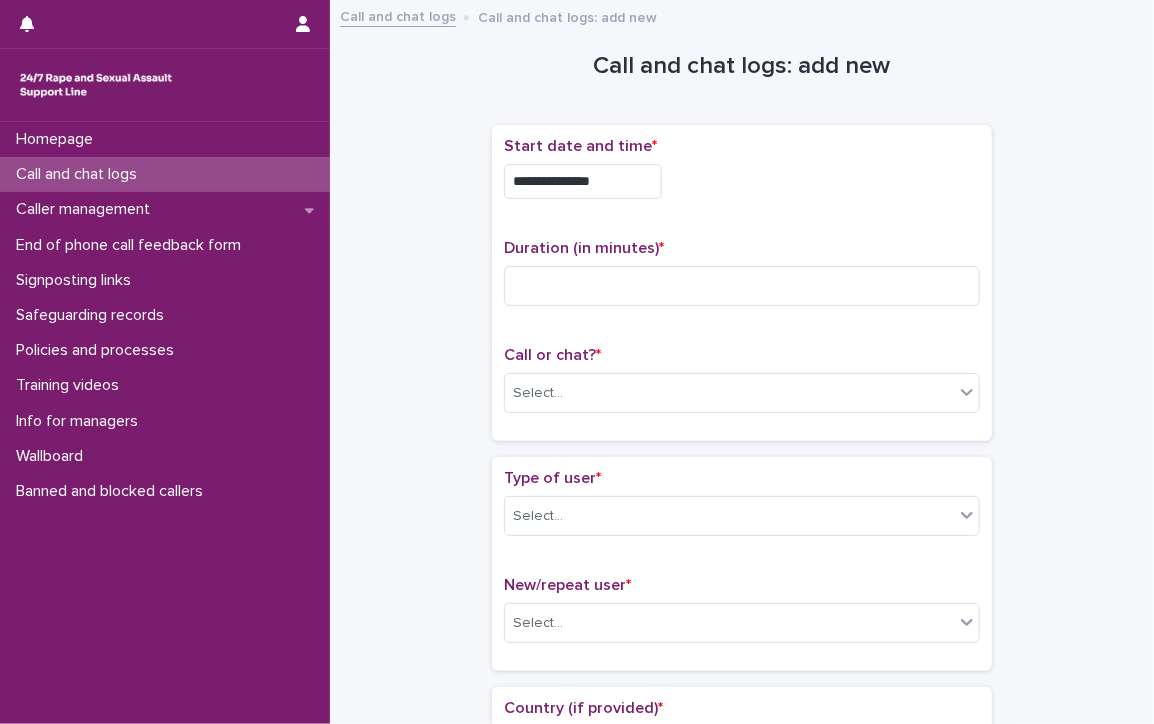 click on "**********" at bounding box center [583, 181] 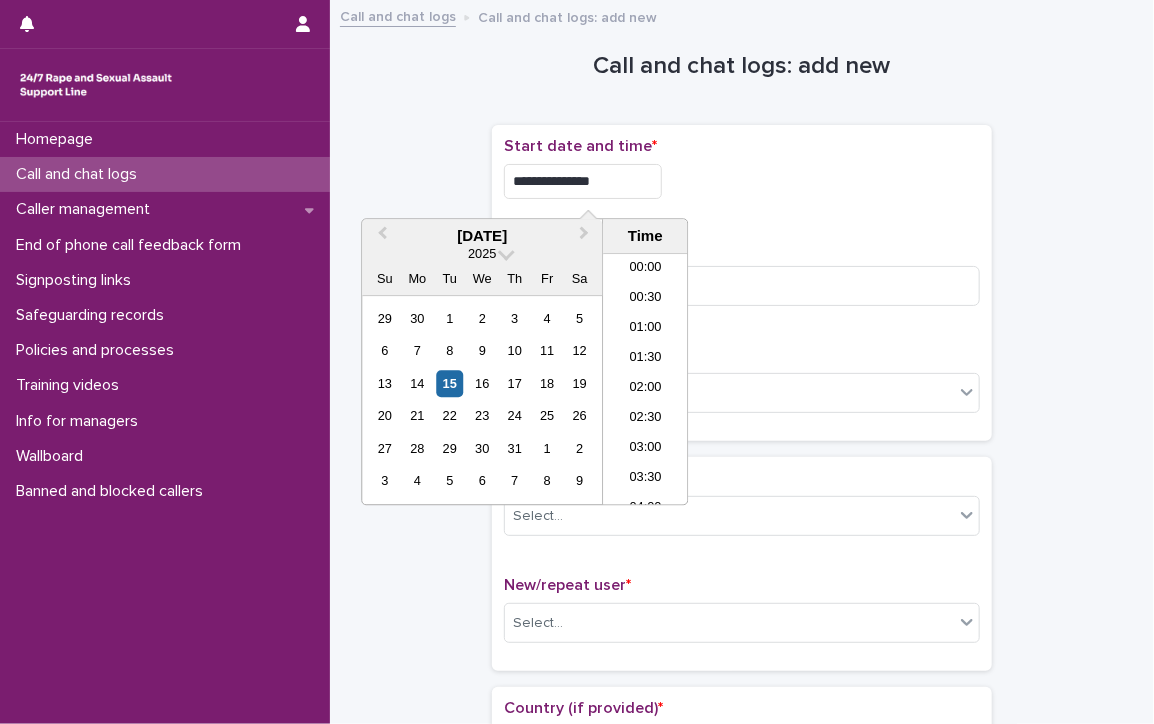 scroll, scrollTop: 550, scrollLeft: 0, axis: vertical 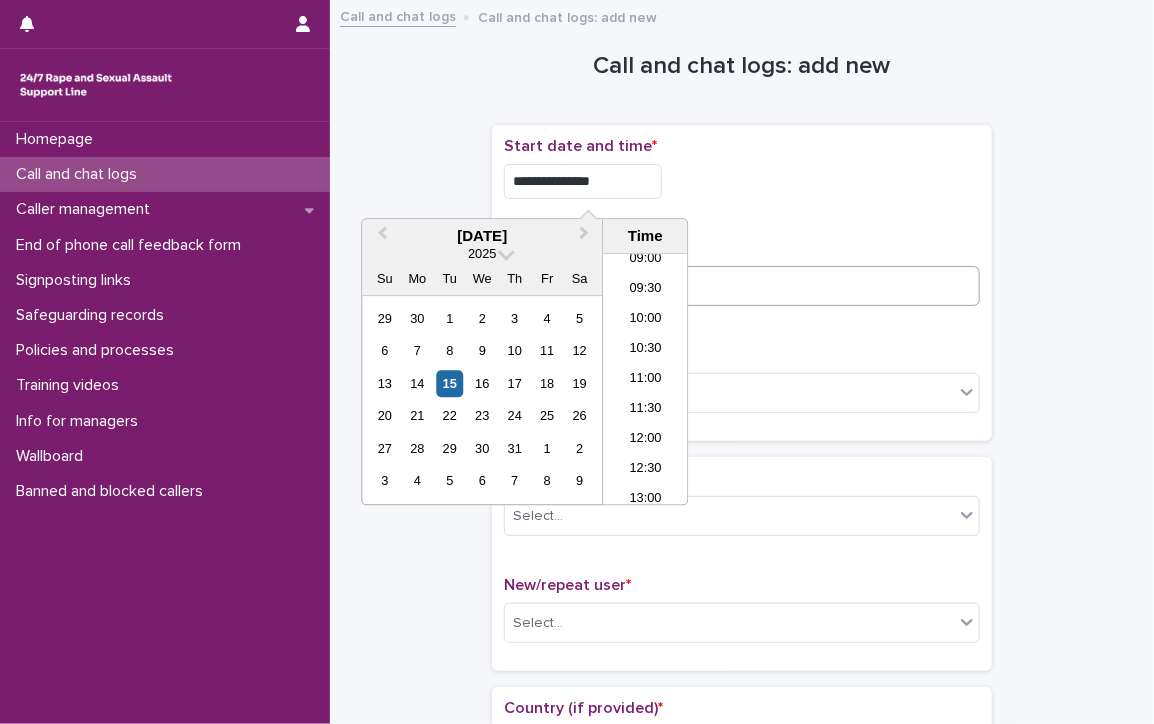 type on "**********" 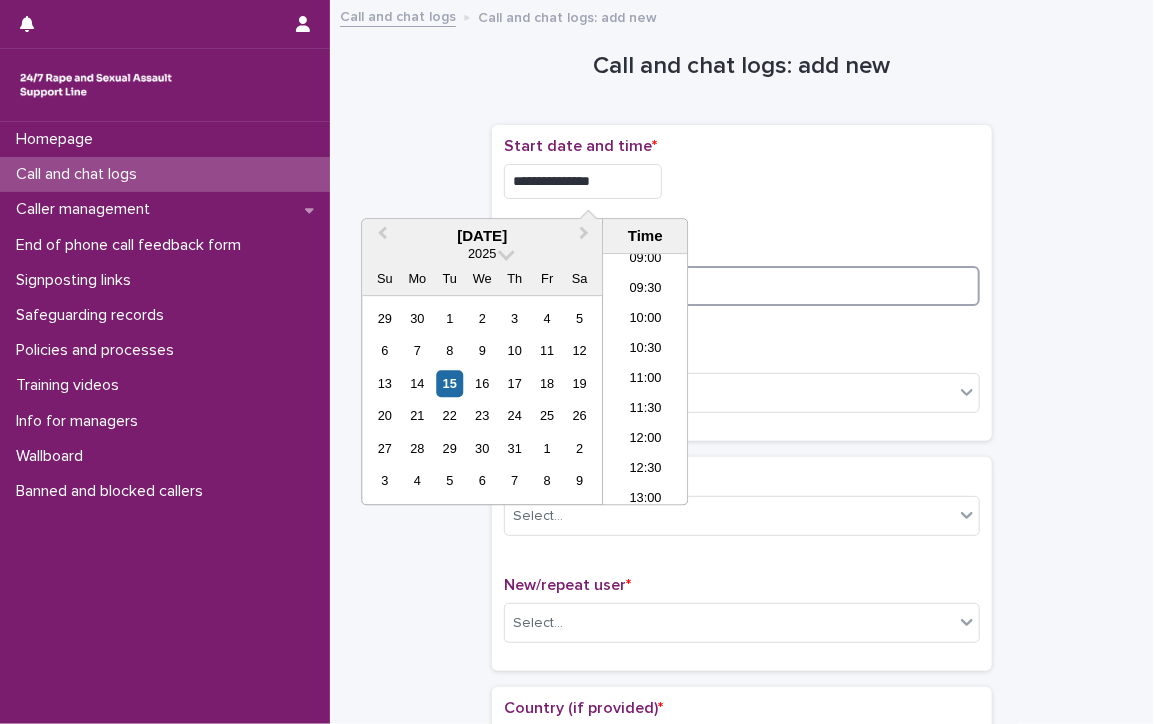 click at bounding box center [742, 286] 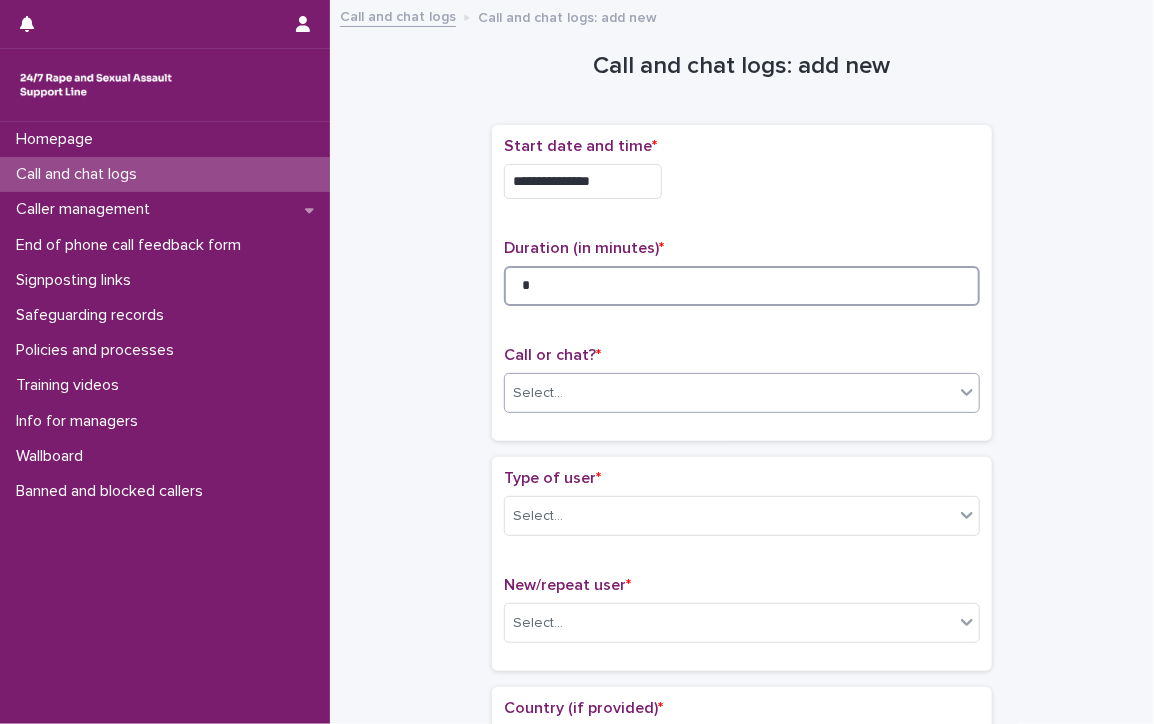 type on "*" 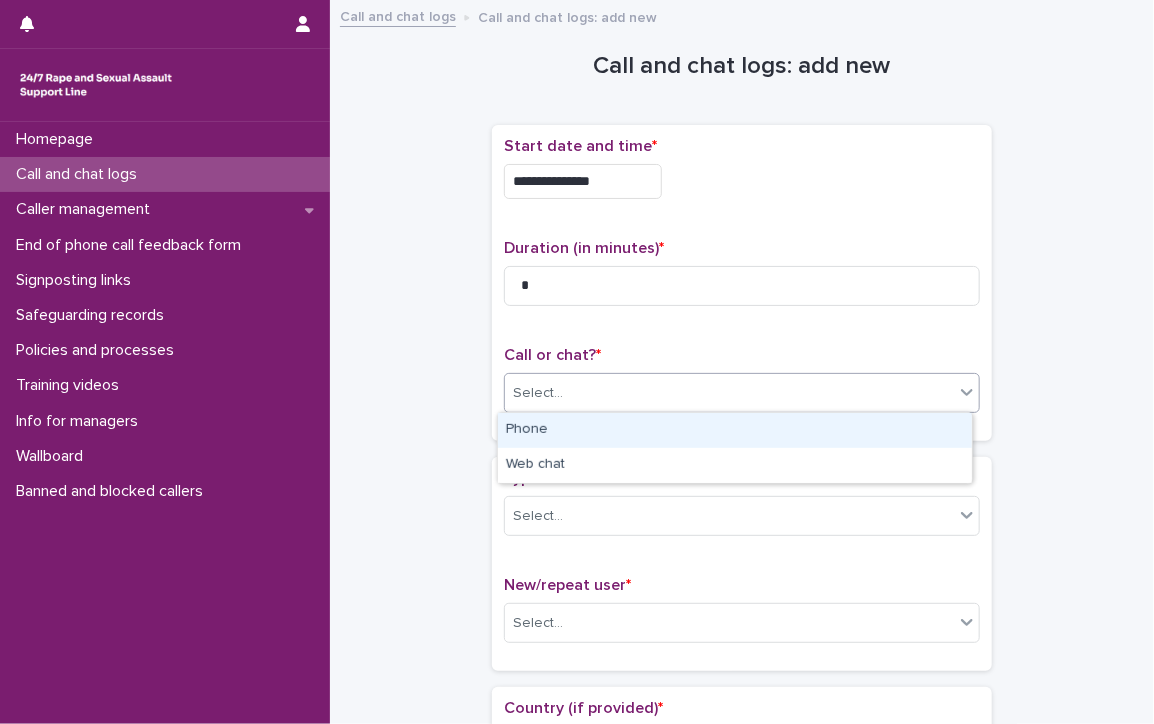 click on "Select..." at bounding box center [729, 393] 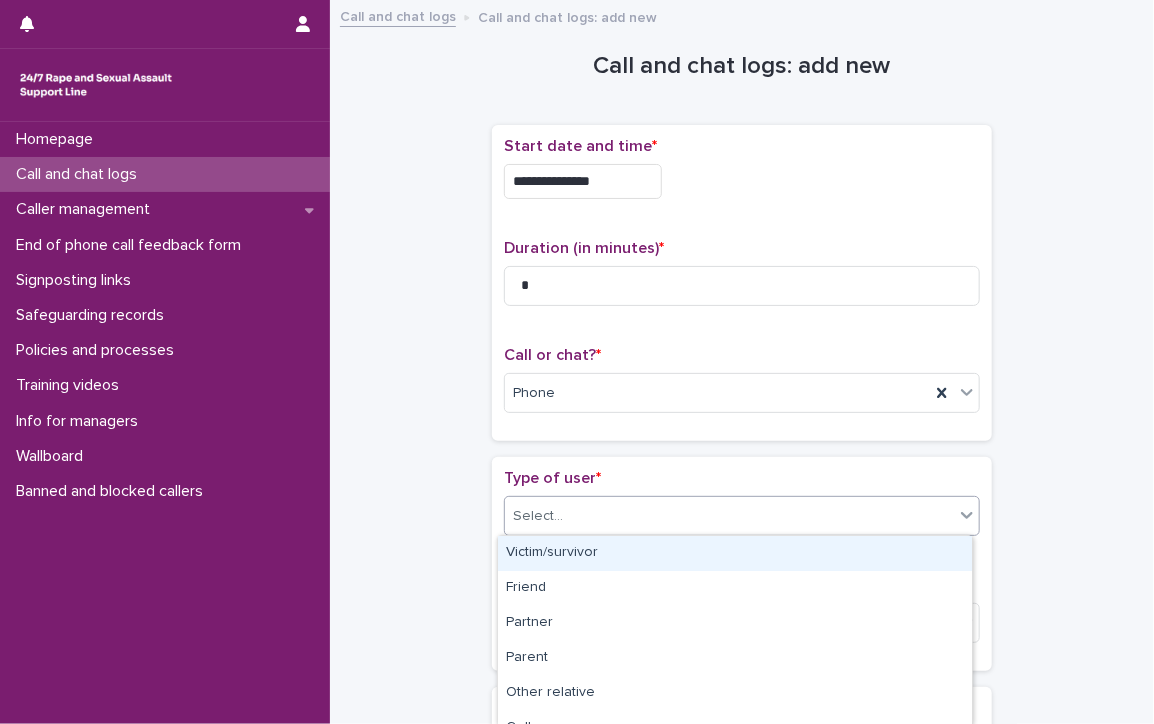 click on "Select..." at bounding box center [729, 516] 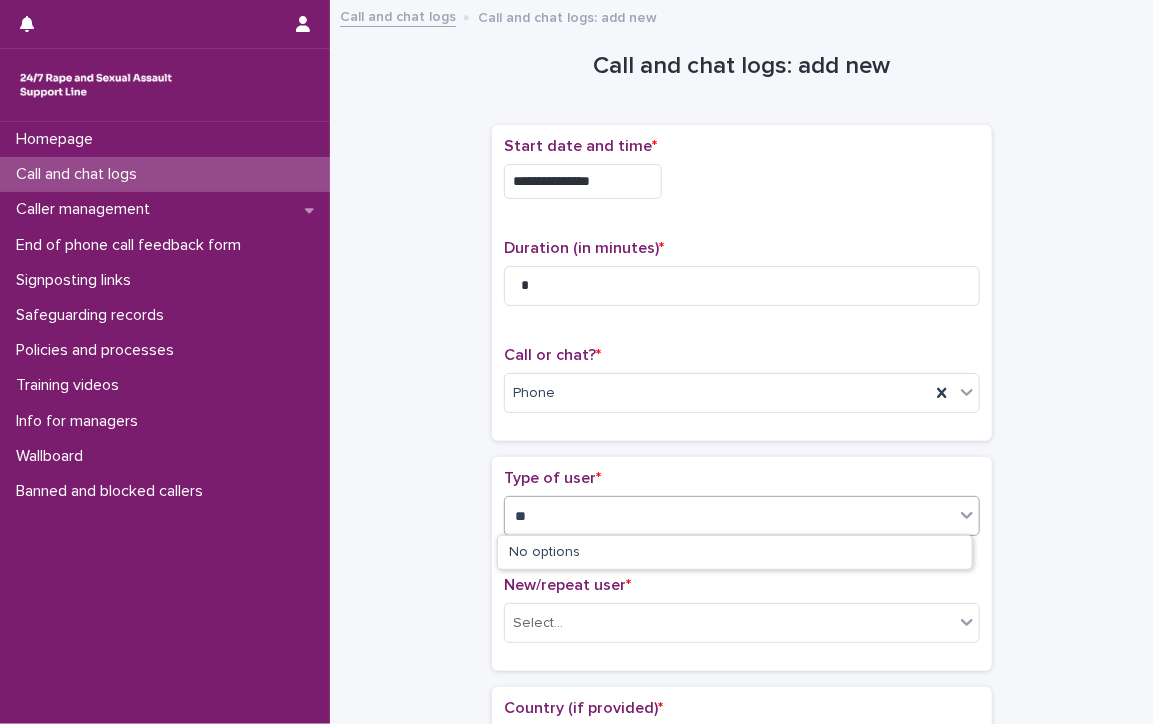 type on "*" 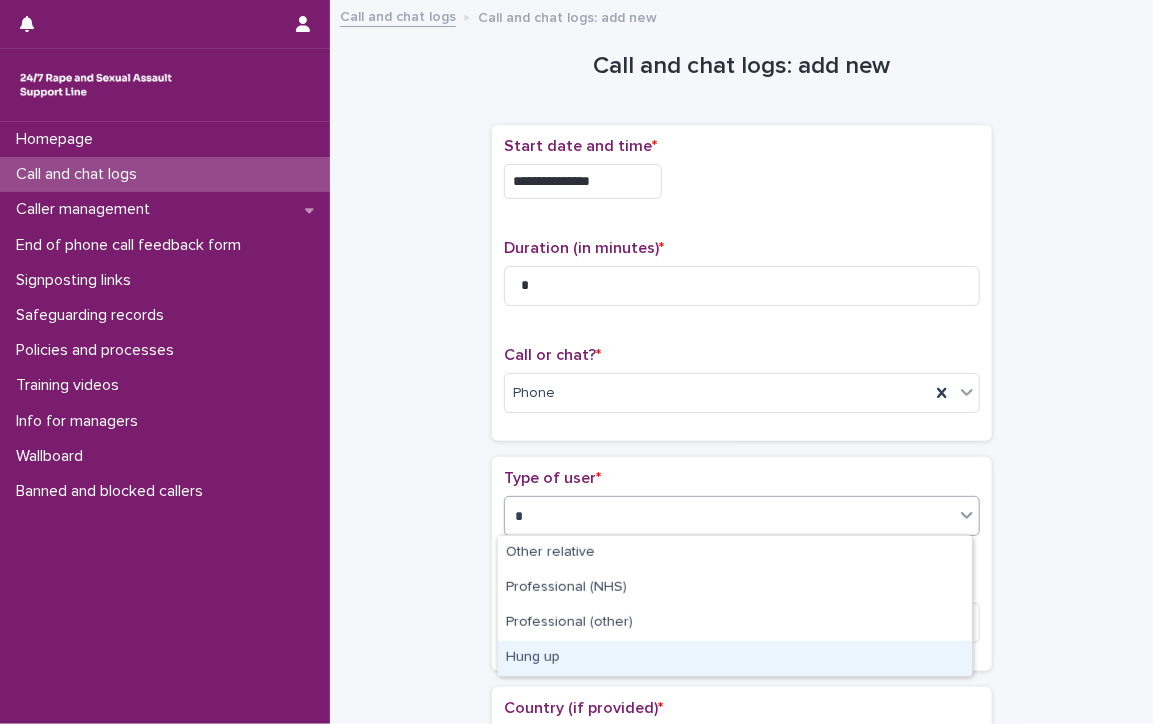 click on "Hung up" at bounding box center (735, 658) 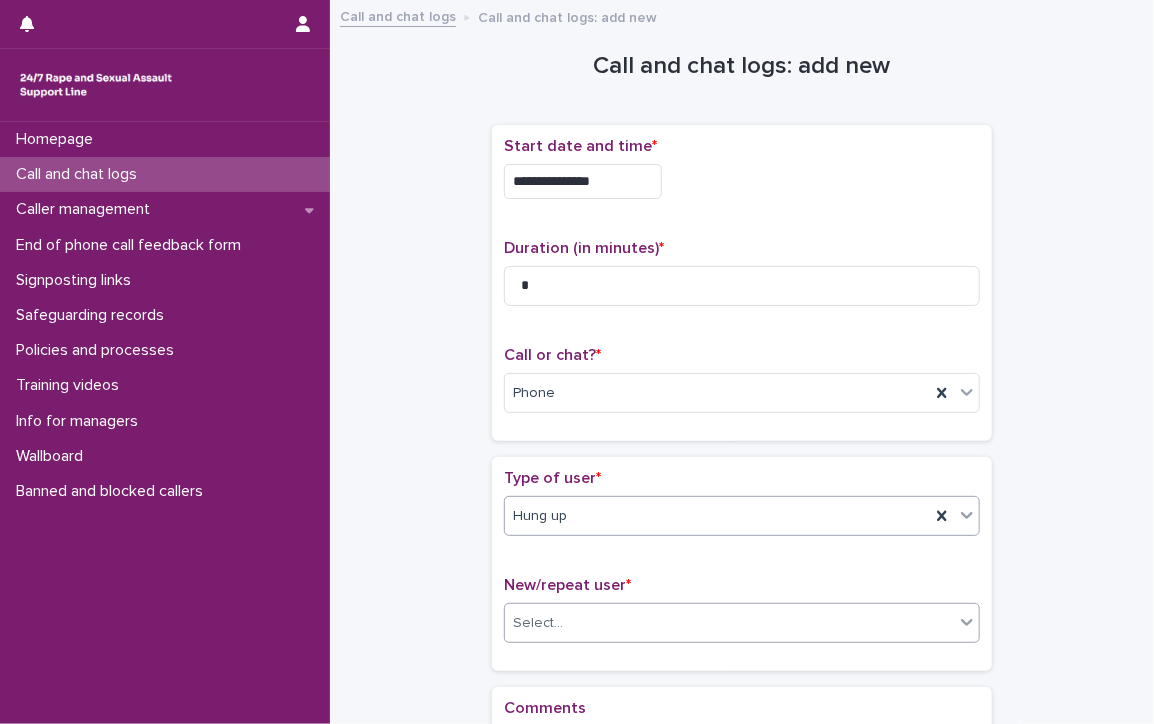 click on "Select..." at bounding box center (729, 623) 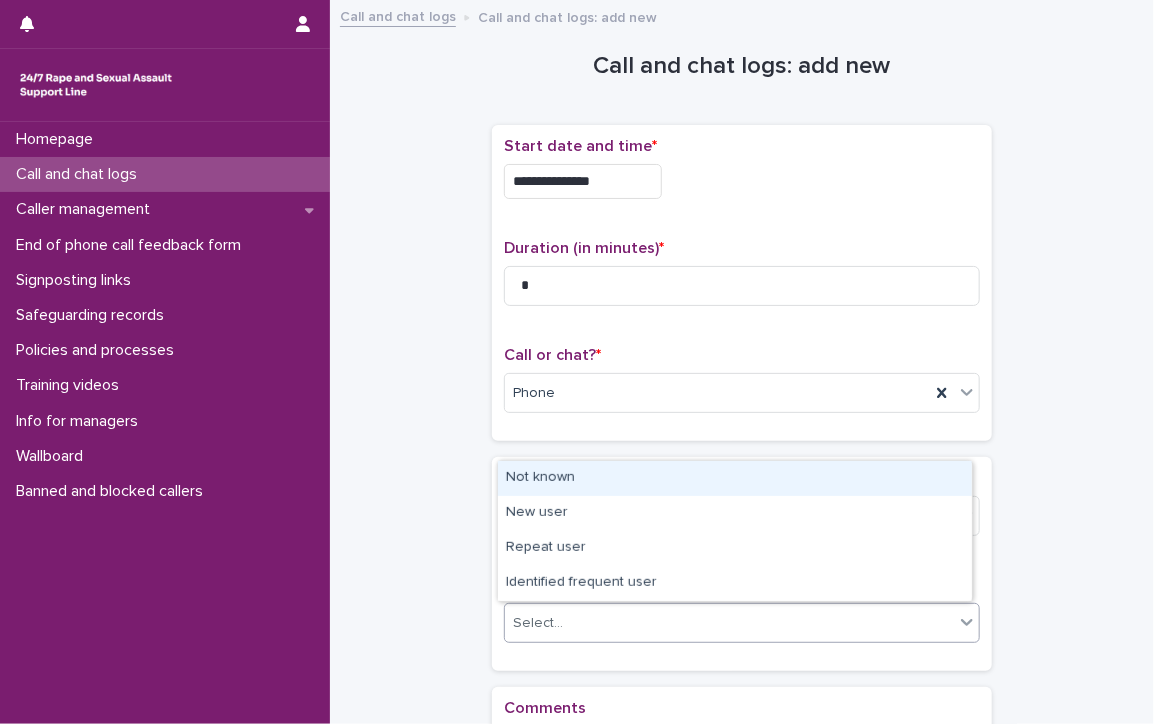click on "Not known" at bounding box center (735, 478) 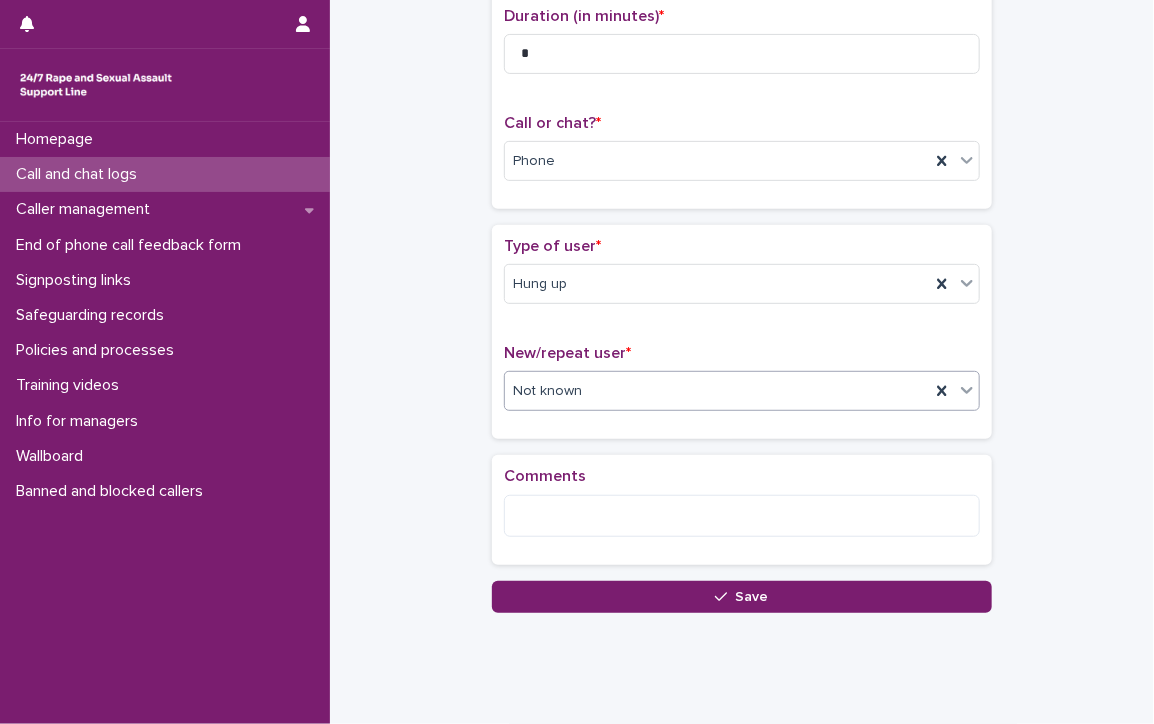scroll, scrollTop: 276, scrollLeft: 0, axis: vertical 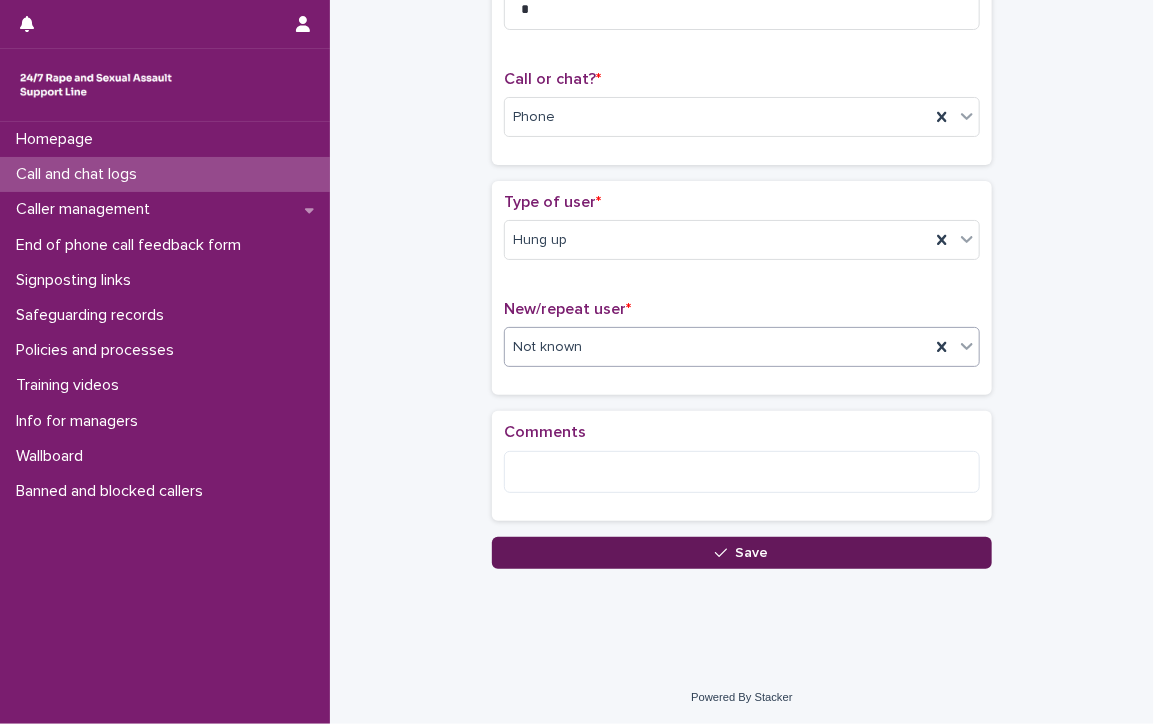 click on "Save" at bounding box center (742, 553) 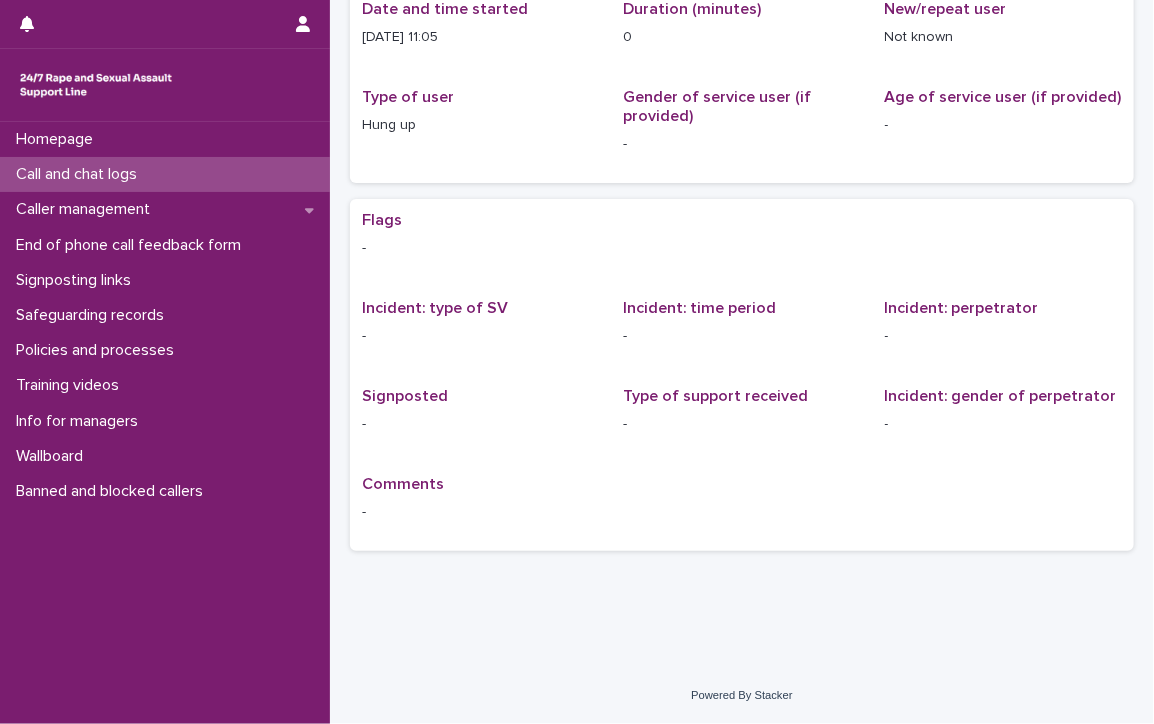 scroll, scrollTop: 0, scrollLeft: 0, axis: both 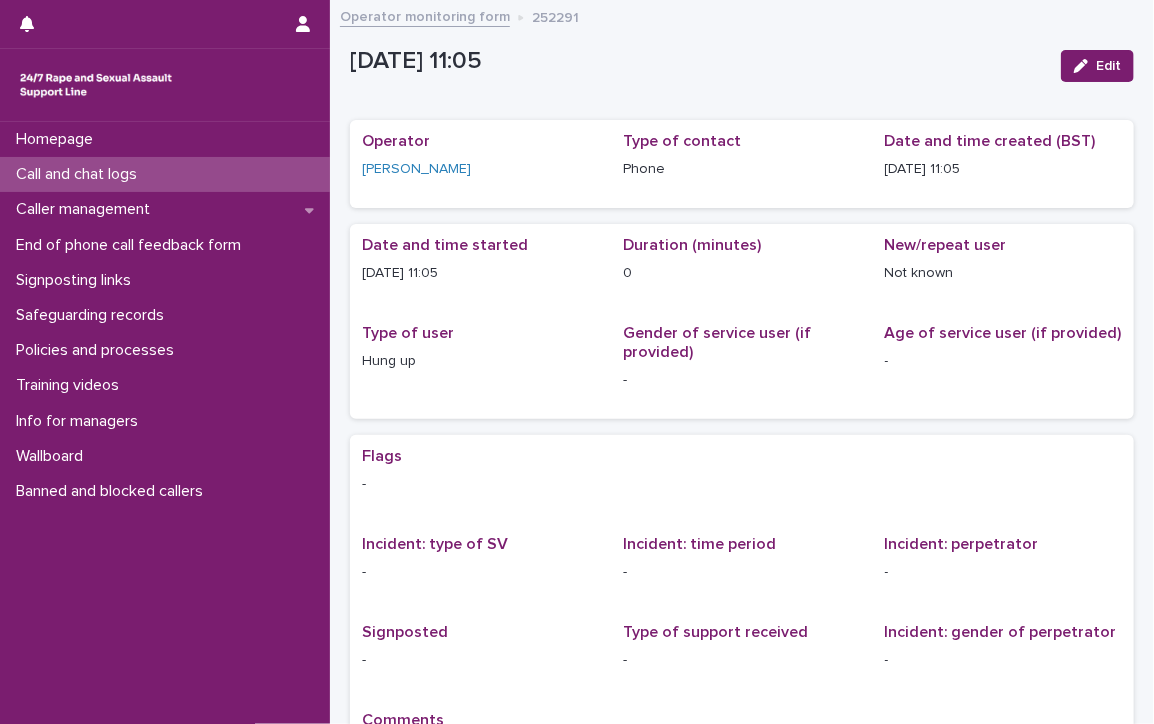 click on "Call and chat logs" at bounding box center (80, 174) 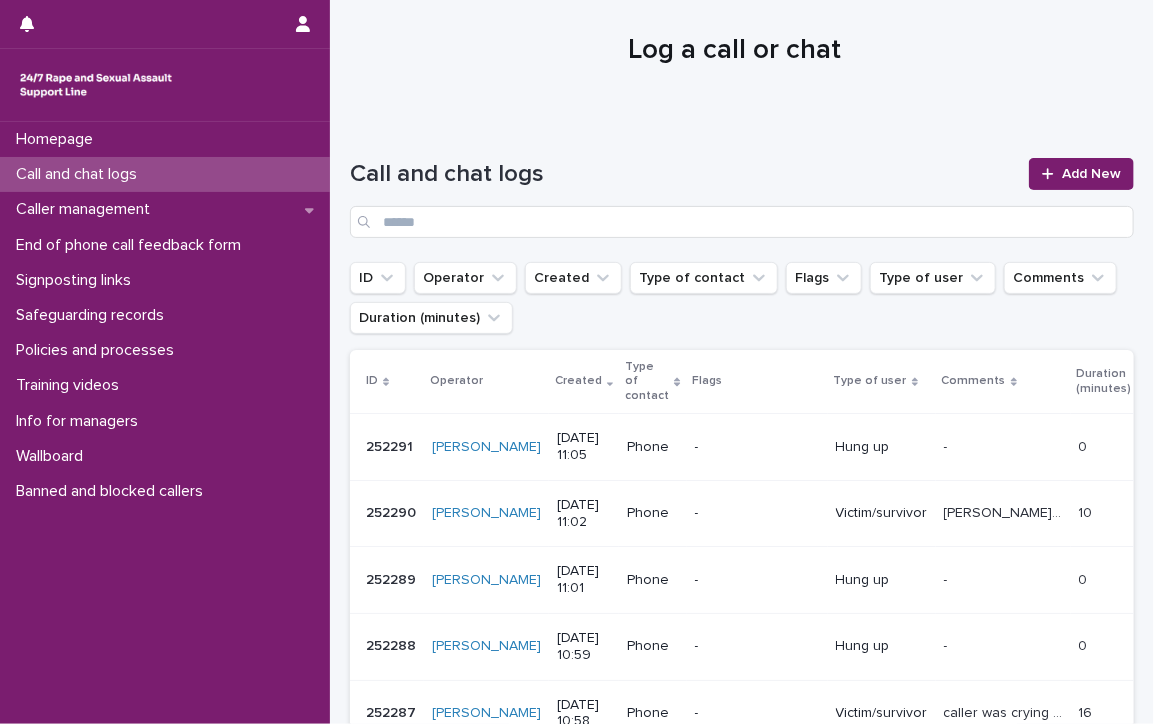 scroll, scrollTop: 0, scrollLeft: 0, axis: both 